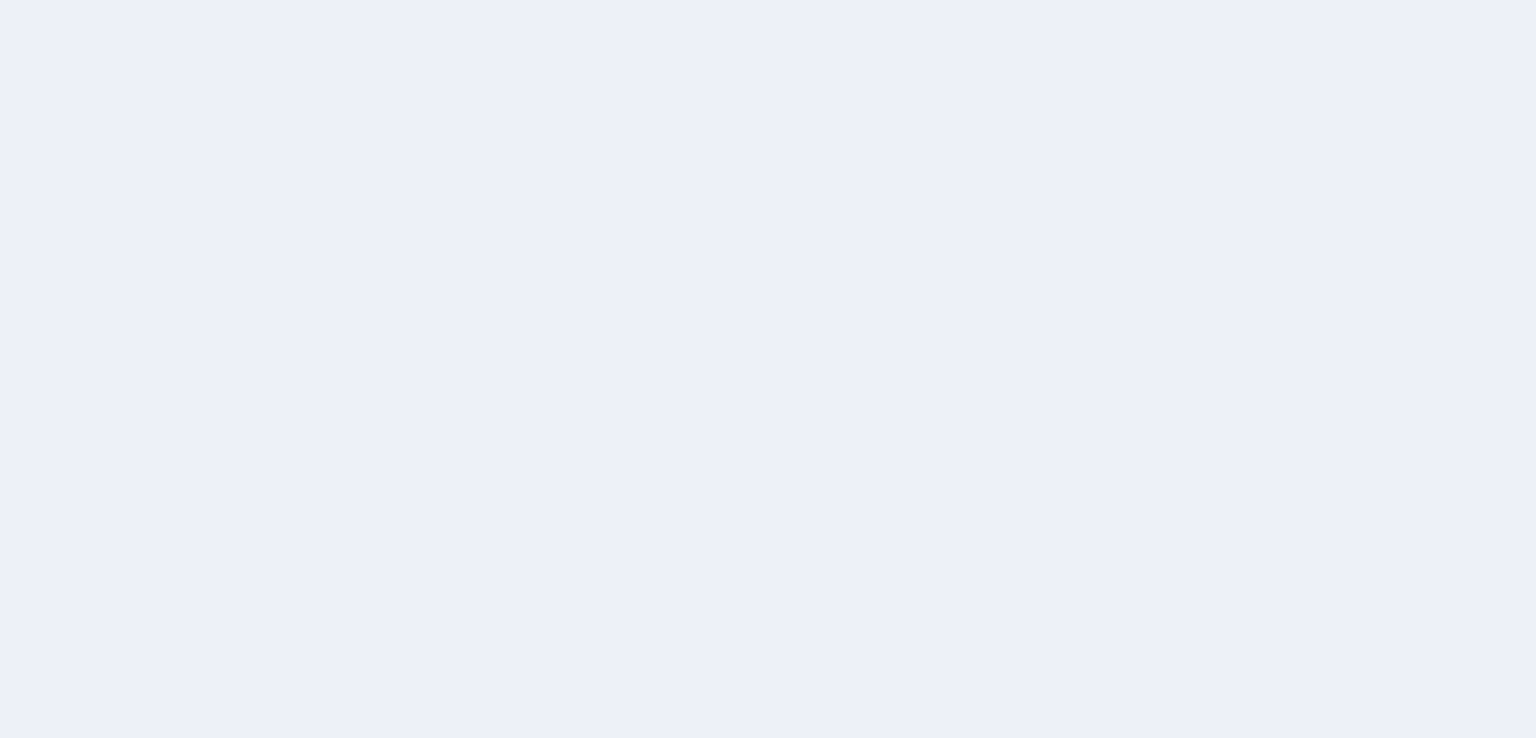 scroll, scrollTop: 0, scrollLeft: 0, axis: both 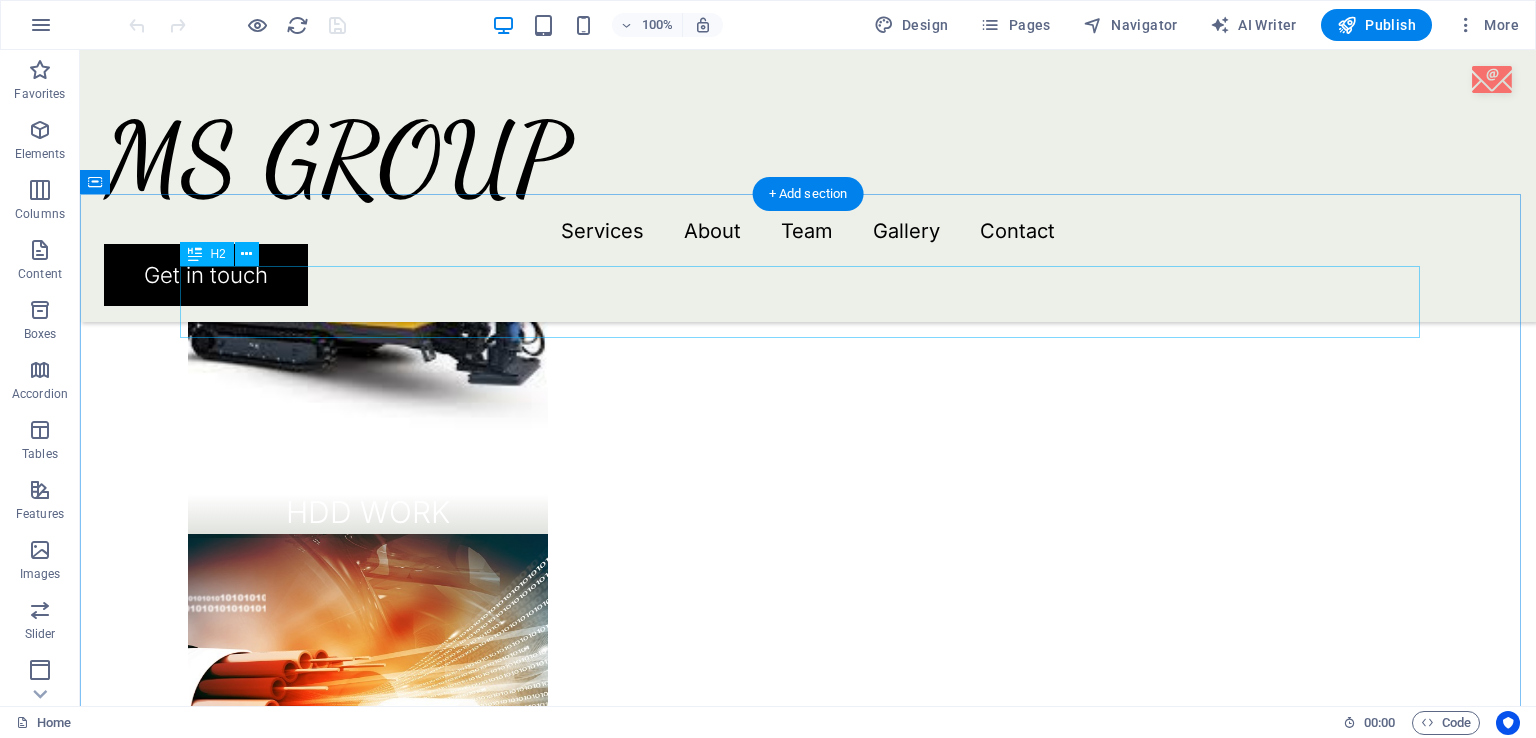 click on "People about us" at bounding box center (808, 1594) 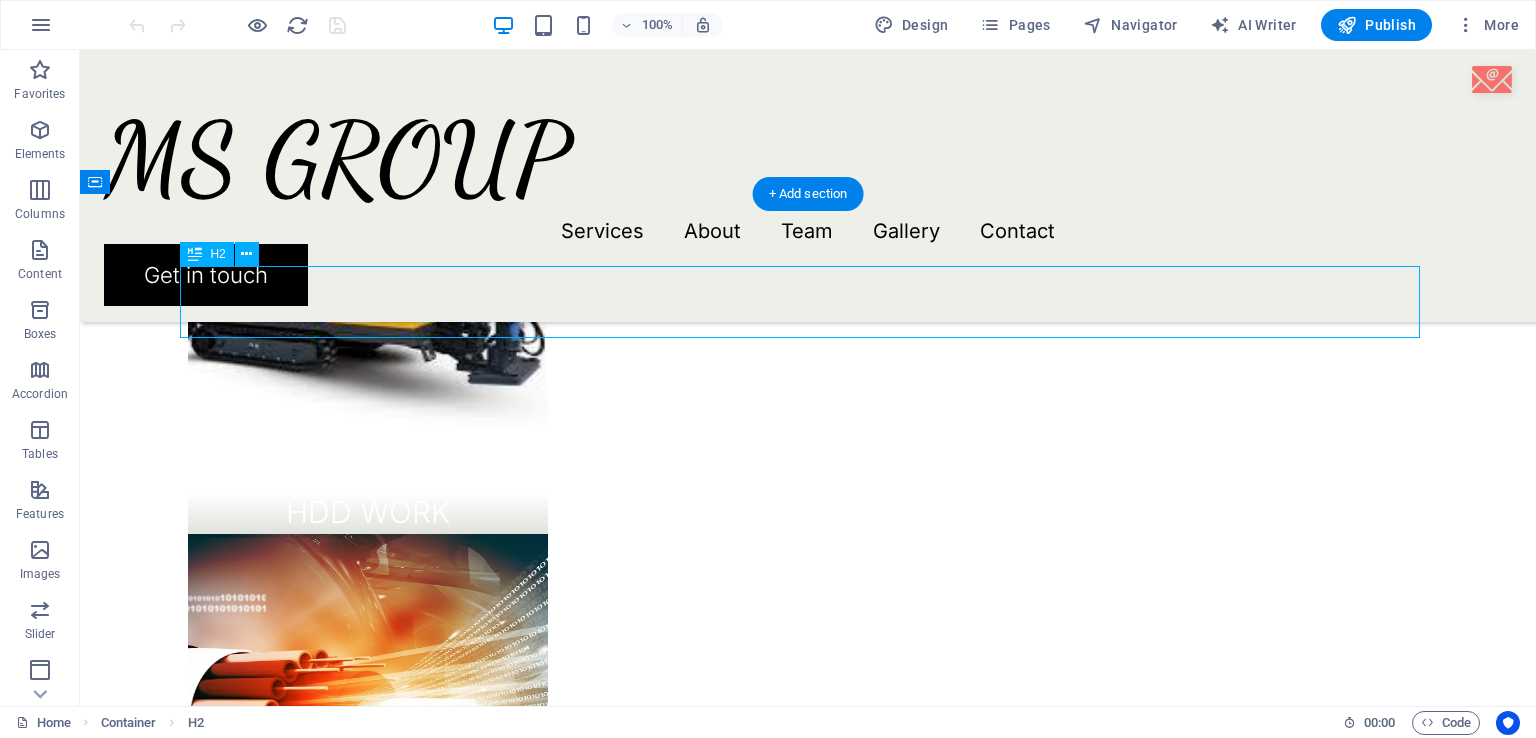 click on "People about us" at bounding box center (808, 1594) 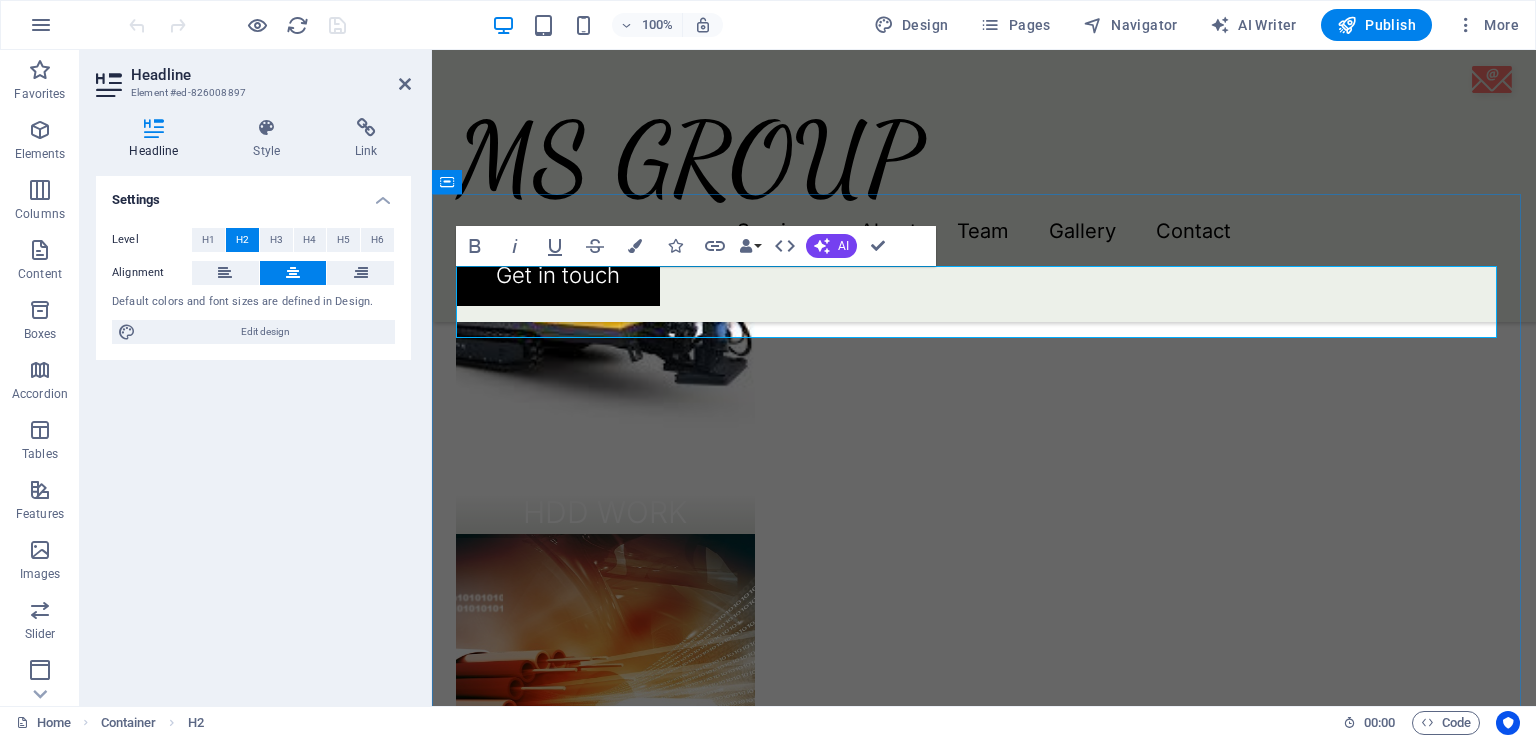 click on "People about us" at bounding box center (984, 1594) 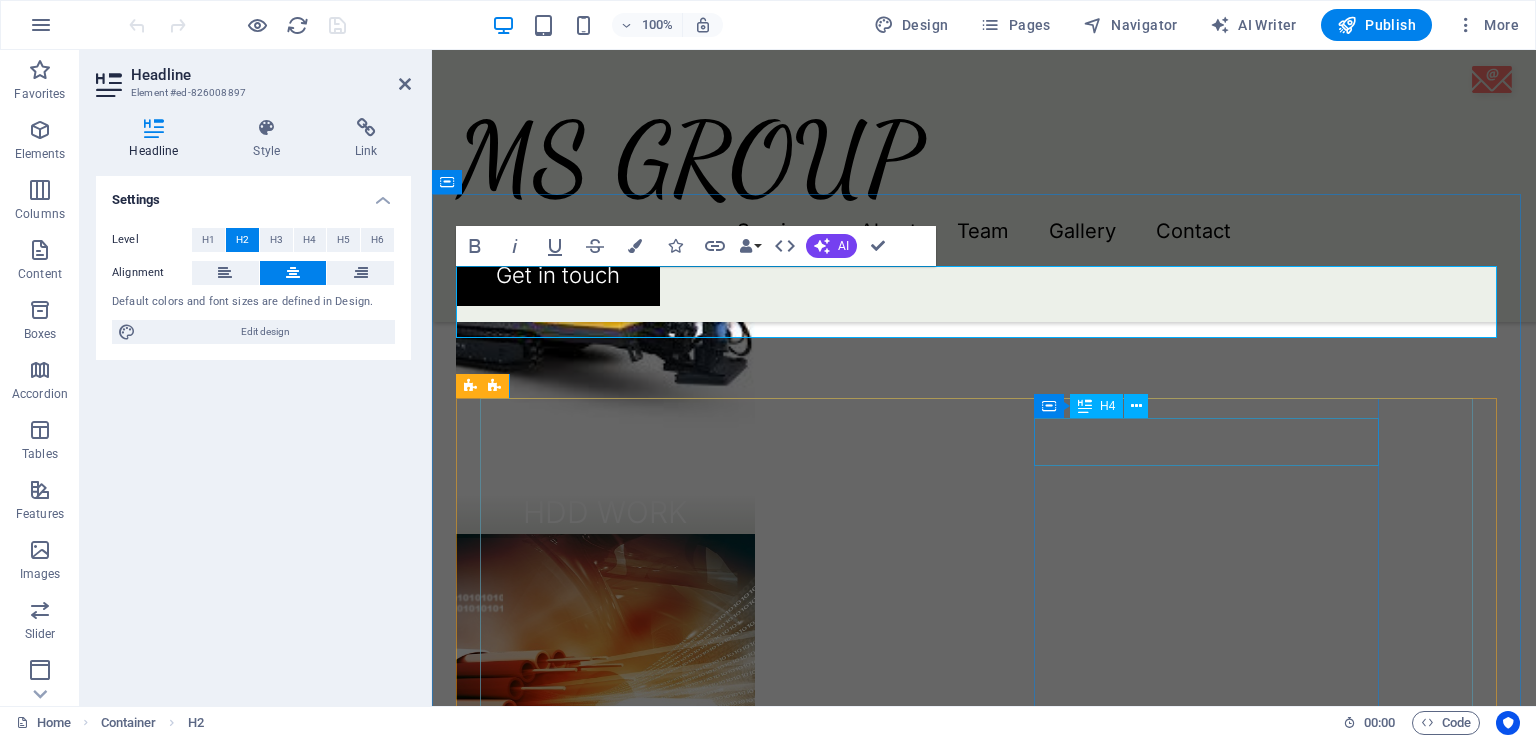 click on "Extraordinary service" at bounding box center (13, 3351) 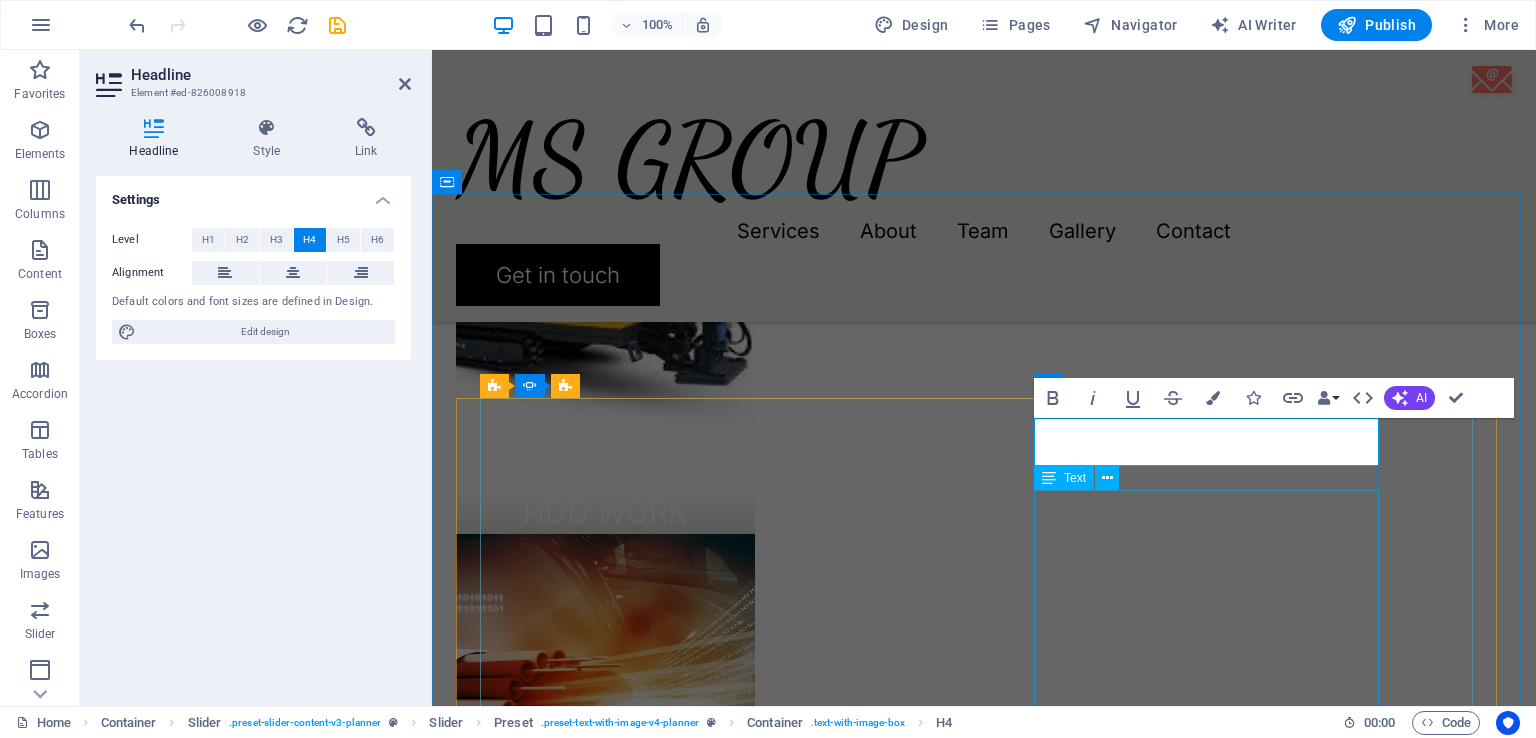 click on "Lorem ipsum dolor sit amet, consectetur adipiscing elit, sed do eiusmod tempor incididunt ut labore et dolore magna aliqua. Ut enim ad minim veniam, quis nostrud exercitation ullamco laboris nisi ut aliquip ex ea commodo consequat. Duis aute irure dolor in reprehenderit in voluptate velit esse cillum dolore eu fugiat nulla pariatur." at bounding box center (13, 3449) 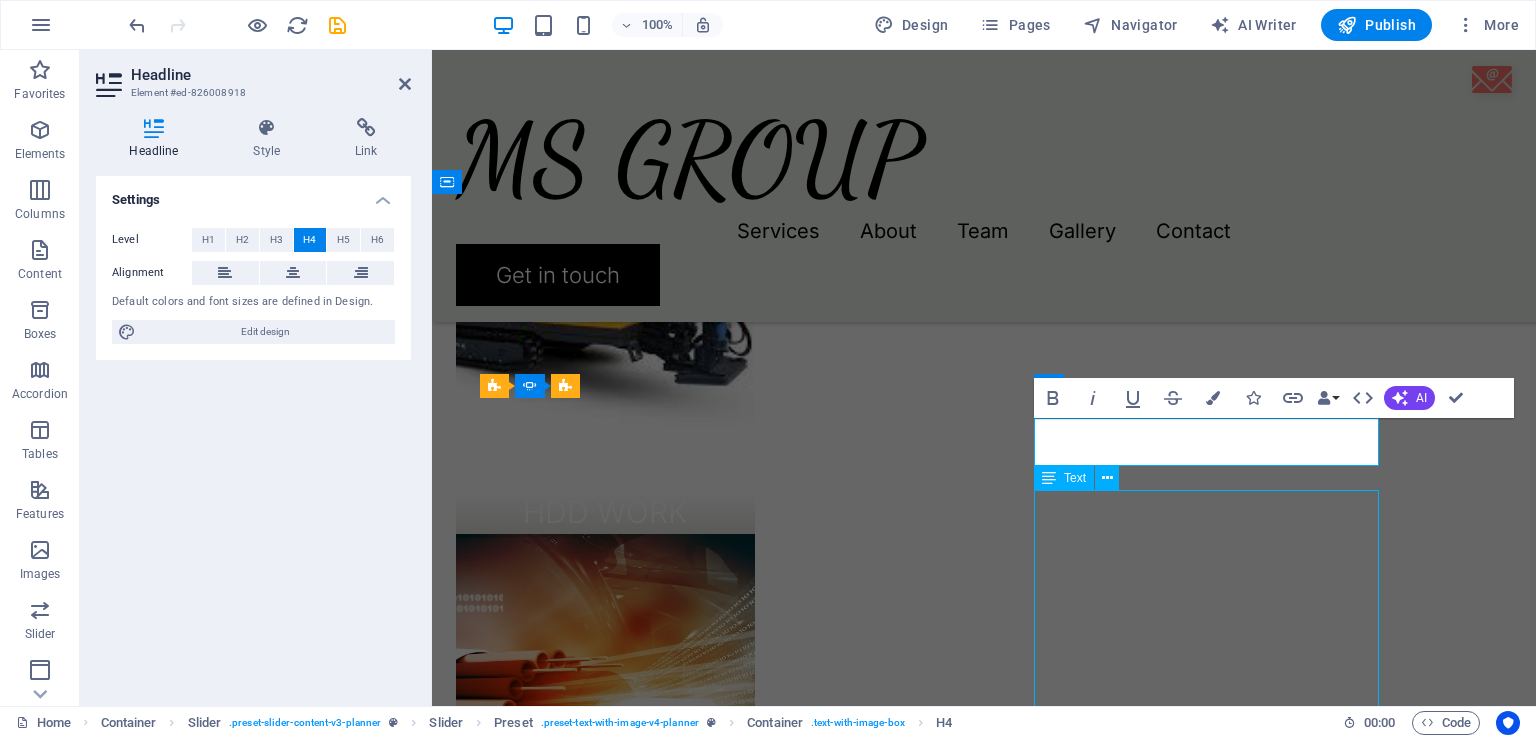 click on "Lorem ipsum dolor sit amet, consectetur adipiscing elit, sed do eiusmod tempor incididunt ut labore et dolore magna aliqua. Ut enim ad minim veniam, quis nostrud exercitation ullamco laboris nisi ut aliquip ex ea commodo consequat. Duis aute irure dolor in reprehenderit in voluptate velit esse cillum dolore eu fugiat nulla pariatur." at bounding box center (13, 3449) 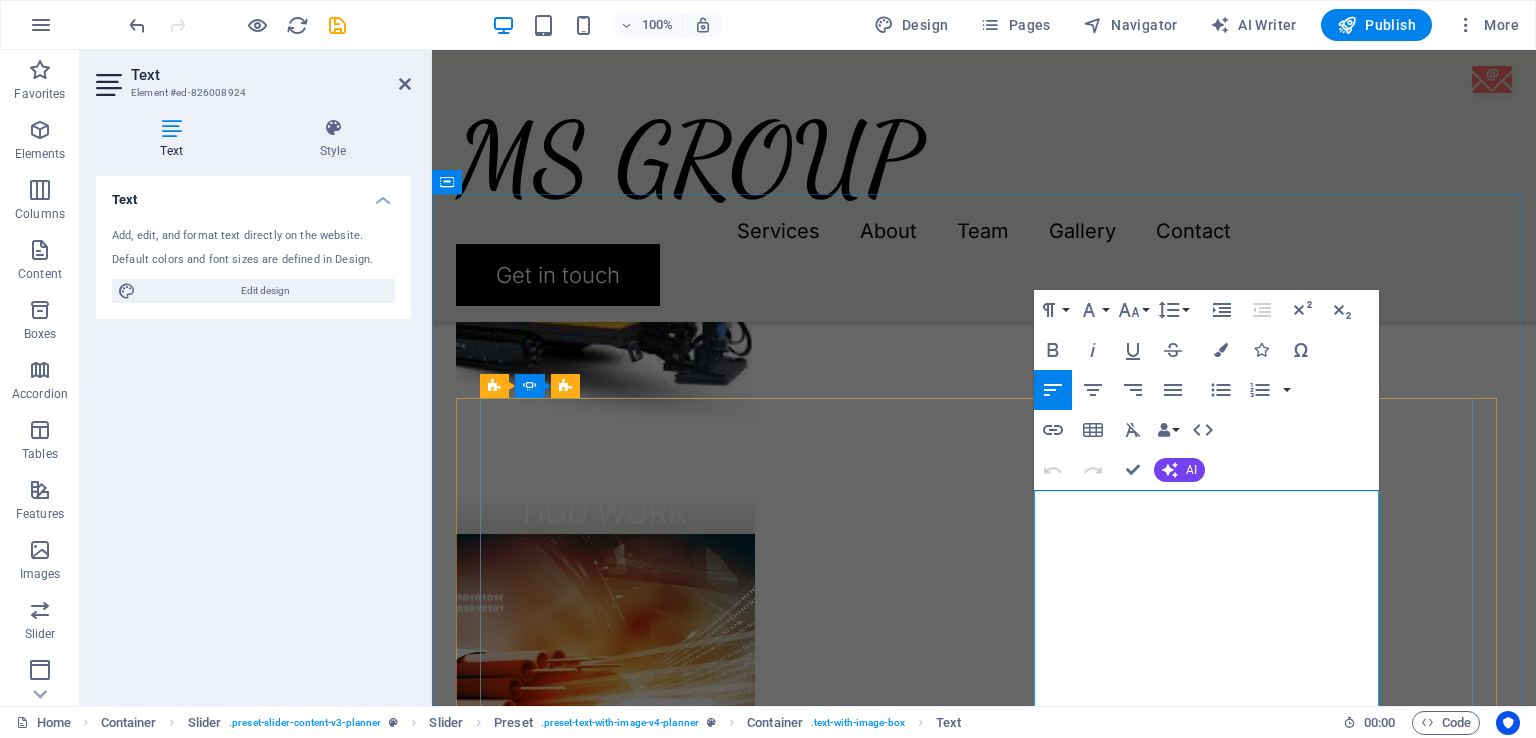 click on "Lorem ipsum dolor sit amet, consectetur adipiscing elit, sed do eiusmod tempor incididunt ut labore et dolore magna aliqua. Ut enim ad minim veniam, quis nostrud exercitation ullamco laboris nisi ut aliquip ex ea commodo consequat. Duis aute irure dolor in reprehenderit in voluptate velit esse cillum dolore eu fugiat nulla pariatur." at bounding box center [13, 3449] 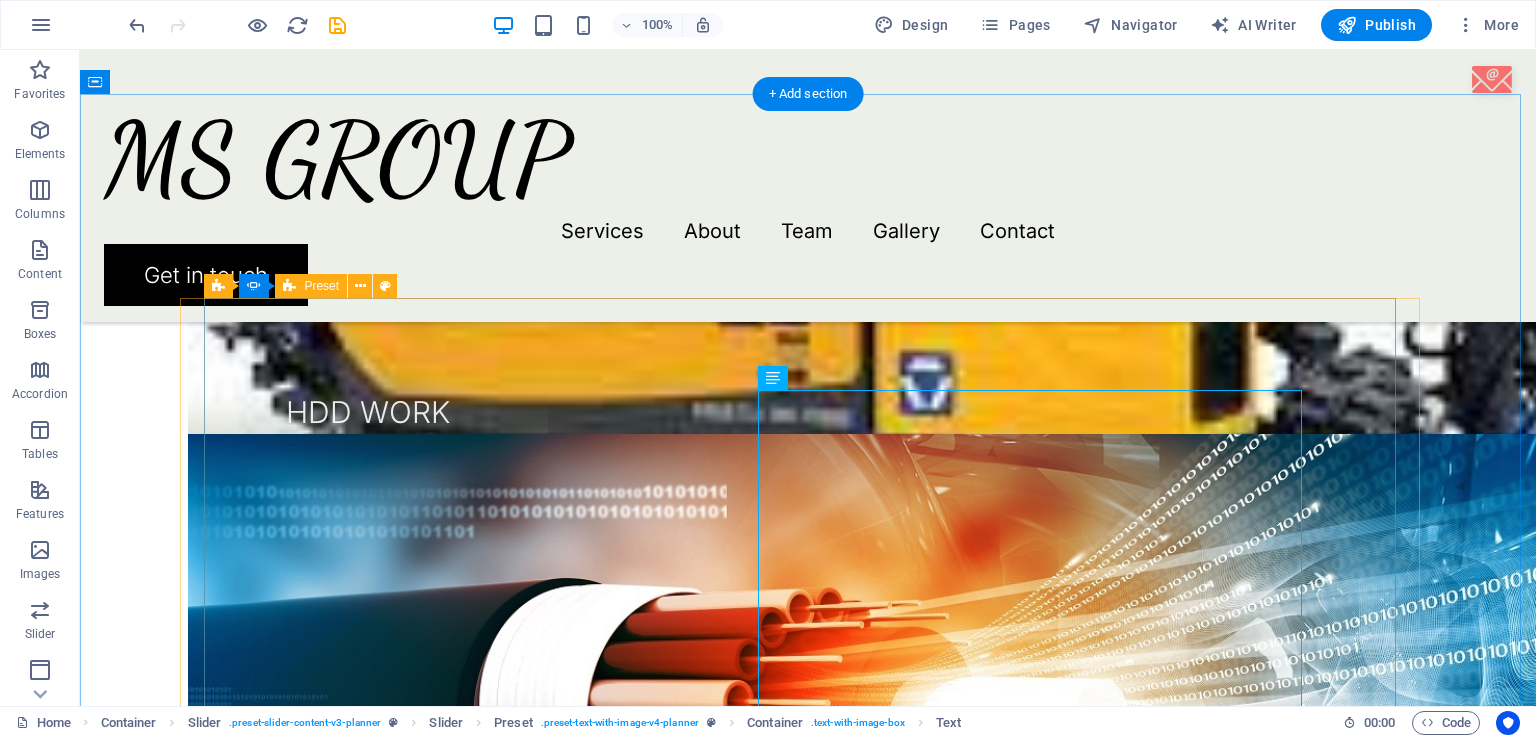 scroll, scrollTop: 2200, scrollLeft: 0, axis: vertical 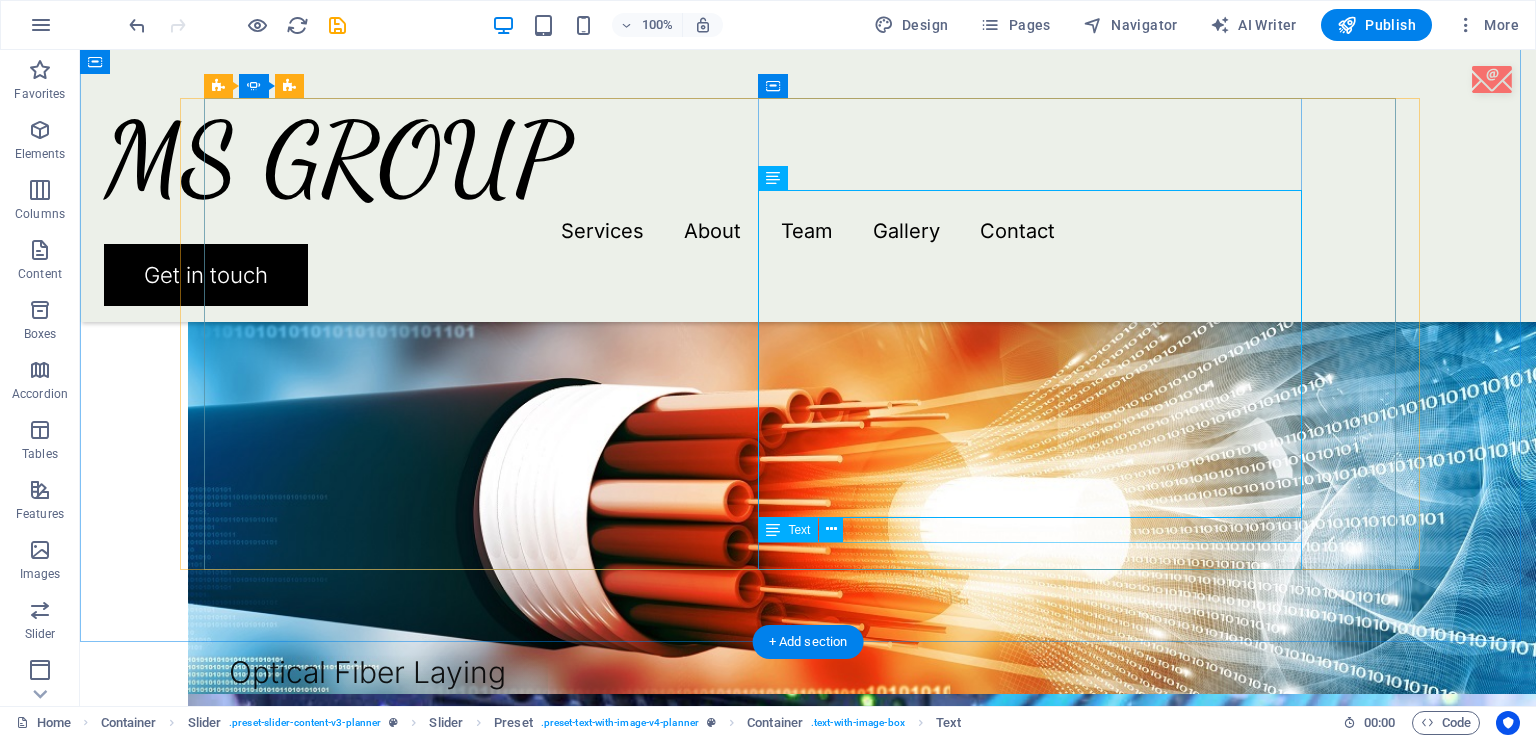 click on "Samuel C. Berlingthon" at bounding box center [-354, 3803] 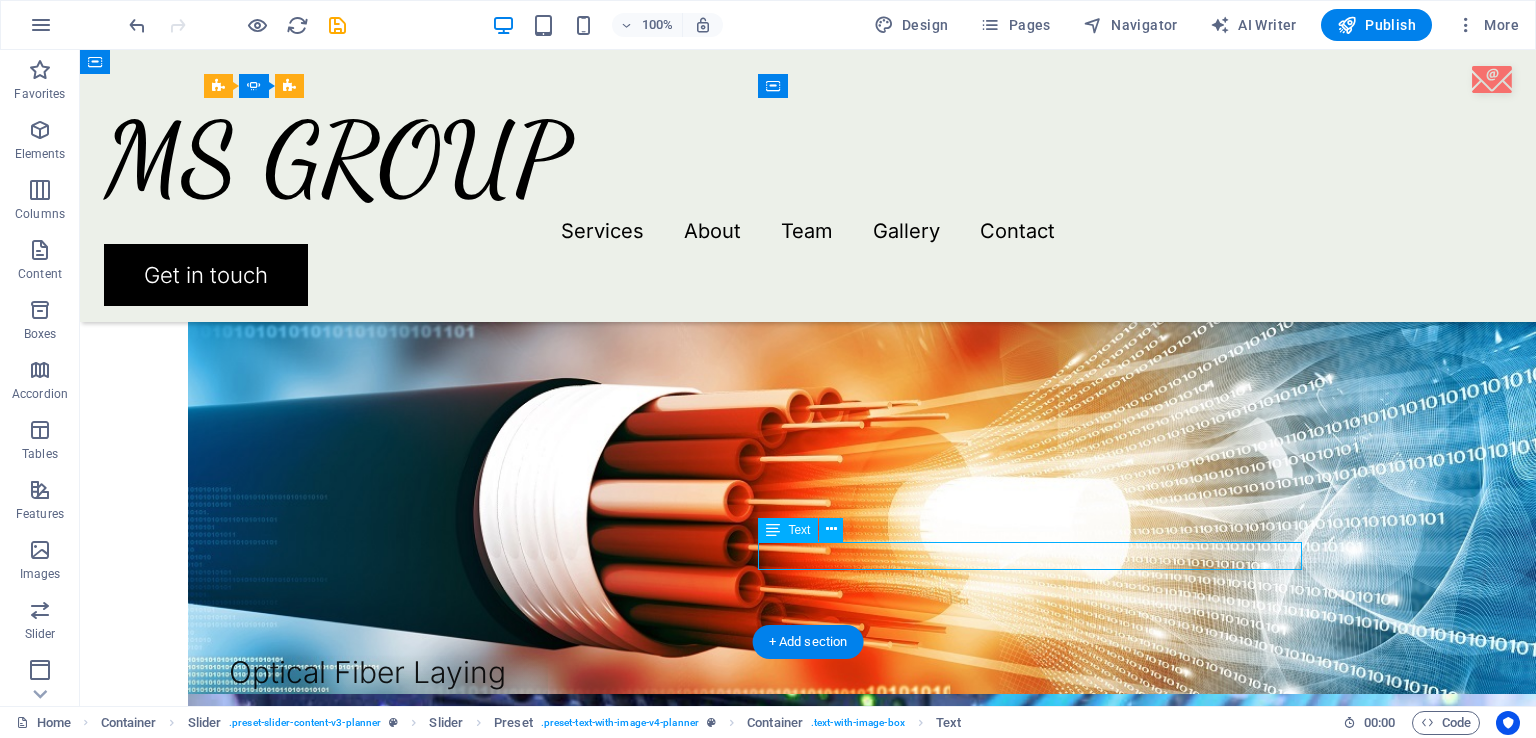 click on "Samuel C. Berlingthon" at bounding box center [-354, 3803] 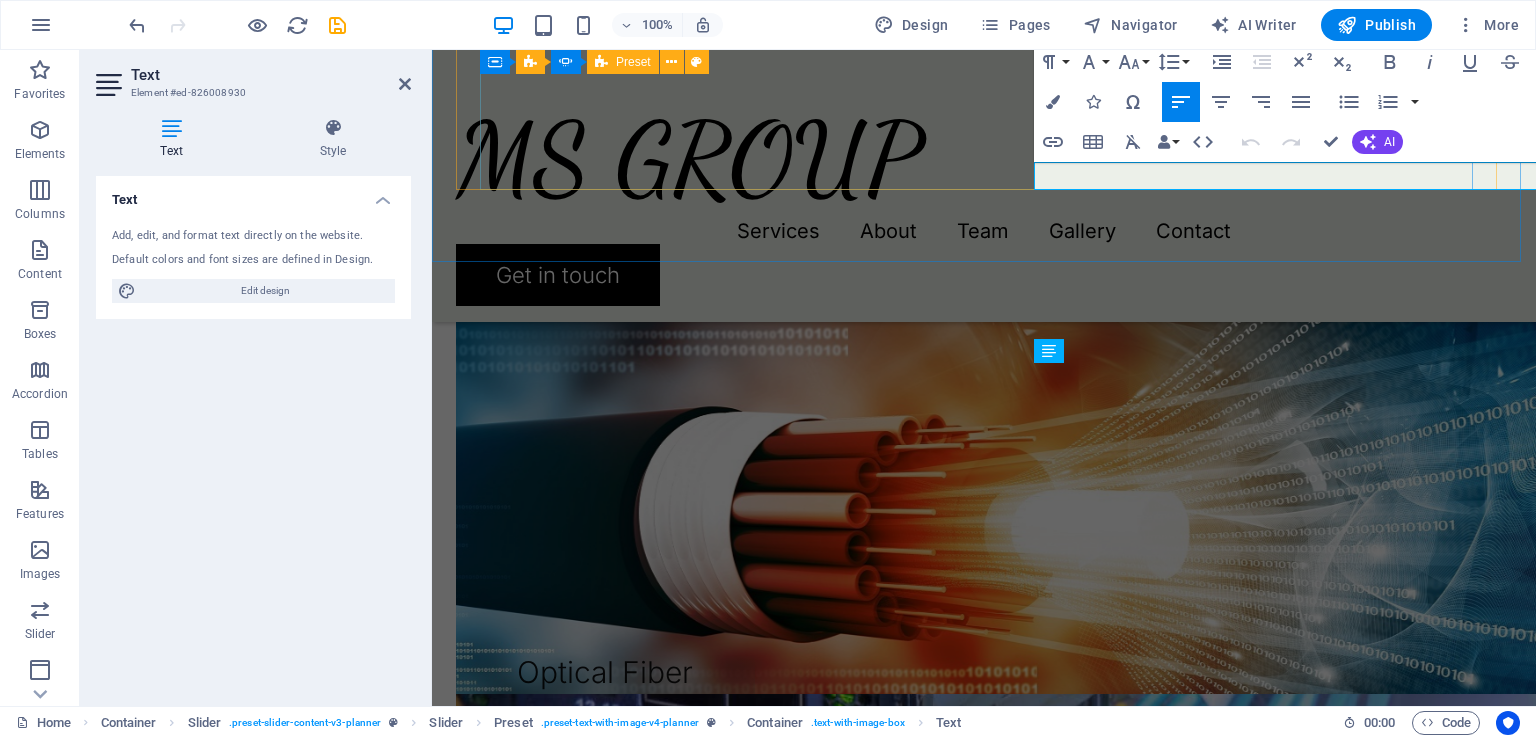 scroll, scrollTop: 2580, scrollLeft: 0, axis: vertical 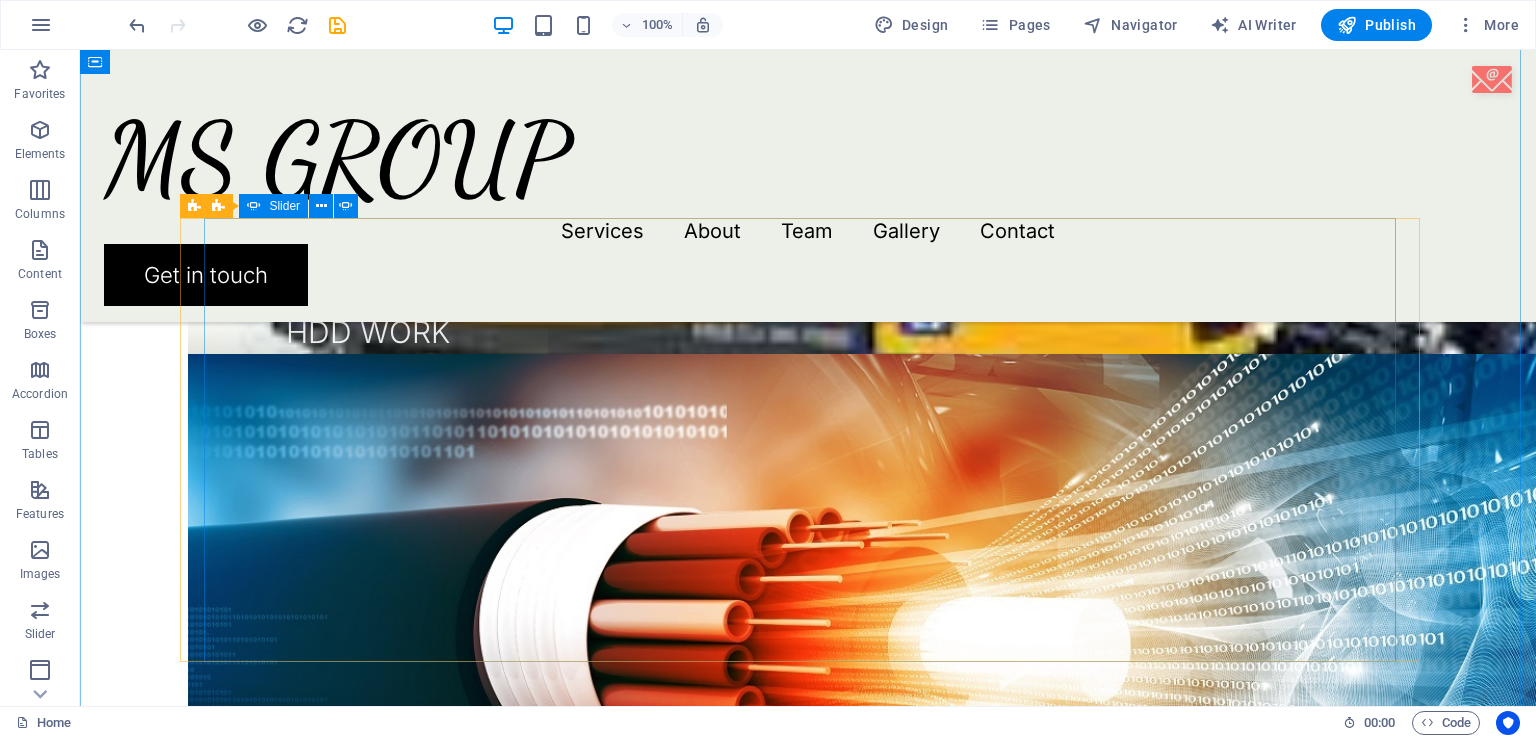 click at bounding box center [808, 1978] 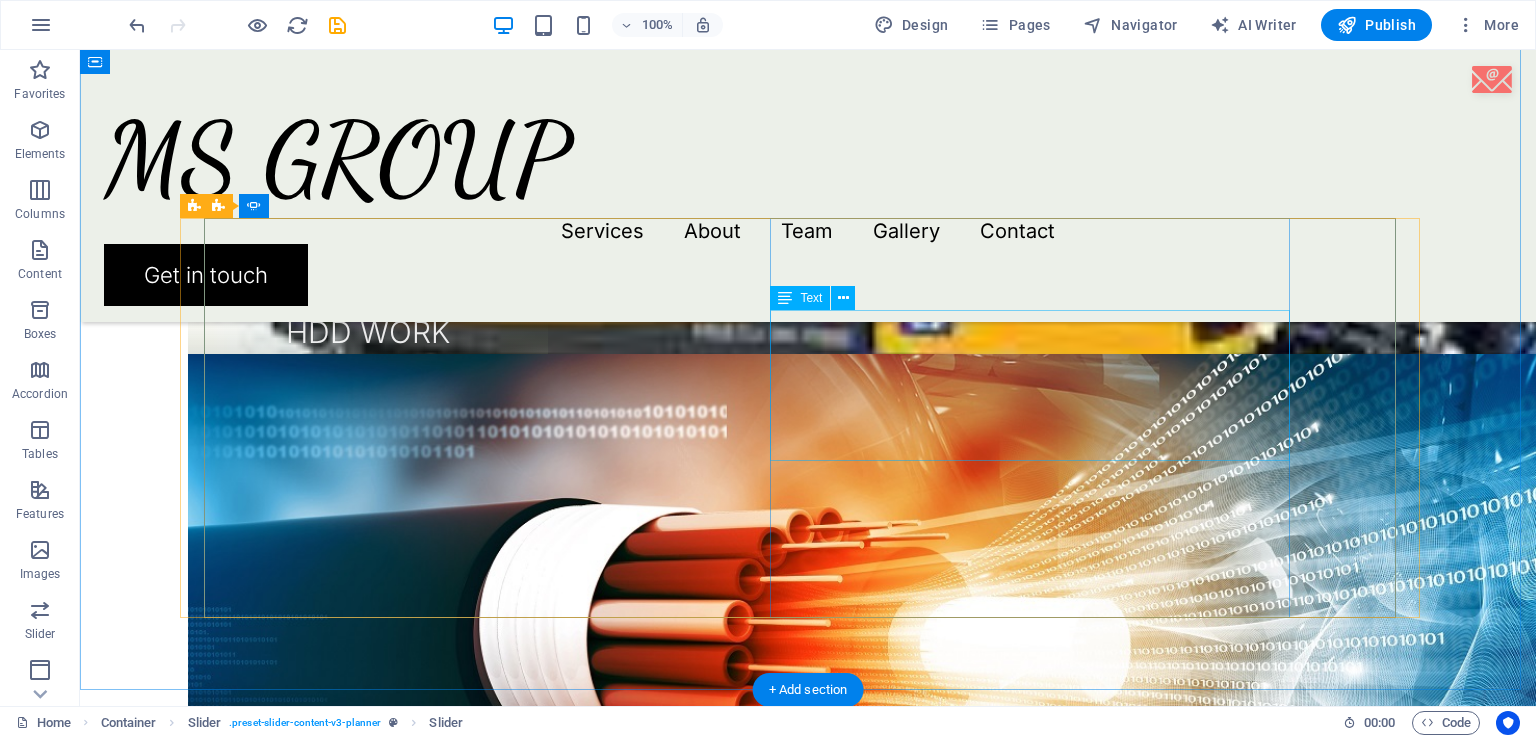 click on "Lorem ipsum dolor sit amet, consectetur adipiscing elit, sed do eiusmod tempor incididunt ut labore et dolore magna aliqua. Ut enim ad minim veniam, quis nostrud exercitation ullamco laboris nisi ut aliquip ex ea commodo consequat. Duis aute irure dolor in reprehenderit in voluptate velit esse cillum dolore eu fugiat nulla pariatur." at bounding box center (-1652, 3961) 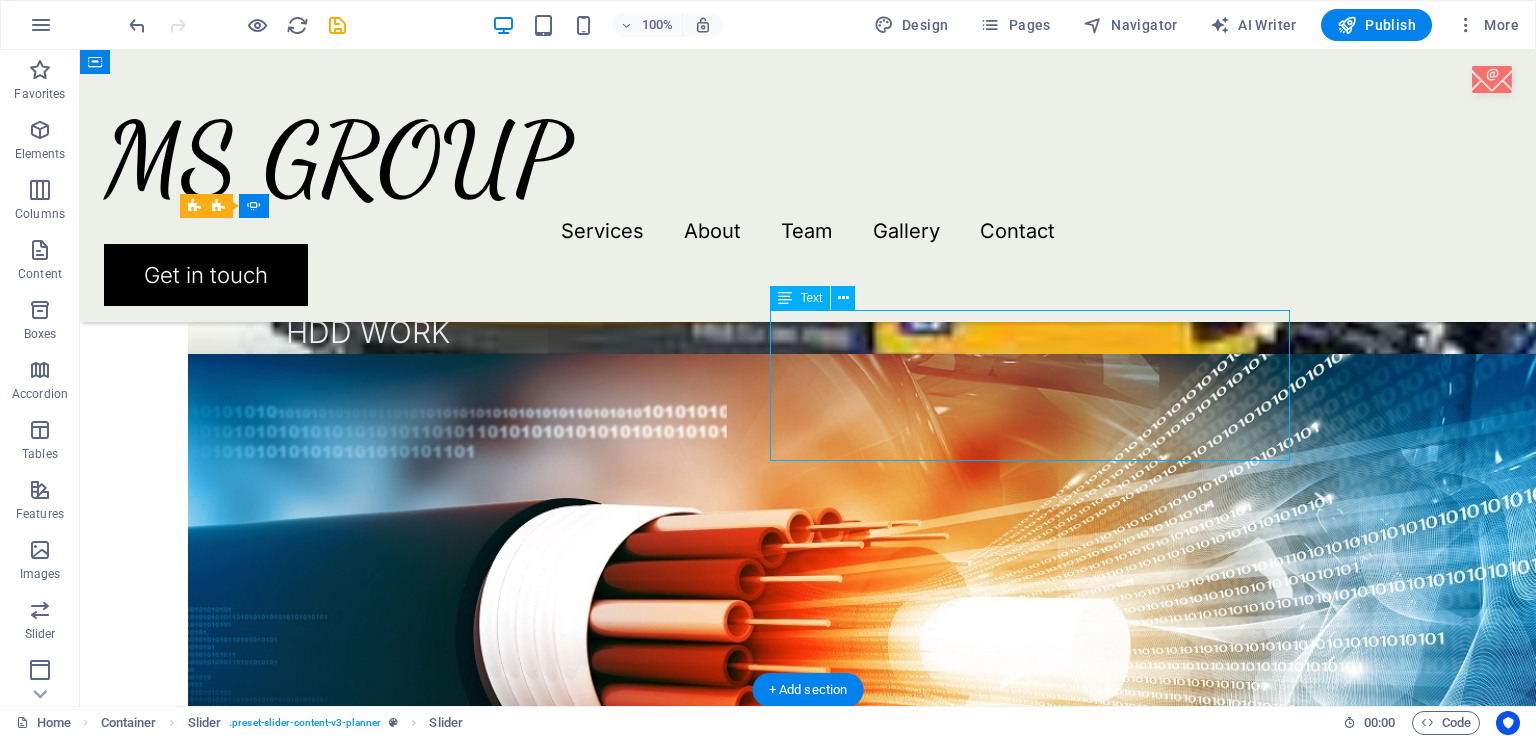 click on "Lorem ipsum dolor sit amet, consectetur adipiscing elit, sed do eiusmod tempor incididunt ut labore et dolore magna aliqua. Ut enim ad minim veniam, quis nostrud exercitation ullamco laboris nisi ut aliquip ex ea commodo consequat. Duis aute irure dolor in reprehenderit in voluptate velit esse cillum dolore eu fugiat nulla pariatur." at bounding box center (-1652, 3961) 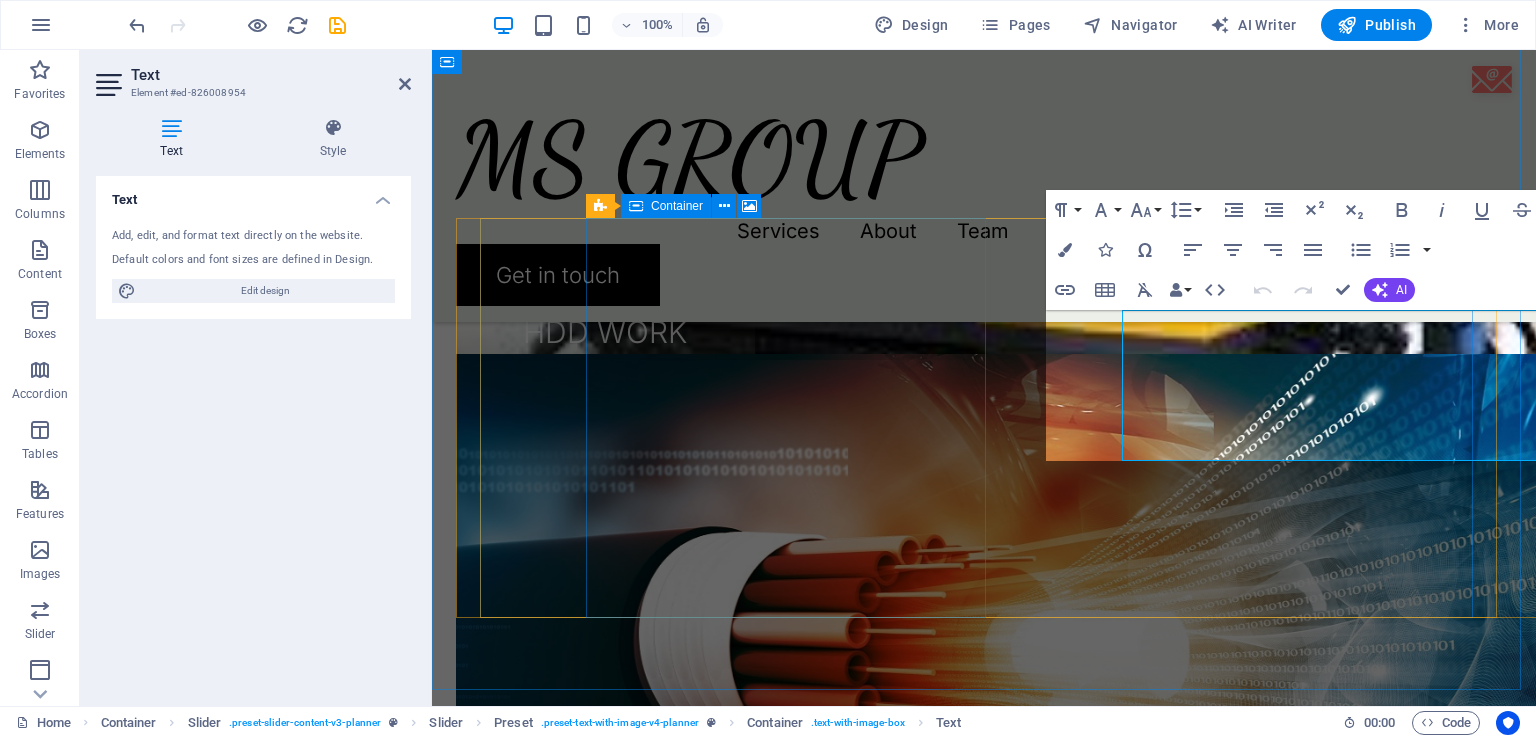 click on "Lorem ipsum dolor sit amet, consectetur adipiscing elit, sed do eiusmod tempor incididunt ut labore et dolore magna aliqua. Ut enim ad minim veniam, quis nostrud exercitation ullamco laboris nisi ut aliquip ex ea commodo consequat. Duis aute irure dolor in reprehenderit in voluptate velit esse cillum dolore eu fugiat nulla pariatur." at bounding box center [-1384, 3961] 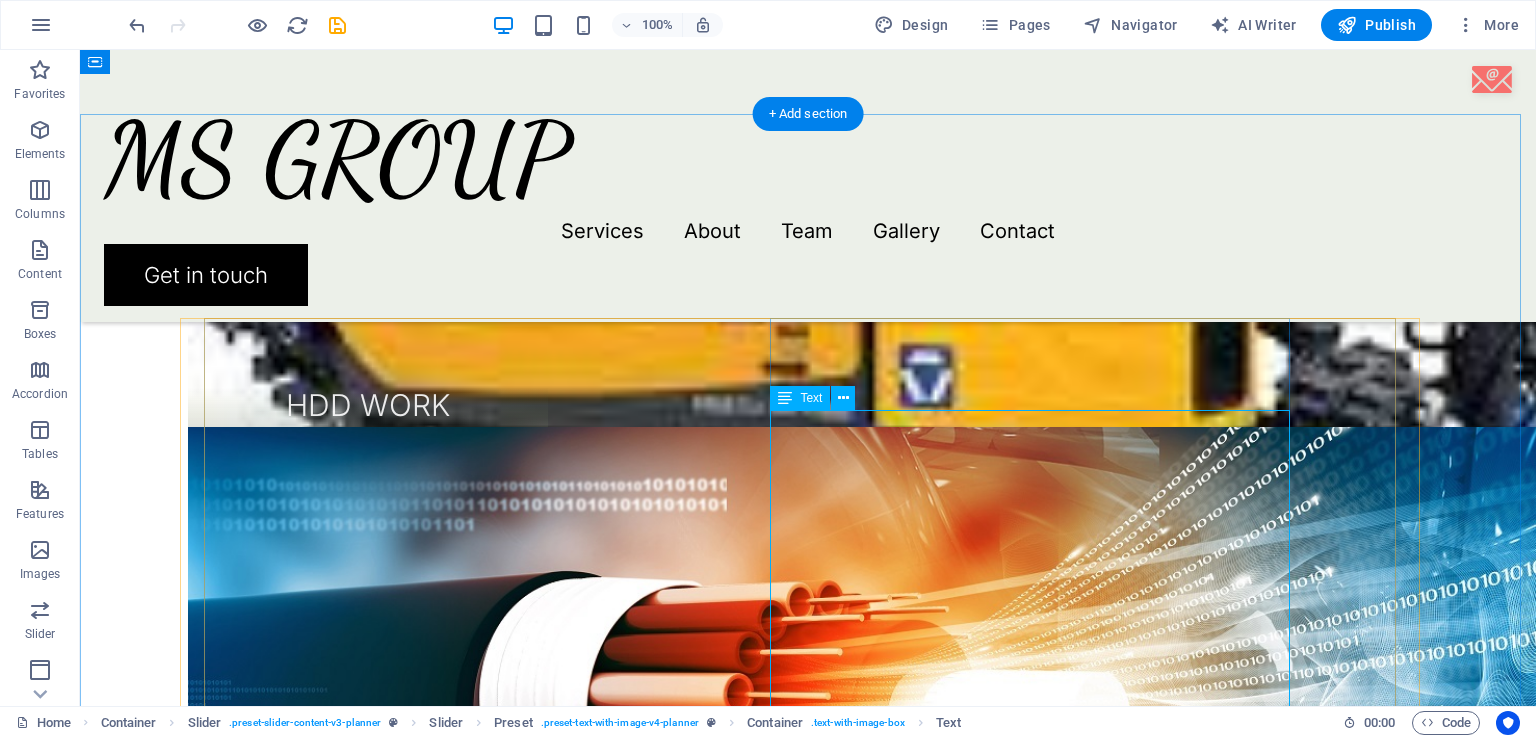 scroll, scrollTop: 1980, scrollLeft: 0, axis: vertical 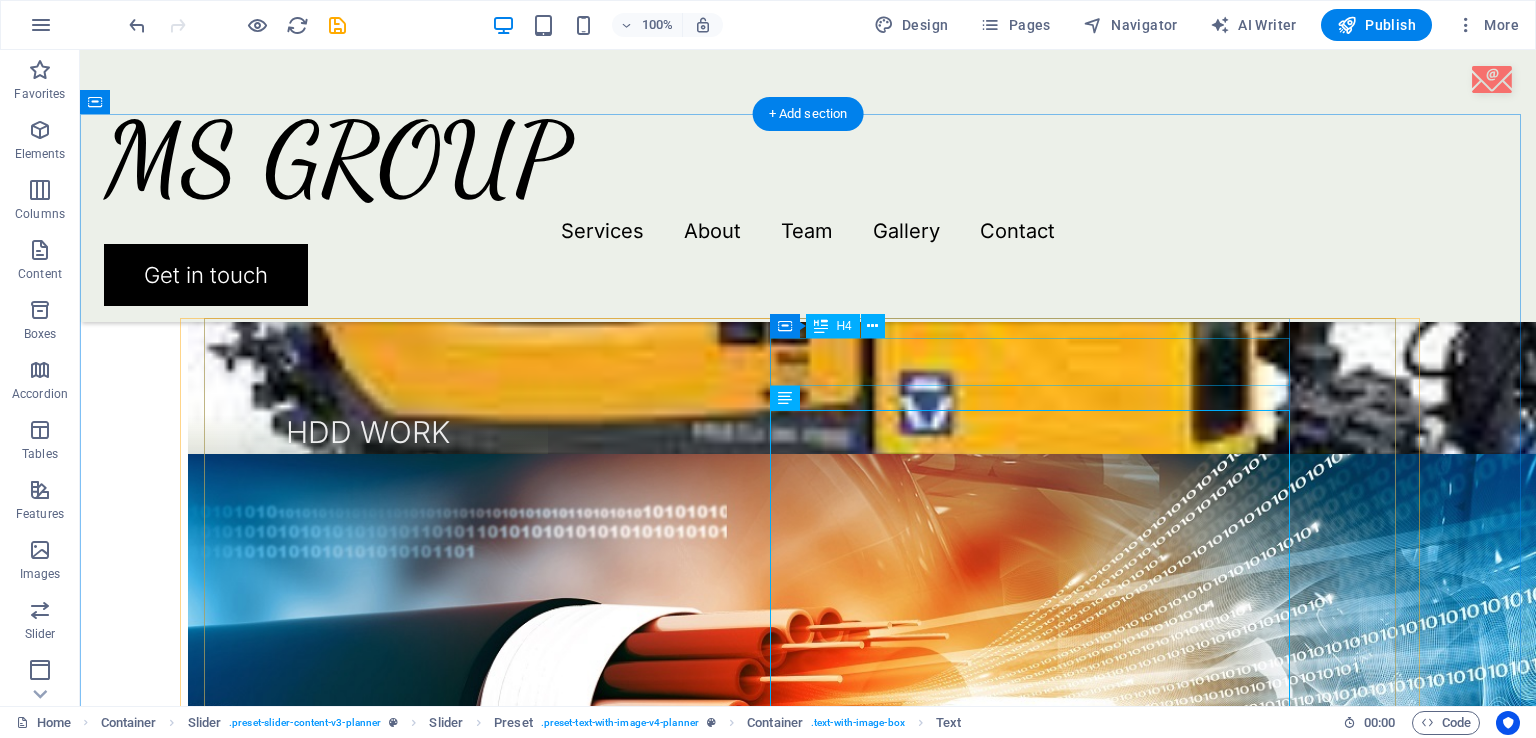 click on "Olivia and Benjamin" at bounding box center [-1652, 4039] 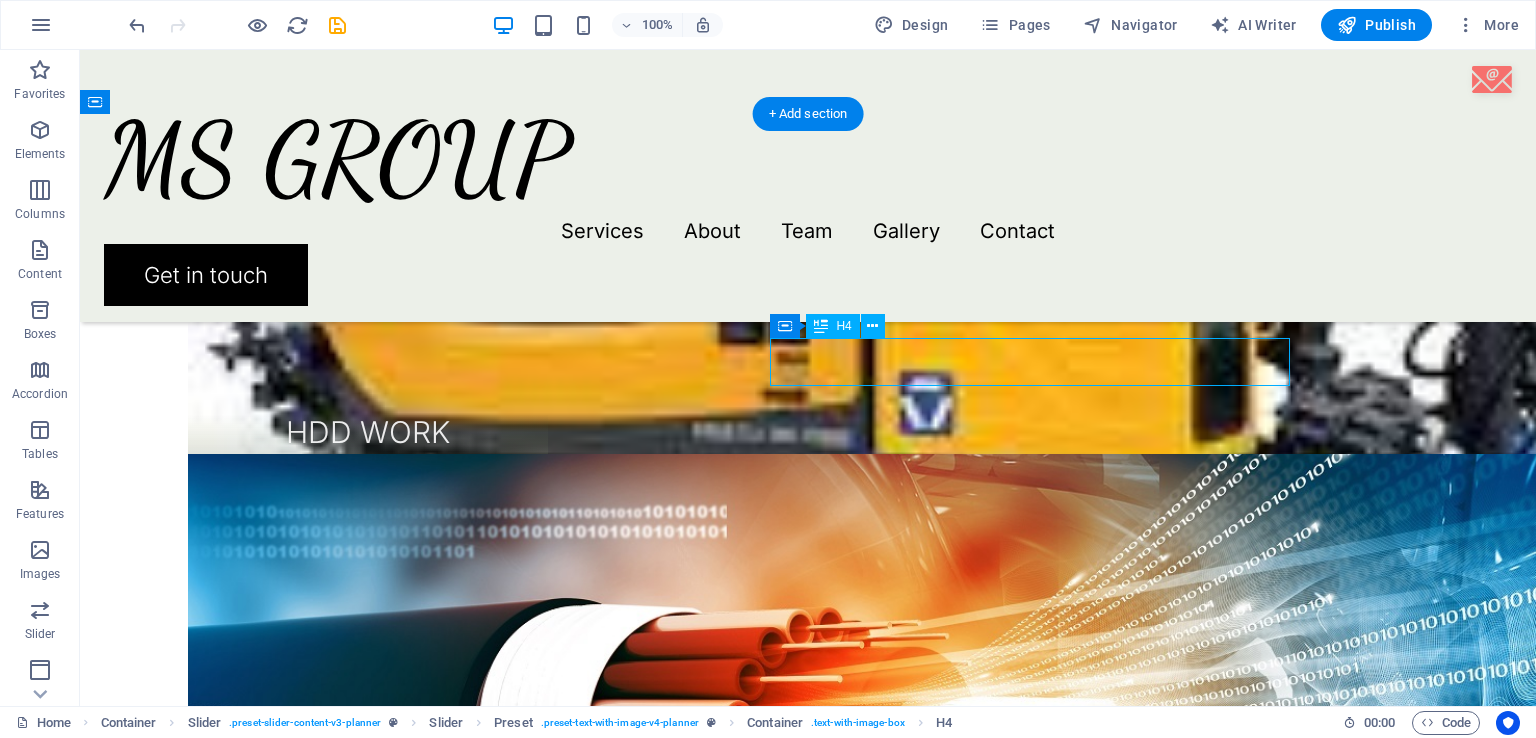 click on "Olivia and Benjamin" at bounding box center (-1652, 4039) 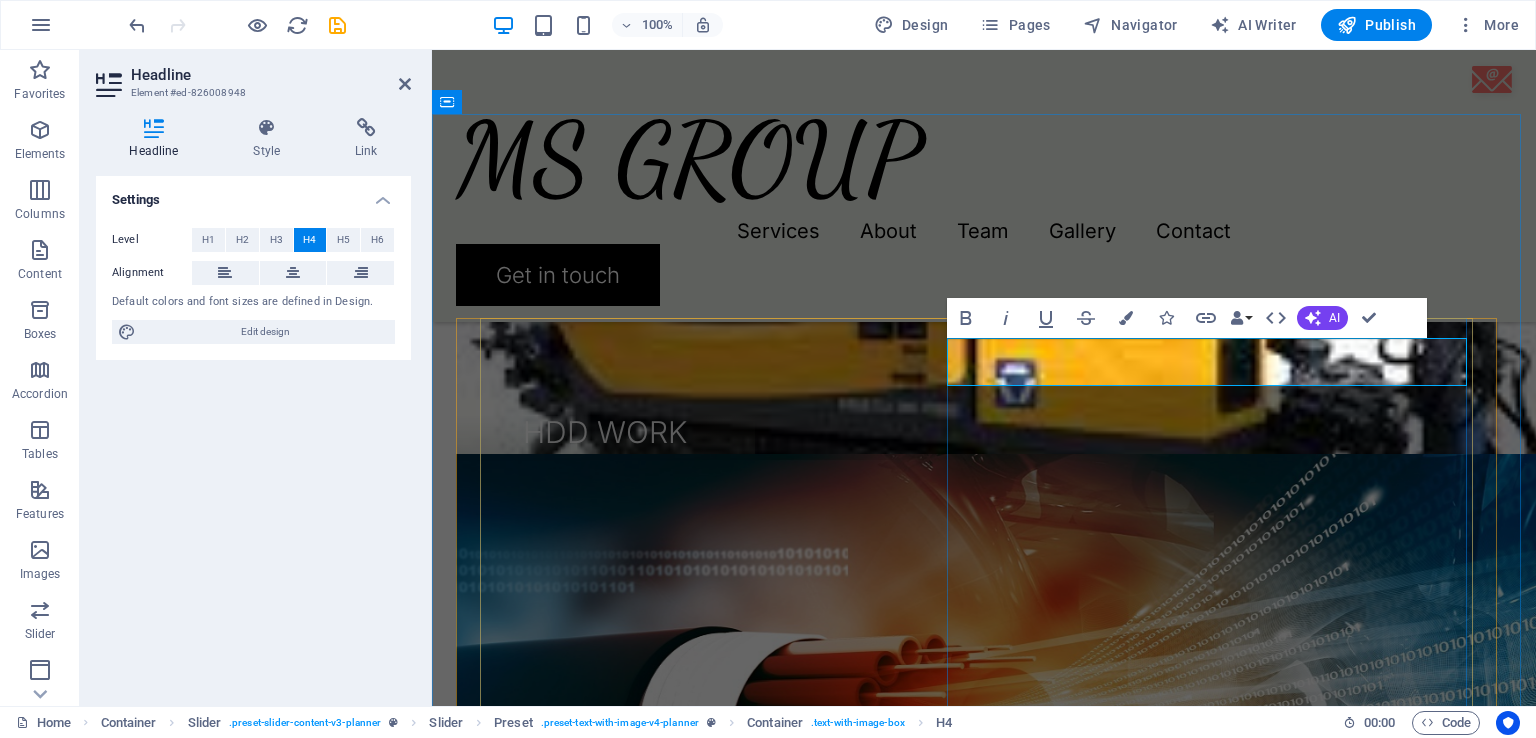 type 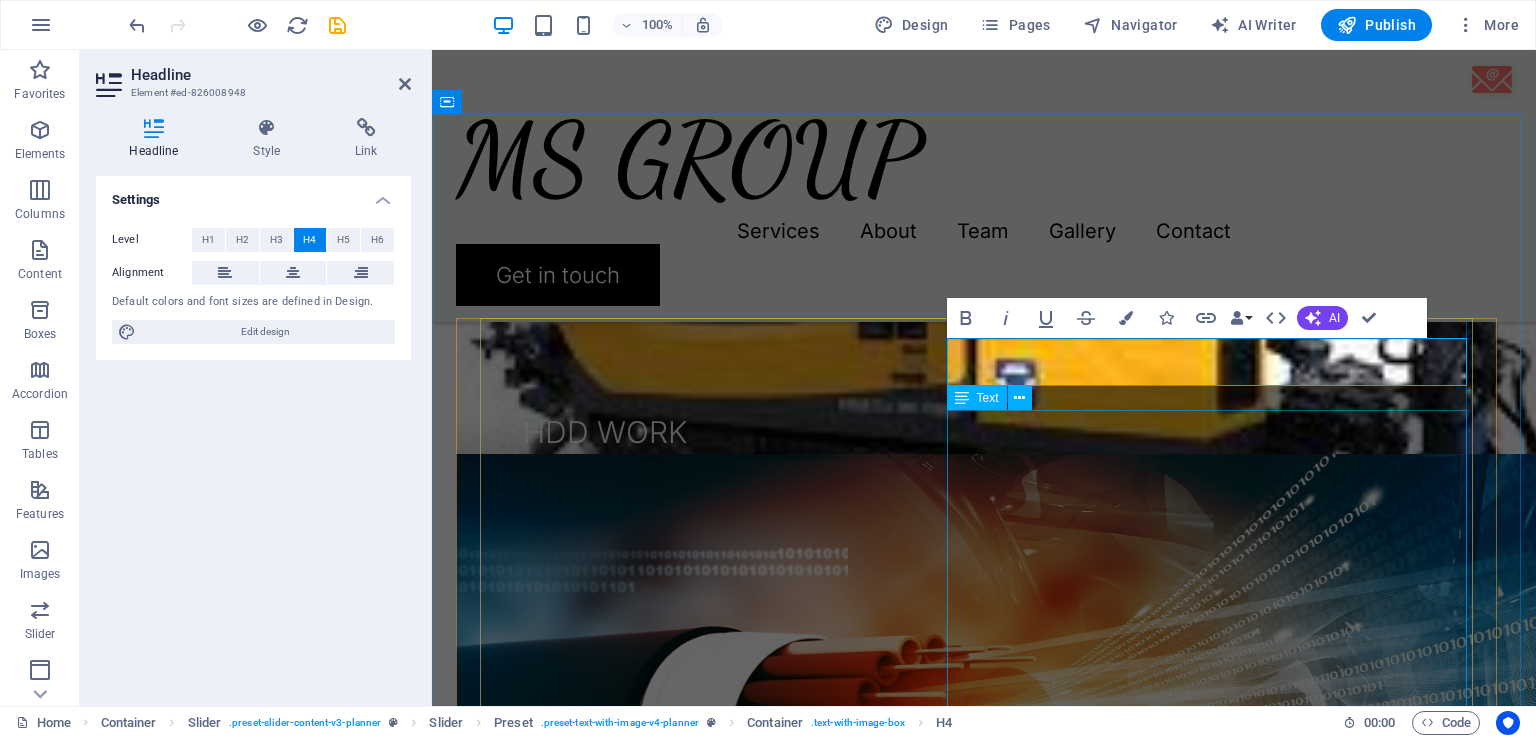 scroll, scrollTop: 2280, scrollLeft: 0, axis: vertical 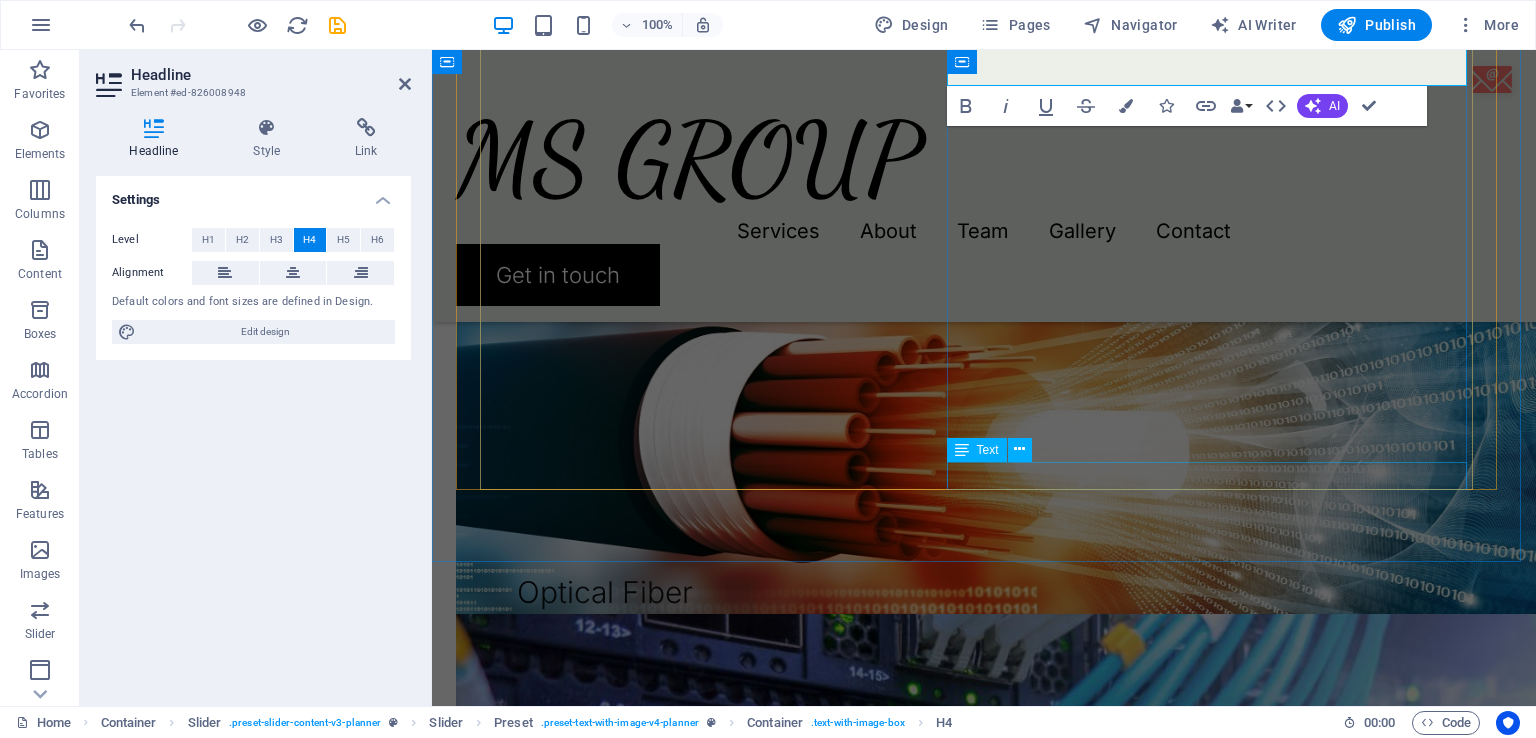 click on "[FIRST] [LAST]" at bounding box center (-986, 4530) 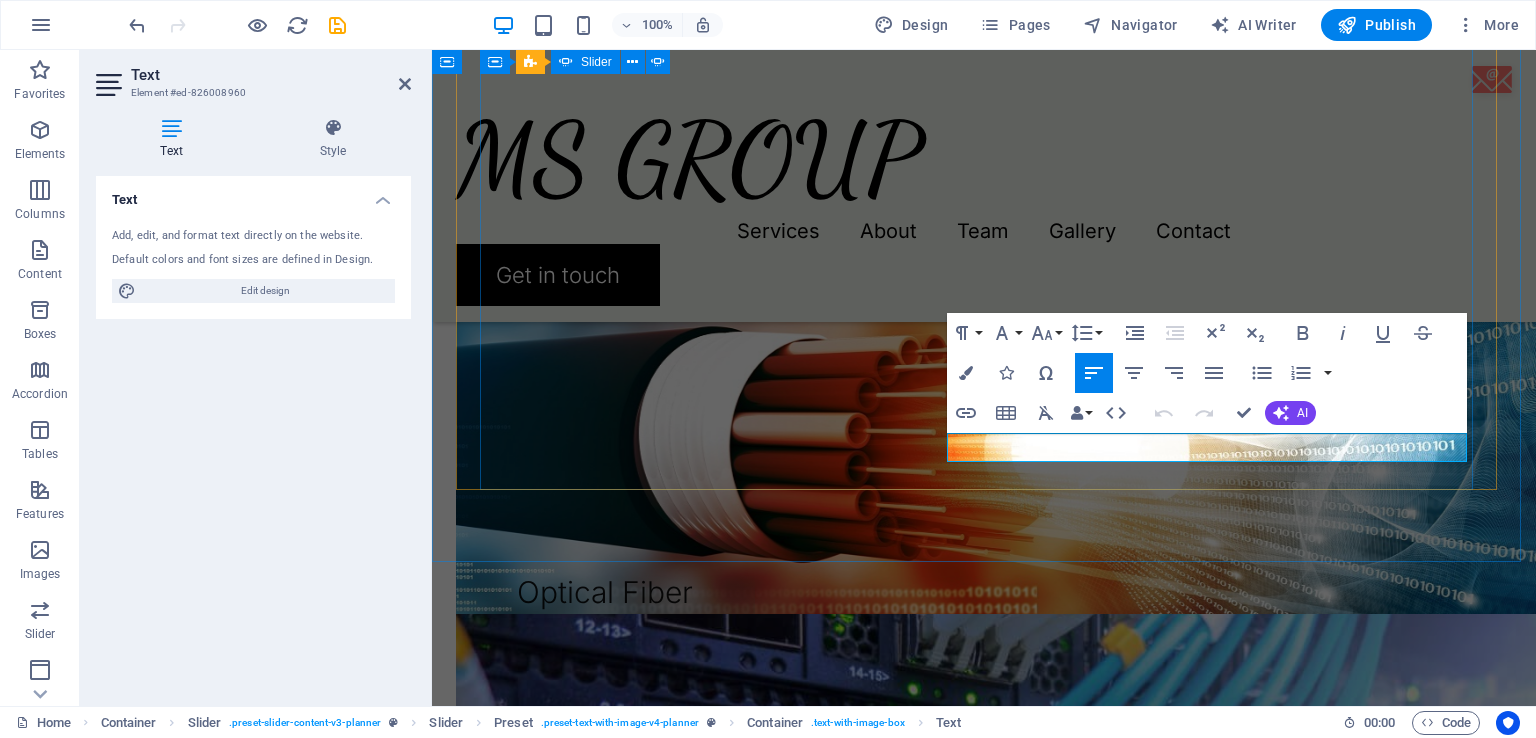 scroll, scrollTop: 28, scrollLeft: 0, axis: vertical 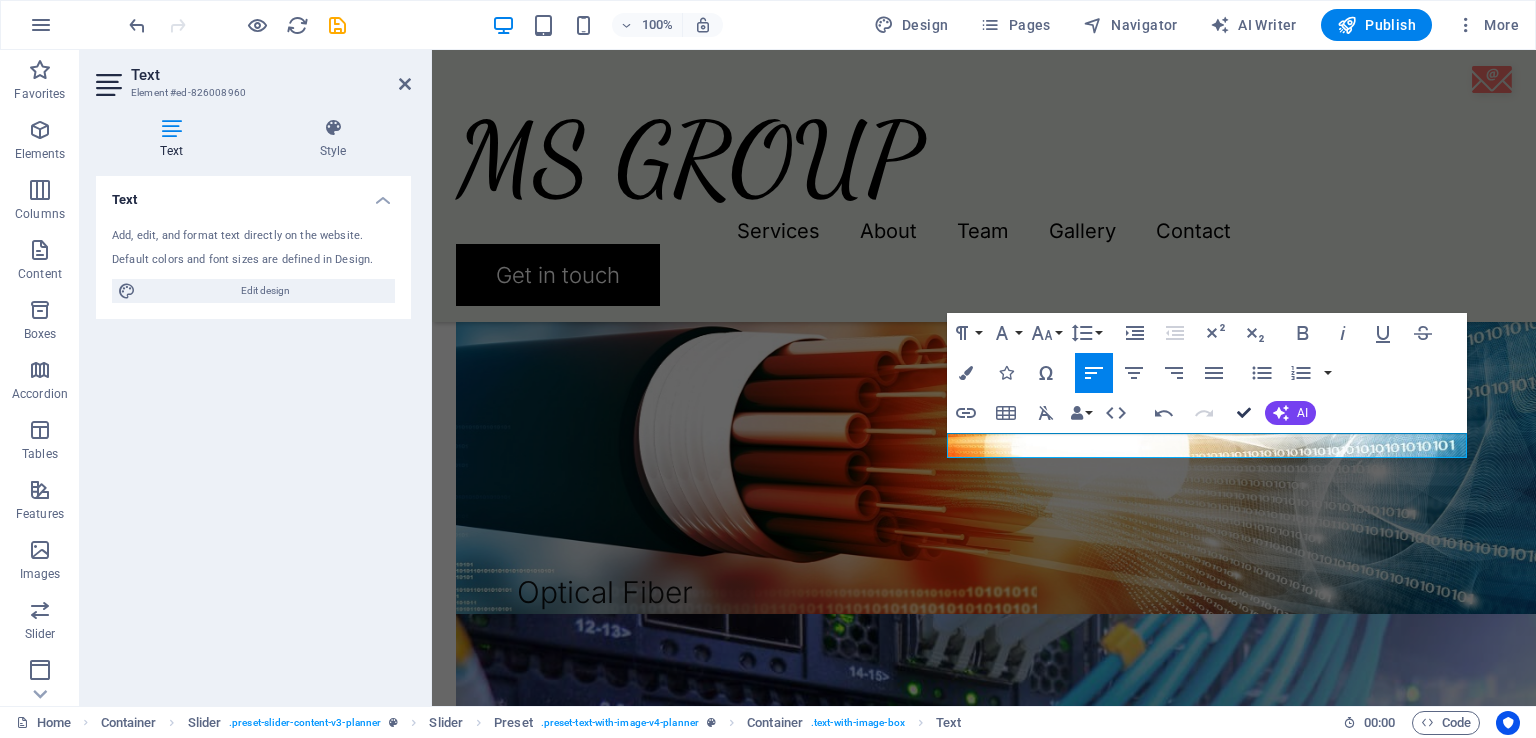 drag, startPoint x: 1244, startPoint y: 405, endPoint x: 1168, endPoint y: 364, distance: 86.35392 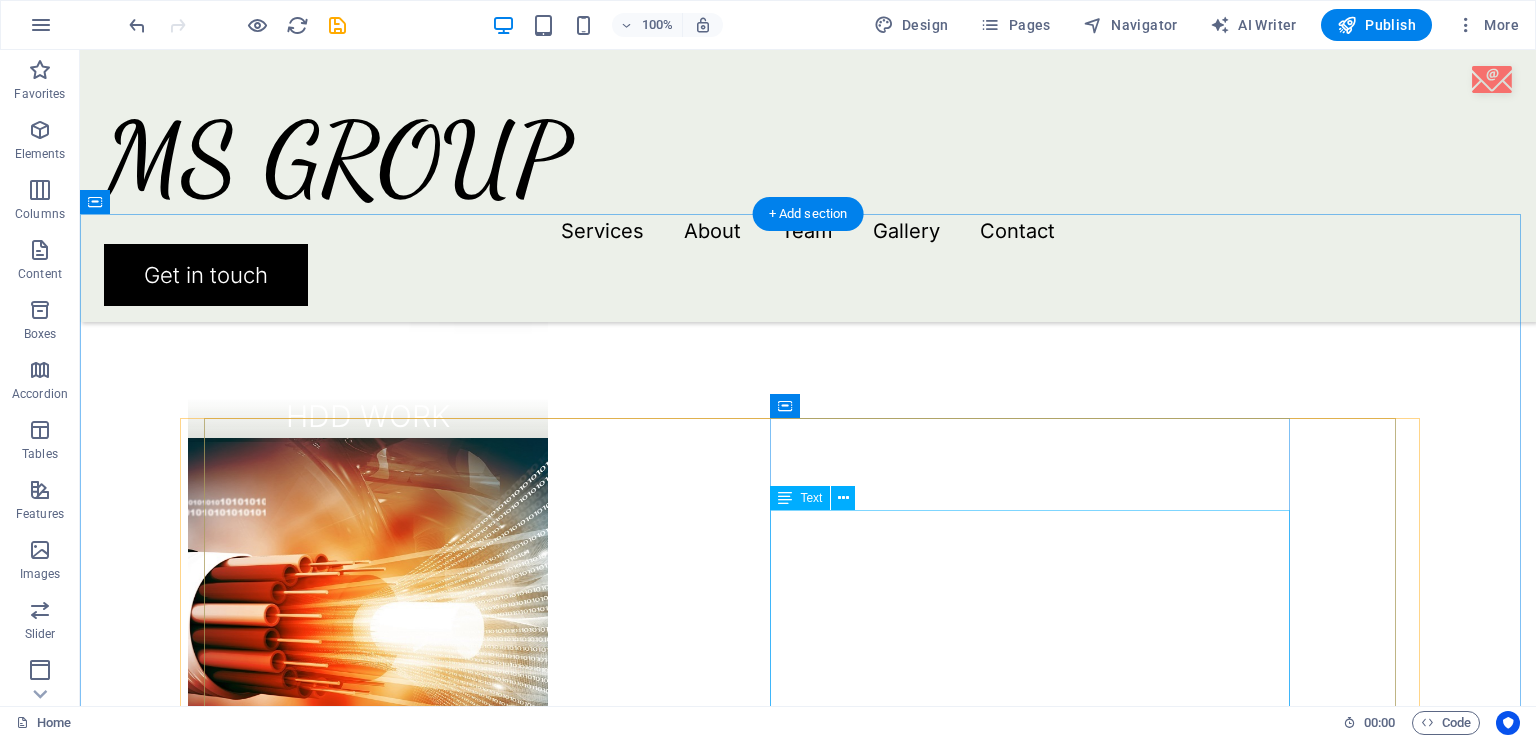 scroll, scrollTop: 2080, scrollLeft: 0, axis: vertical 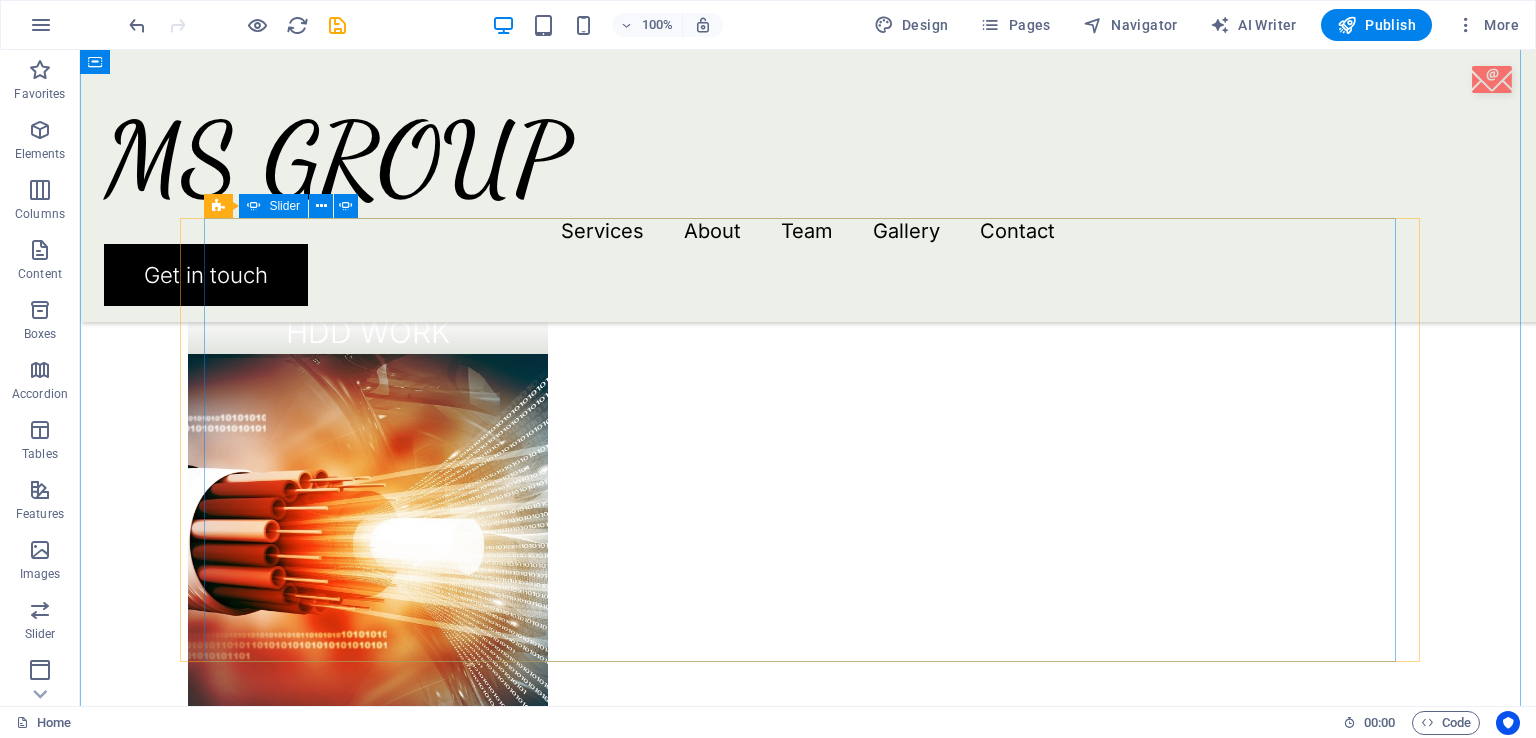 click at bounding box center (808, 1978) 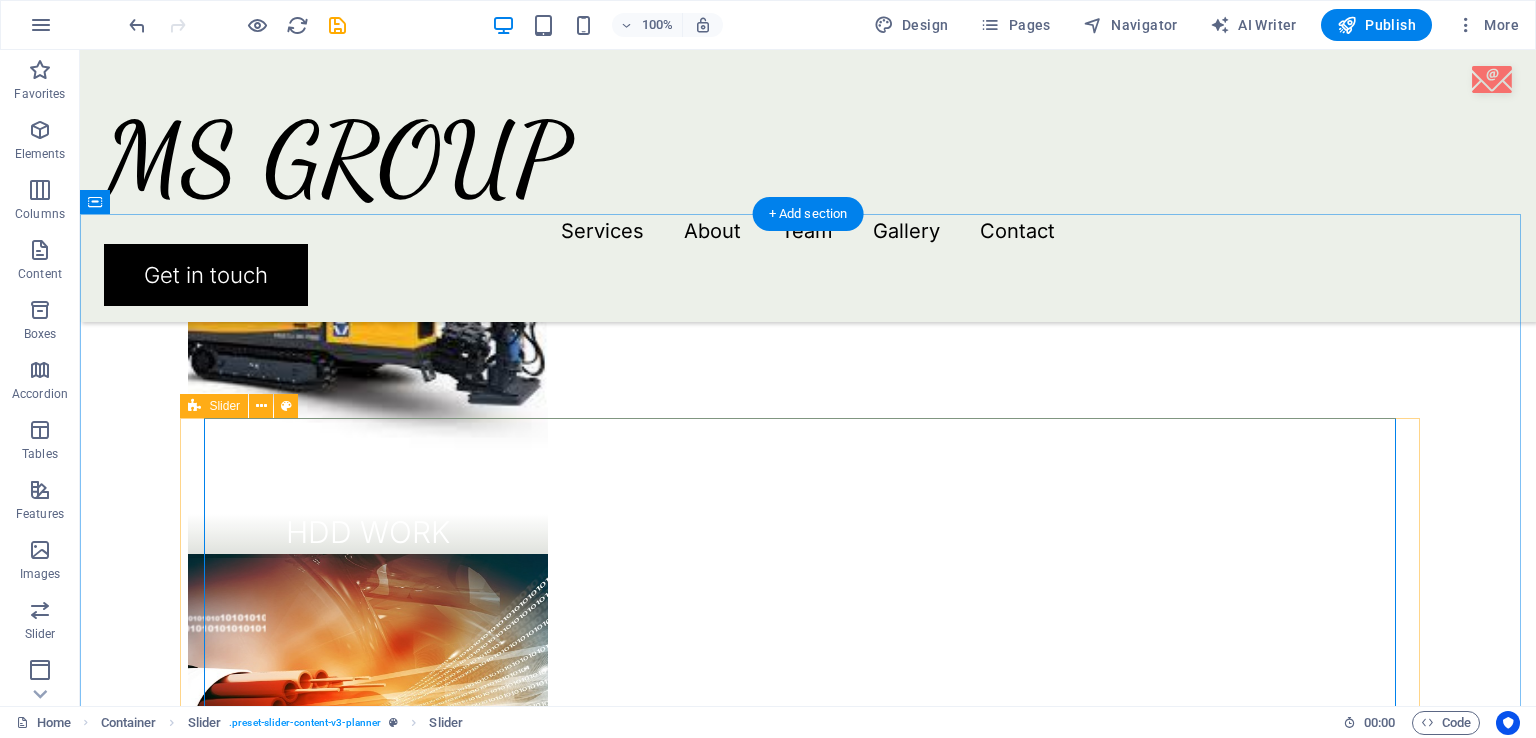 scroll, scrollTop: 1980, scrollLeft: 0, axis: vertical 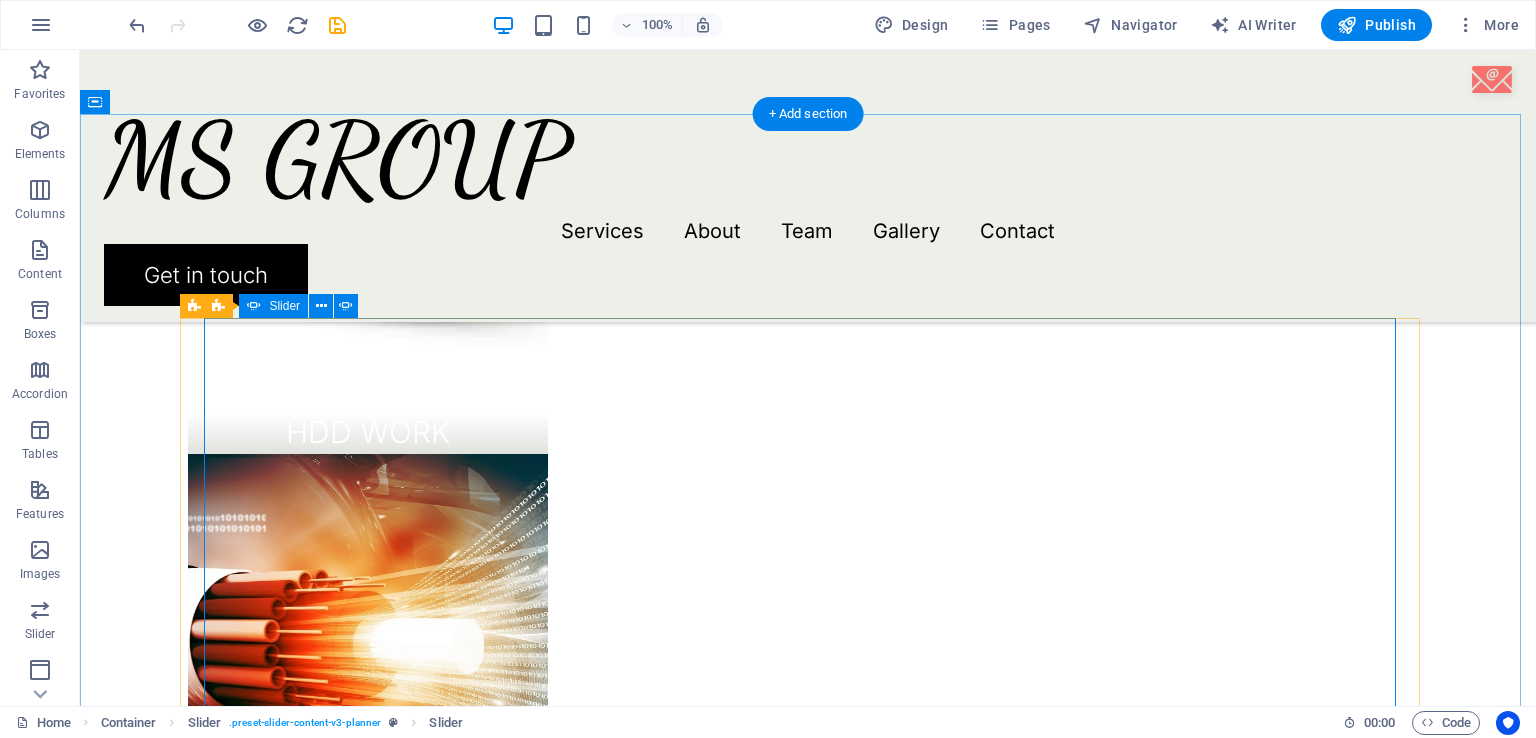click at bounding box center [808, 2078] 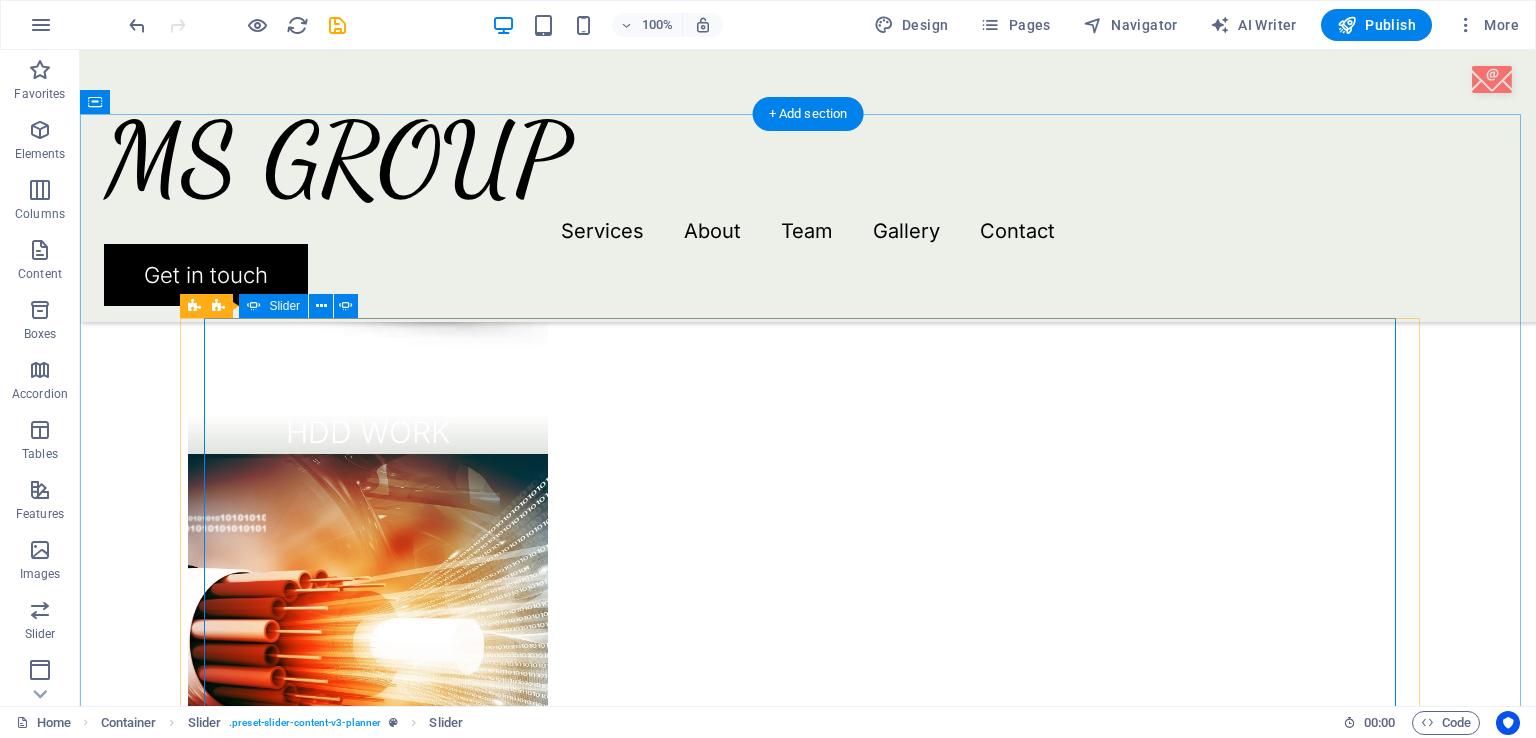 click at bounding box center [808, 2078] 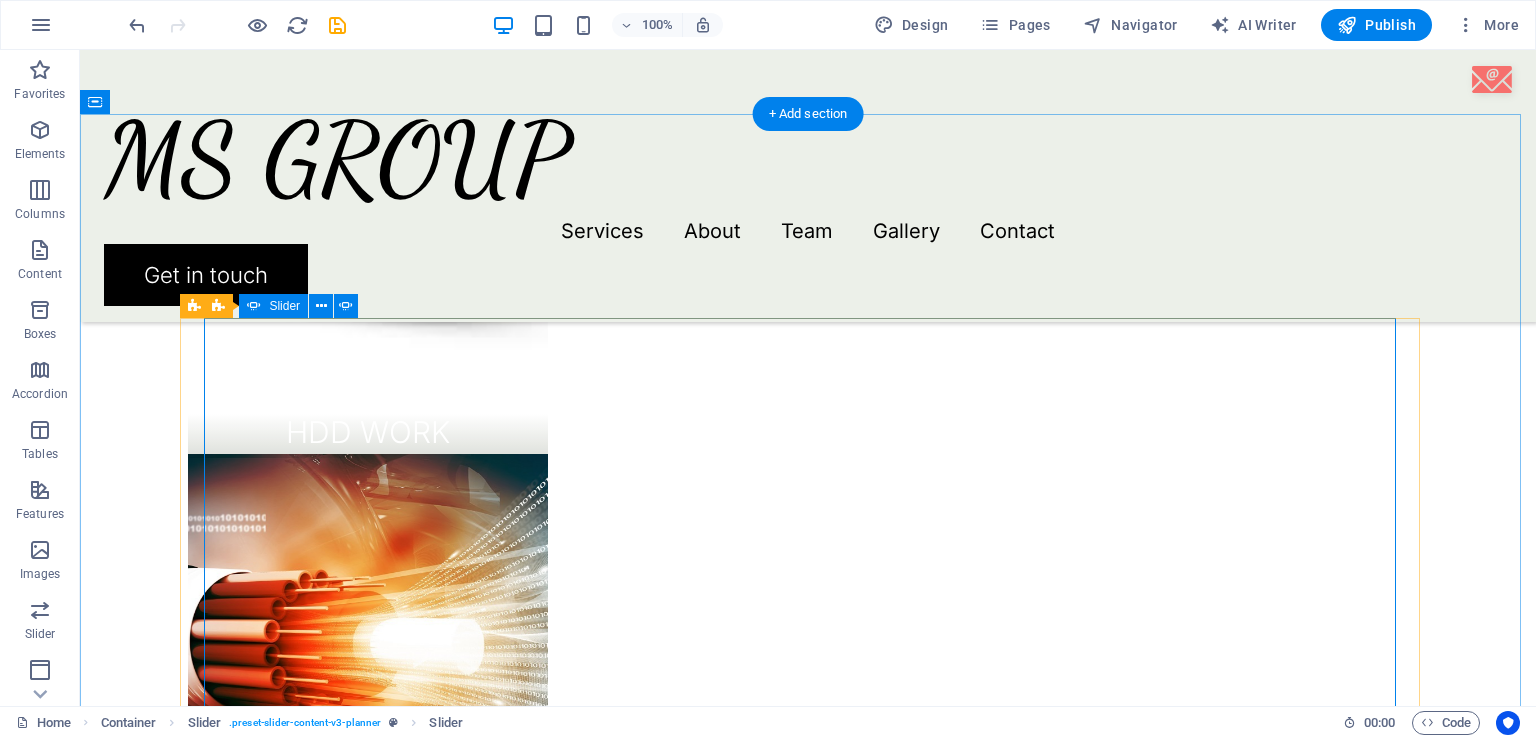 click at bounding box center [808, 2078] 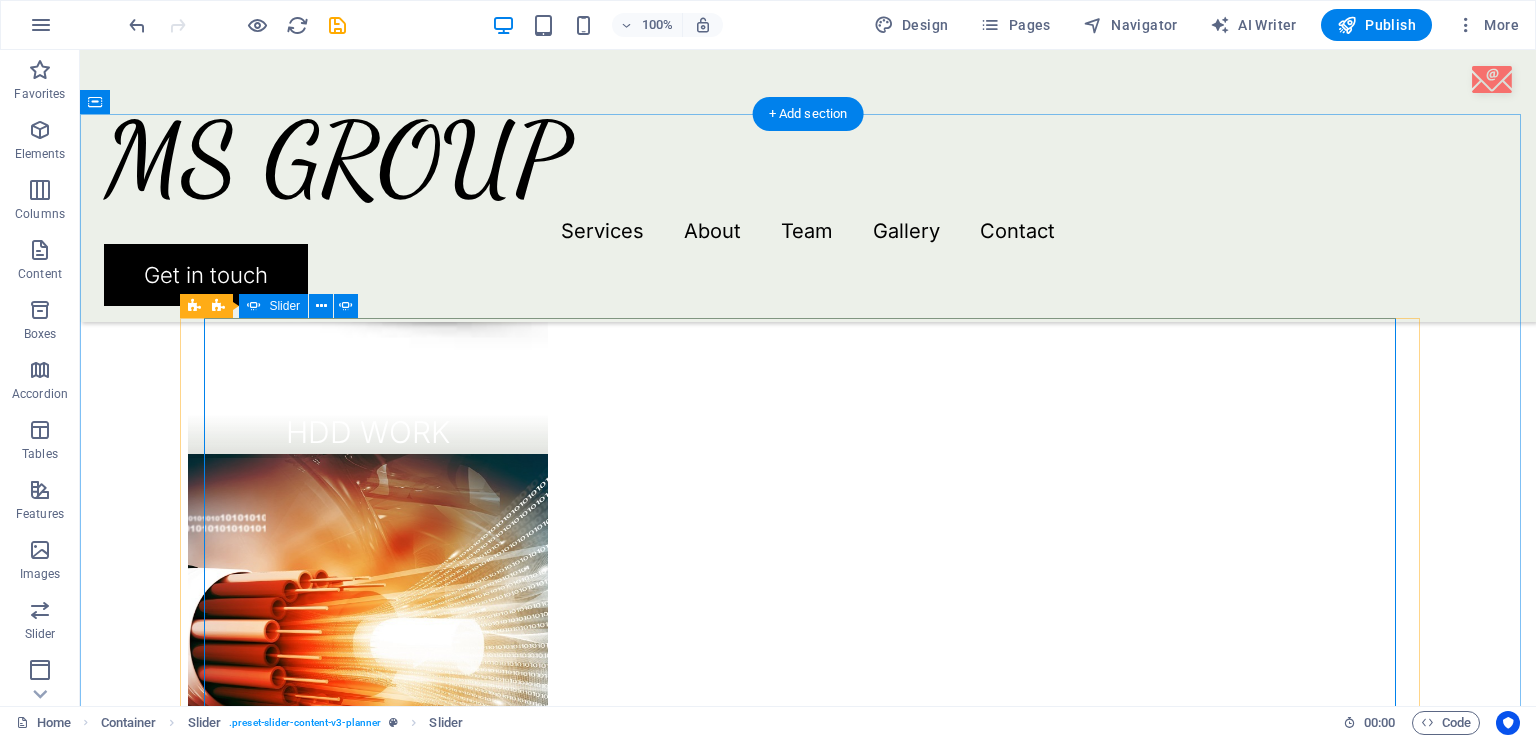 click at bounding box center [808, 2078] 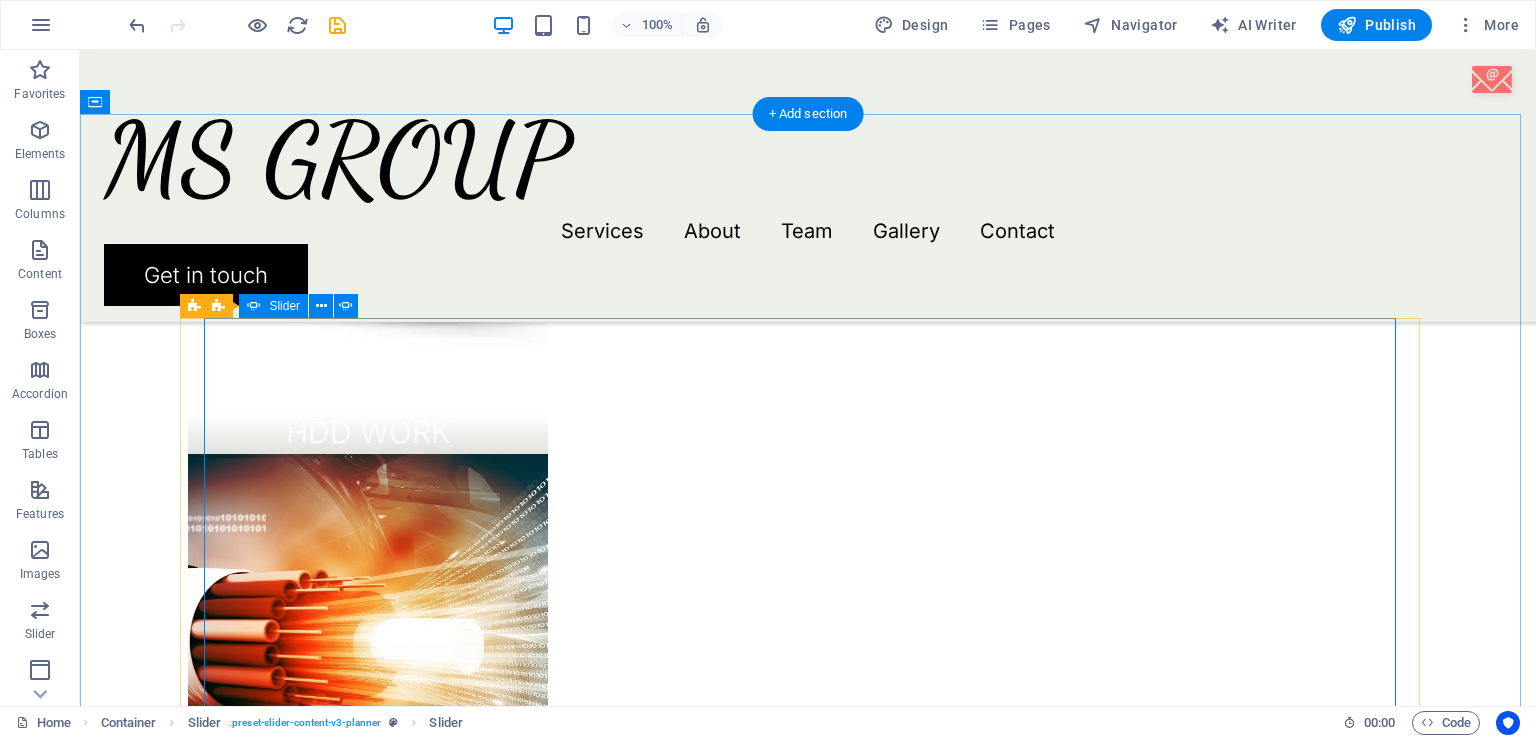 click at bounding box center [808, 2078] 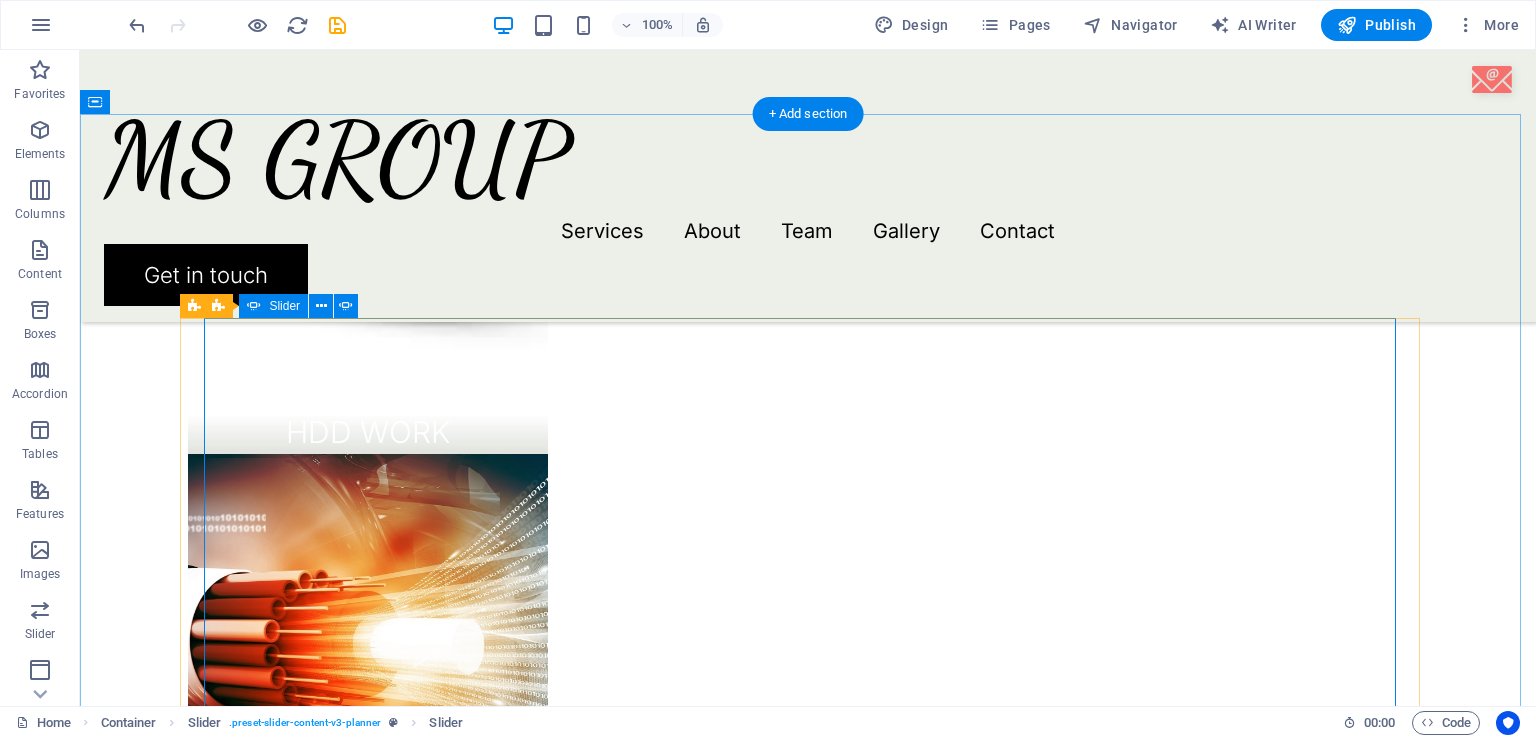 click at bounding box center [808, 2078] 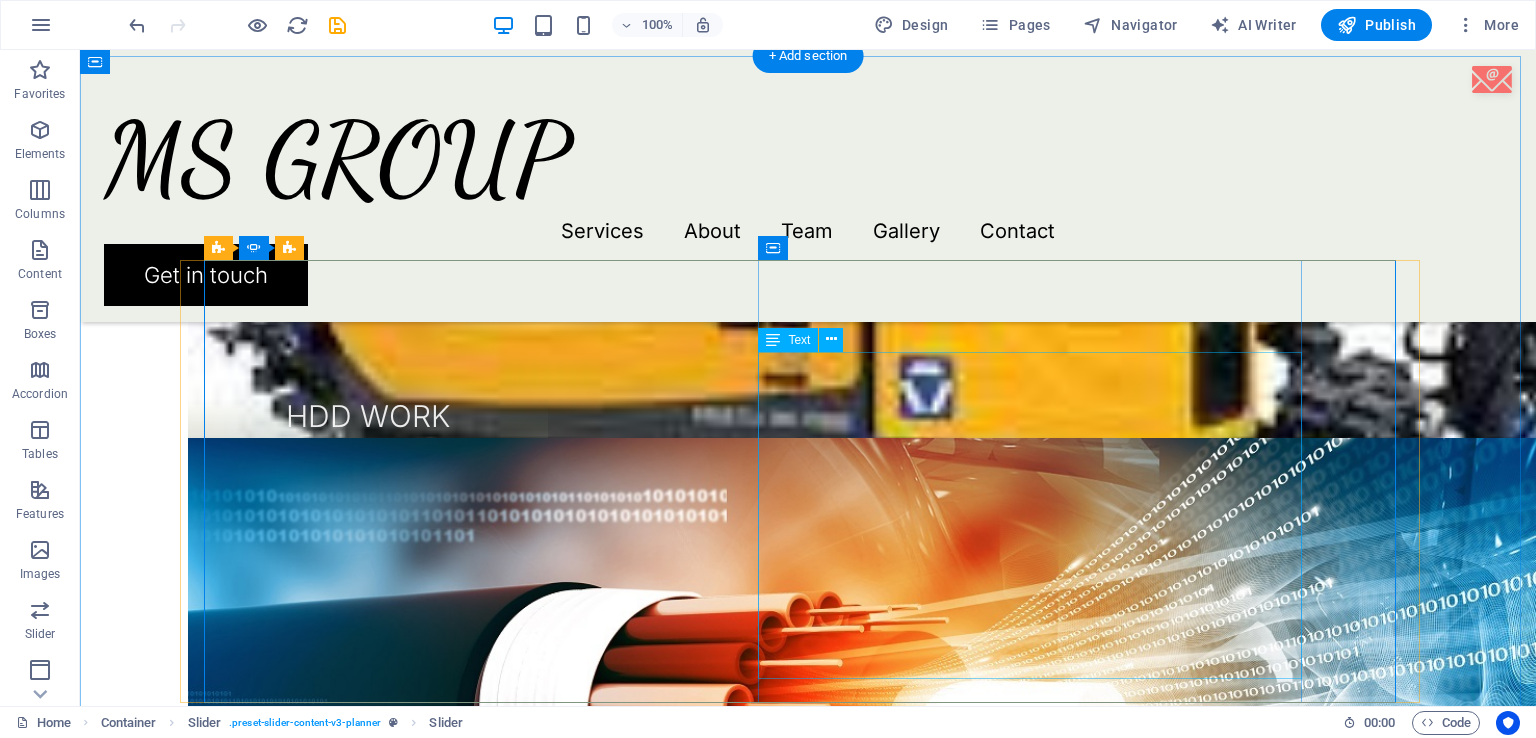 scroll, scrollTop: 1980, scrollLeft: 0, axis: vertical 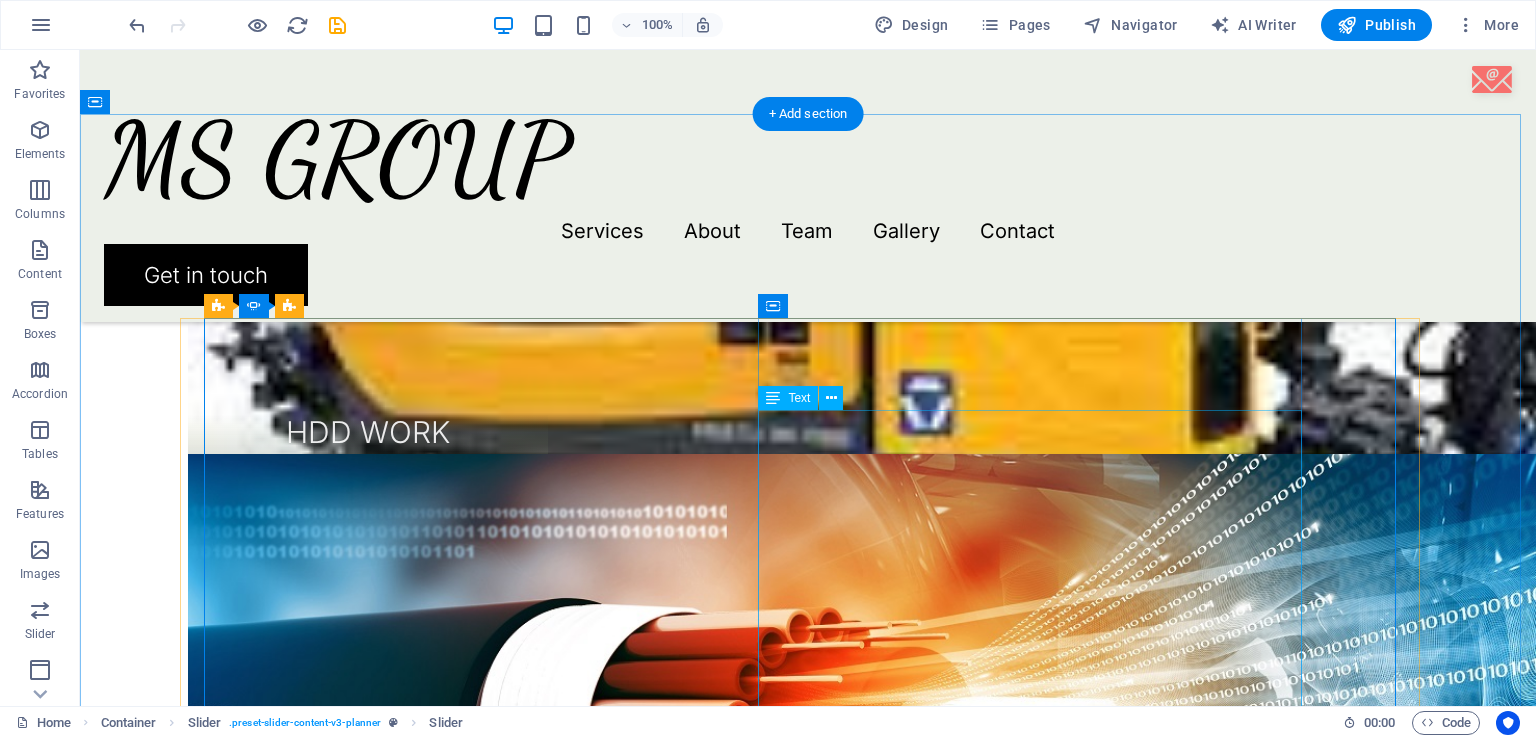 drag, startPoint x: 948, startPoint y: 454, endPoint x: 750, endPoint y: 59, distance: 441.84726 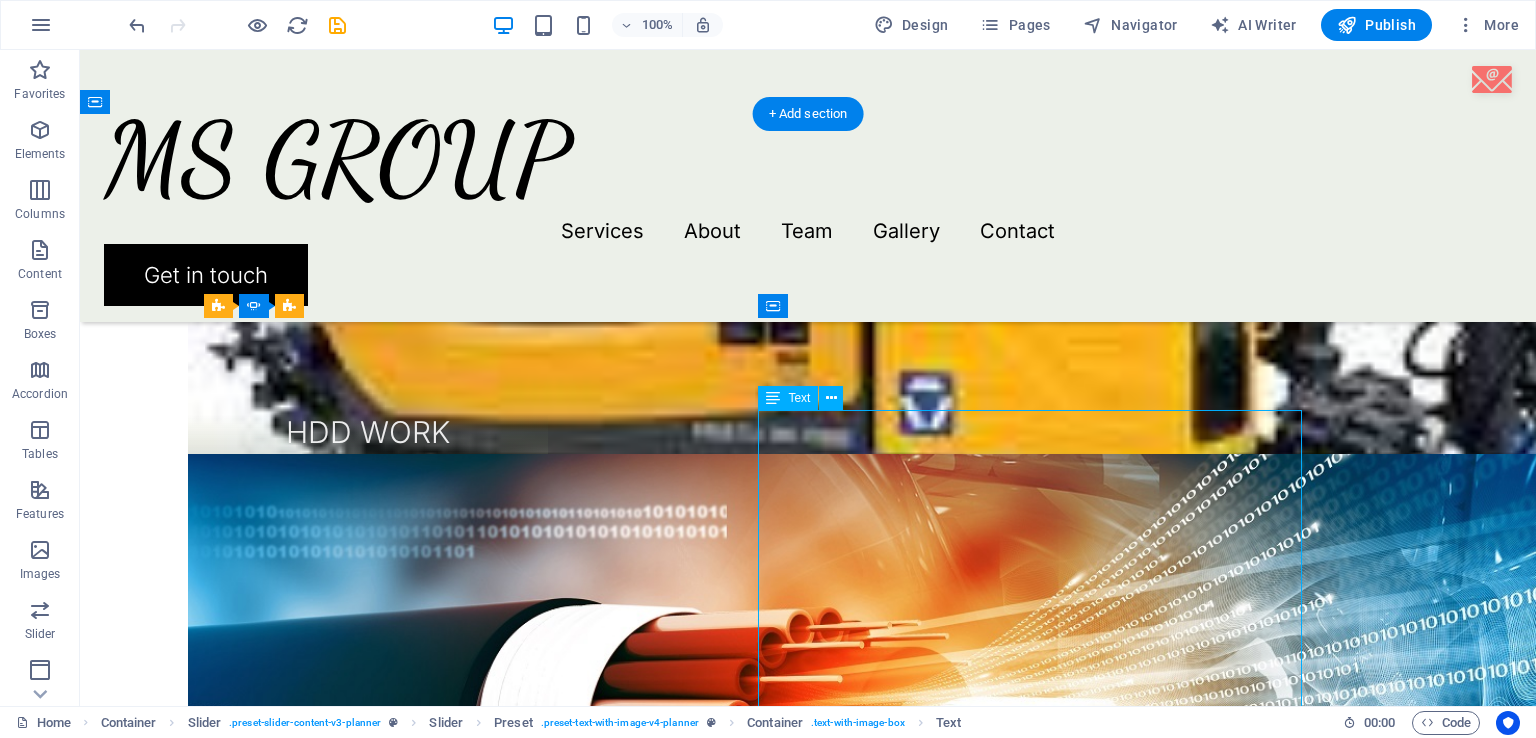 click on "MS Group  is a dynamic and emerging name in the field of telecom infrastructure development. Founded with a vision to contribute to India's rapidly growing digital connectivity, we specialize in  Horizontal Directional Drilling (HDD) ,  Optical Fiber Cable (OFC) laying , and  networking solutions . Though newly established, our team brings together experienced professionals and a commitment to delivering high-quality, end-to-end telecom services with precision, safety, and speed. From backbone infrastructure to last-mile connectivity,  MS Group  is ready to meet the demands of tomorrow’s communication networks—today. We are proud to play a role in building the digital future, starting from the ground u" at bounding box center [-354, 2498] 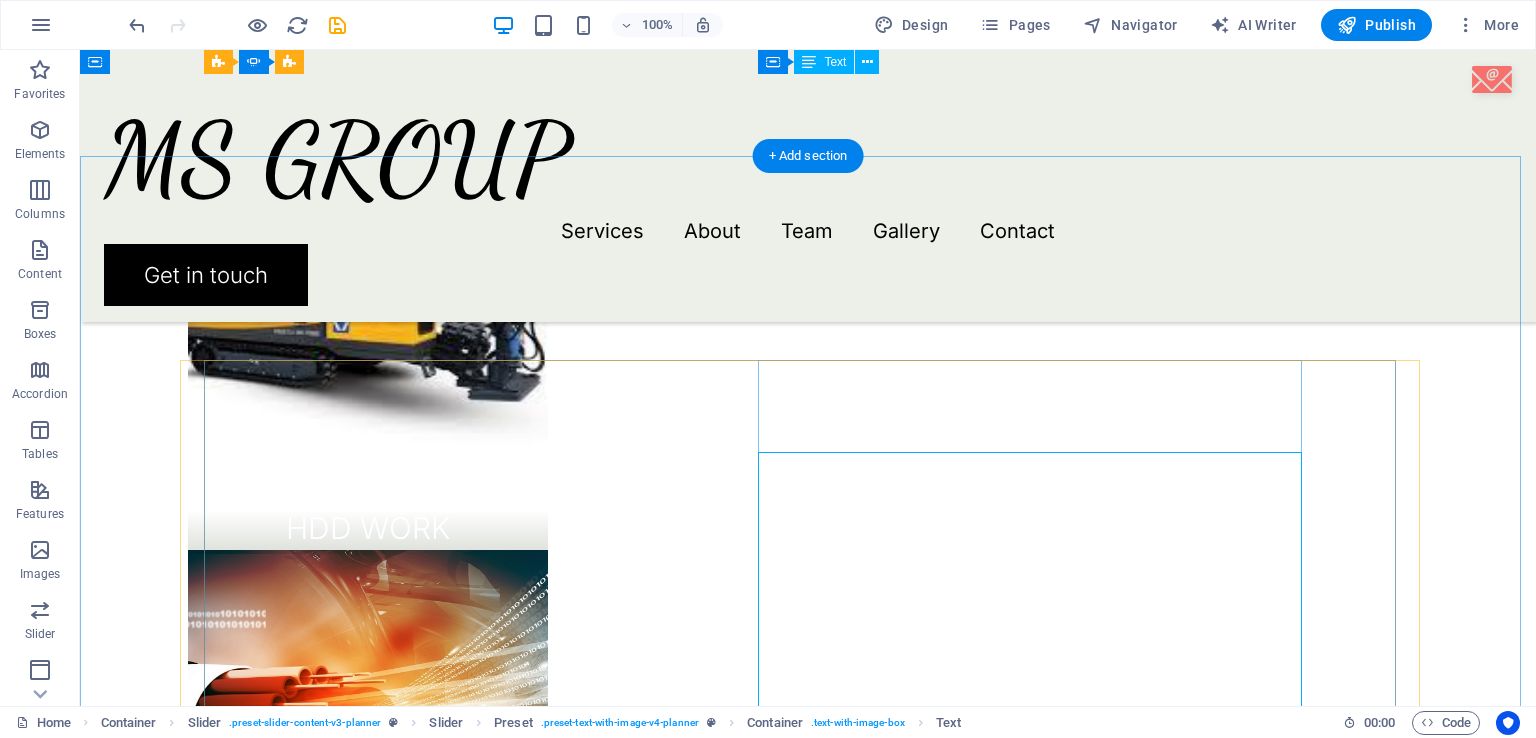 scroll, scrollTop: 1880, scrollLeft: 0, axis: vertical 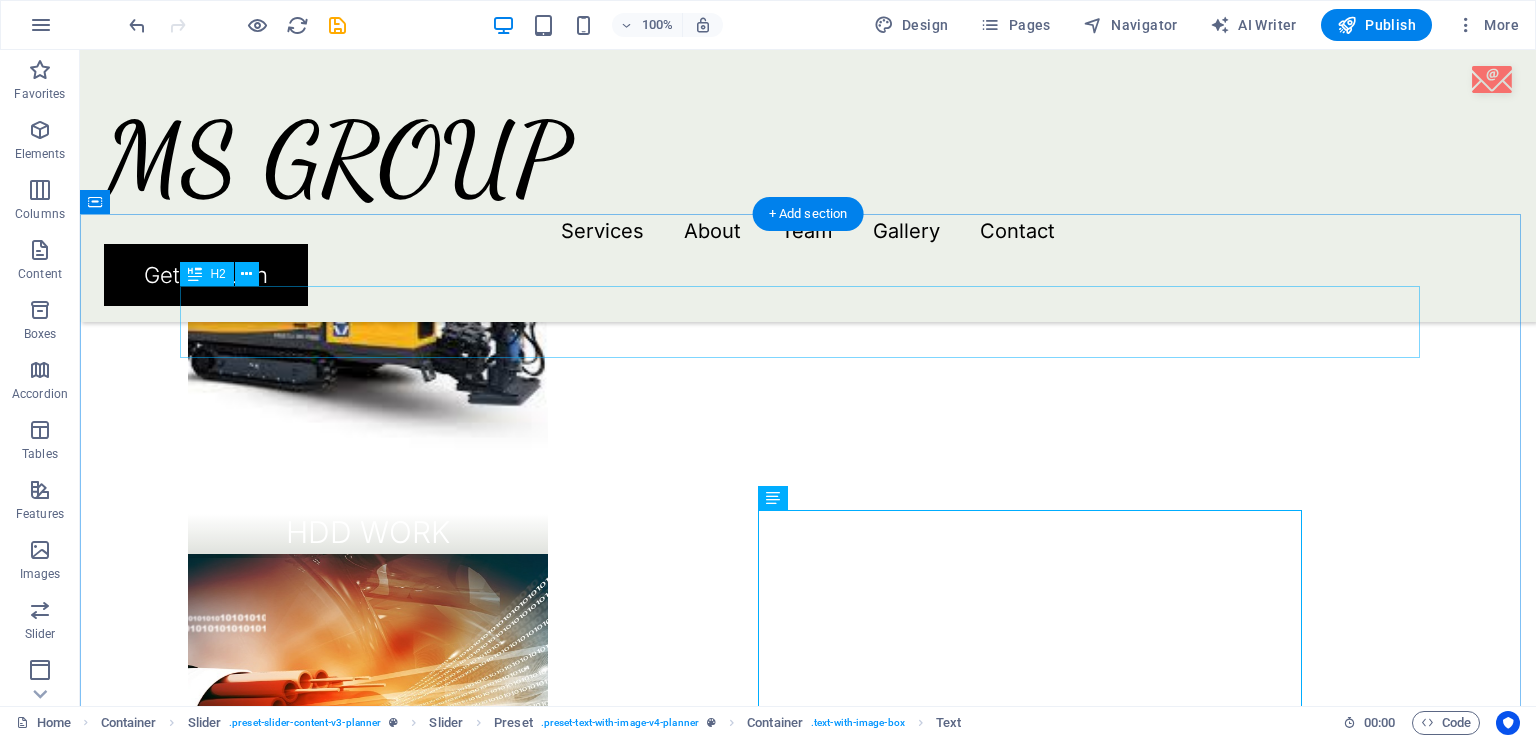 click on "about us" at bounding box center [808, 1614] 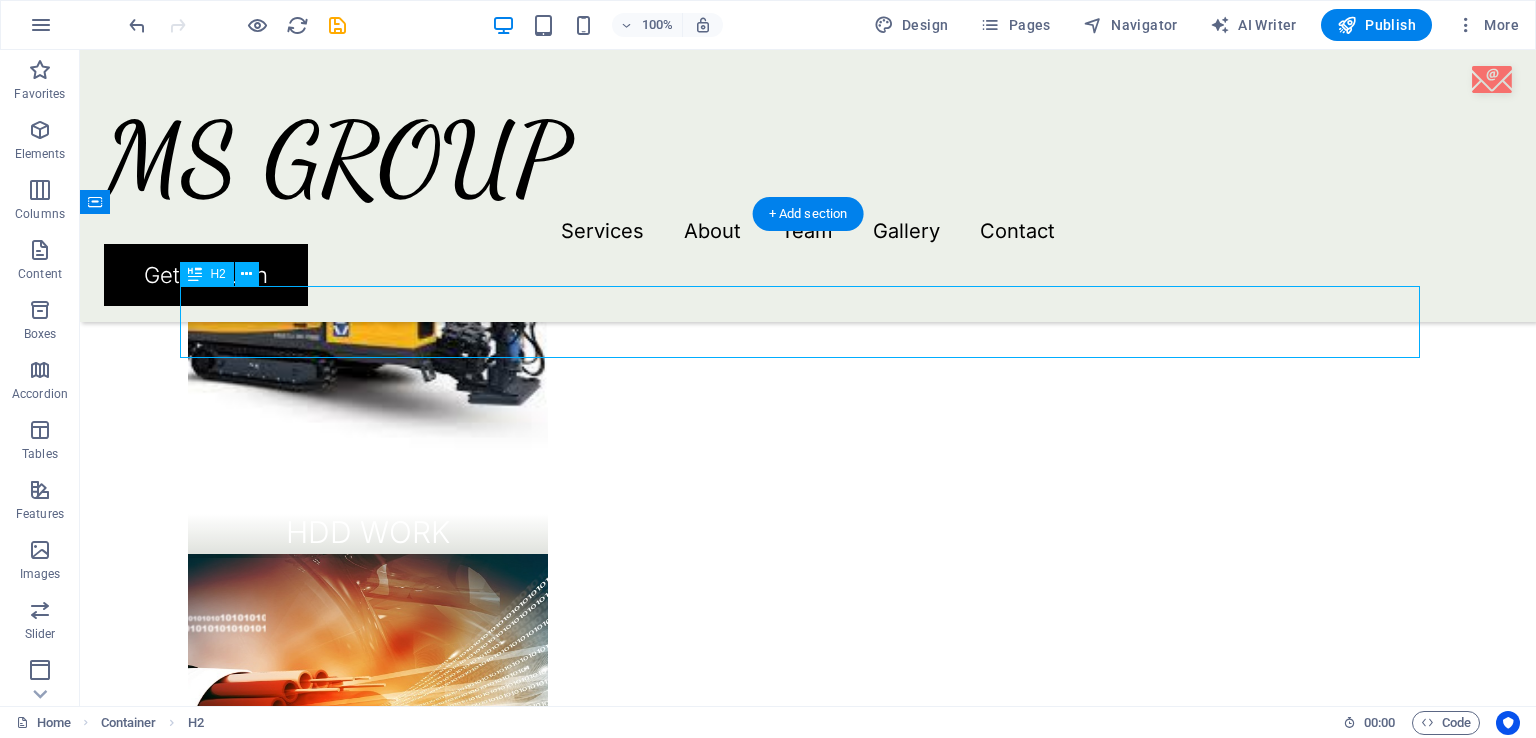 click on "about us" at bounding box center (808, 1614) 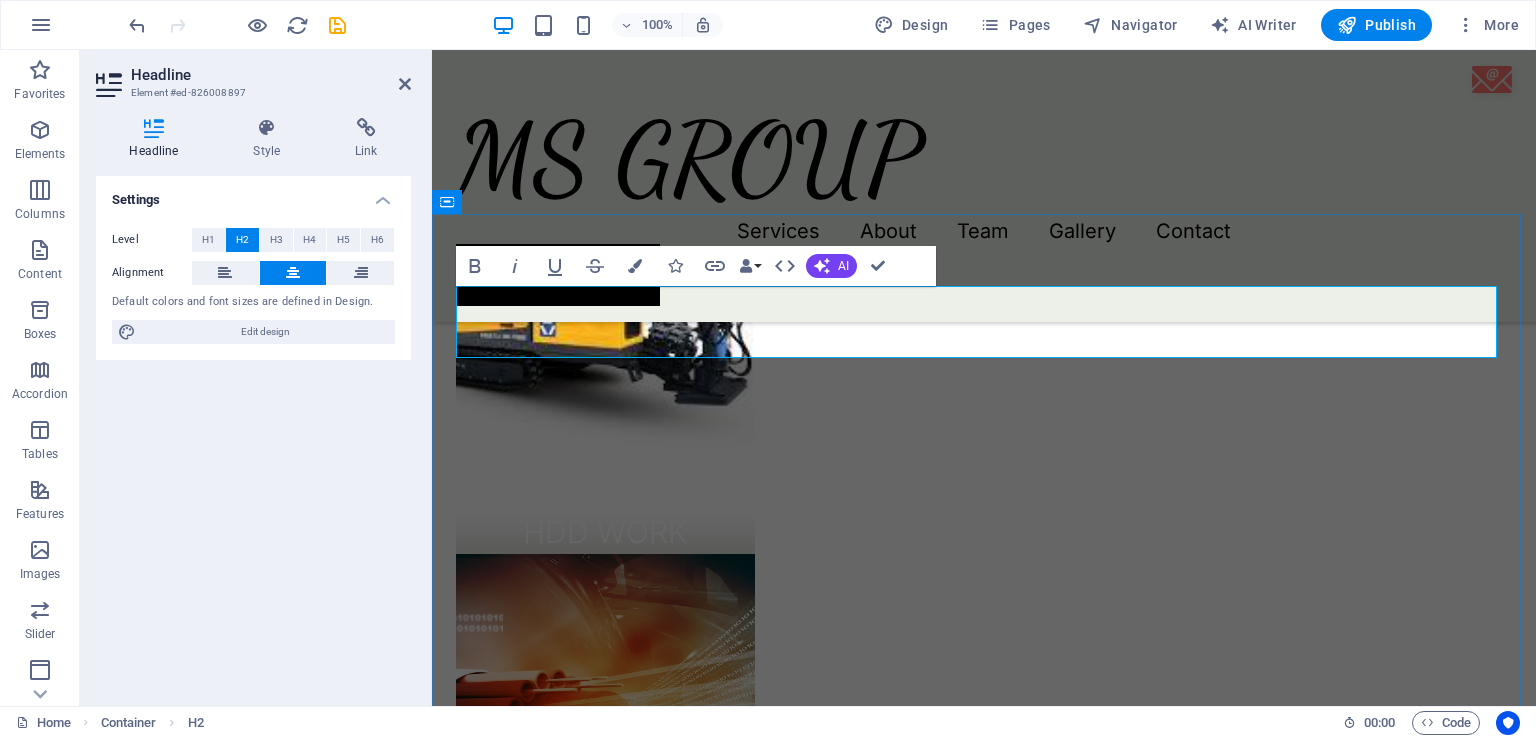 click on "about us" at bounding box center (984, 1614) 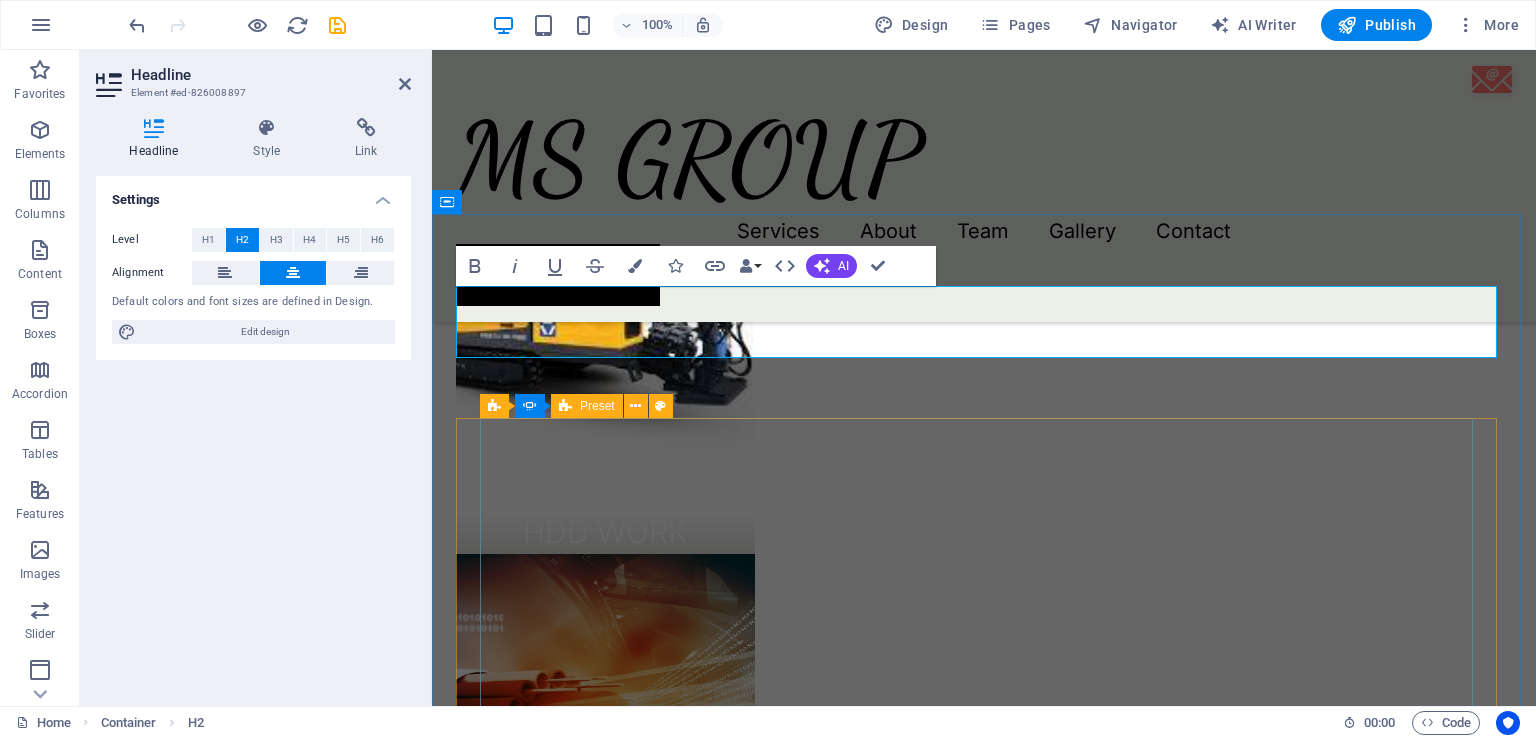 click on "Extraordinary service Based in  Bhubaneswar, Odisha , we are a rising name in the telecom industry, specializing in: Optical Fiber Cable (OFC) Laying HDD (Horizontal Directional Drilling) End-to-End Networking Solutions Though we are newly established, our team brings powerful expertise, on-ground experience, and a deep commitment to quality. Every project we take on is handled with care, using the latest technology, safety practices, and a customer-first approach. We believe  every meter we lay is a step toward a better-connected India . From highways to city lanes, we work in all terrains, ensuring seamless execution and long-lasting performance. MS Group  is not just a service provider — we are your telecom infrastructure partner for the future. 📍  Location : Bhubaneswar, Odisha 📧  Email :  info@msgrp.shop Drop content here or  Add elements  Paste clipboard" at bounding box center (-17, 2891) 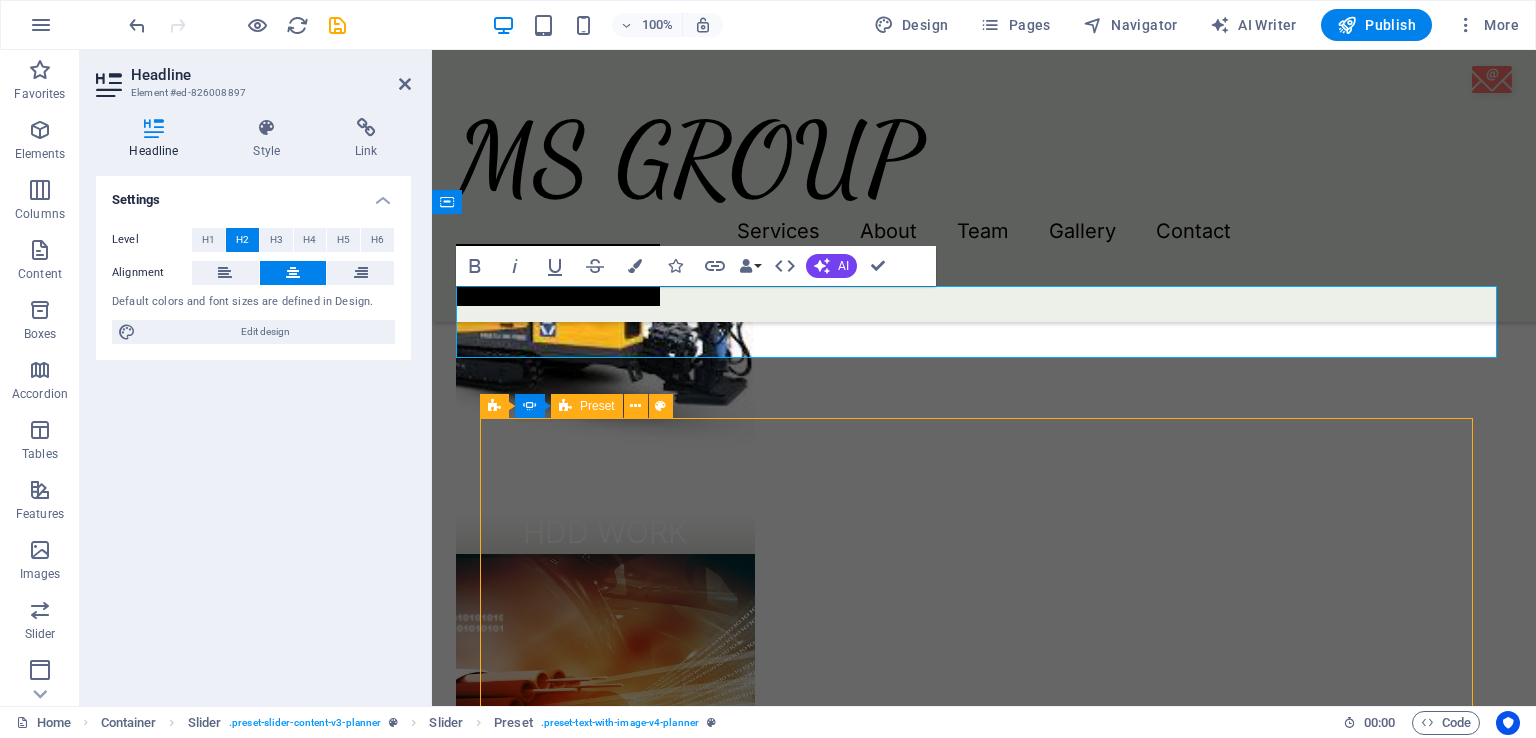 click at bounding box center (0, 0) 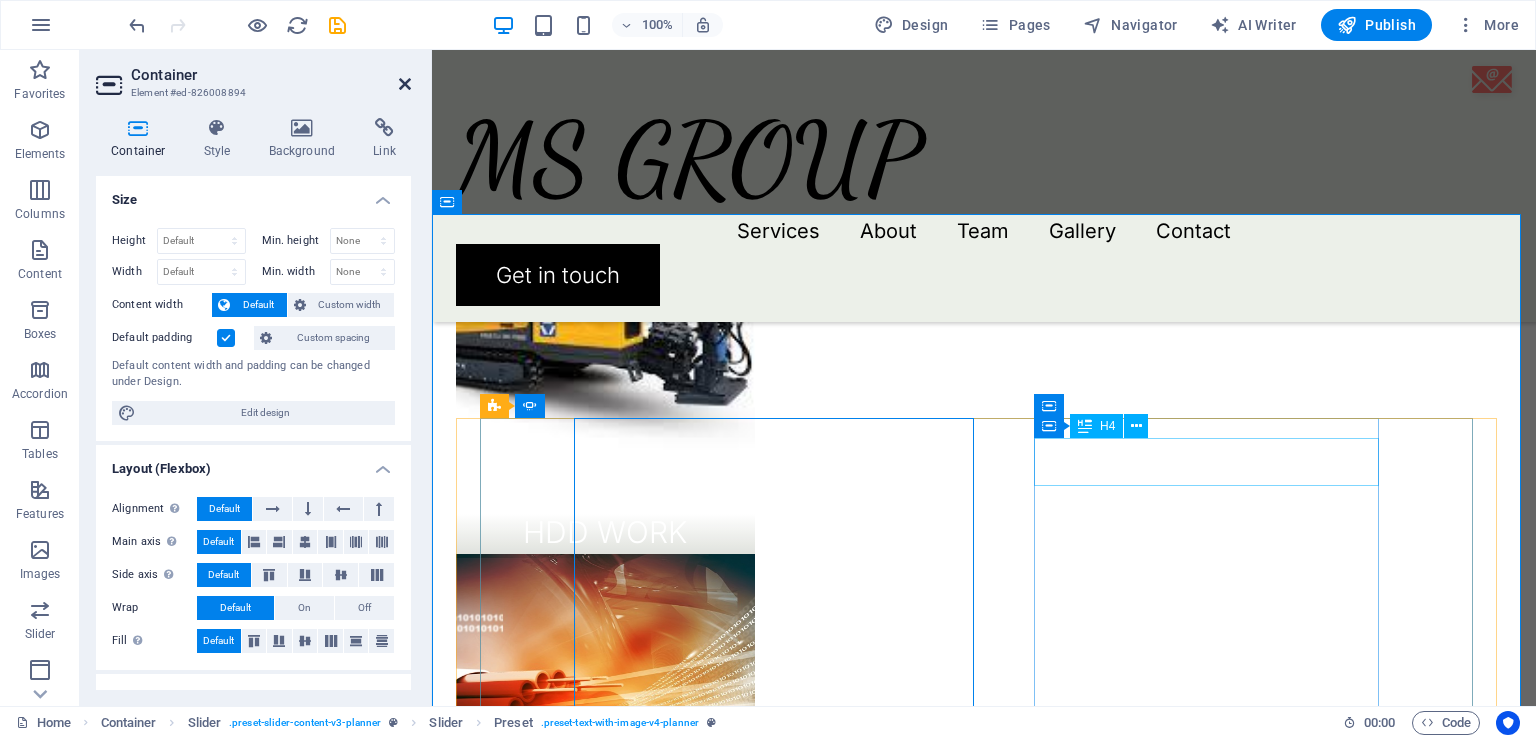 click at bounding box center [405, 84] 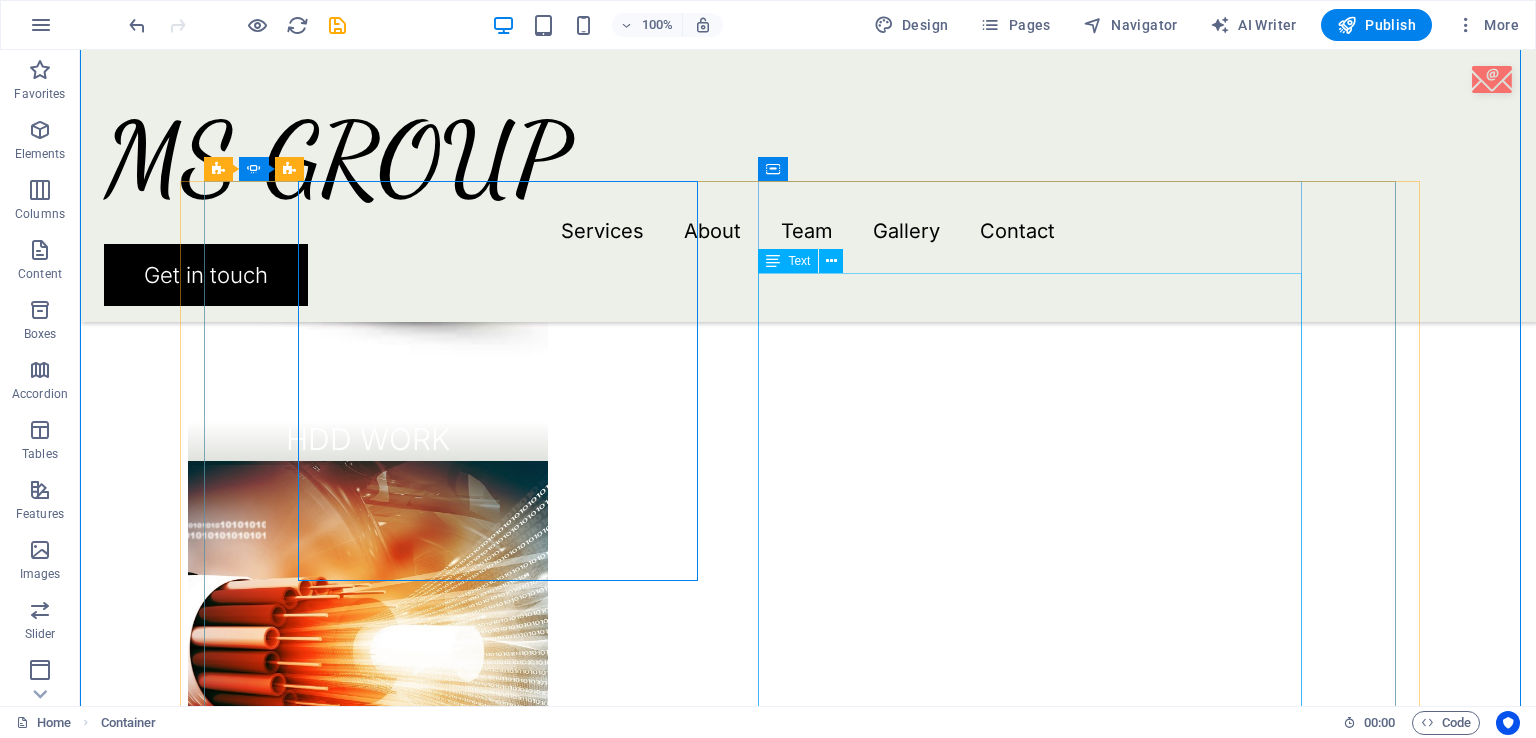 scroll, scrollTop: 2116, scrollLeft: 0, axis: vertical 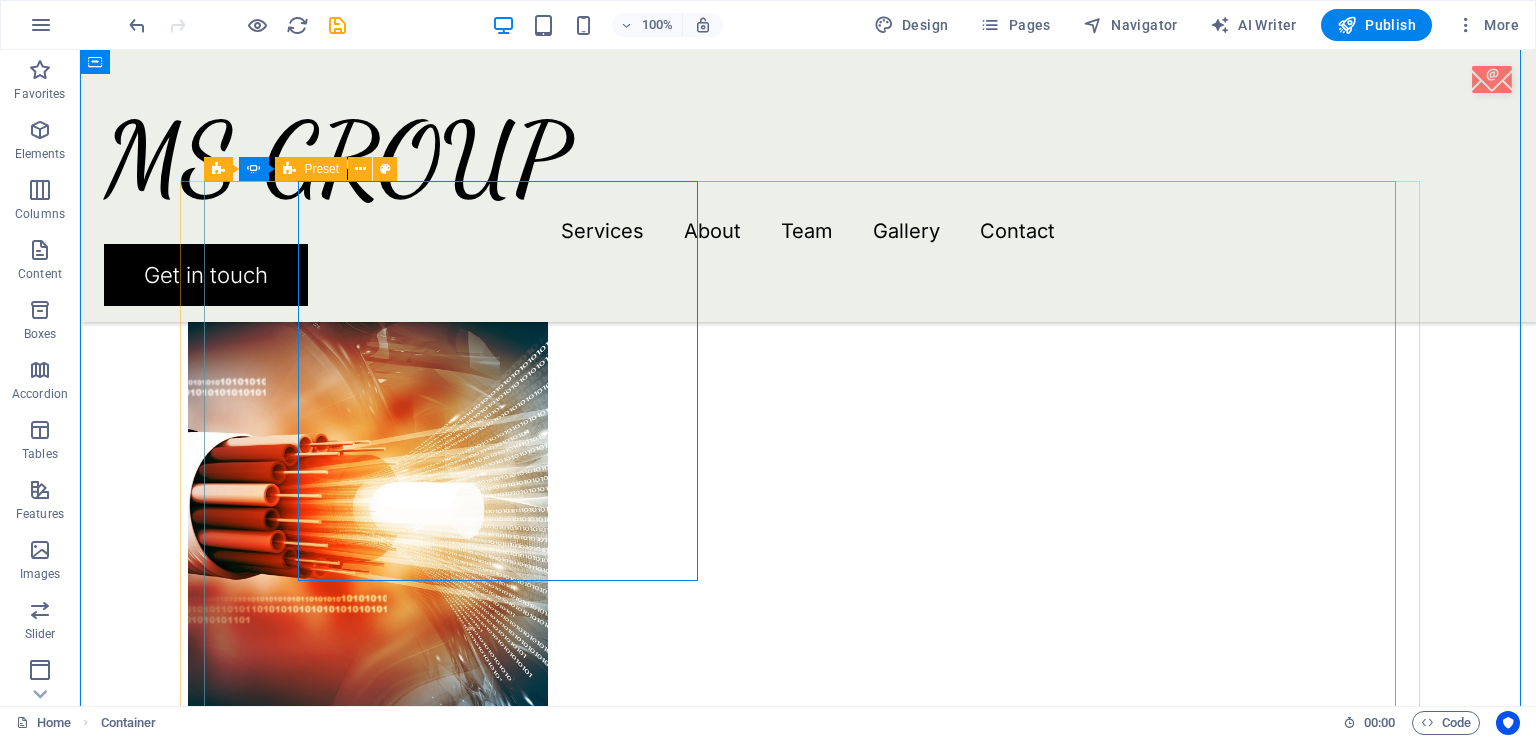 click at bounding box center [808, 2146] 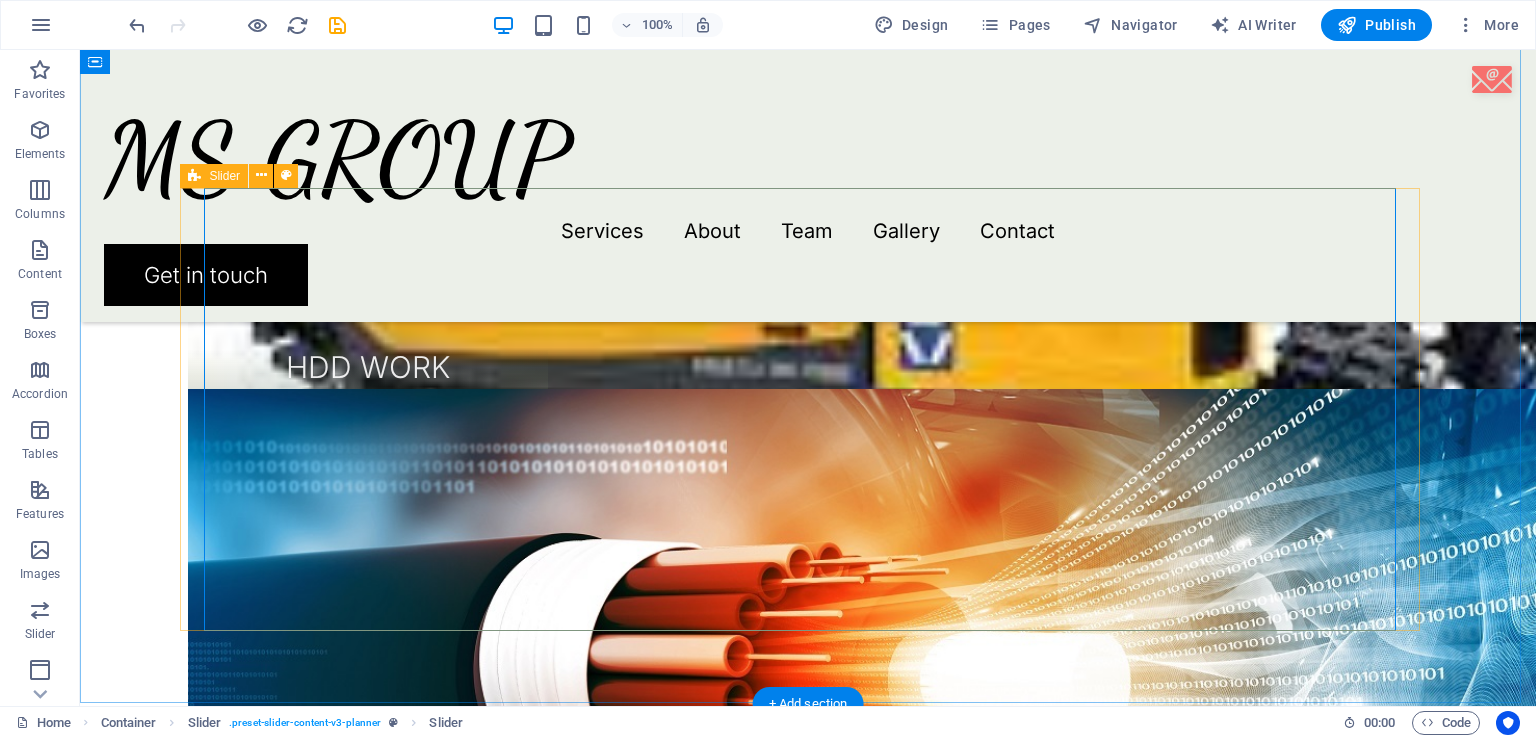 scroll, scrollTop: 2016, scrollLeft: 0, axis: vertical 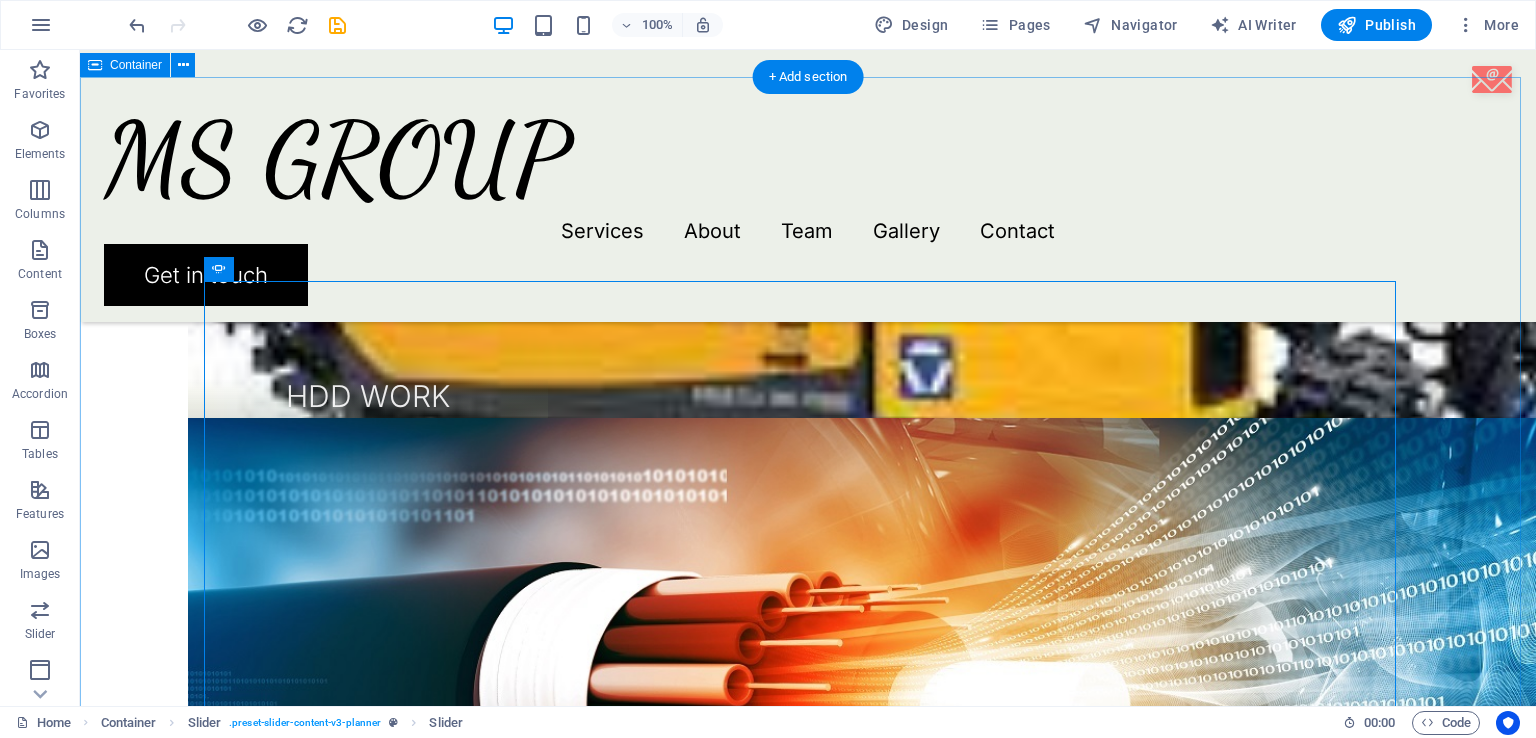 click at bounding box center [808, 1582] 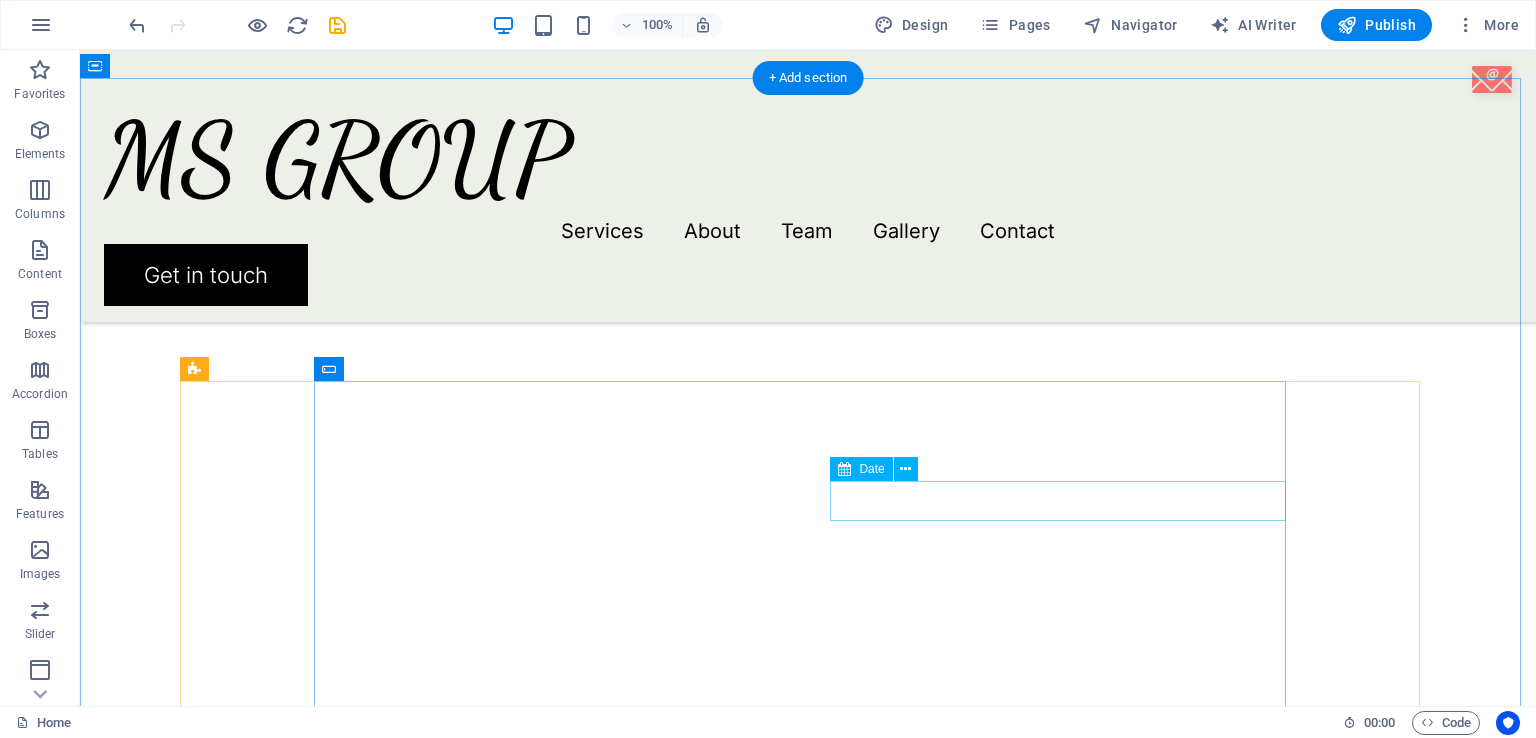 scroll, scrollTop: 3300, scrollLeft: 0, axis: vertical 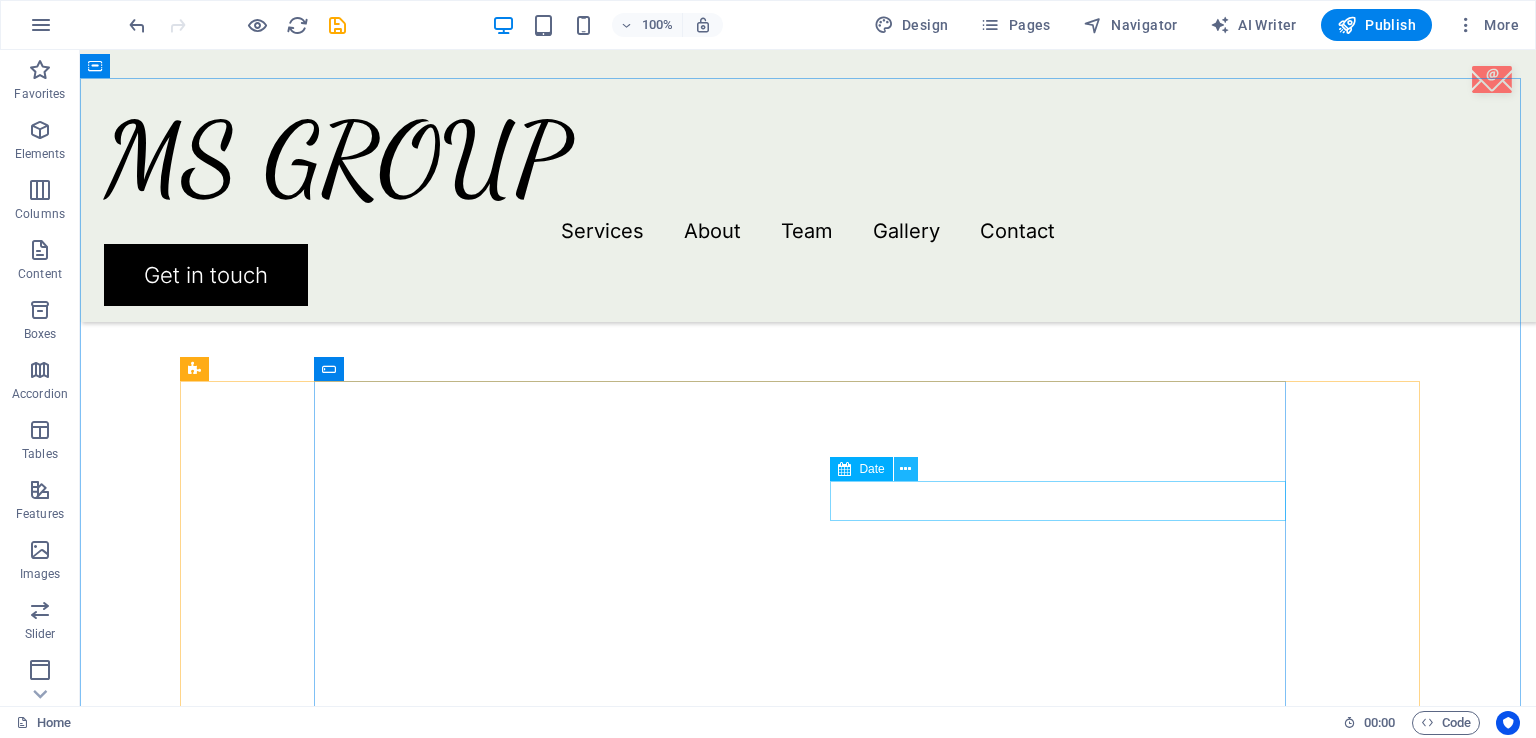 click at bounding box center (905, 469) 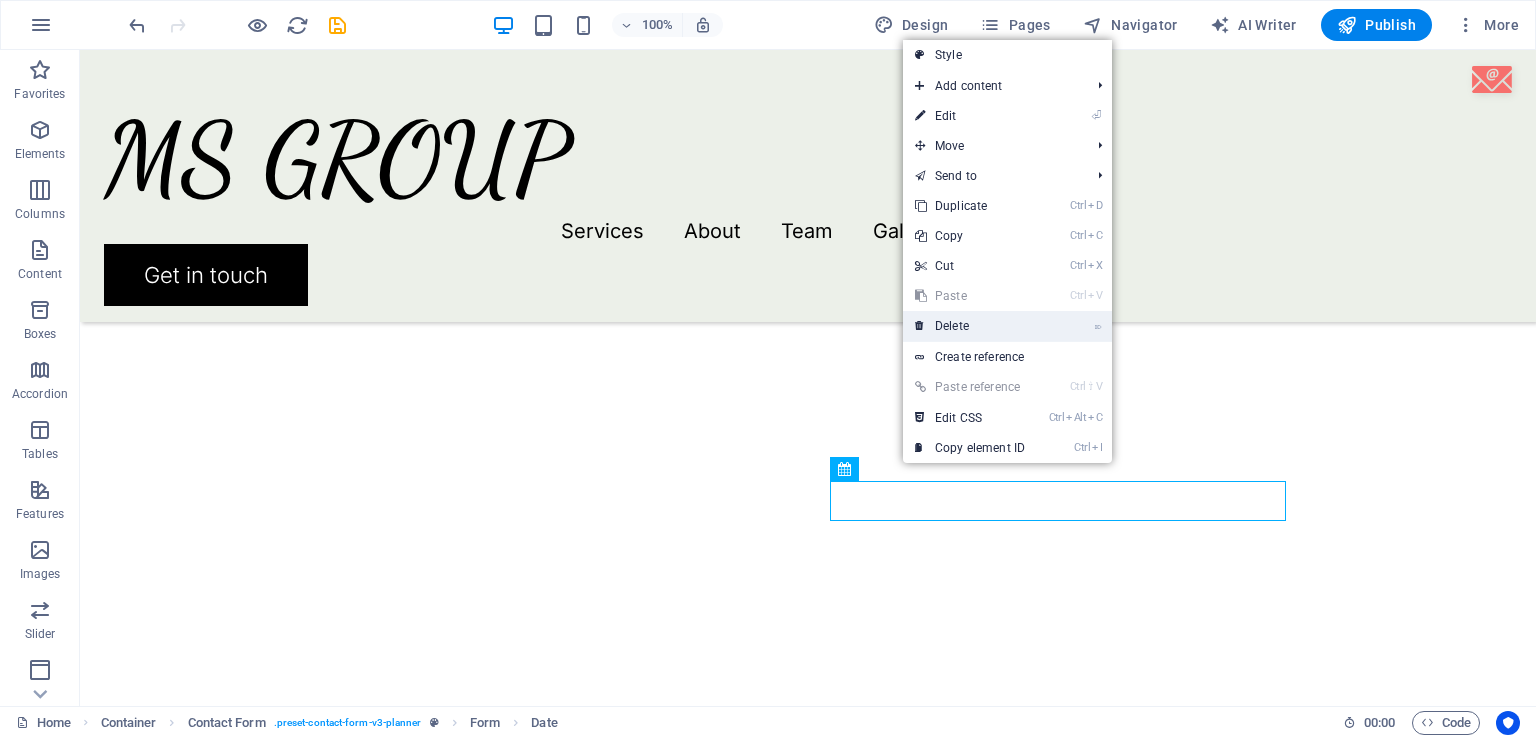 click on "⌦  Delete" at bounding box center [970, 326] 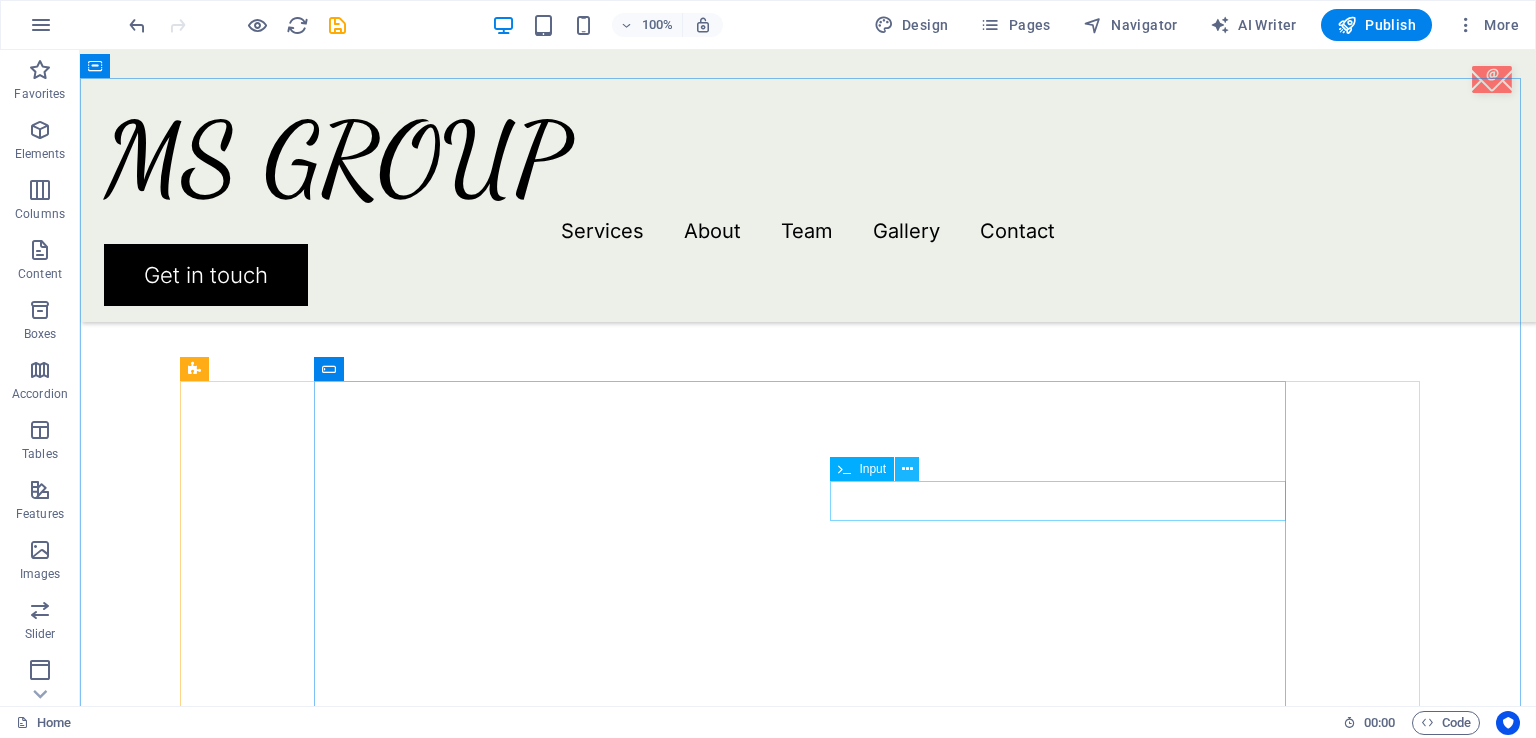 click at bounding box center [907, 469] 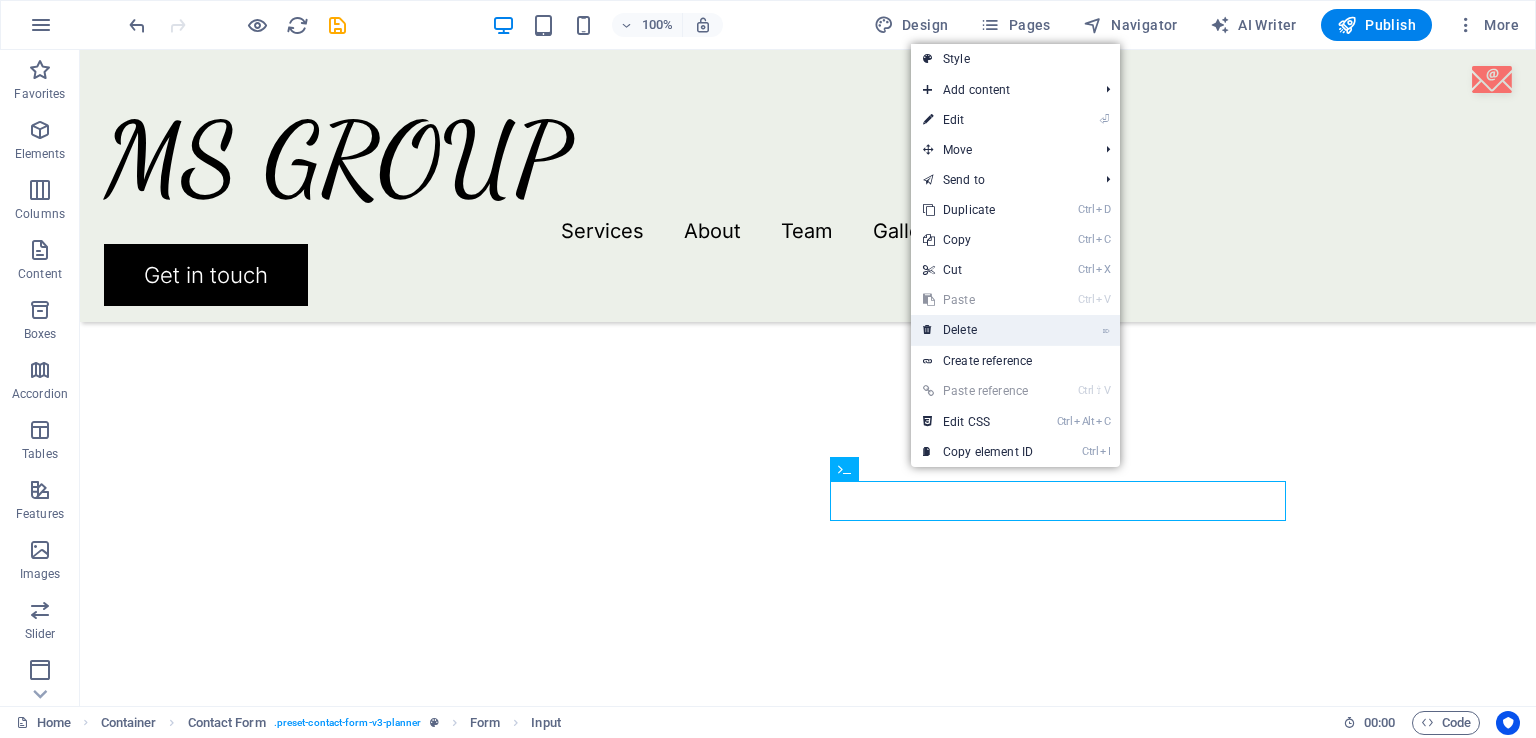 click on "⌦  Delete" at bounding box center (978, 330) 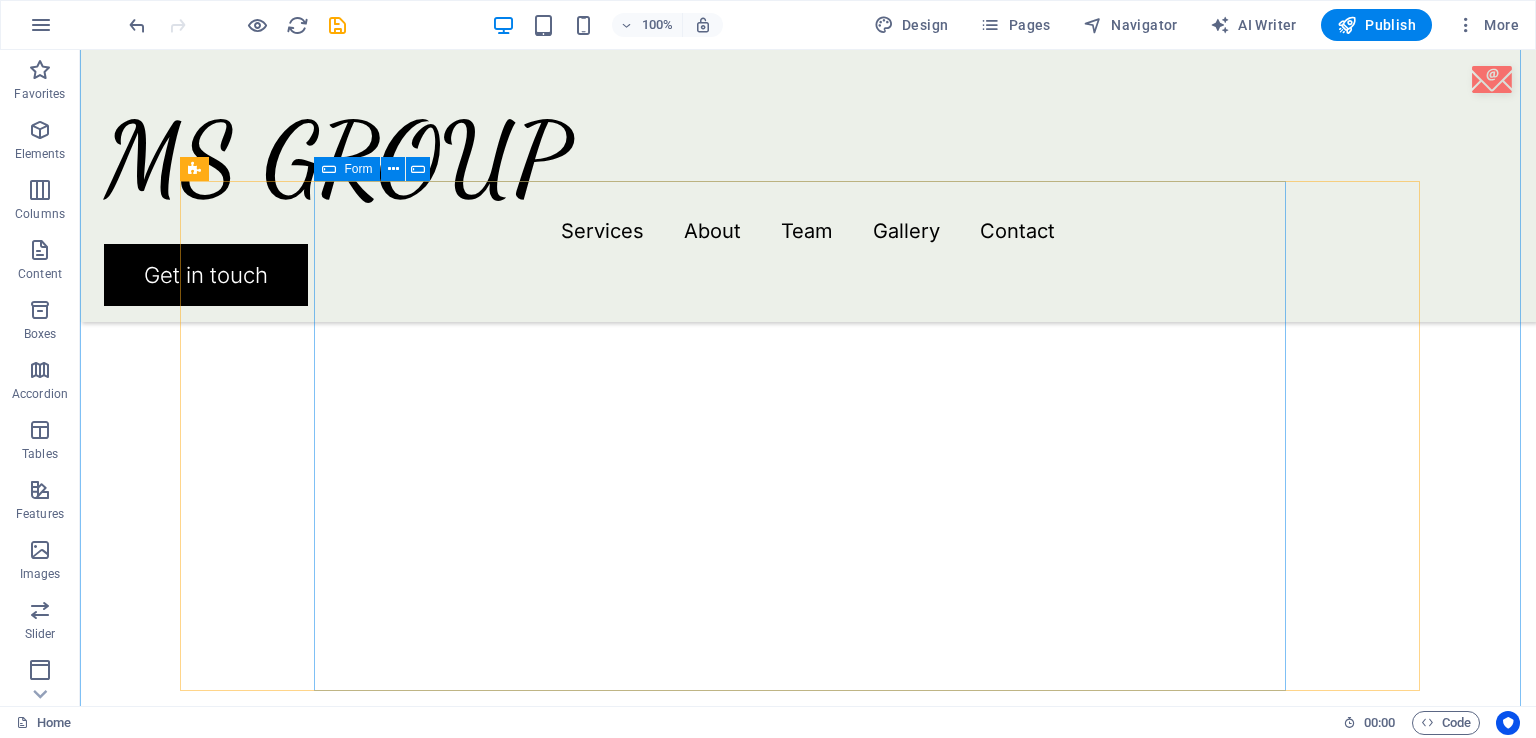 scroll, scrollTop: 3500, scrollLeft: 0, axis: vertical 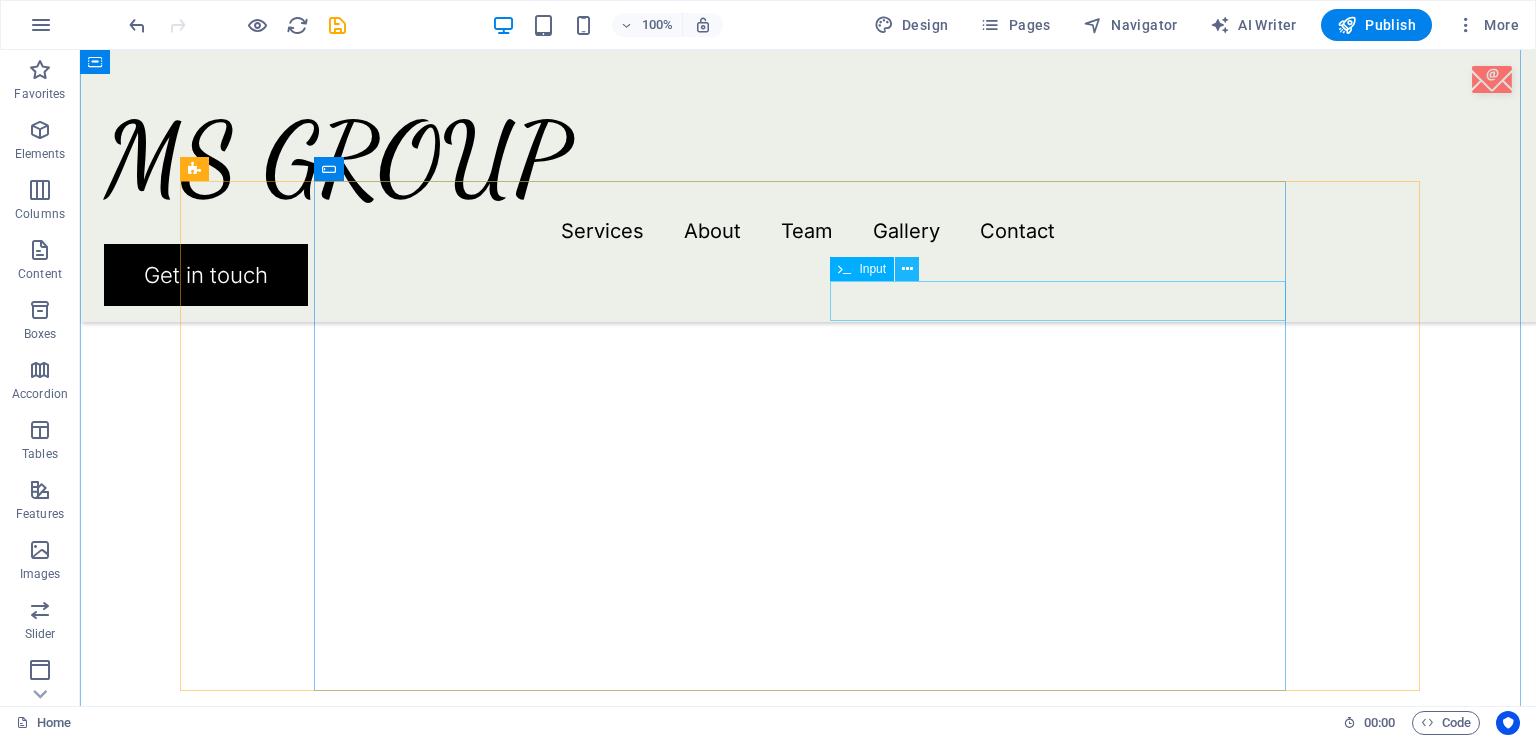click at bounding box center [907, 269] 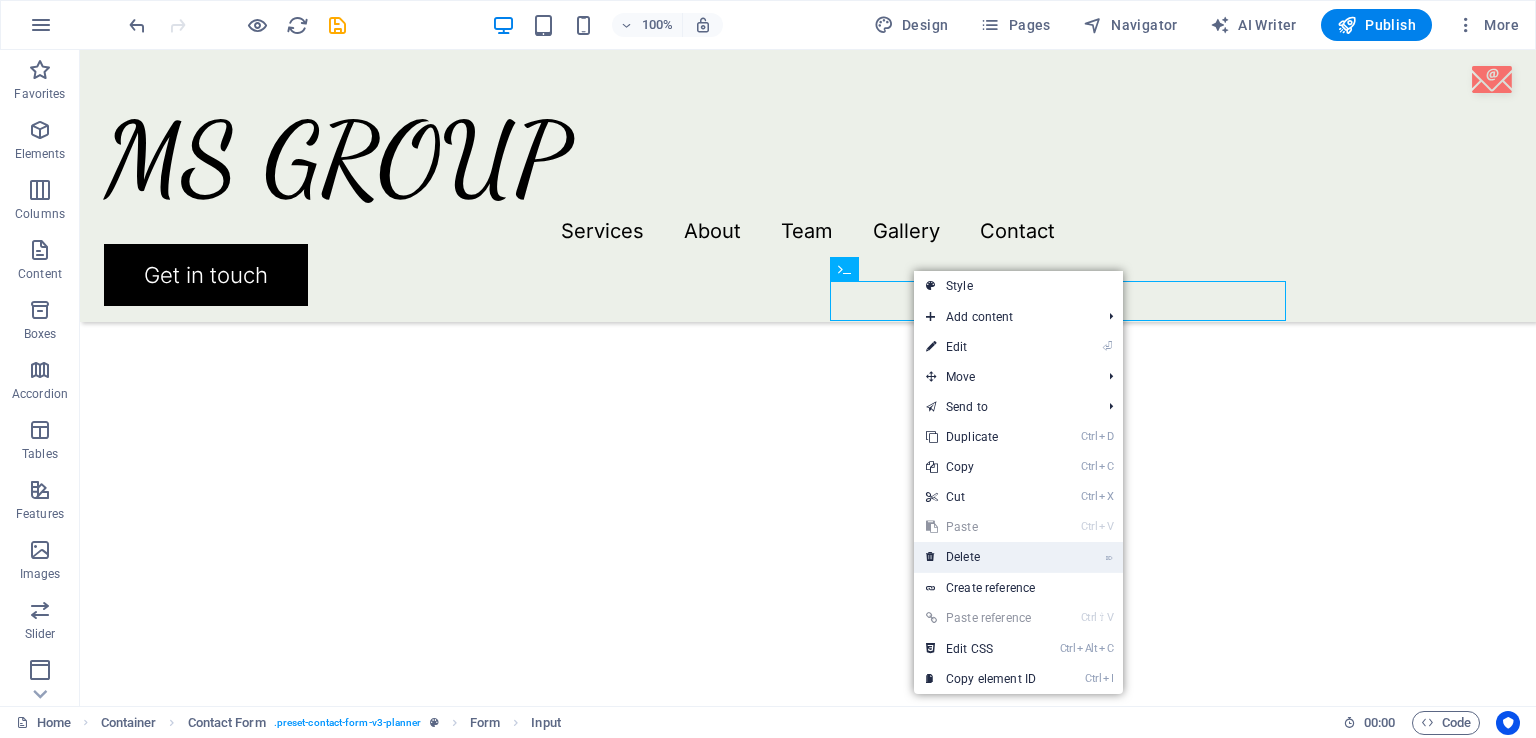 click on "⌦  Delete" at bounding box center (981, 557) 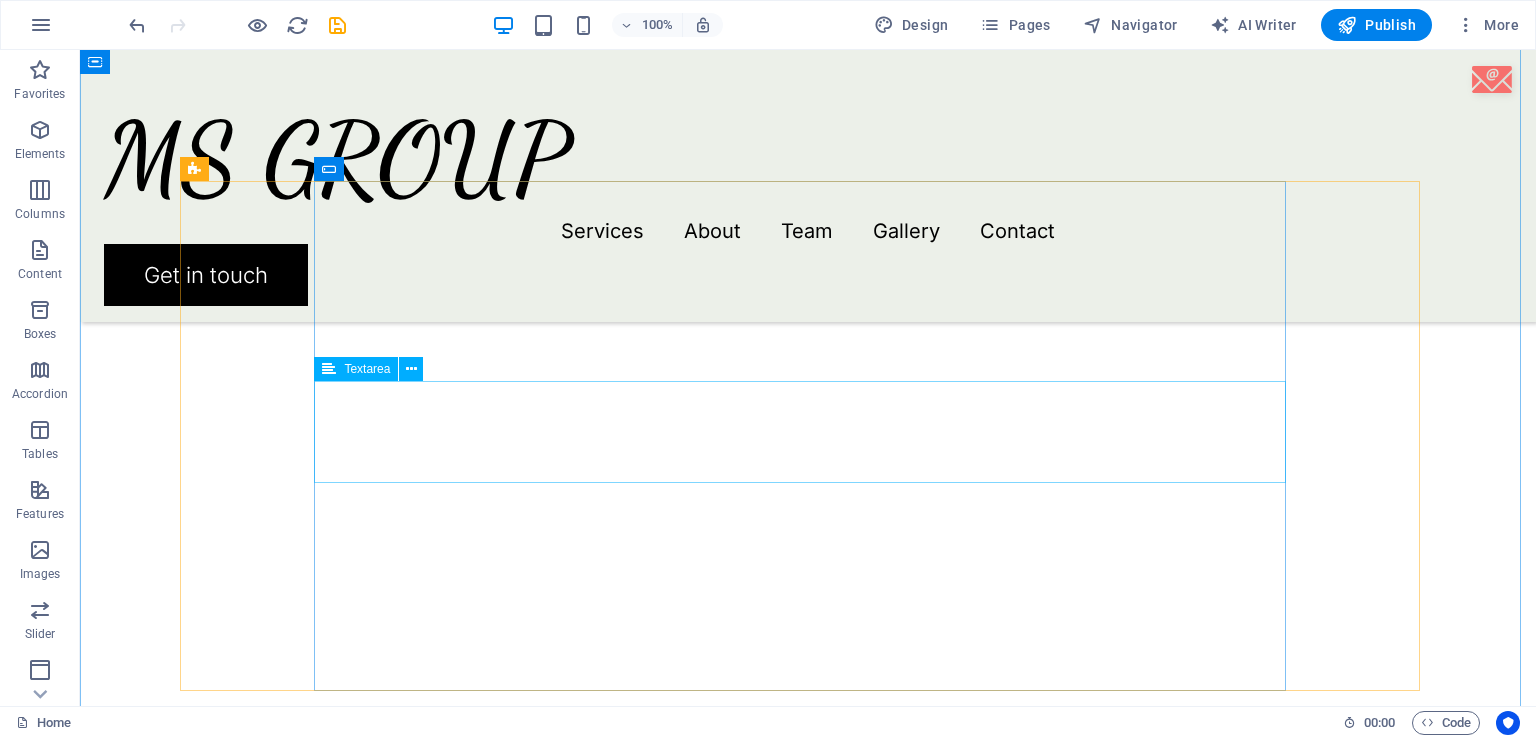 click at bounding box center [808, 1706] 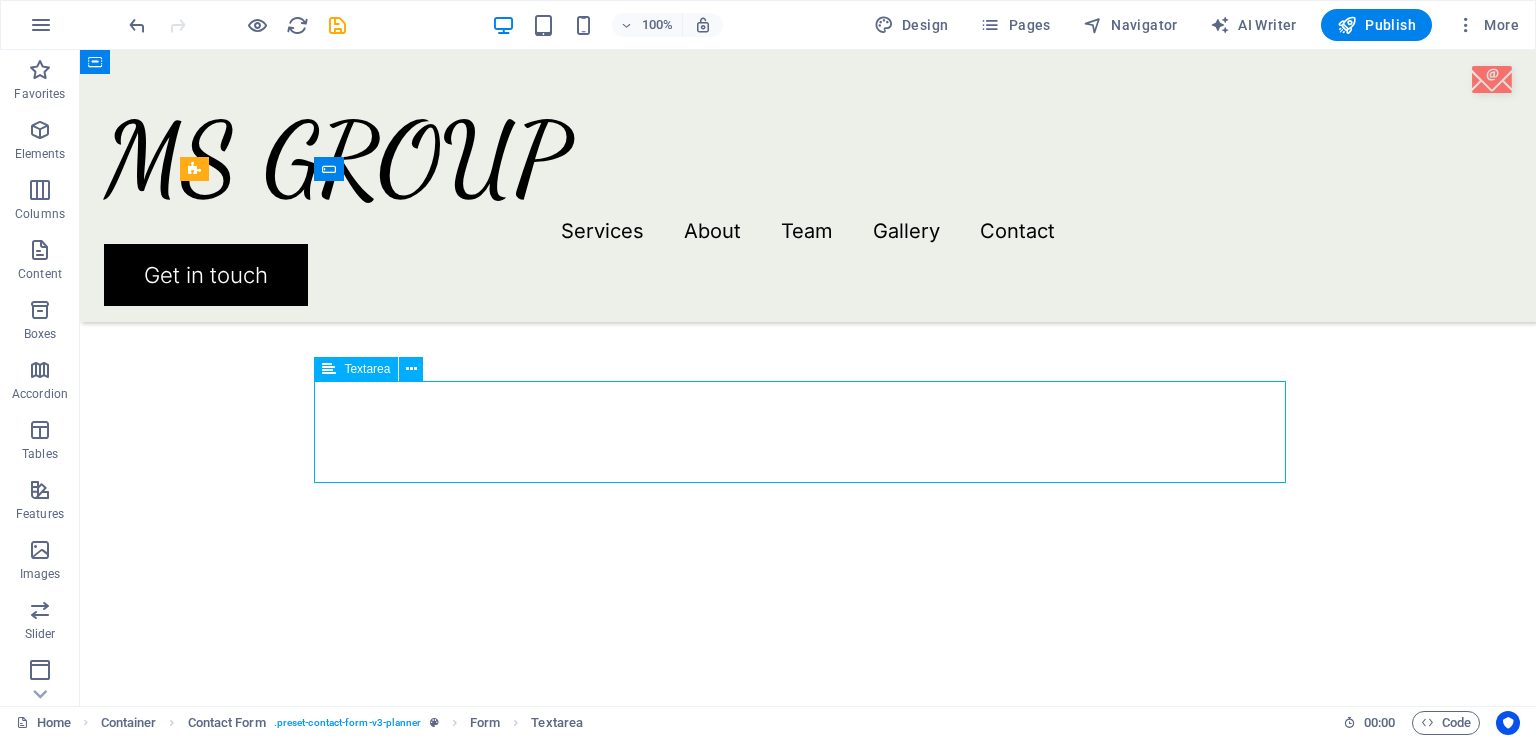 click at bounding box center [808, 1706] 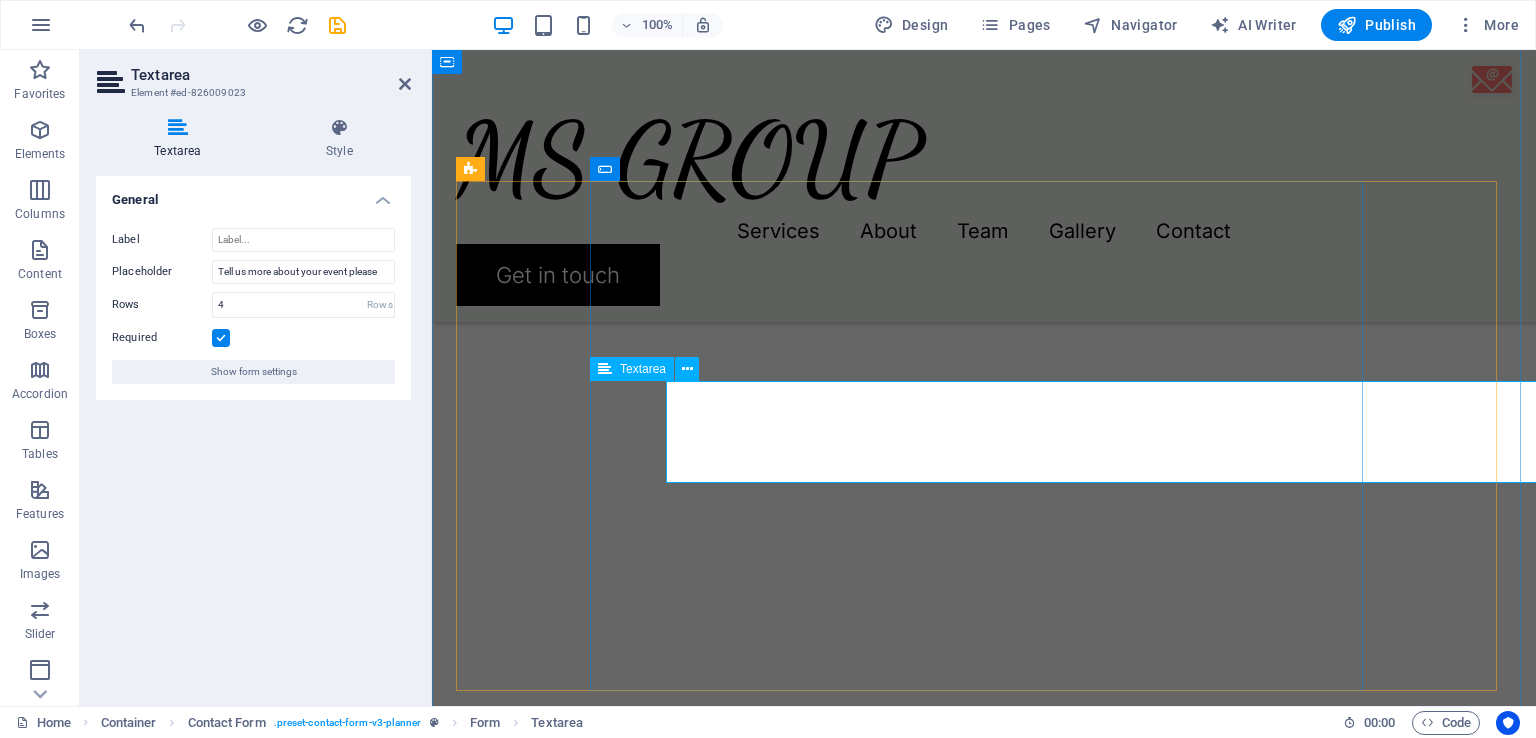 scroll, scrollTop: 3625, scrollLeft: 0, axis: vertical 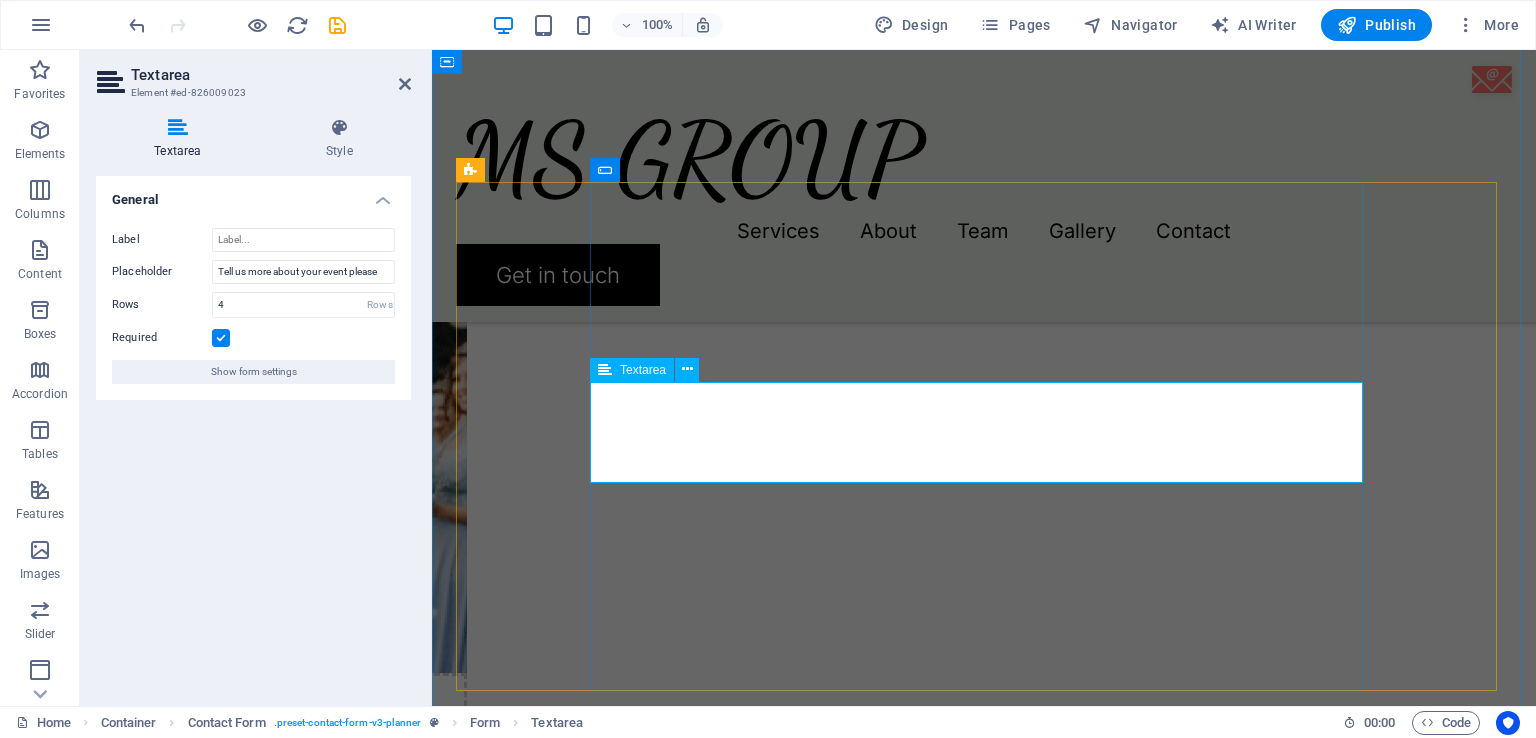 click at bounding box center [762, 1704] 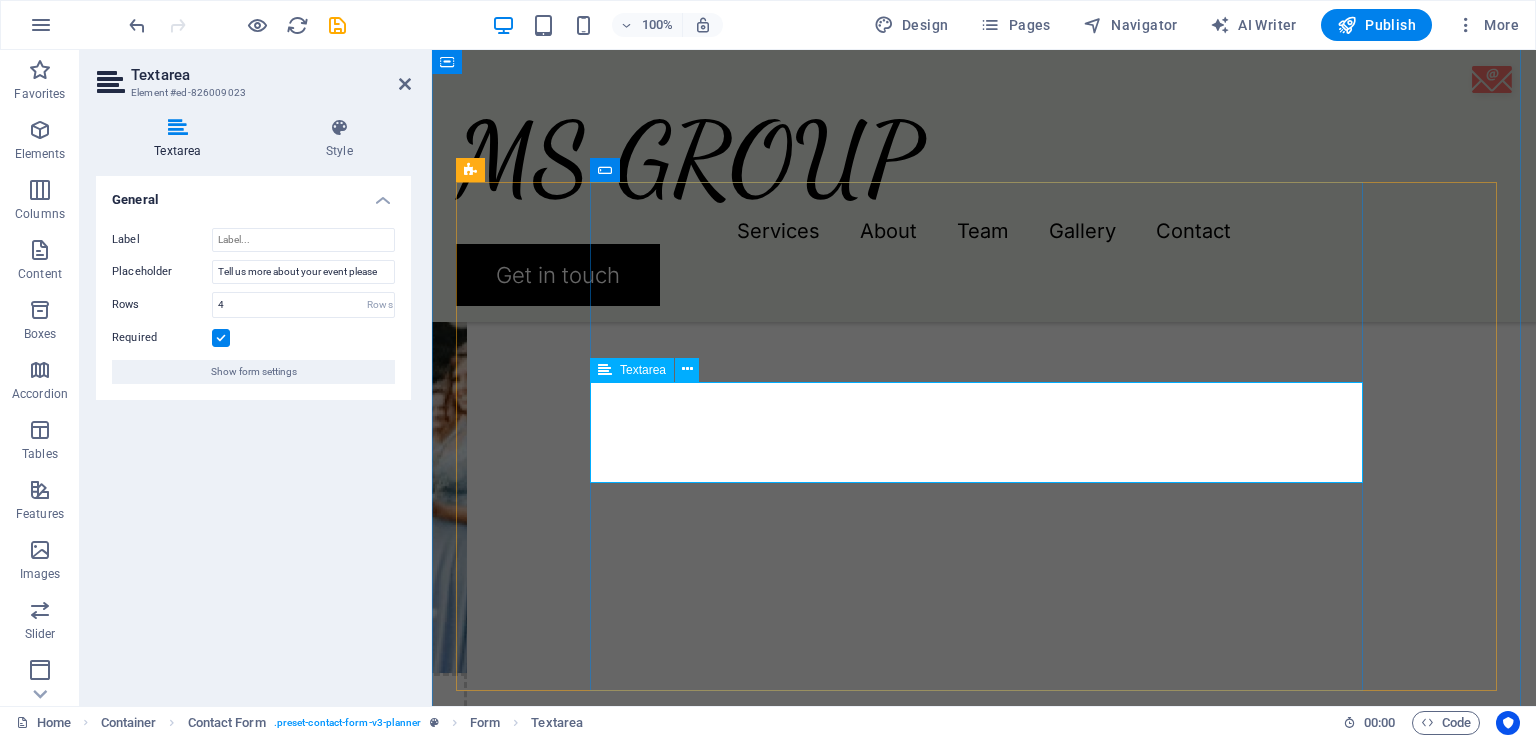 click at bounding box center (762, 1704) 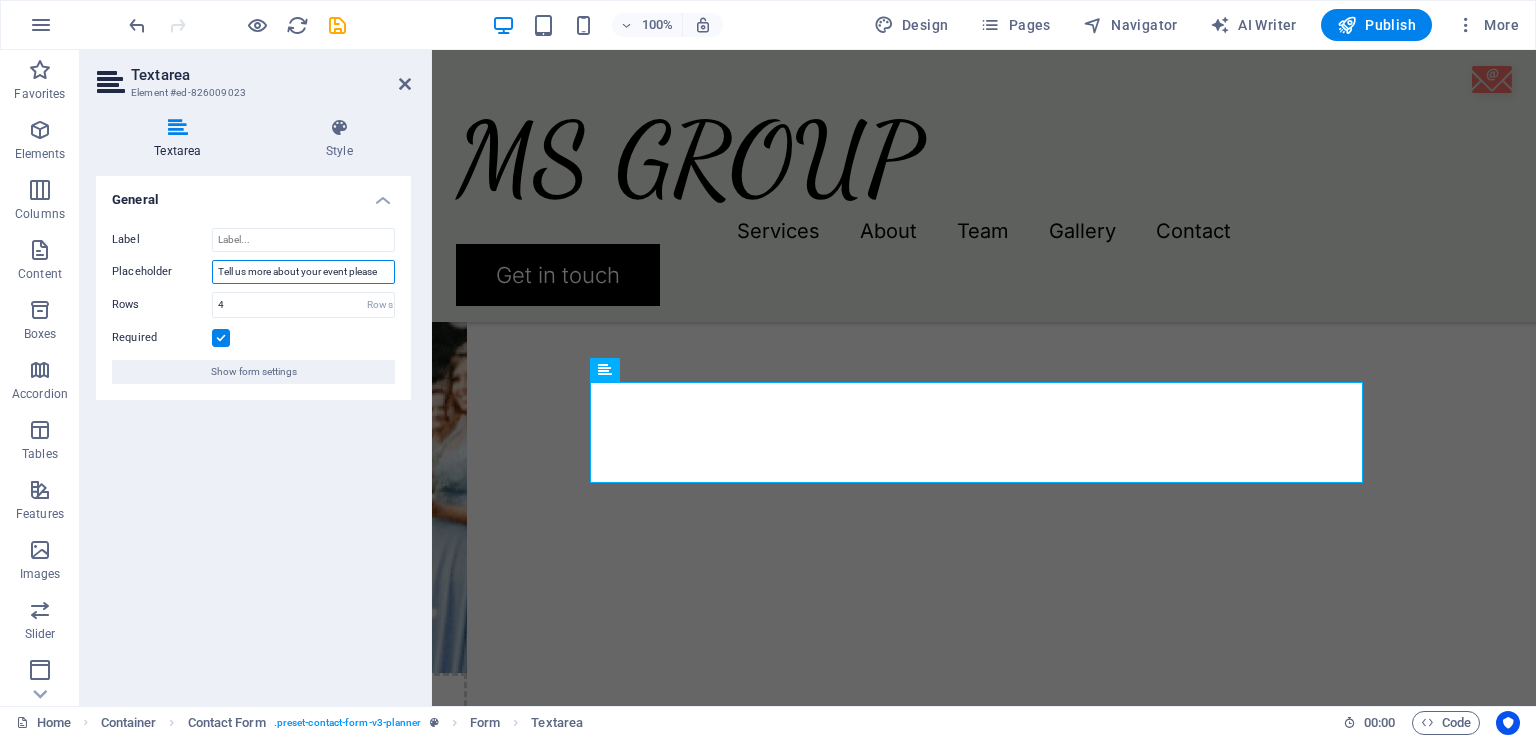 click on "Tell us more about your event please" at bounding box center (303, 272) 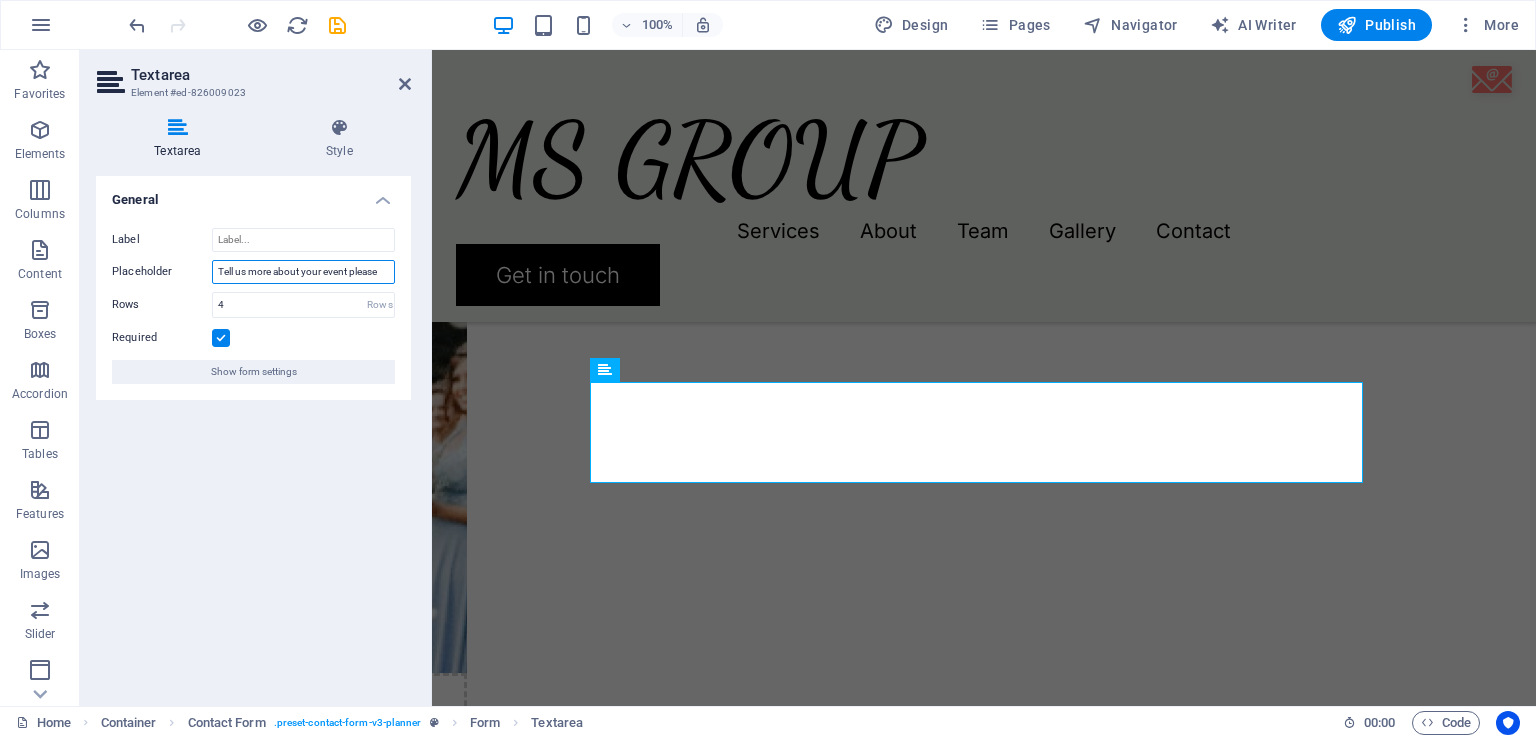 click on "Tell us more about your event please" at bounding box center [303, 272] 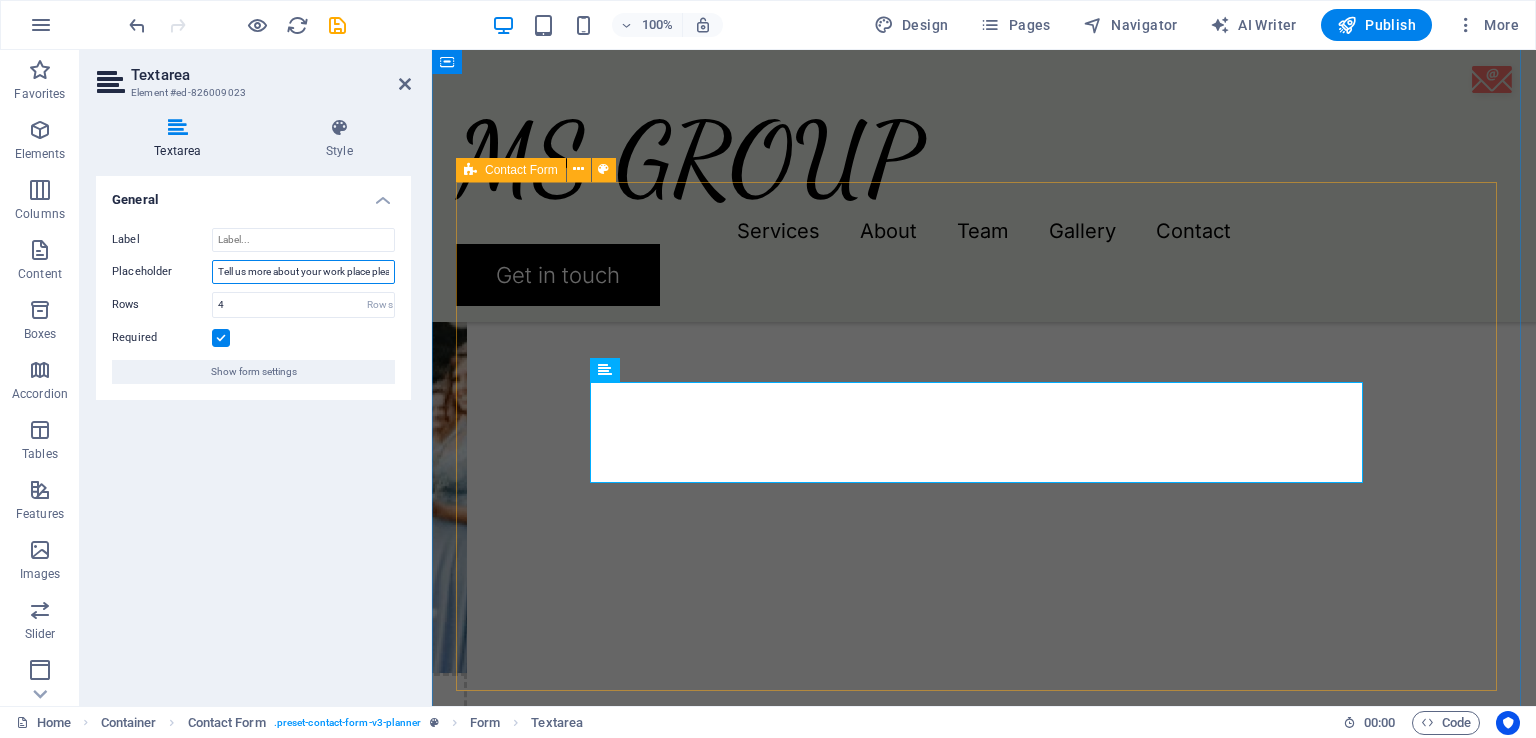 type on "Tell us more about your work place please" 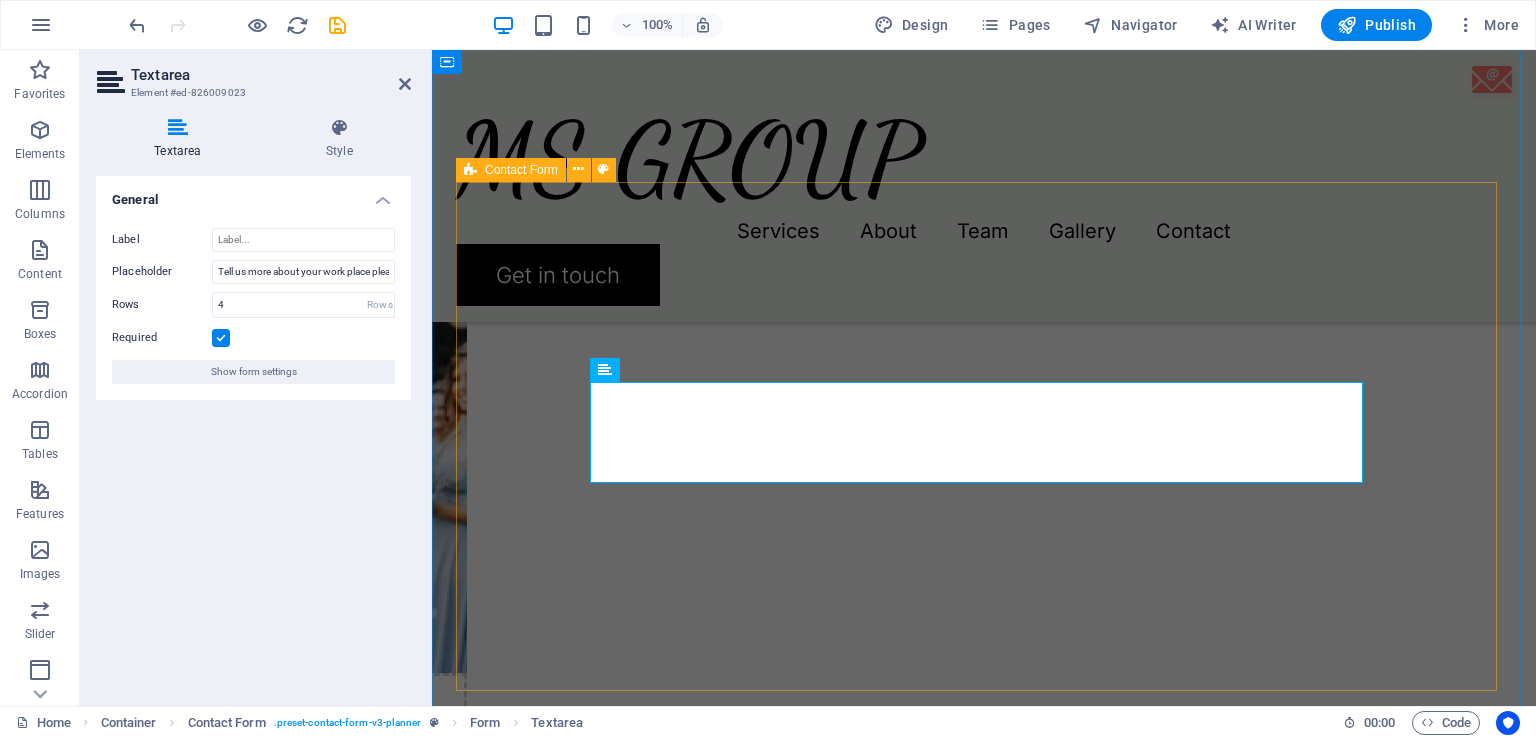 click on "I have read and understand the privacy policy. Unreadable? Load new Submit" at bounding box center (984, 1725) 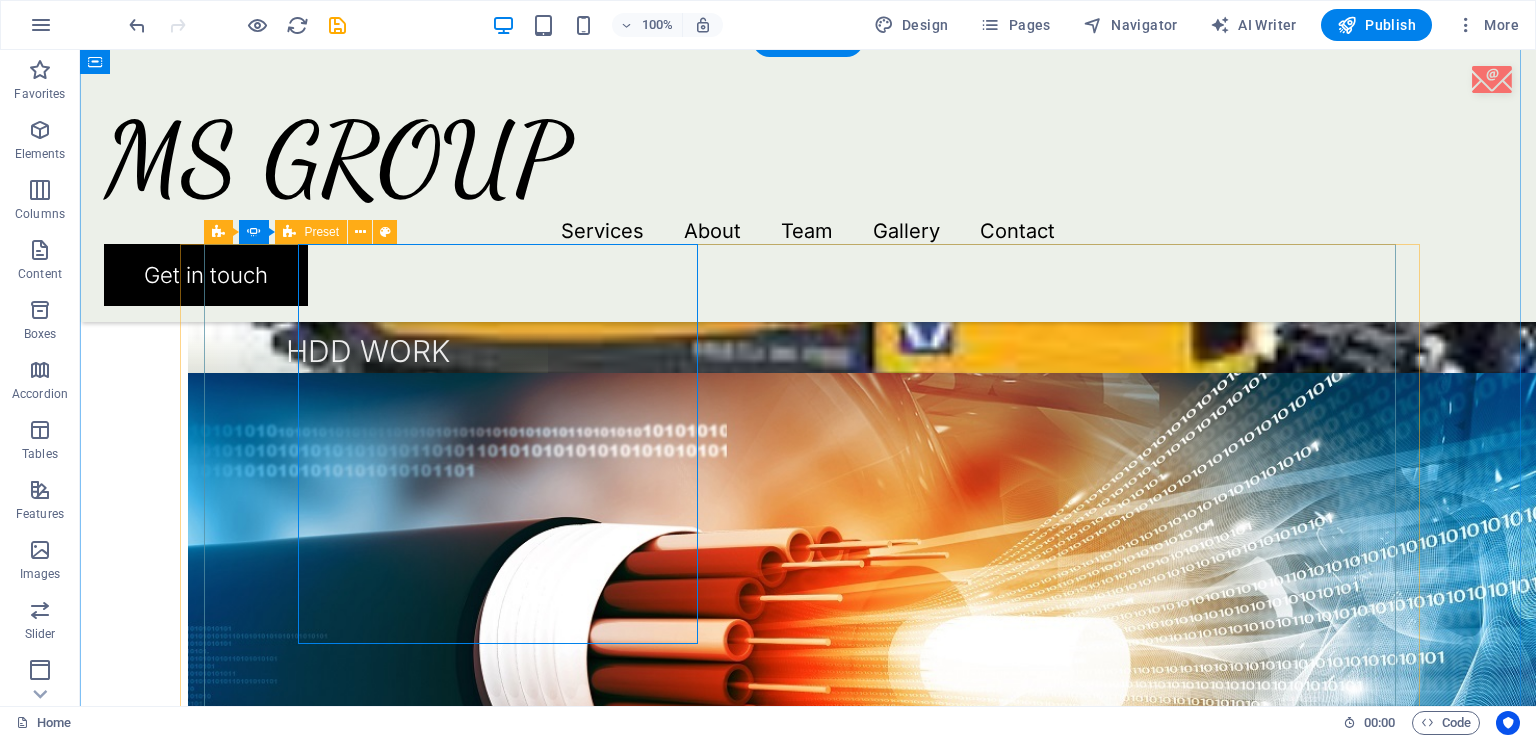 scroll, scrollTop: 2053, scrollLeft: 0, axis: vertical 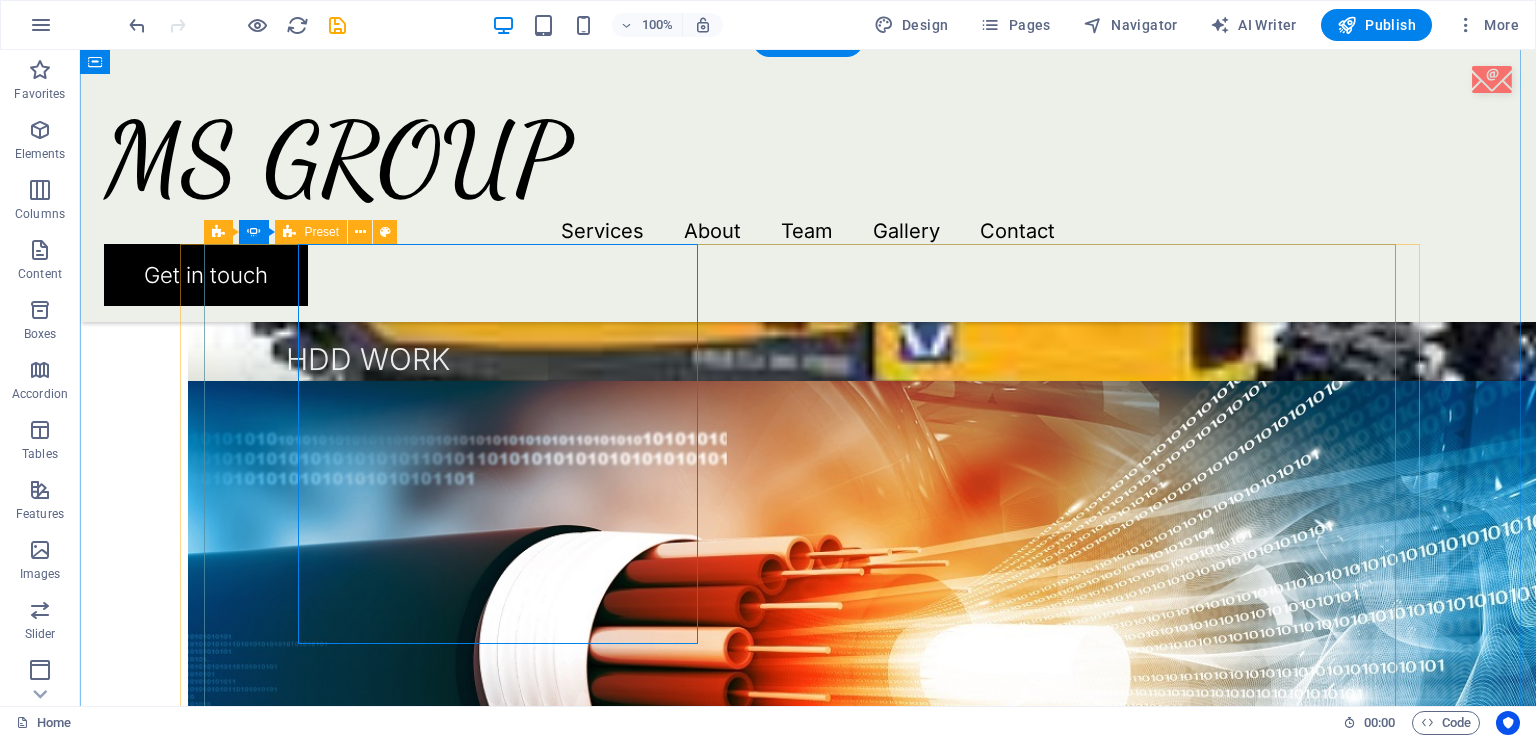click at bounding box center [-384, 2942] 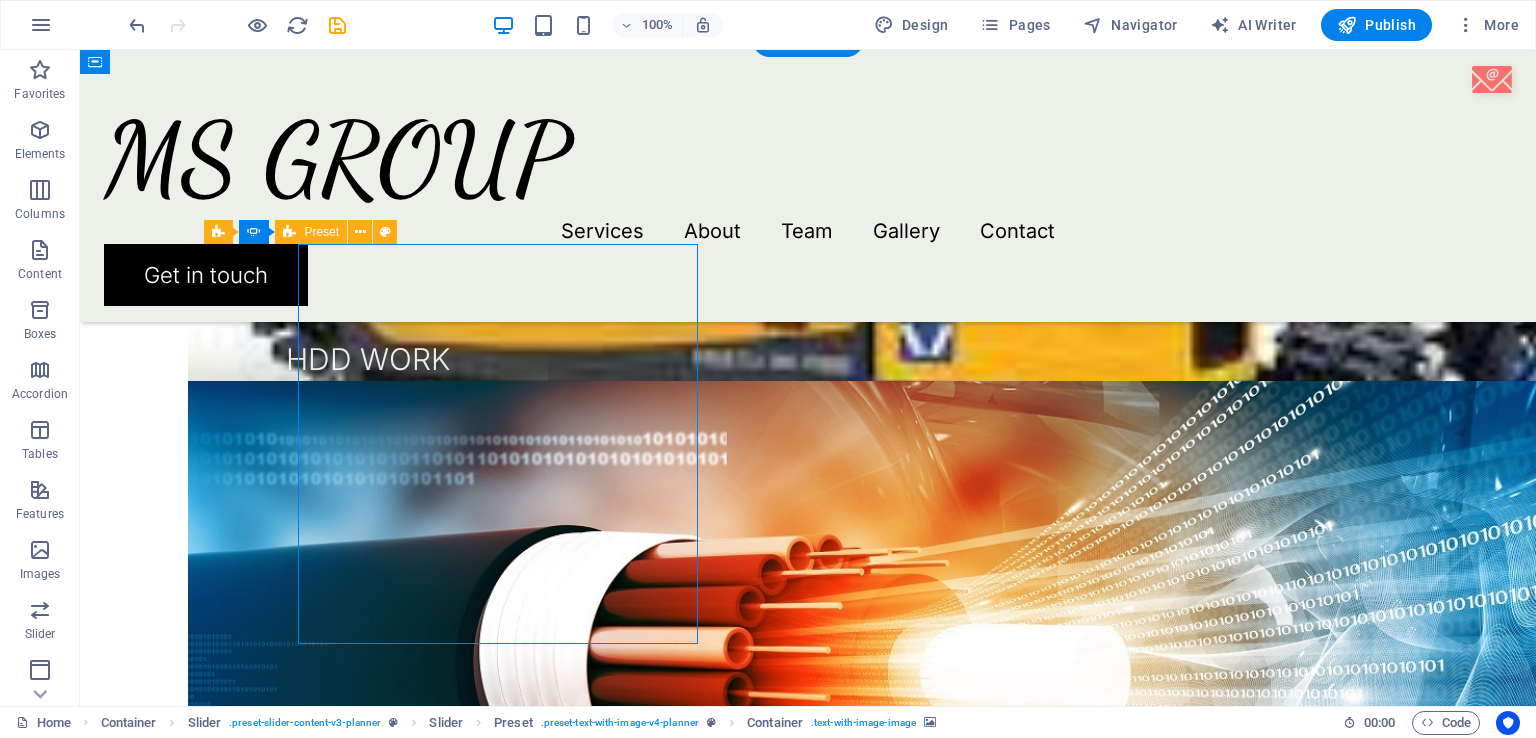 click at bounding box center (-384, 2942) 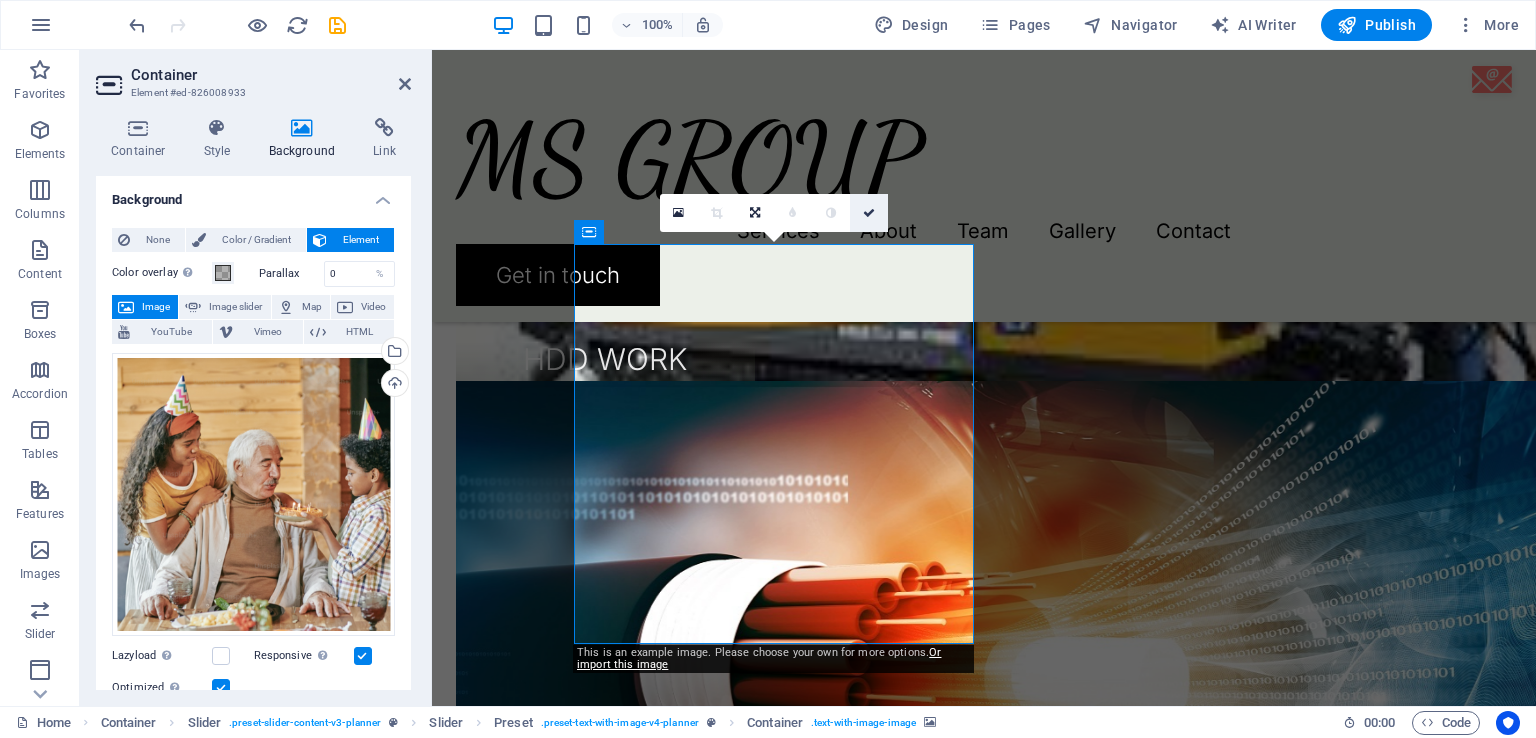 click at bounding box center [869, 213] 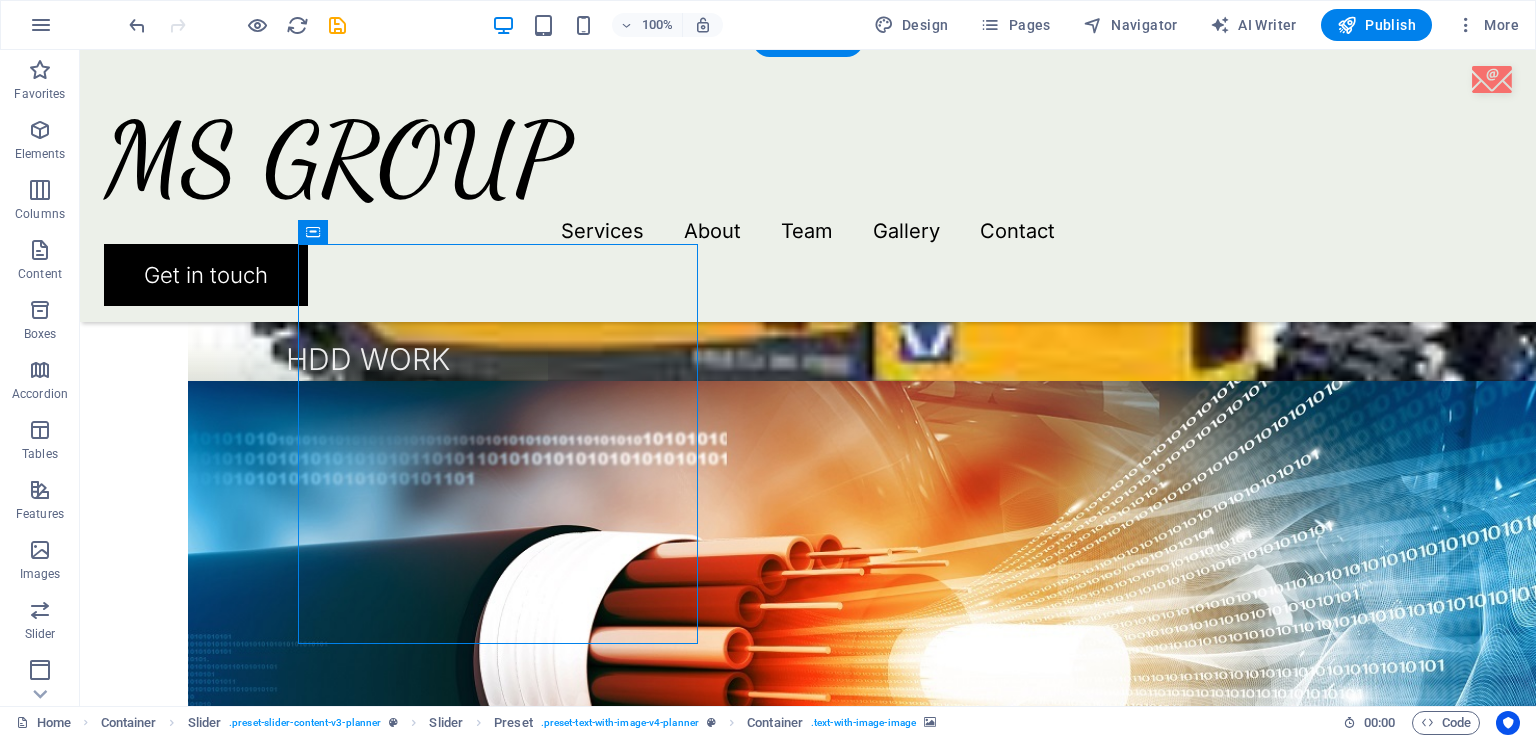 click at bounding box center (-384, 2942) 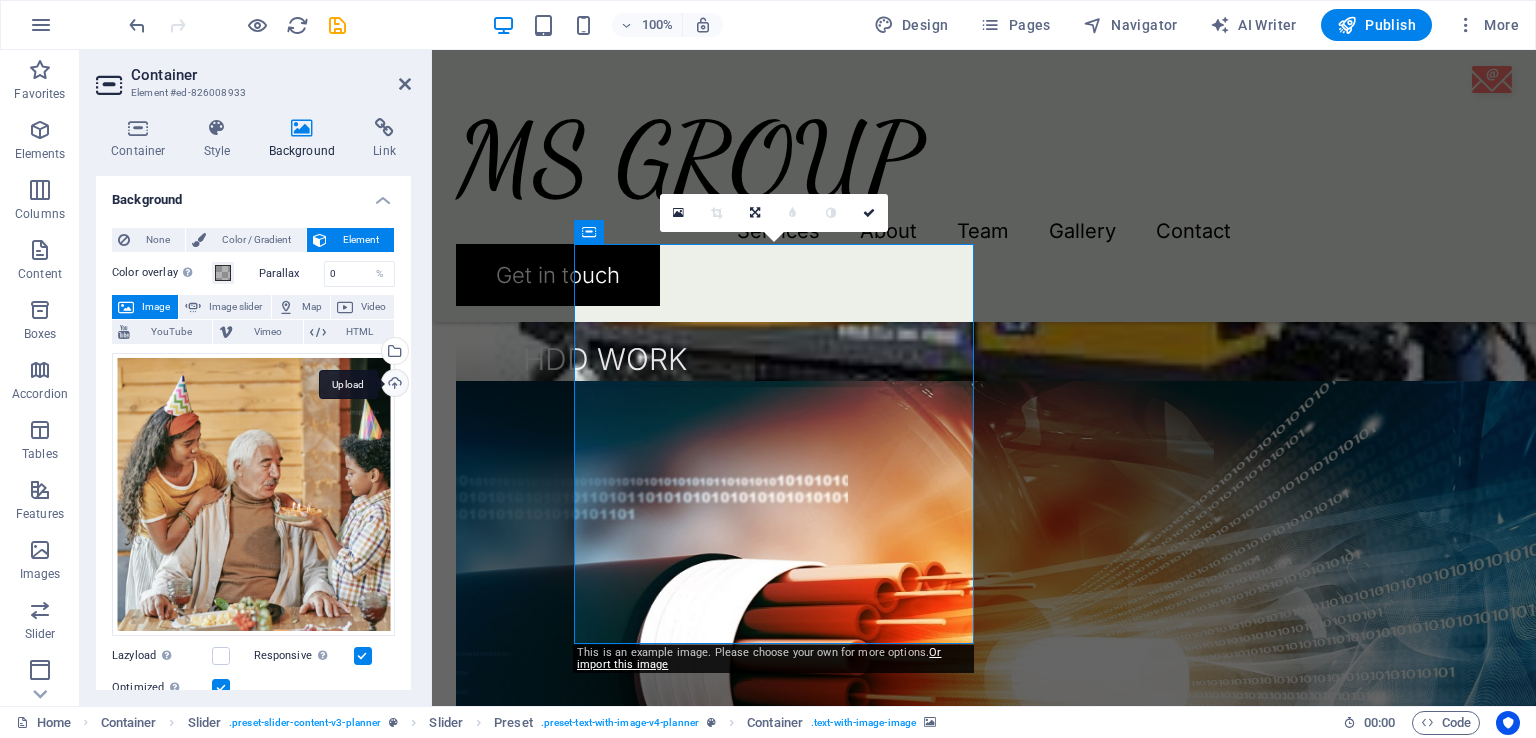 click on "Upload" at bounding box center (393, 385) 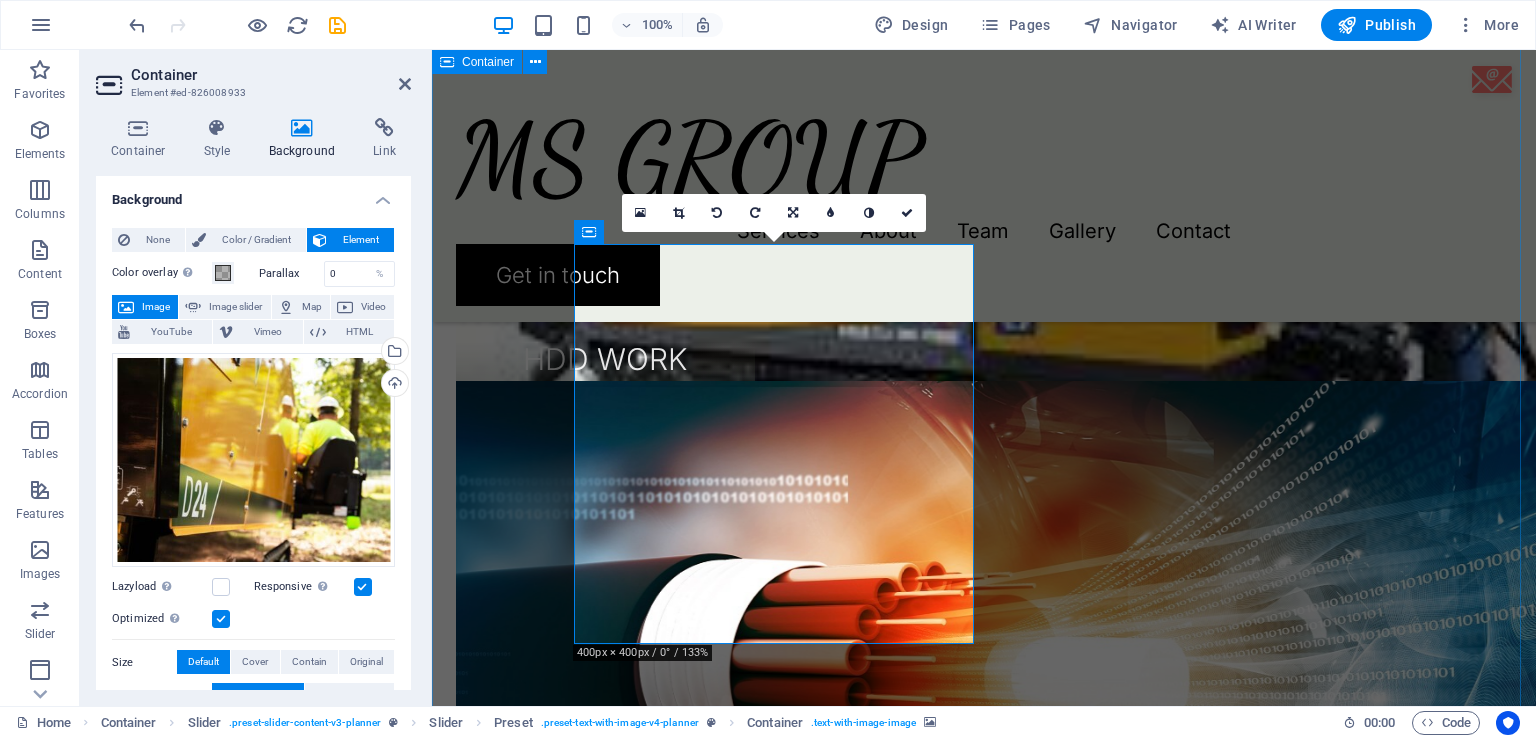 drag, startPoint x: 866, startPoint y: 497, endPoint x: 866, endPoint y: 476, distance: 21 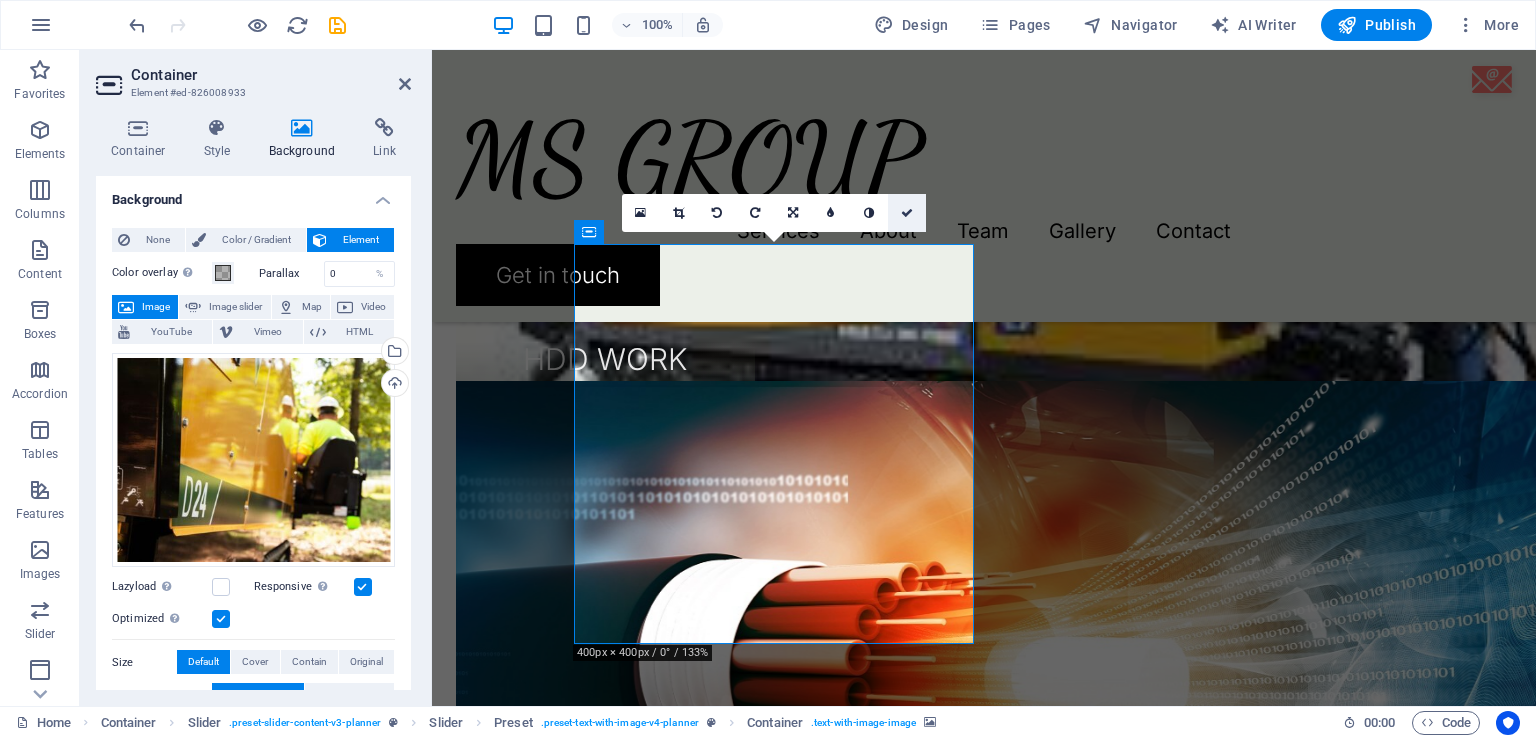 click at bounding box center [907, 213] 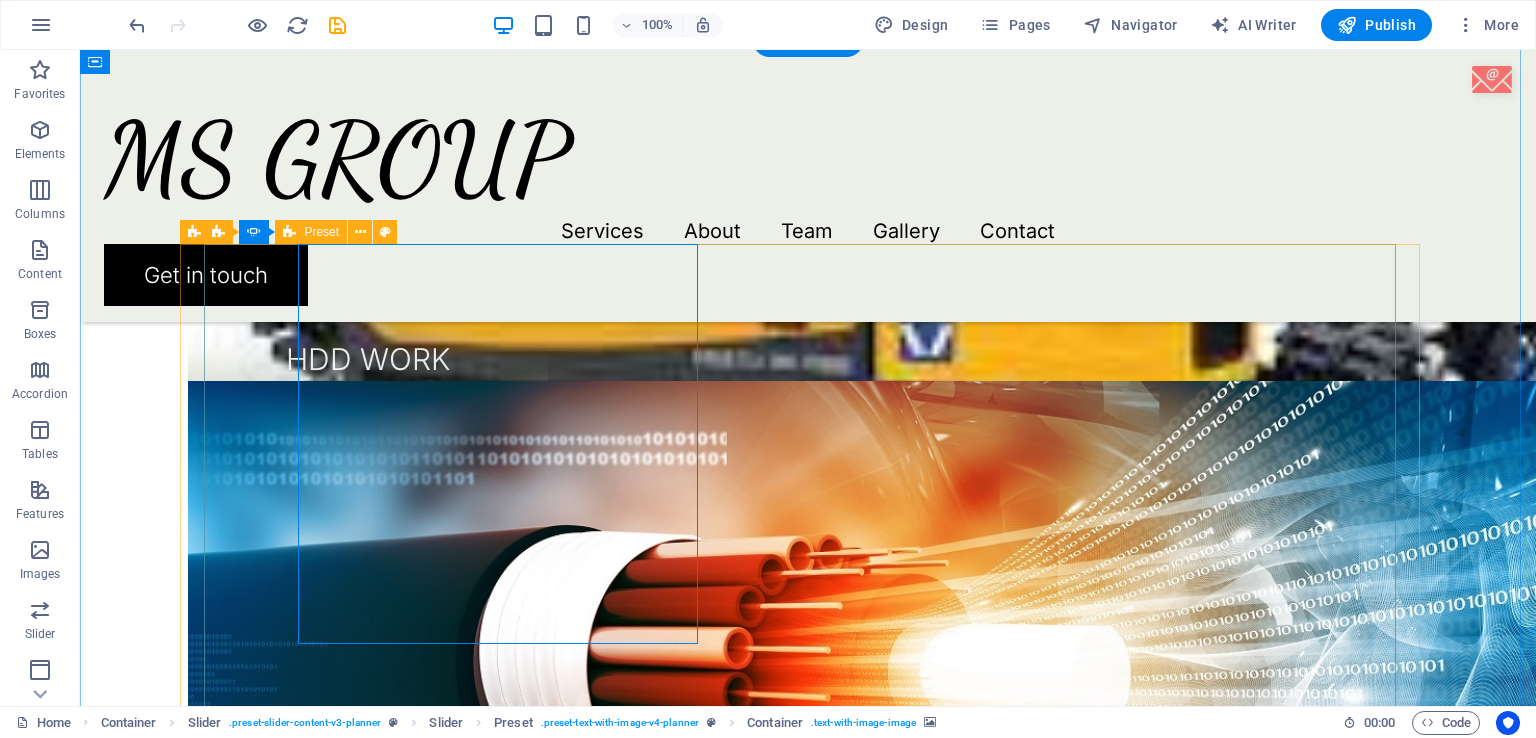 click at bounding box center [808, 2209] 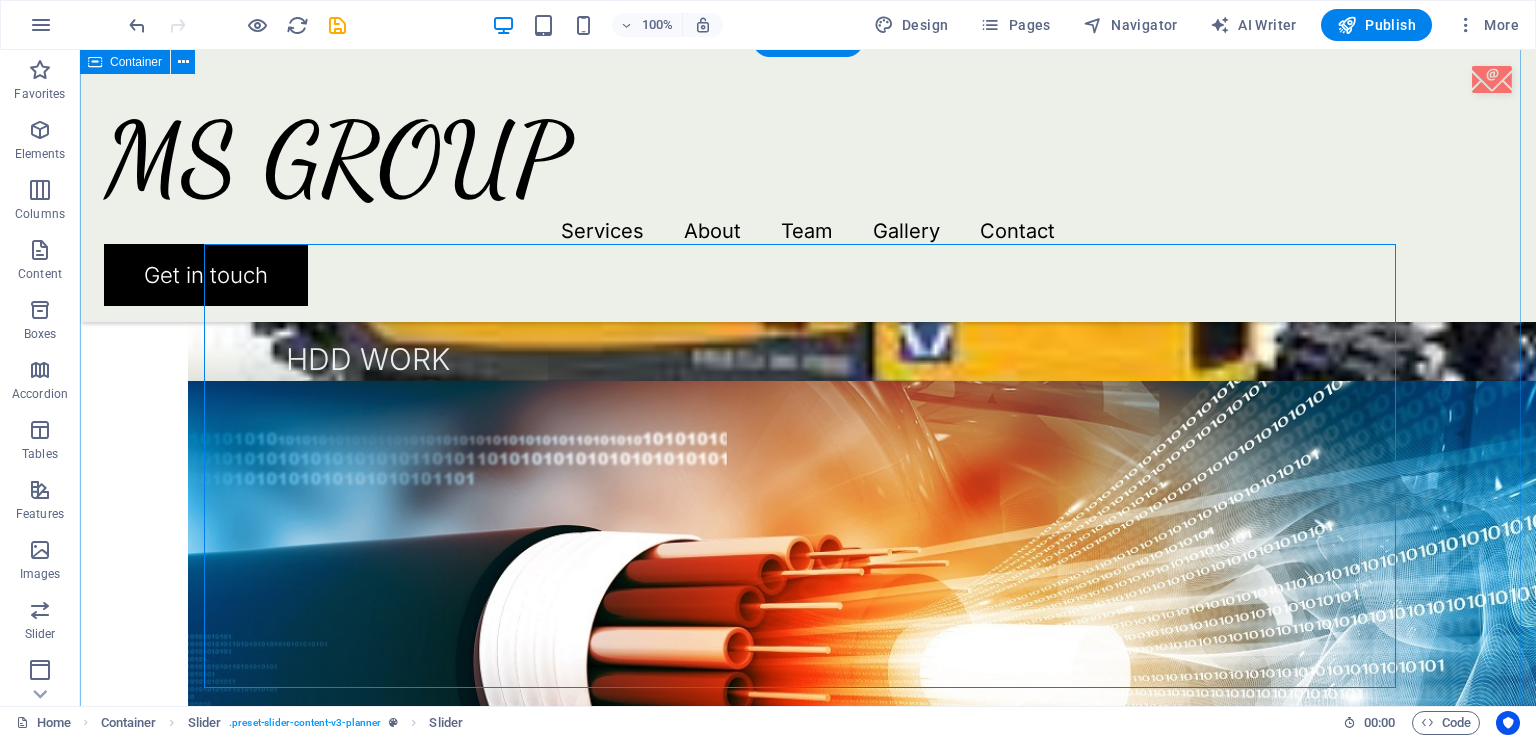 click at bounding box center (-1682, 3634) 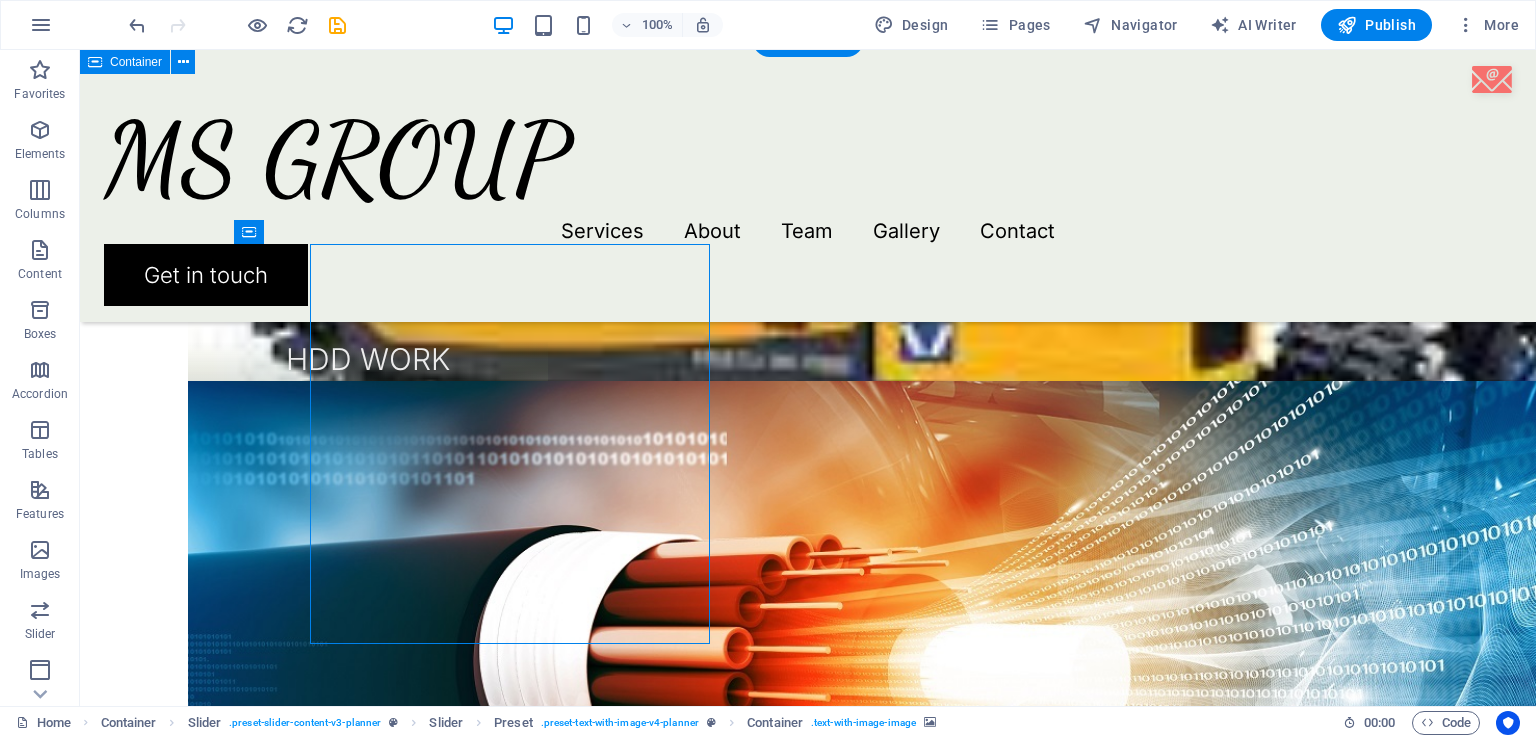 click at bounding box center (-1682, 3634) 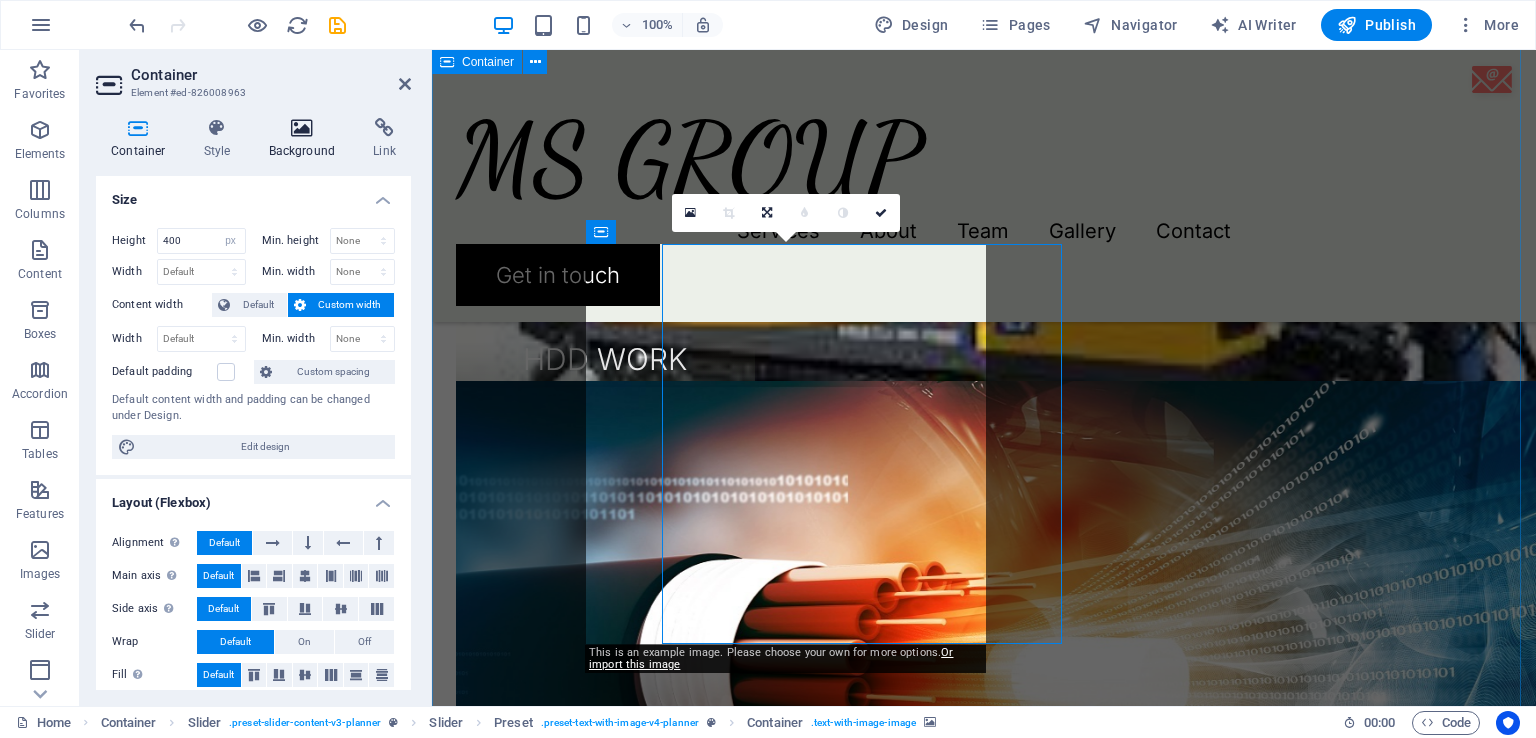 click on "Background" at bounding box center [306, 139] 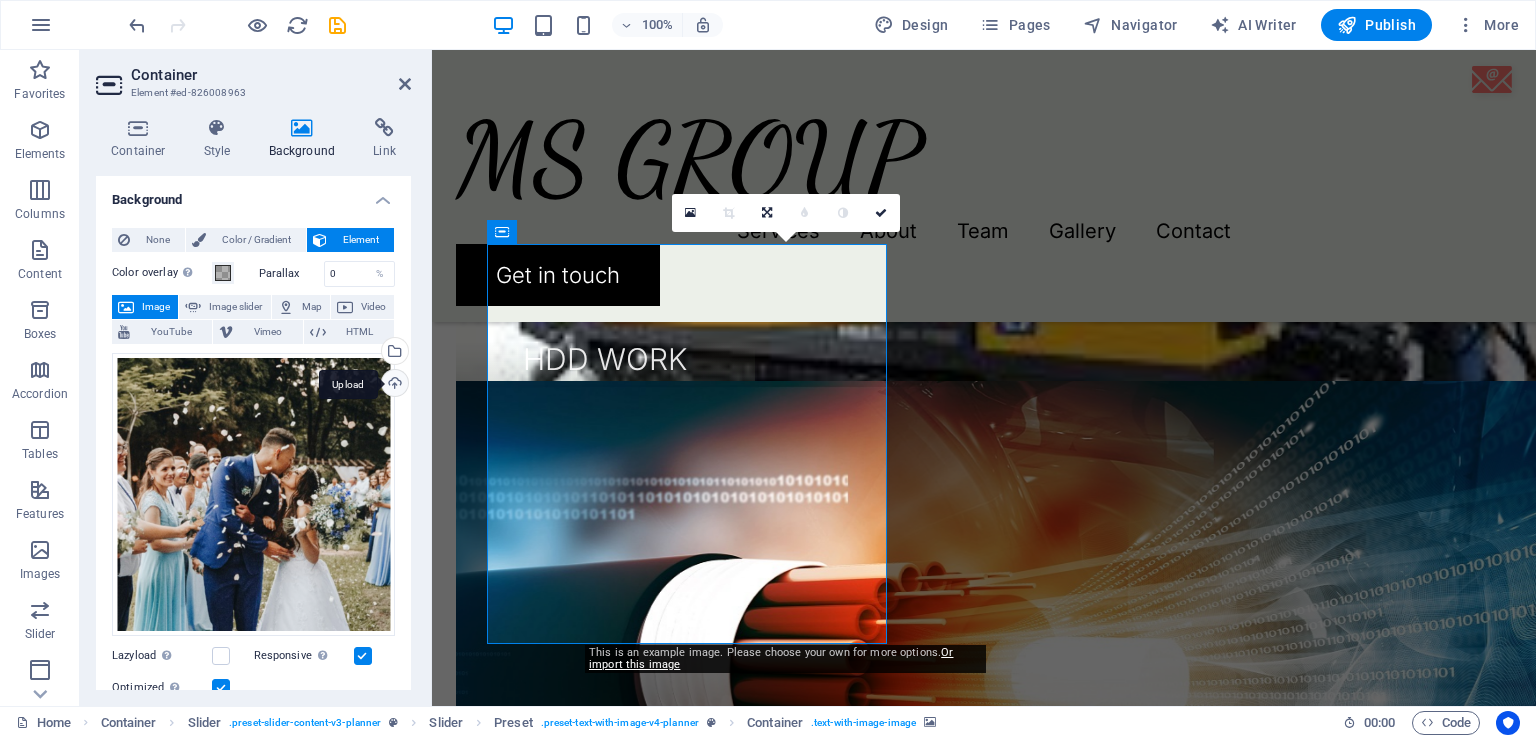 click on "Upload" at bounding box center [393, 385] 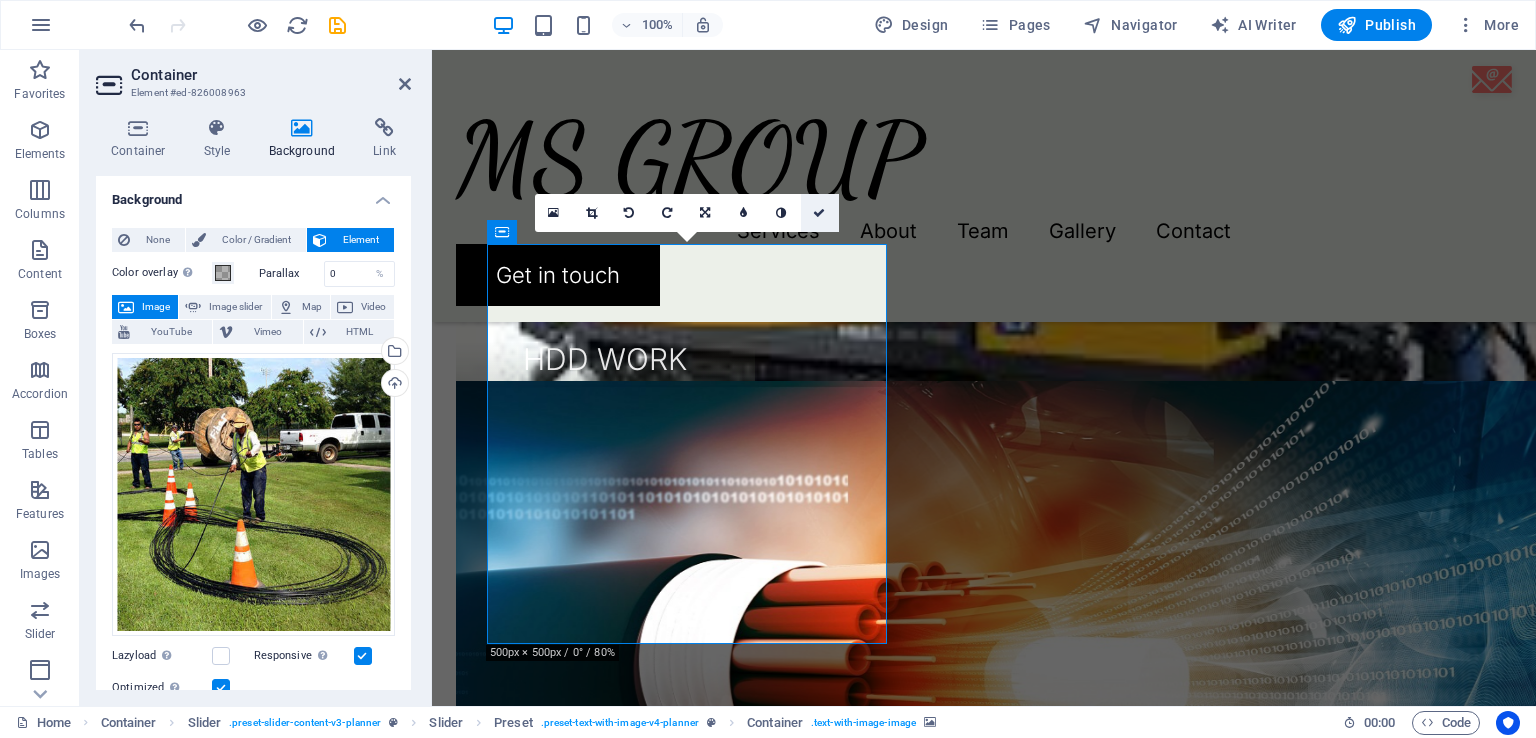 click at bounding box center [820, 213] 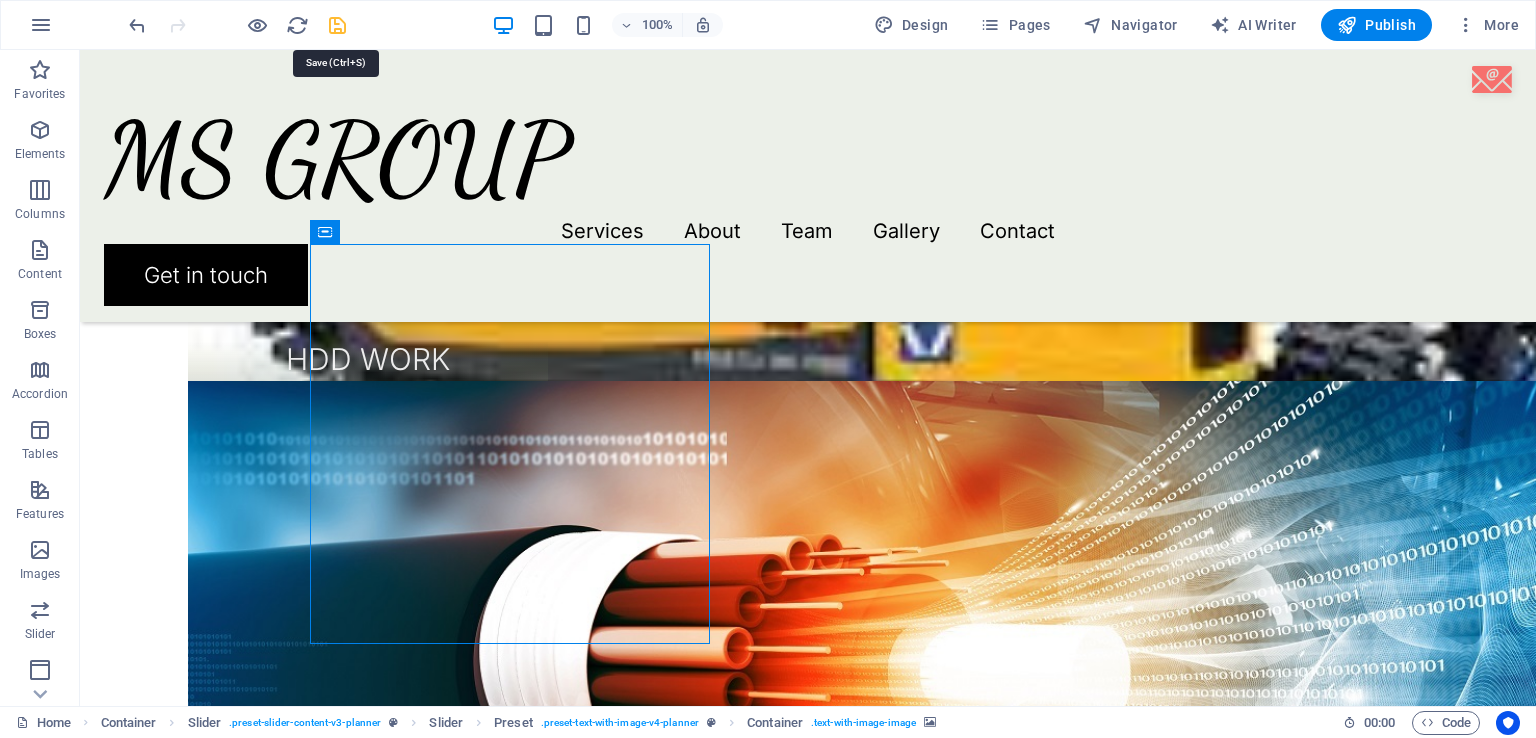 click at bounding box center [337, 25] 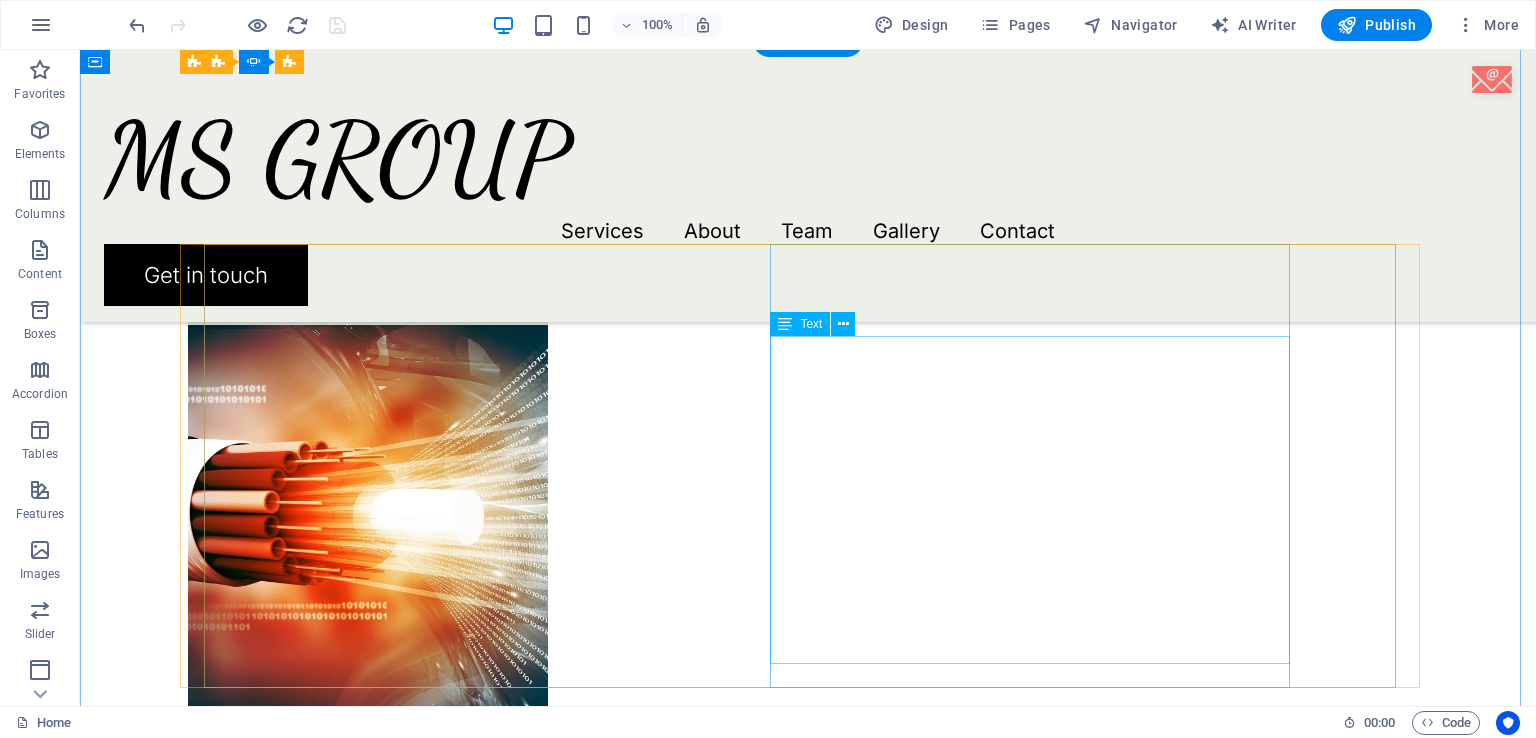 scroll, scrollTop: 2053, scrollLeft: 0, axis: vertical 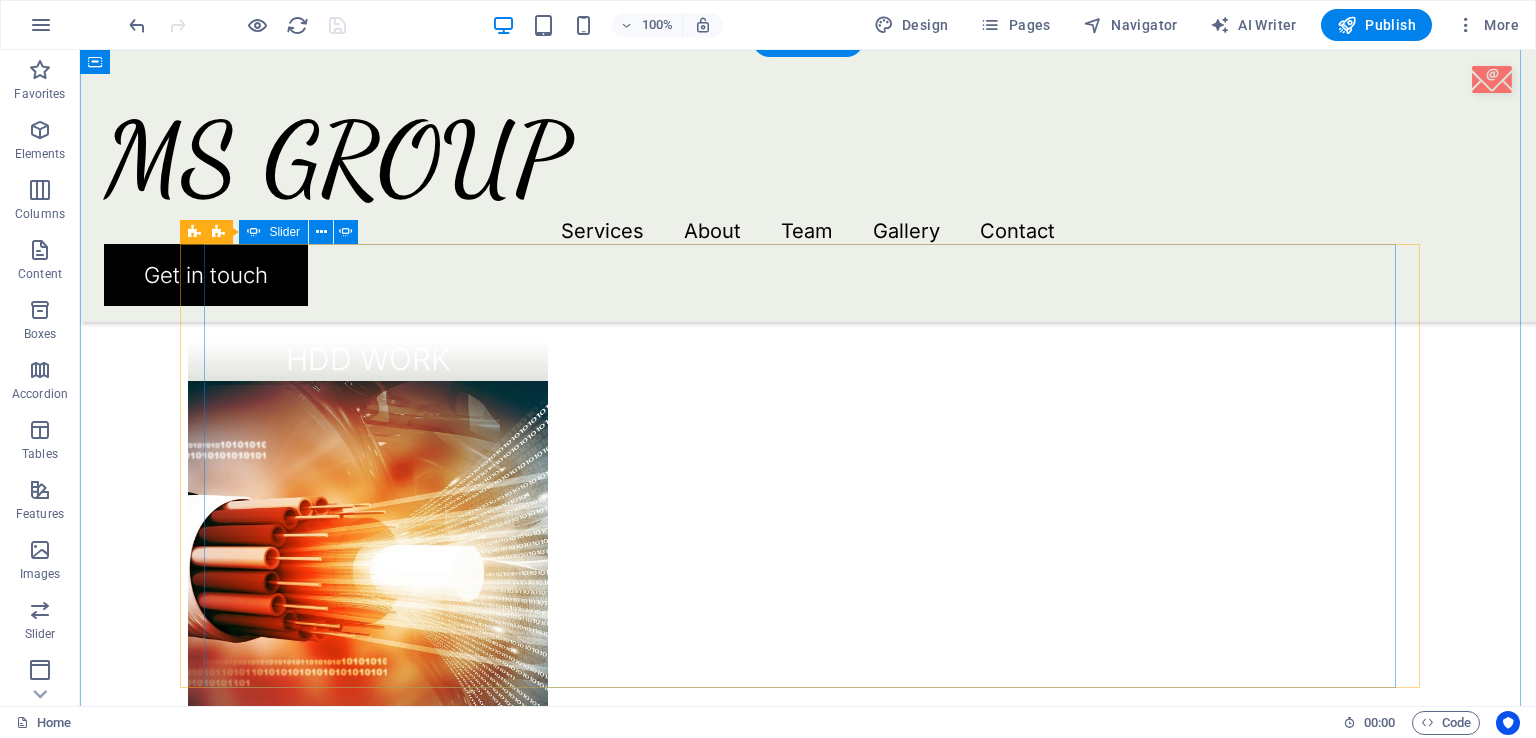 click at bounding box center [808, 1545] 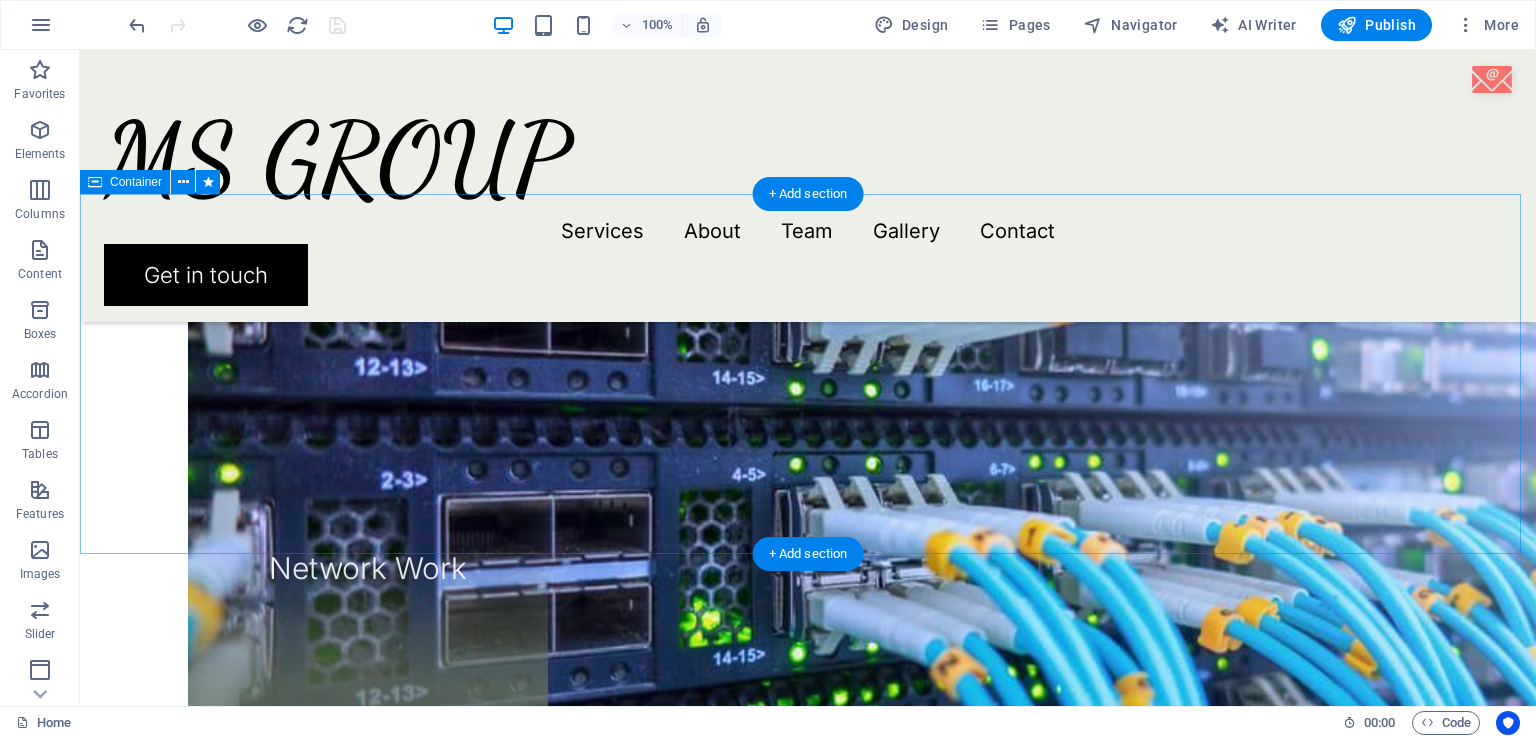scroll, scrollTop: 2753, scrollLeft: 0, axis: vertical 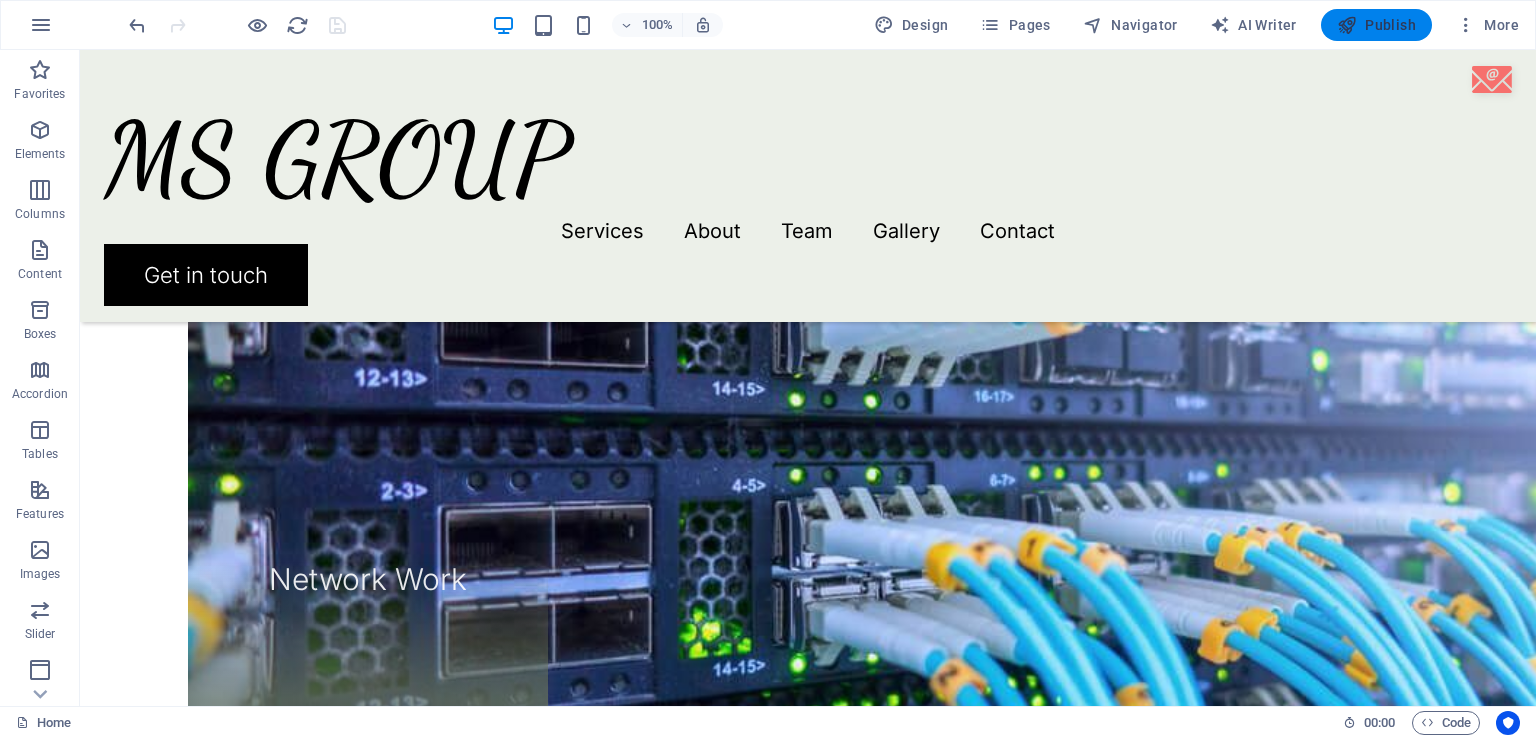 click on "Publish" at bounding box center [1376, 25] 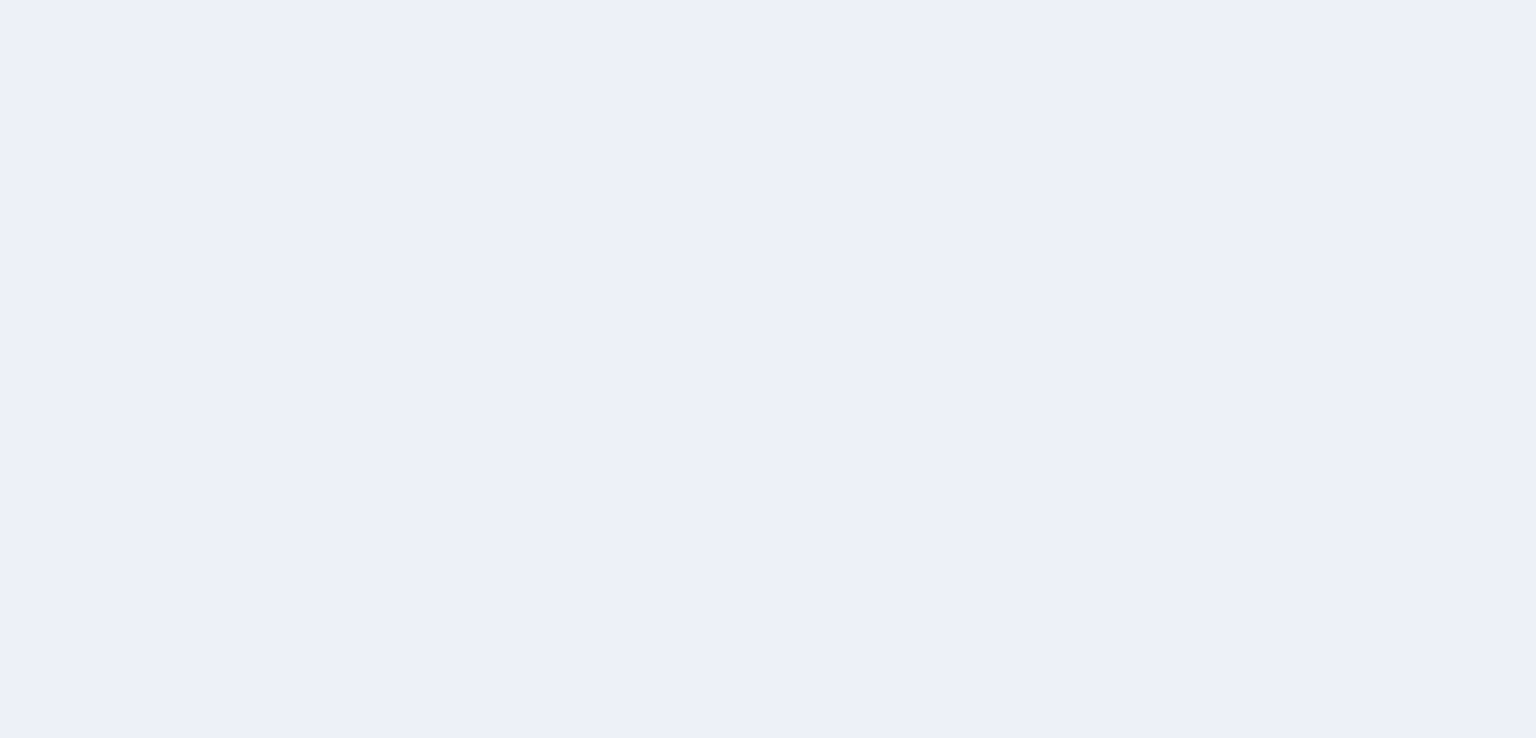 scroll, scrollTop: 0, scrollLeft: 0, axis: both 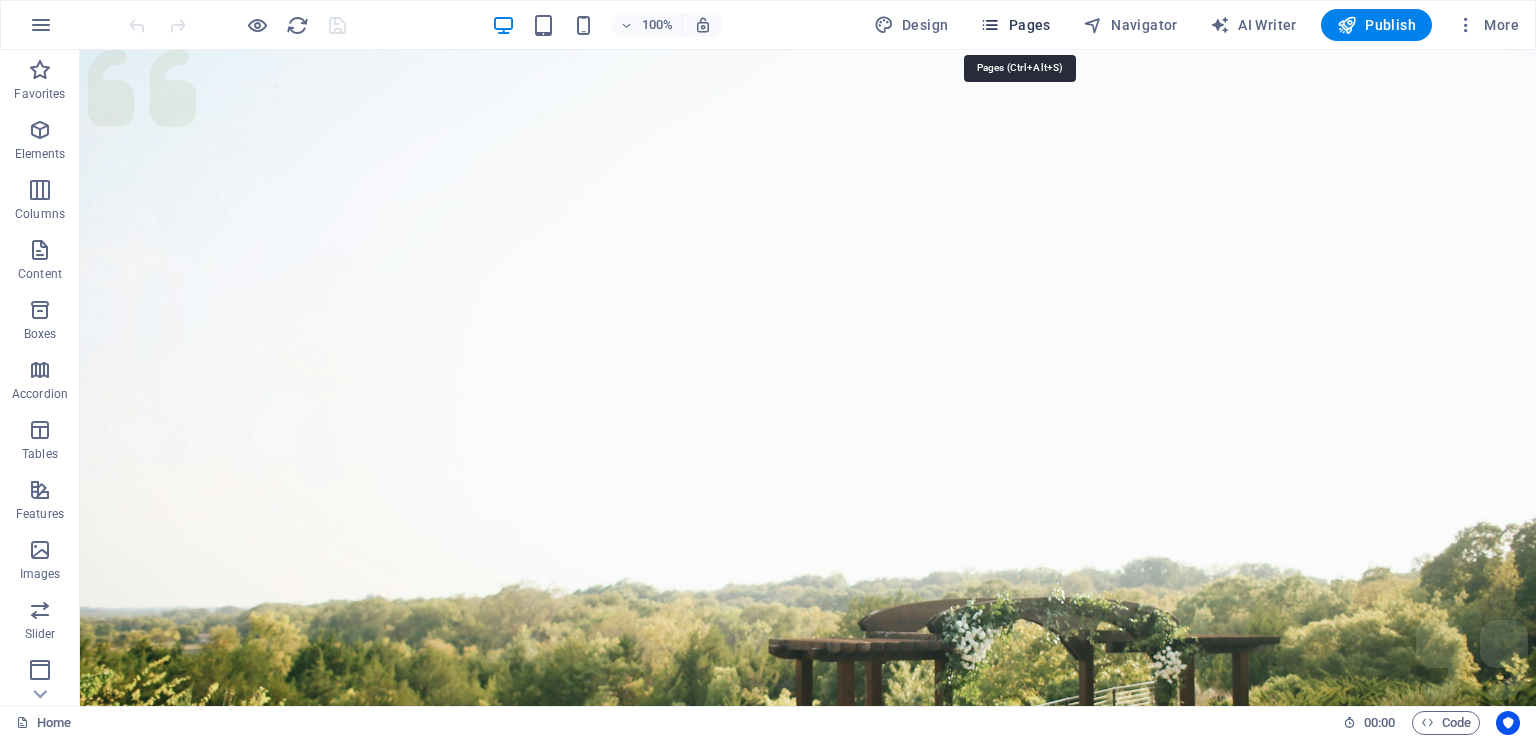 click on "Pages" at bounding box center (1015, 25) 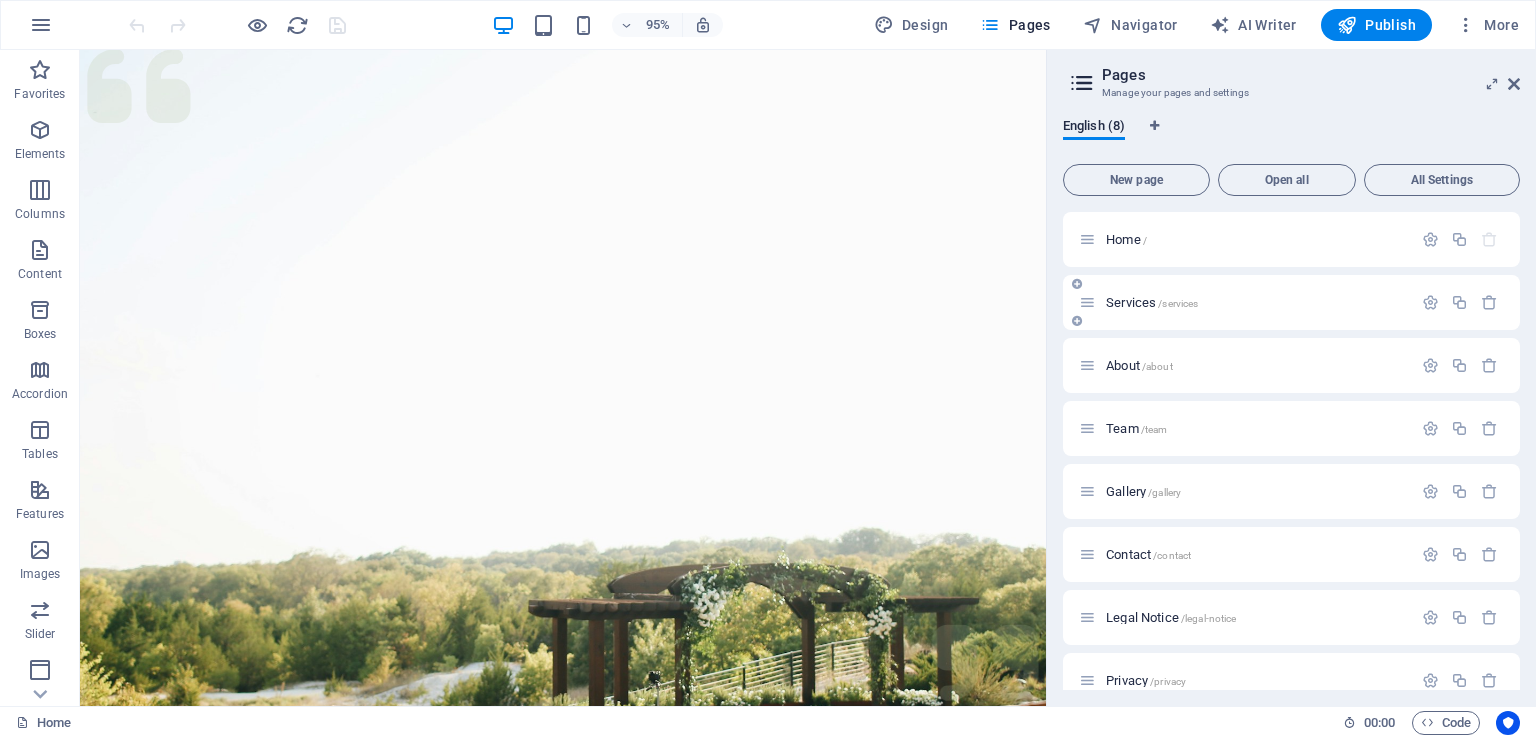 click on "Services /services" at bounding box center (1152, 302) 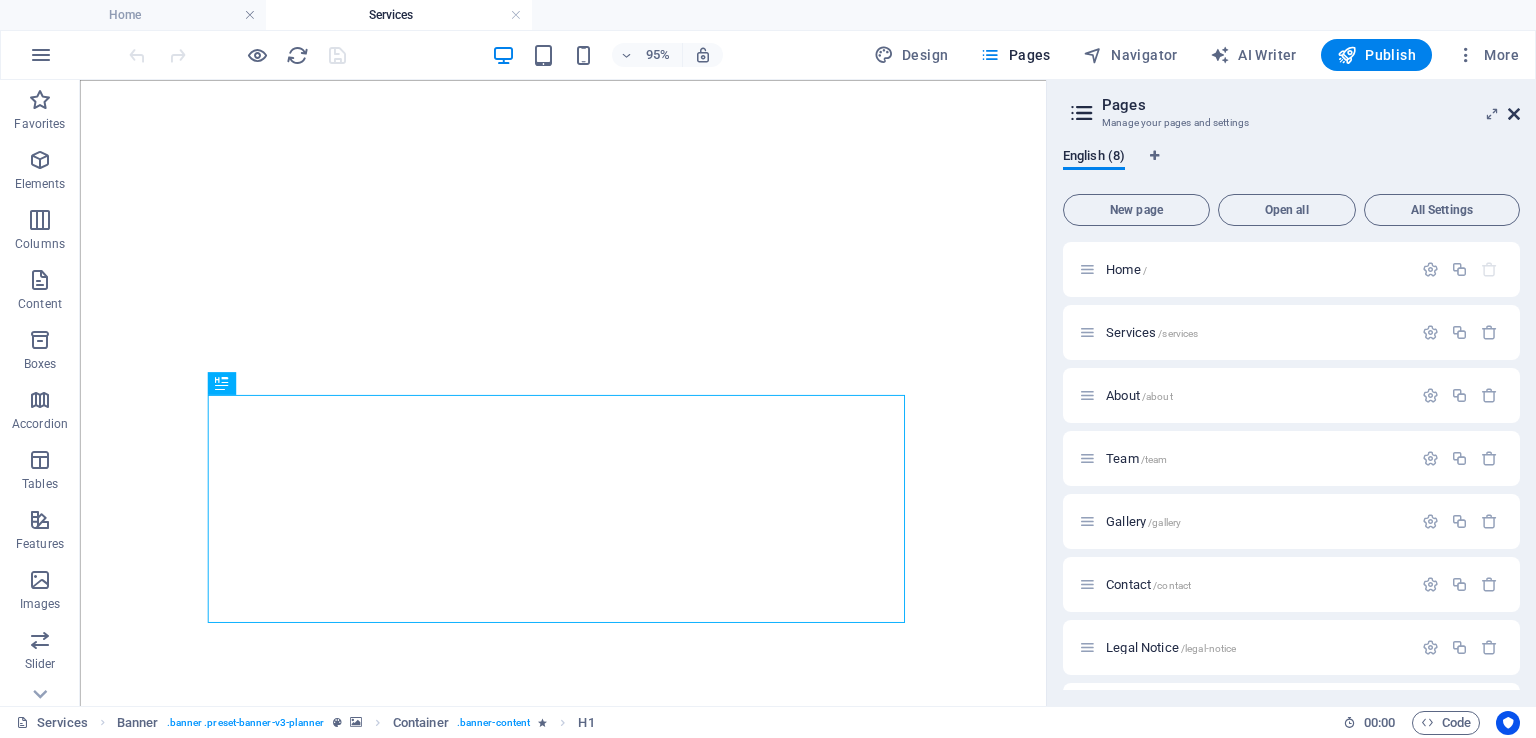 click on "More" at bounding box center [1487, 55] 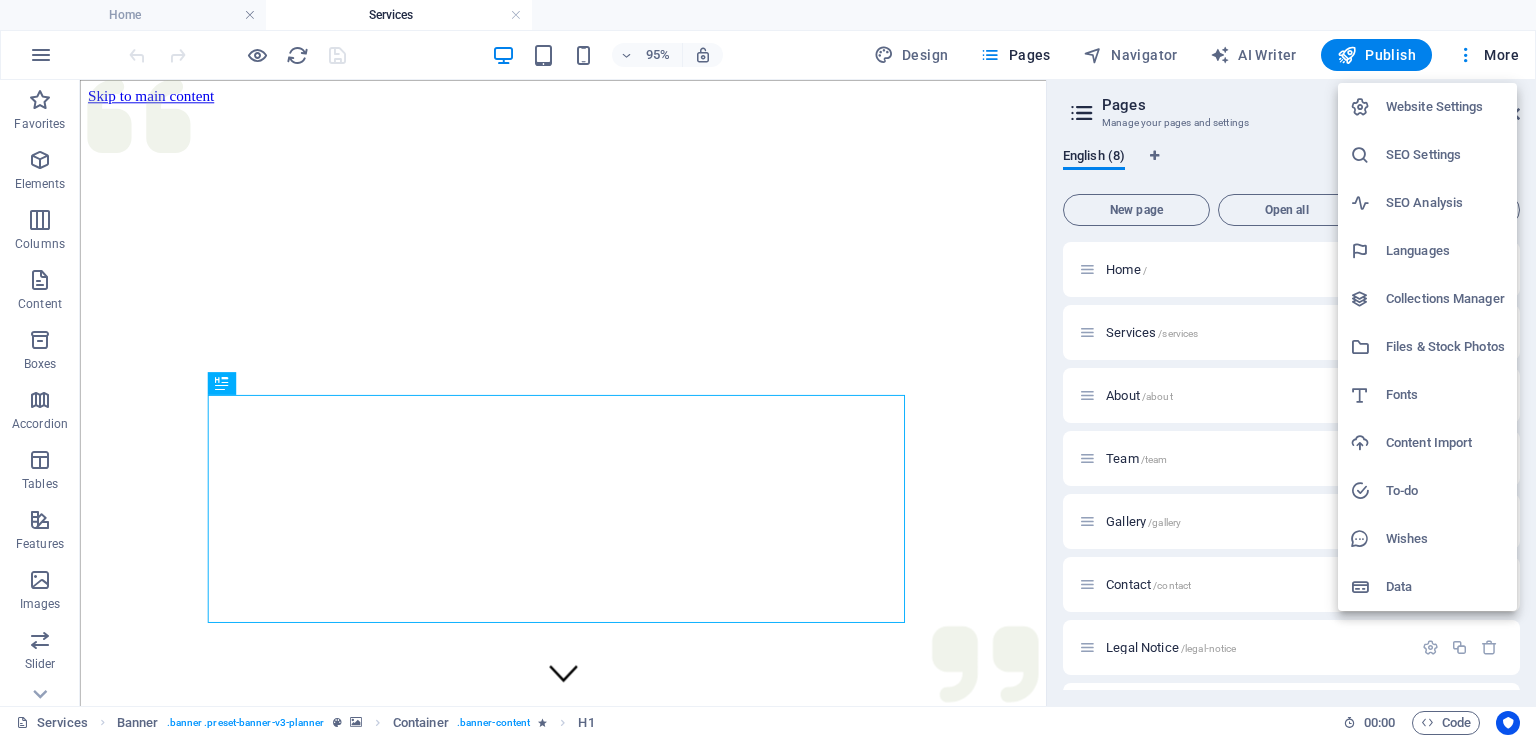 scroll, scrollTop: 0, scrollLeft: 0, axis: both 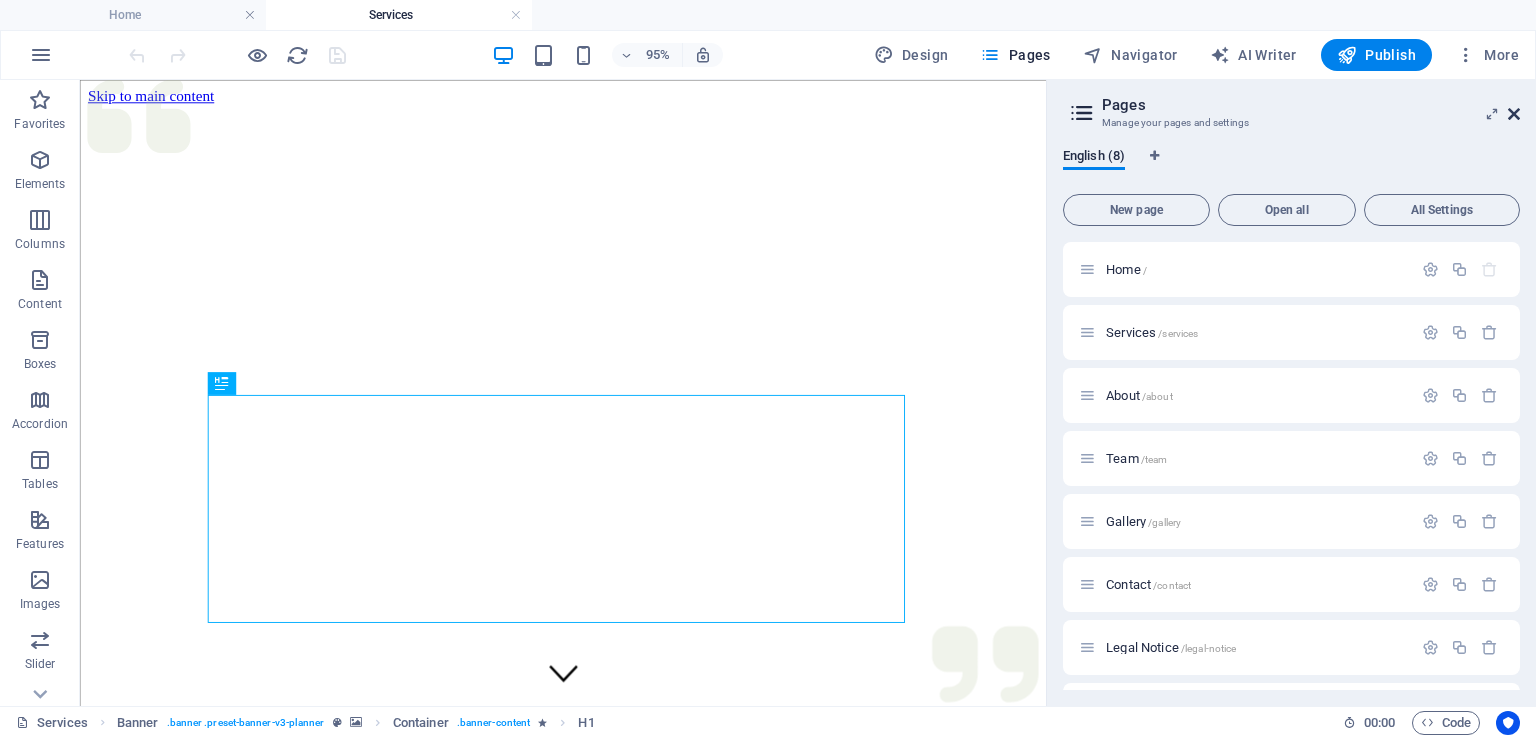 click at bounding box center (1514, 114) 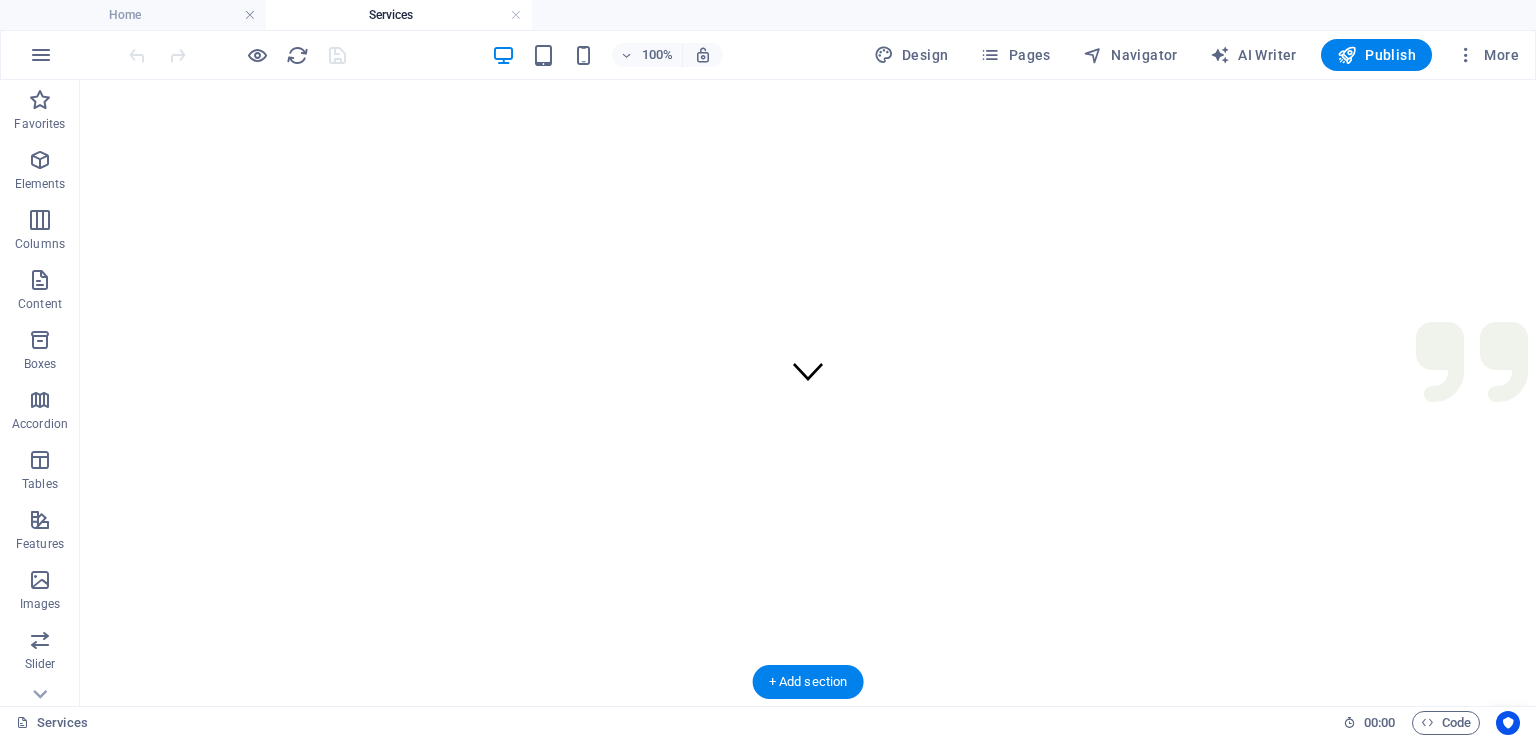 scroll, scrollTop: 200, scrollLeft: 0, axis: vertical 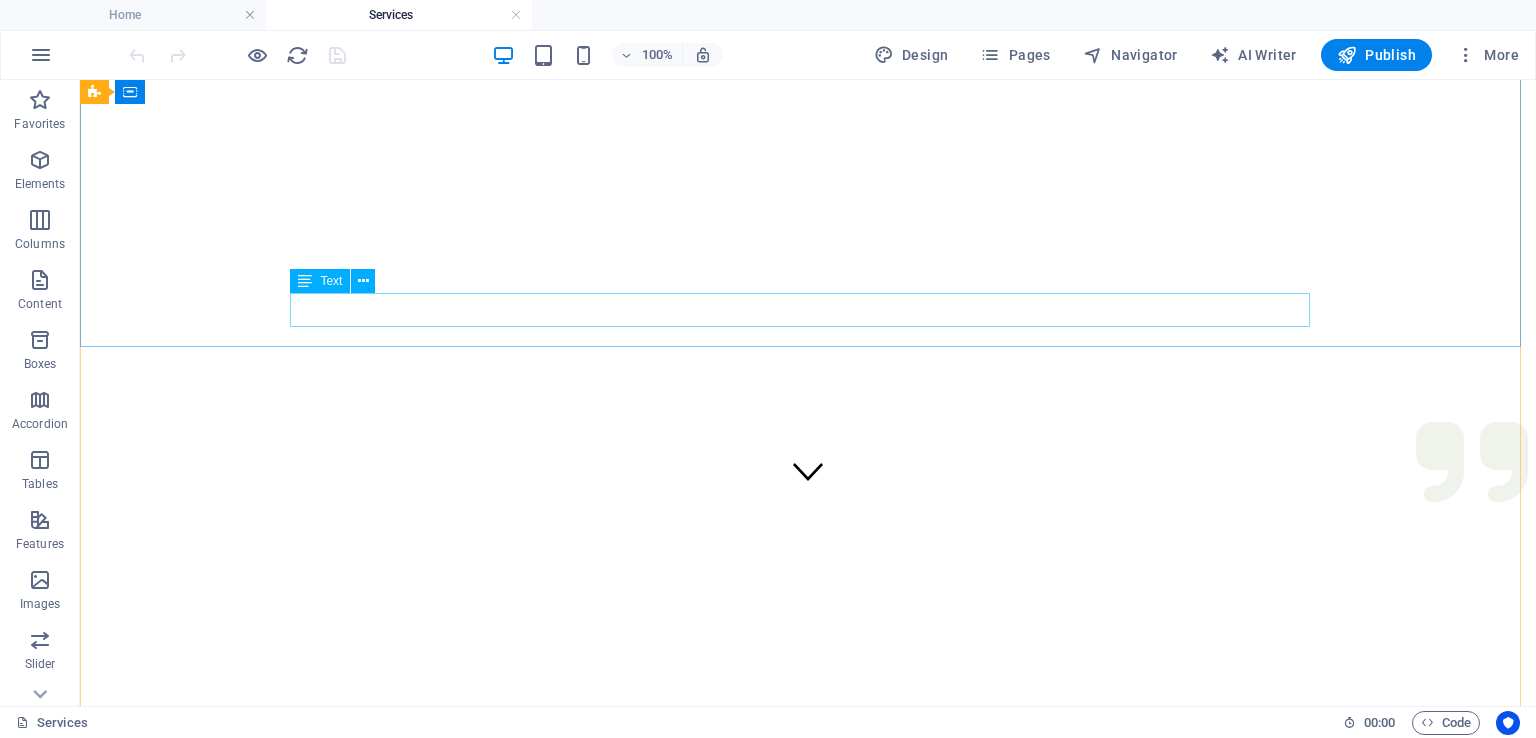 click on "See all the ways we can help in planning your next event" at bounding box center [808, 1301] 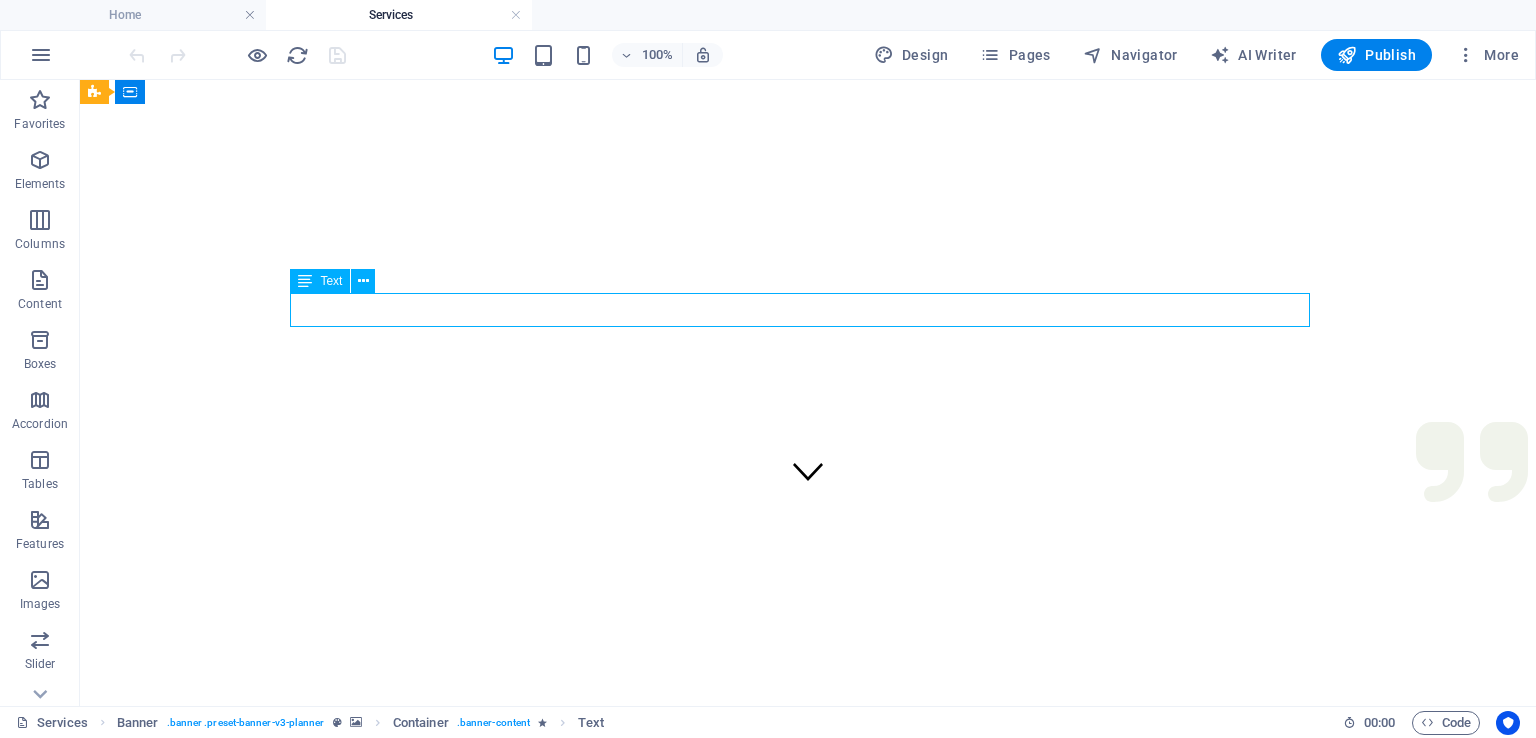 click on "See all the ways we can help in planning your next event" at bounding box center [808, 1301] 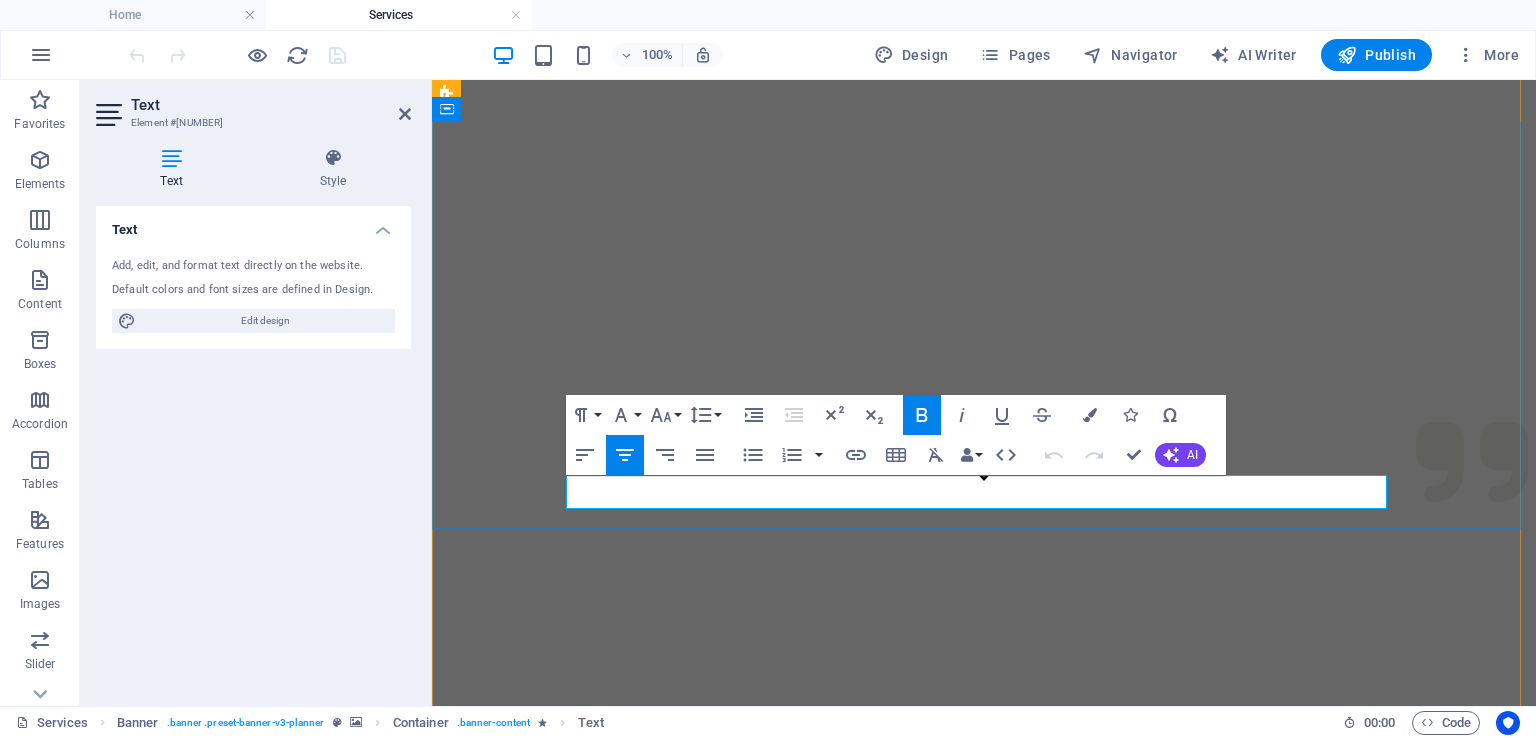 click on "See all the ways we can help in planning your next event" at bounding box center [984, 1301] 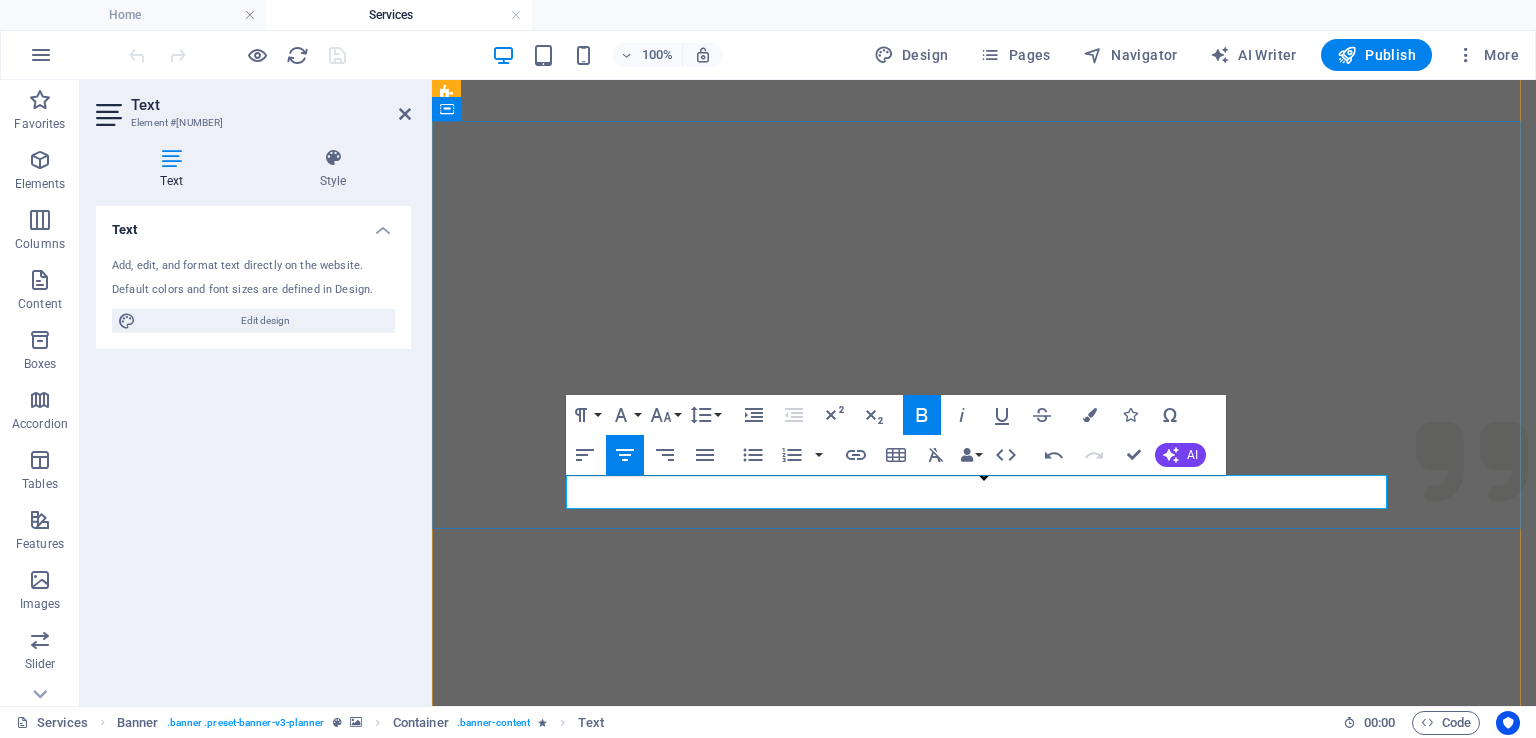 type 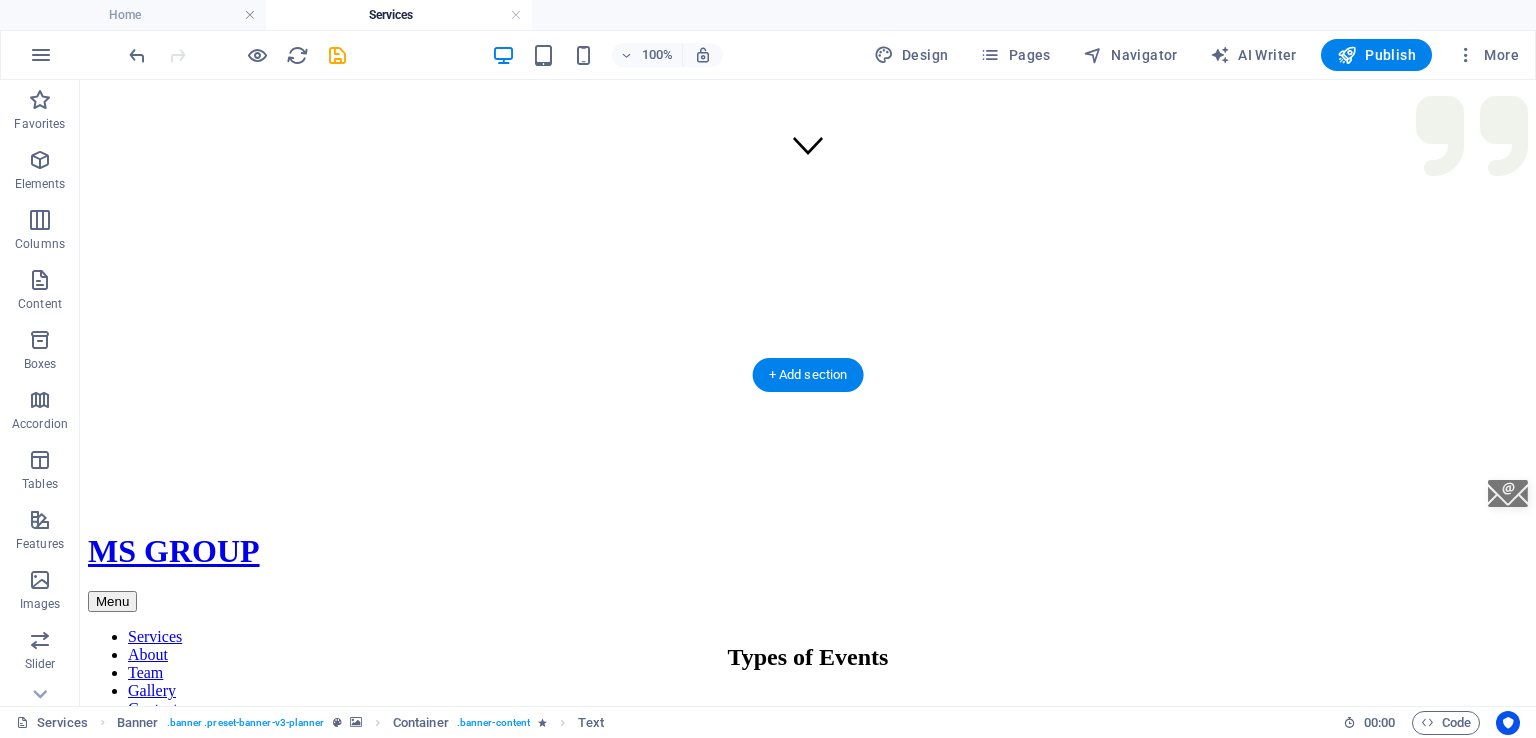 scroll, scrollTop: 717, scrollLeft: 0, axis: vertical 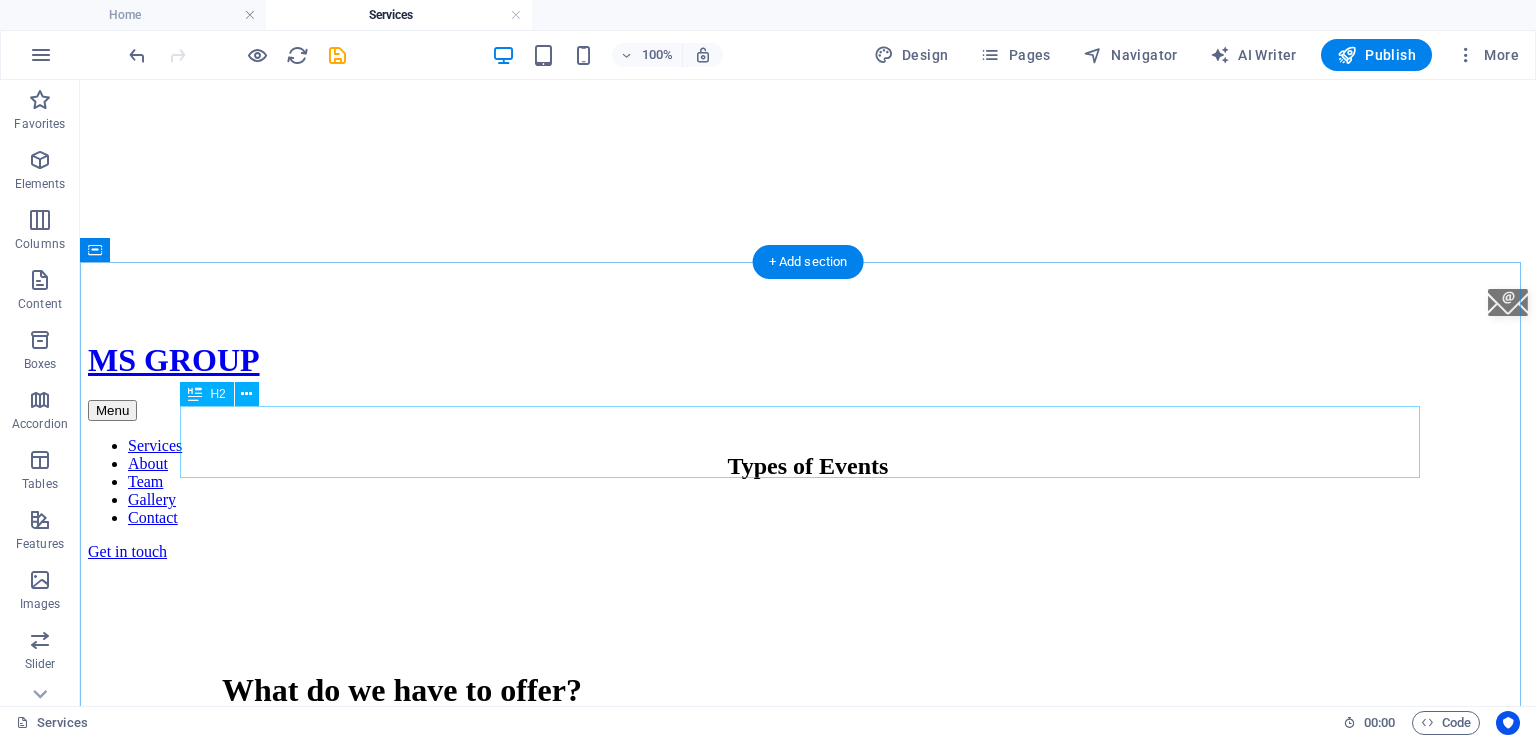 click on "Types of Events" at bounding box center [808, 466] 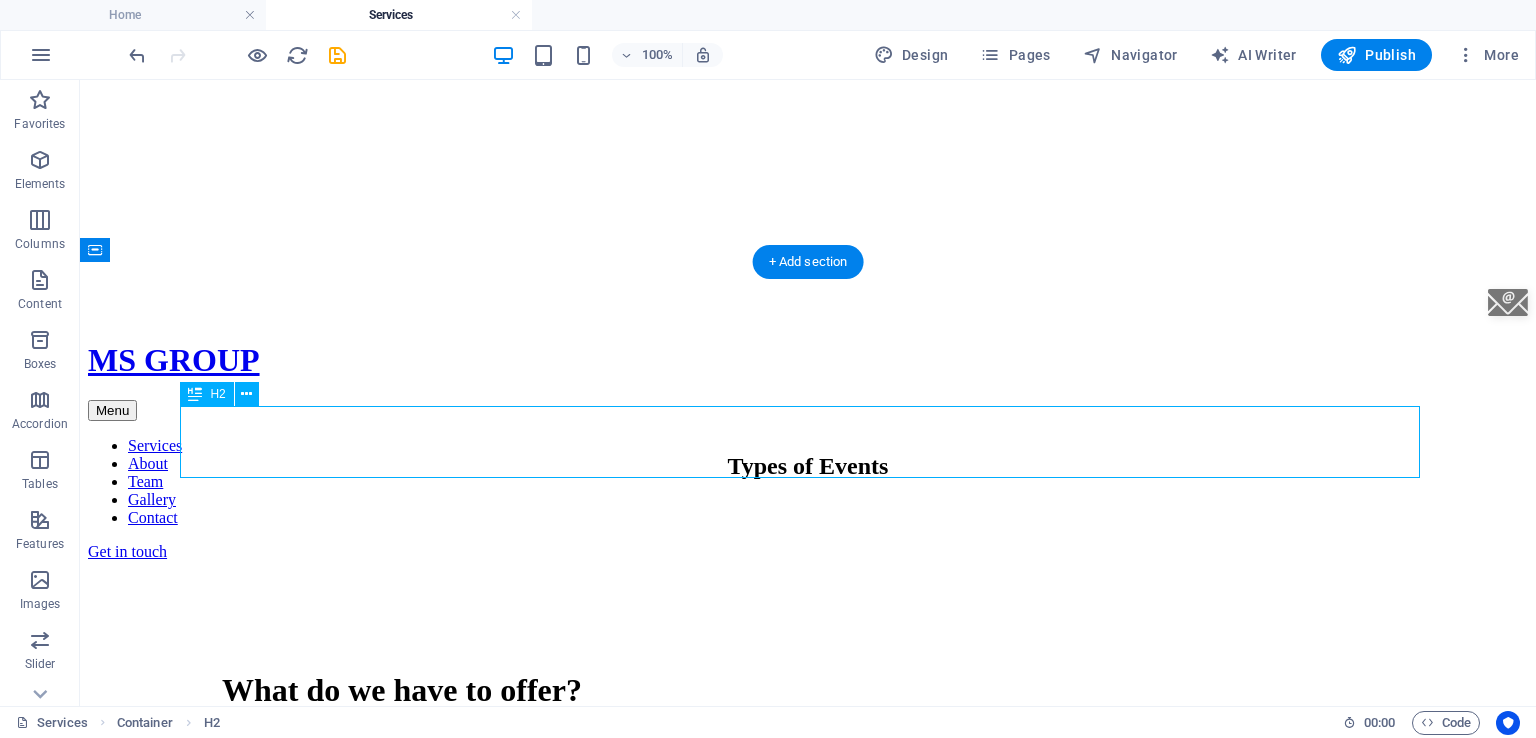 click on "Types of Events" at bounding box center (808, 466) 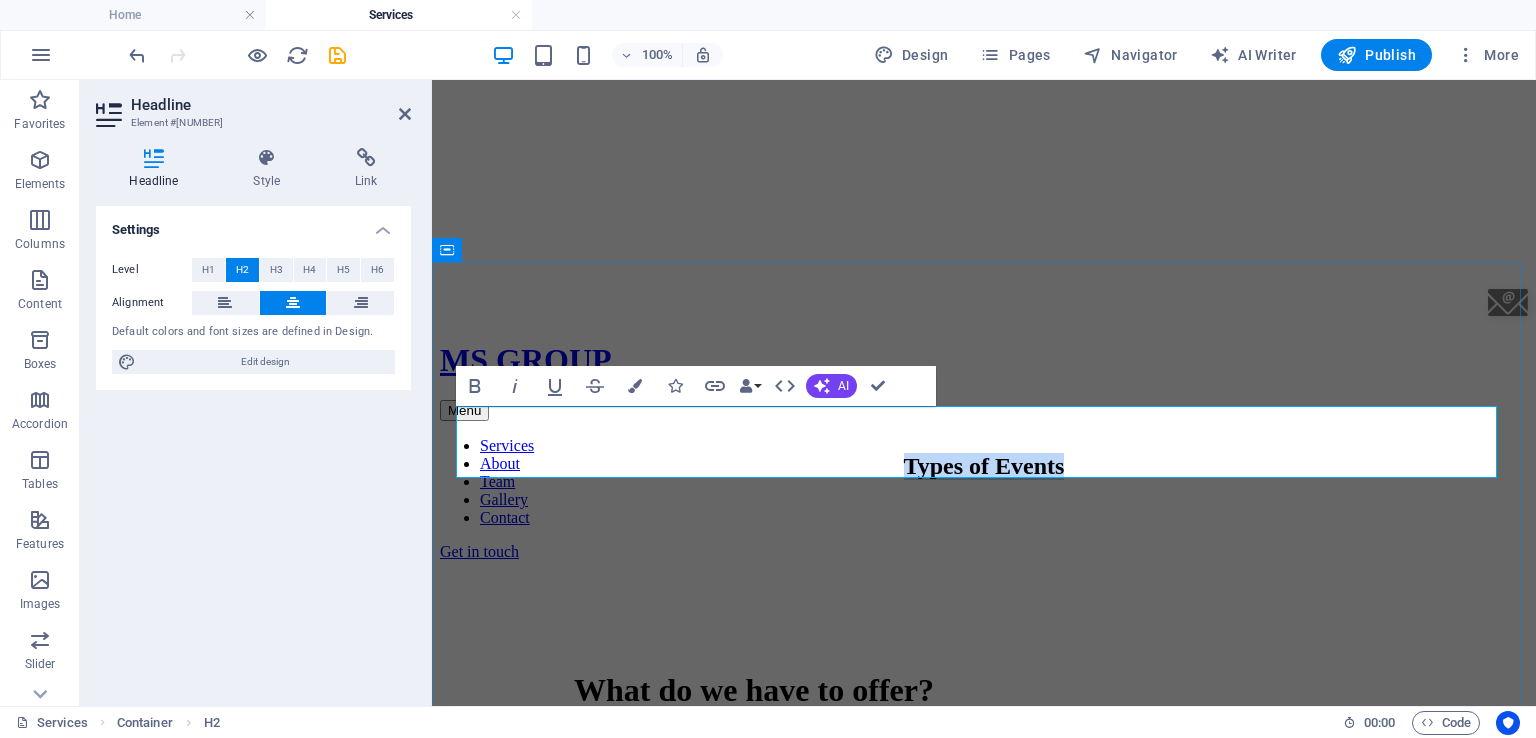 click on "Types of Events" at bounding box center (984, 466) 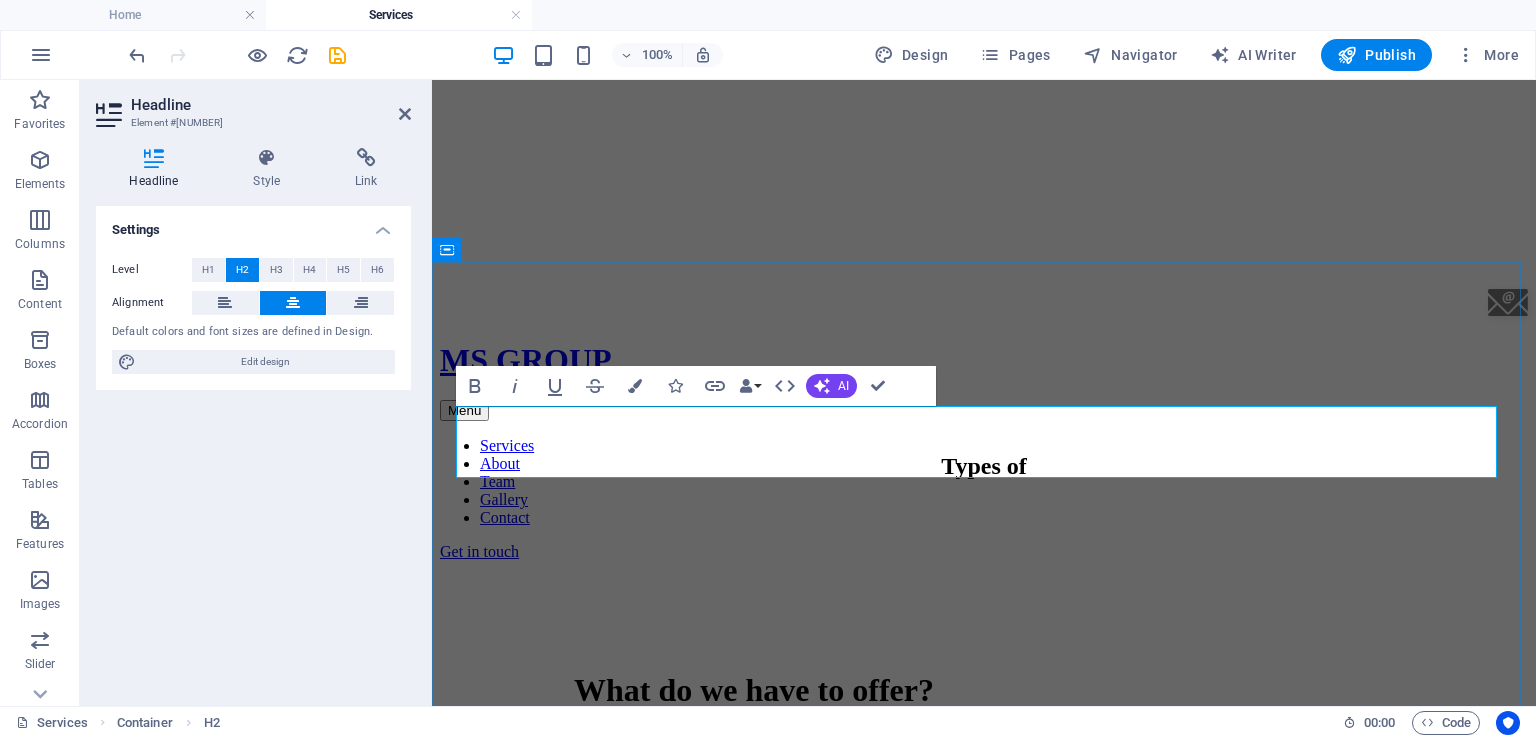 type 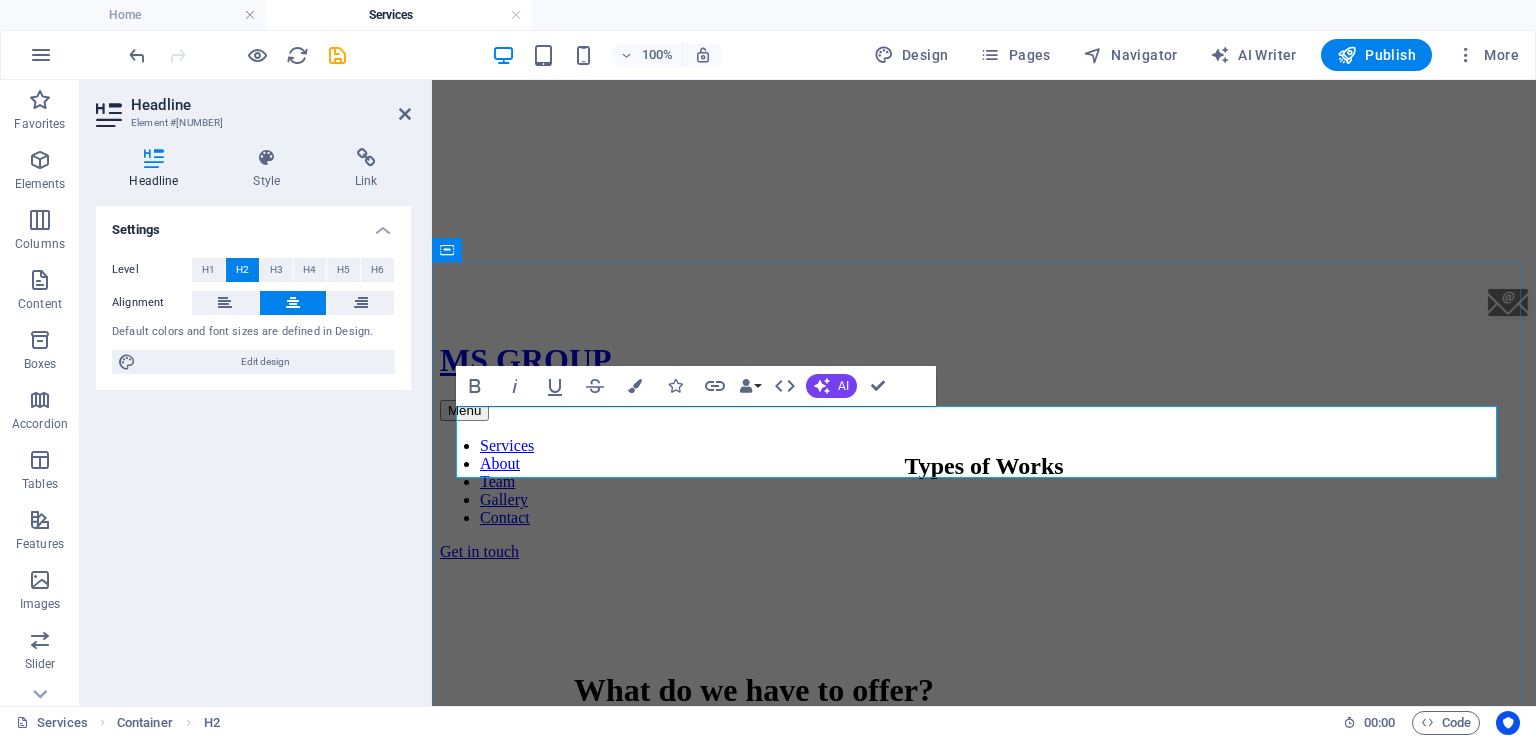 click on "Types of Works" at bounding box center [984, 466] 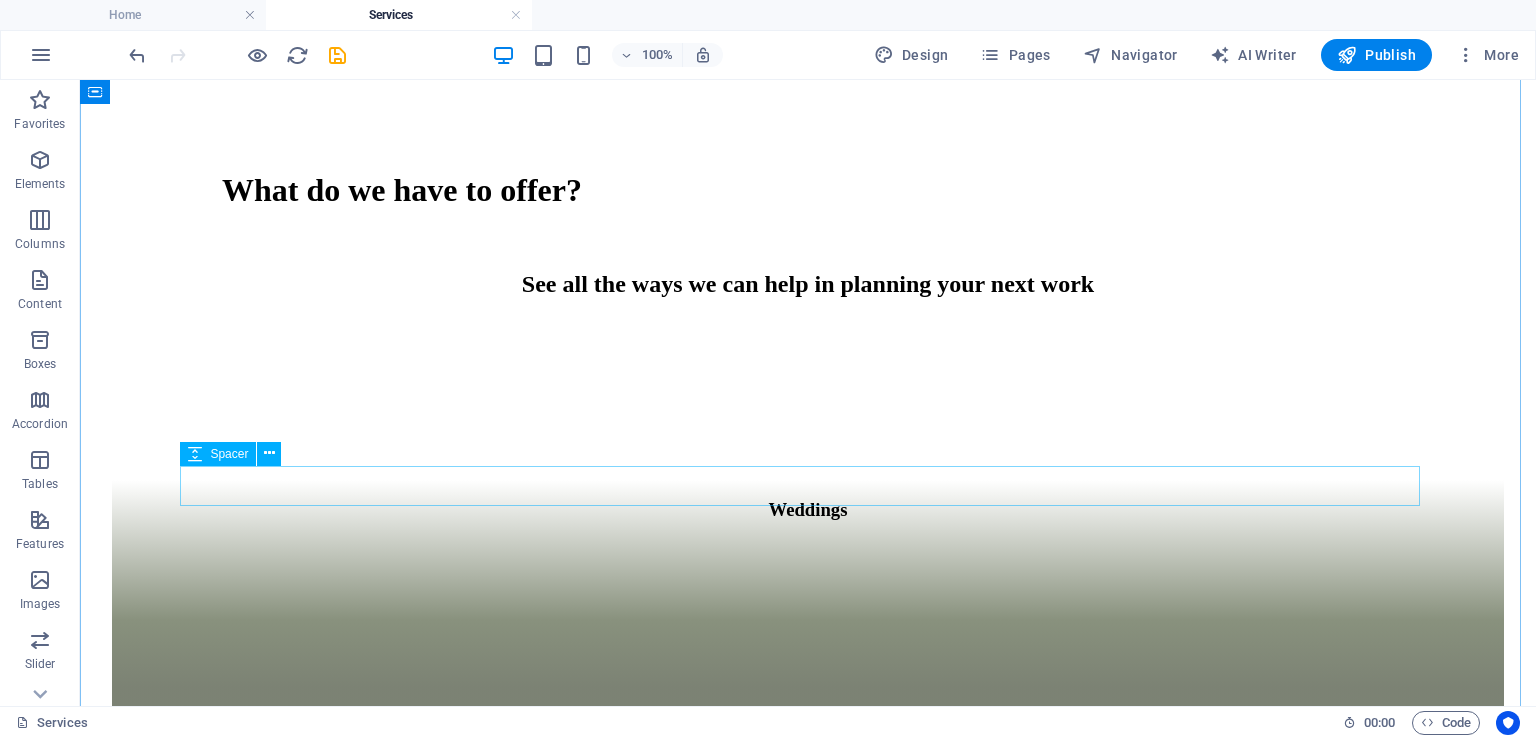scroll, scrollTop: 1117, scrollLeft: 0, axis: vertical 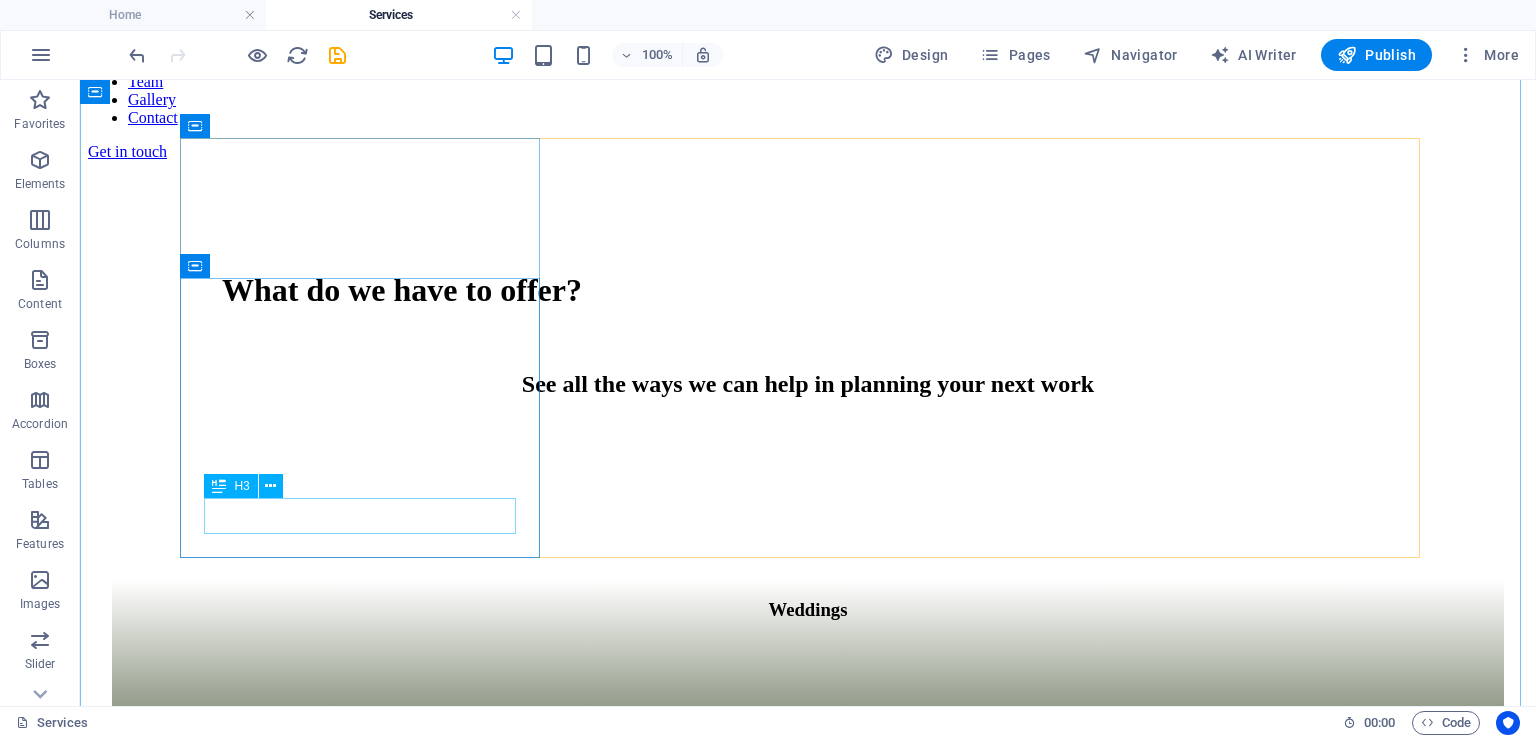 click on "Weddings" at bounding box center [808, 610] 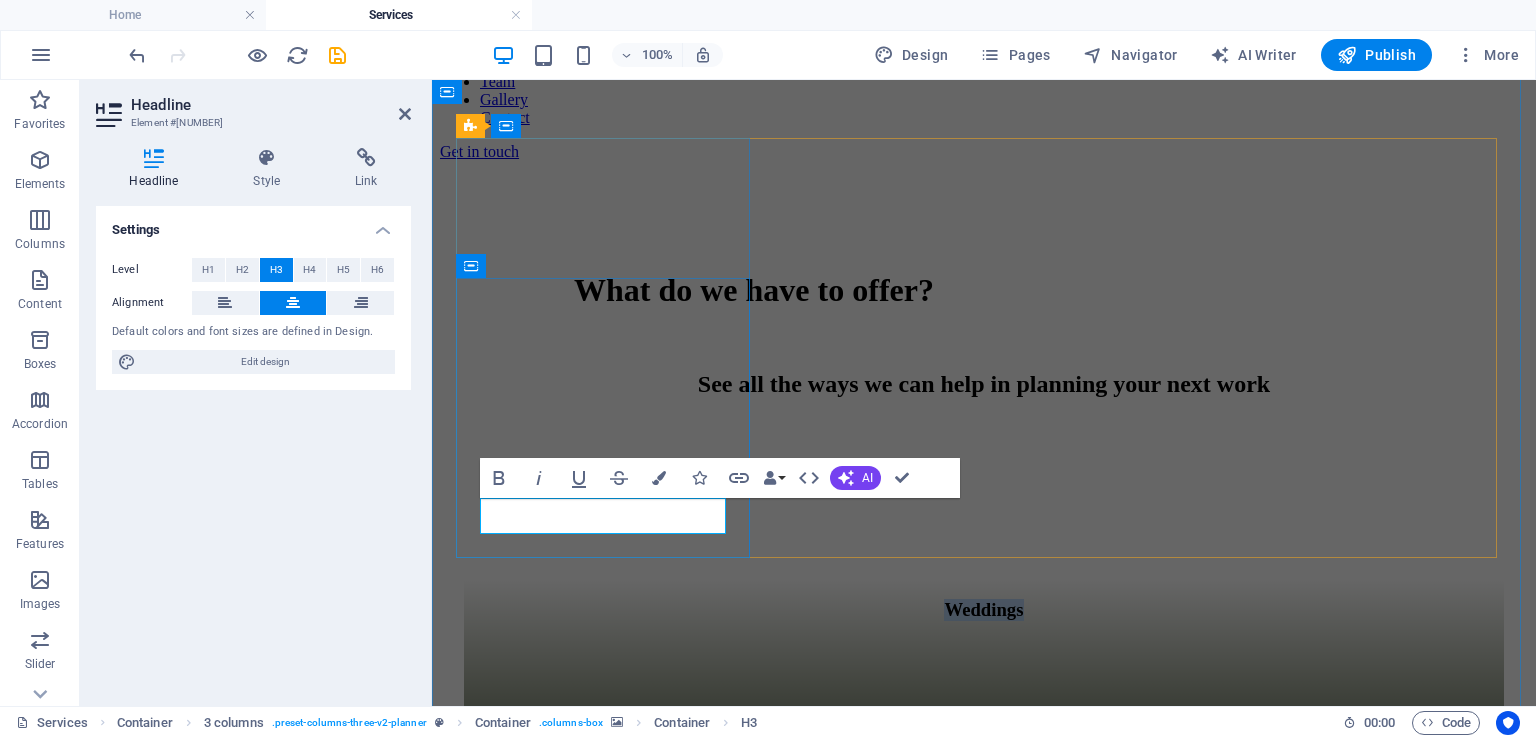 type 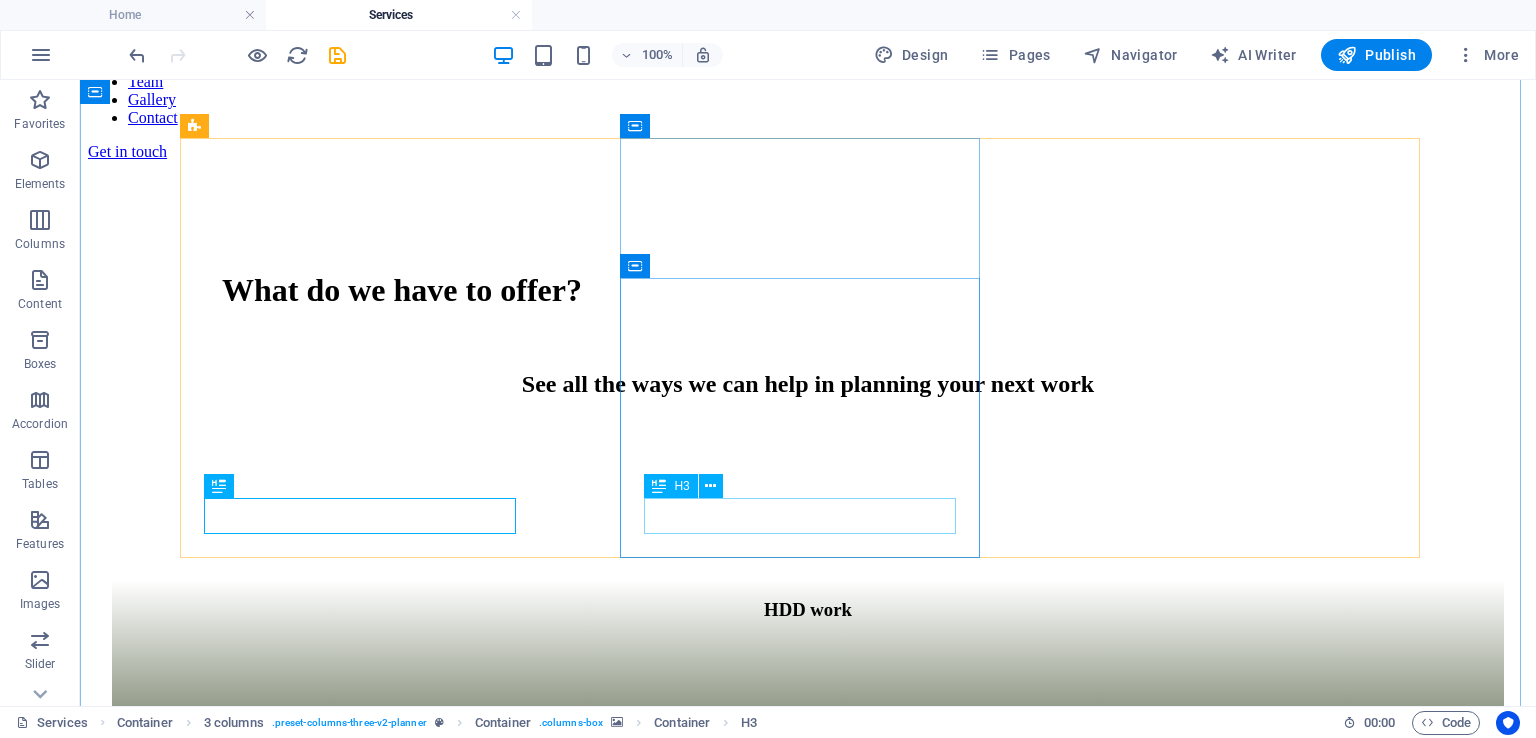 click on "Anniversaries" at bounding box center (808, 1030) 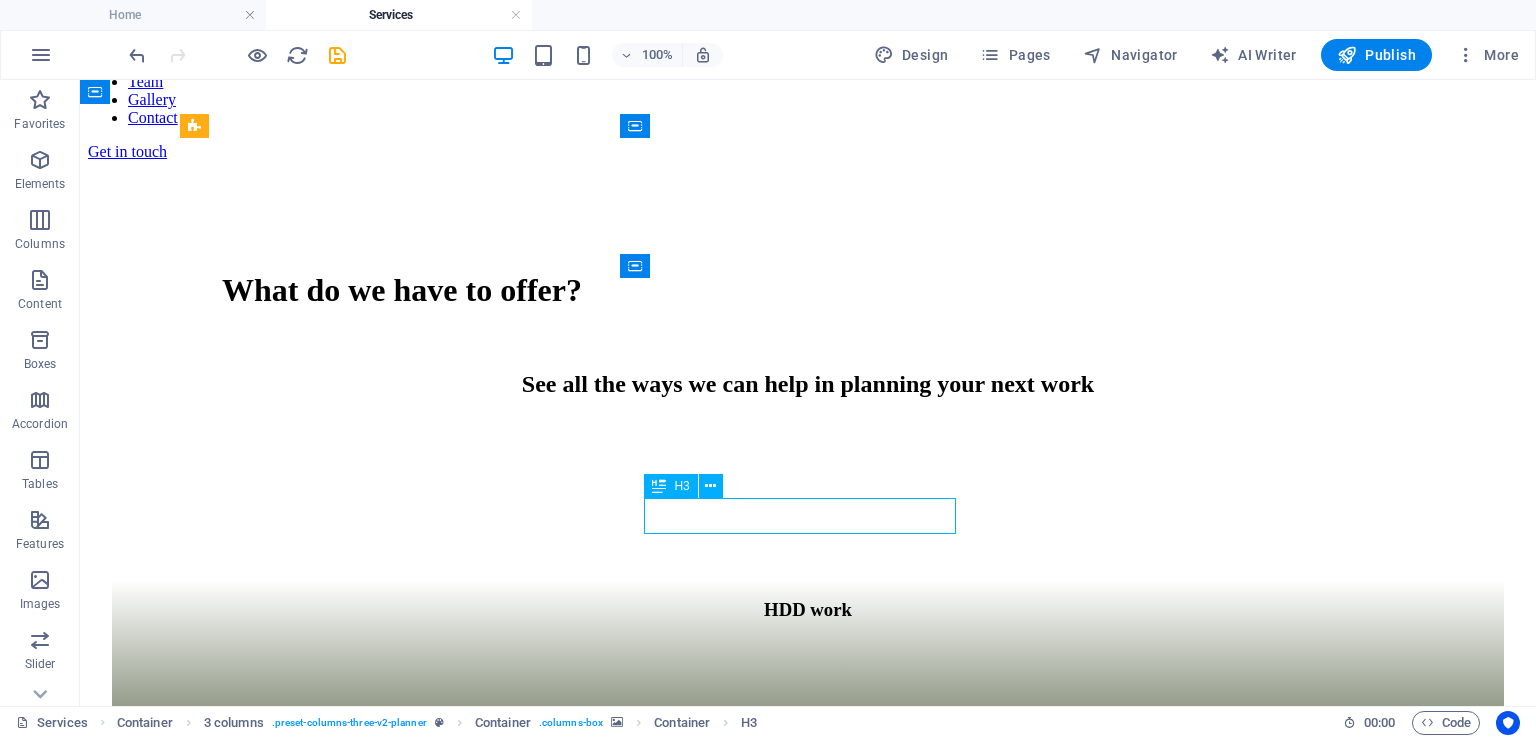 click on "Anniversaries" at bounding box center [808, 1030] 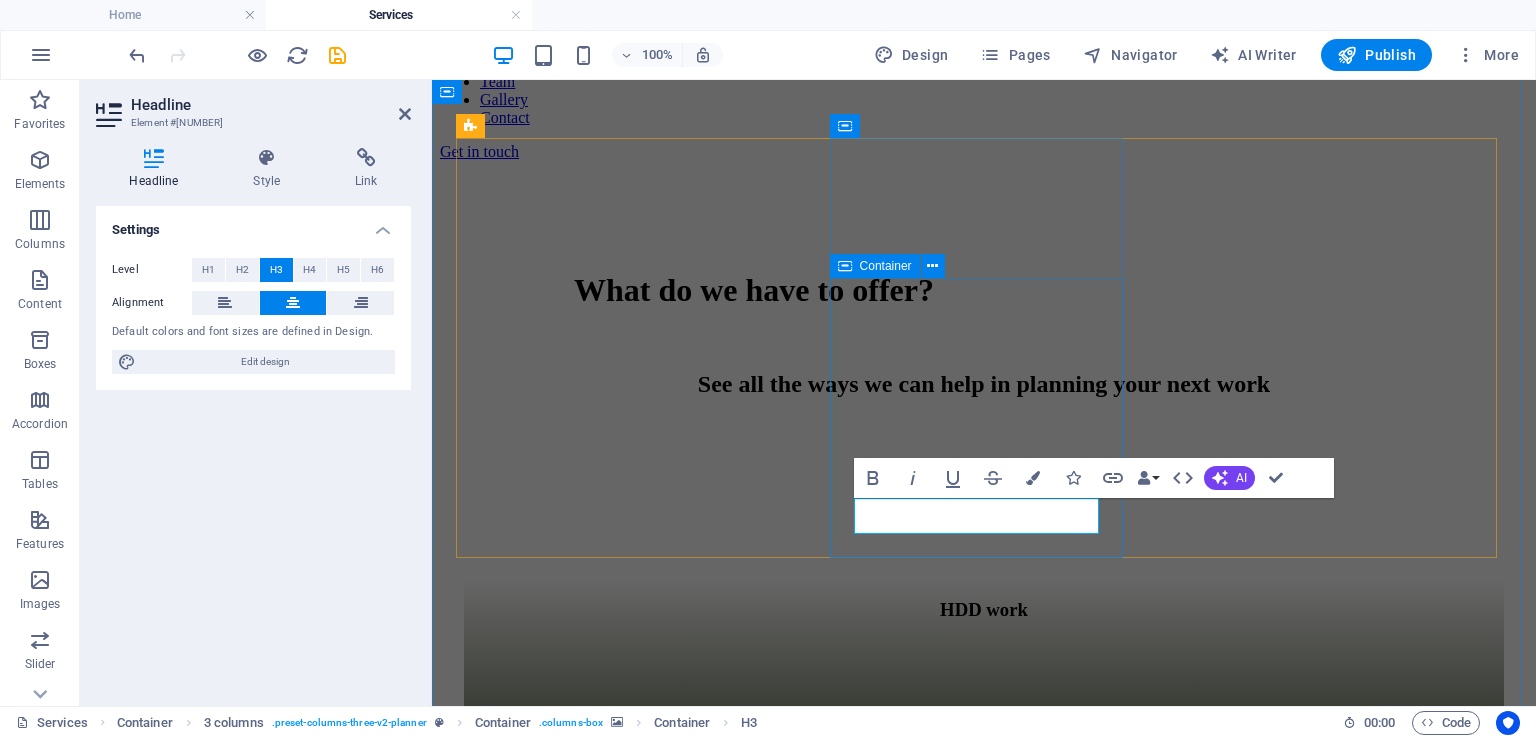 type 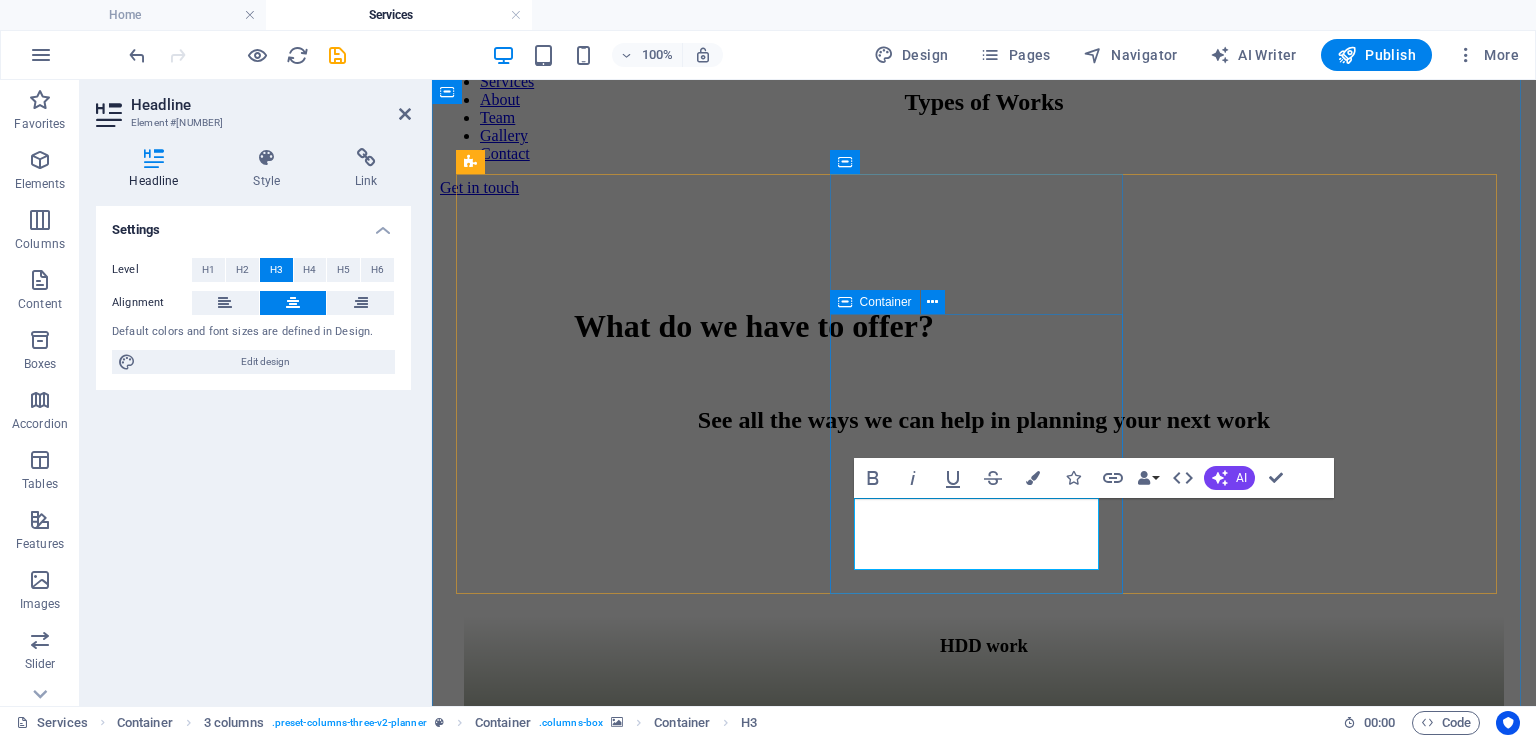 scroll, scrollTop: 2579, scrollLeft: 0, axis: vertical 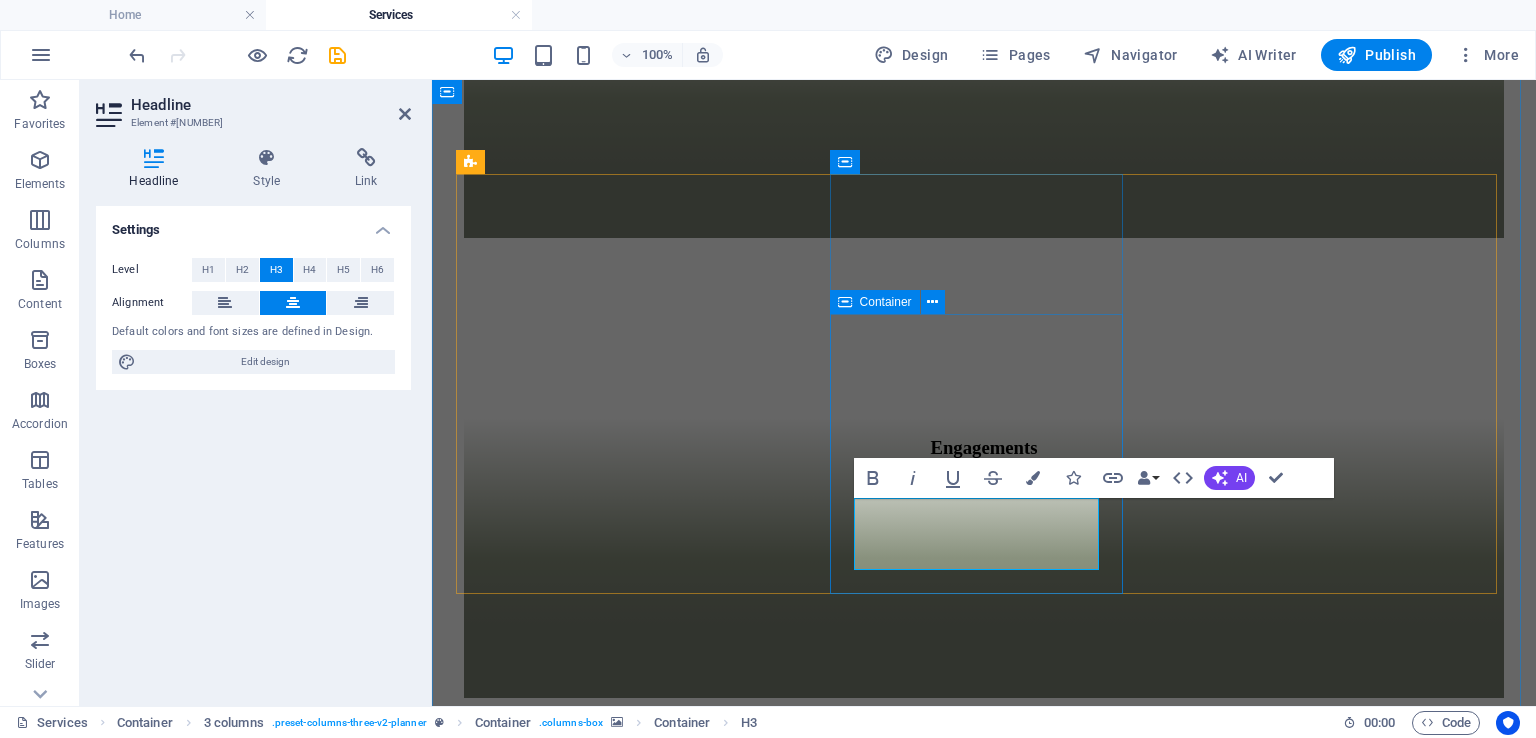 type 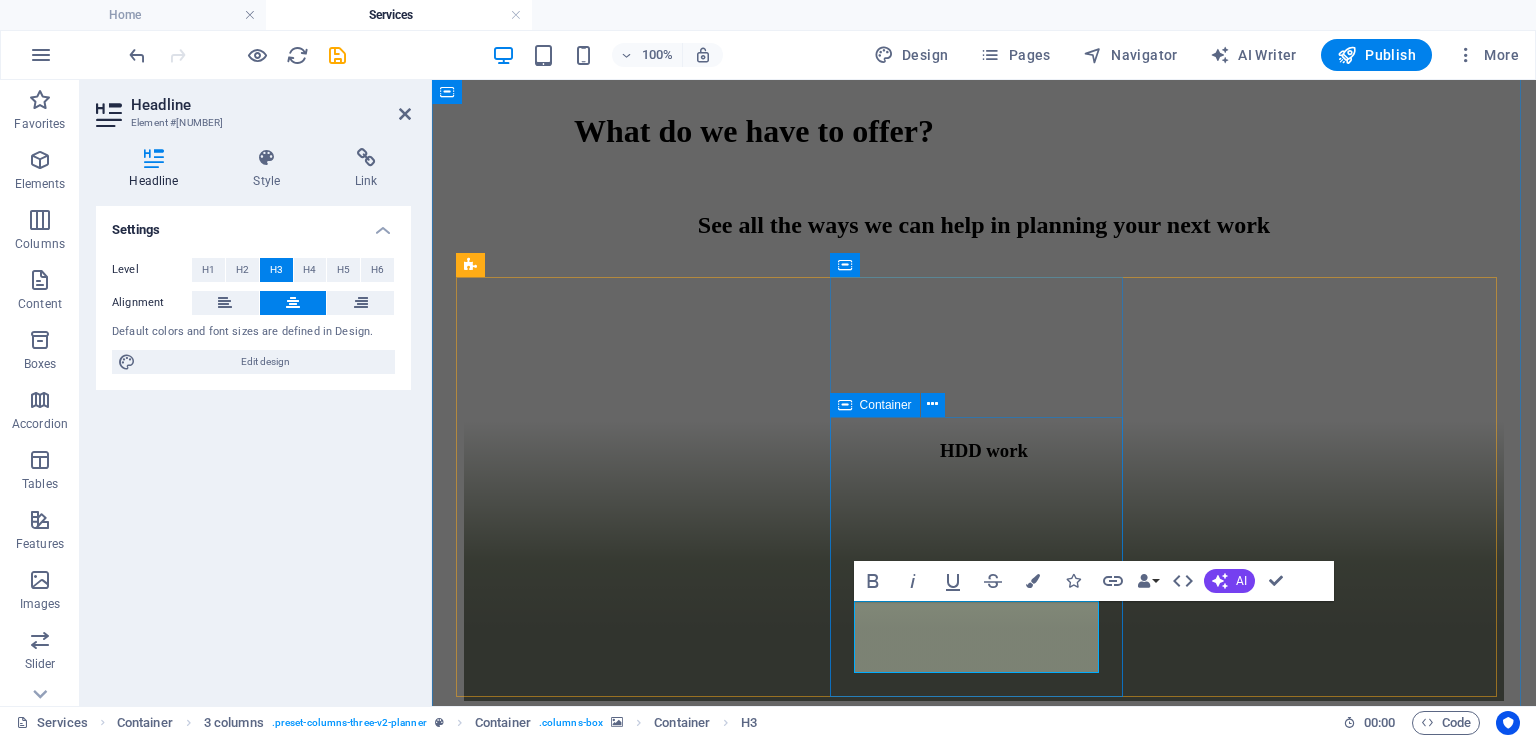 scroll, scrollTop: 979, scrollLeft: 0, axis: vertical 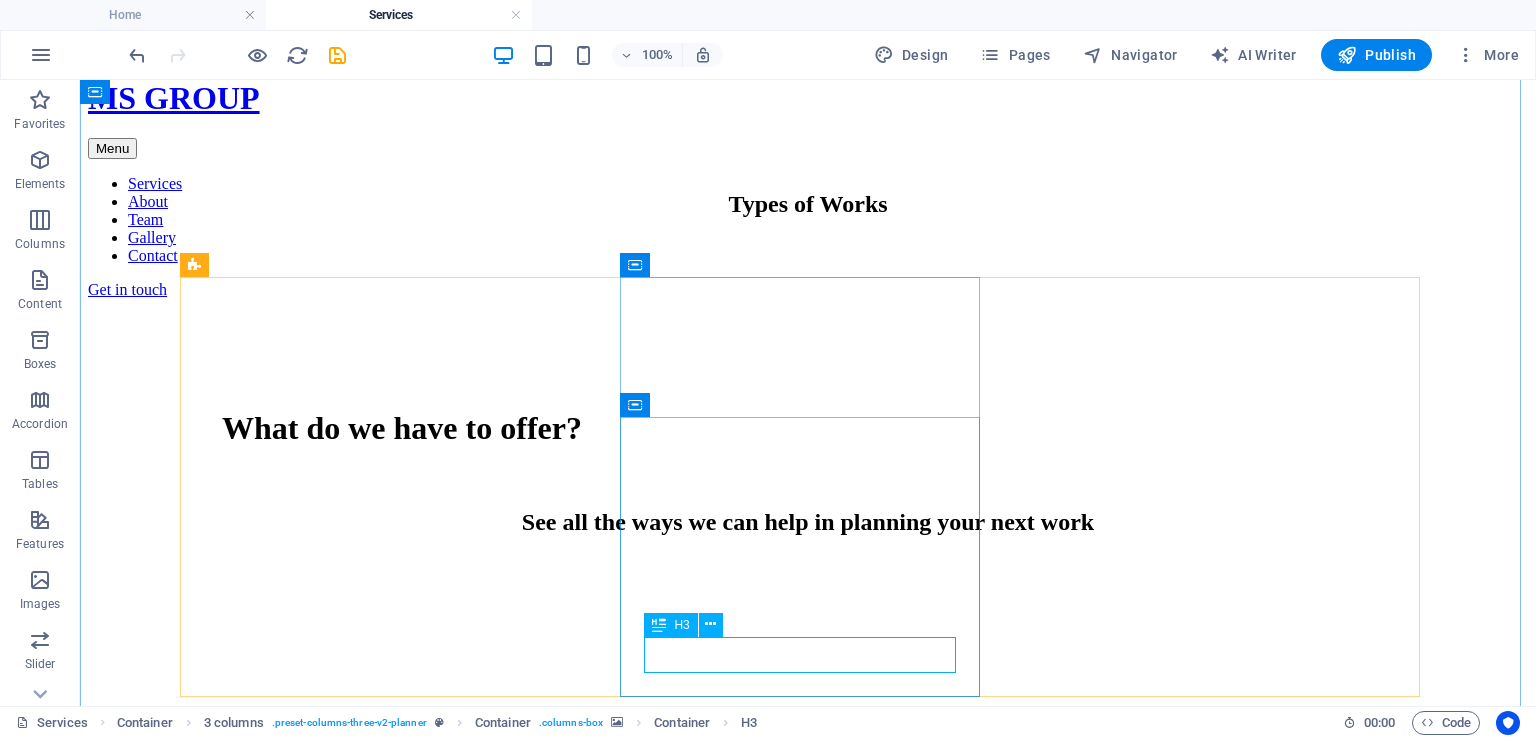 click on "optical cable work" at bounding box center [808, 1168] 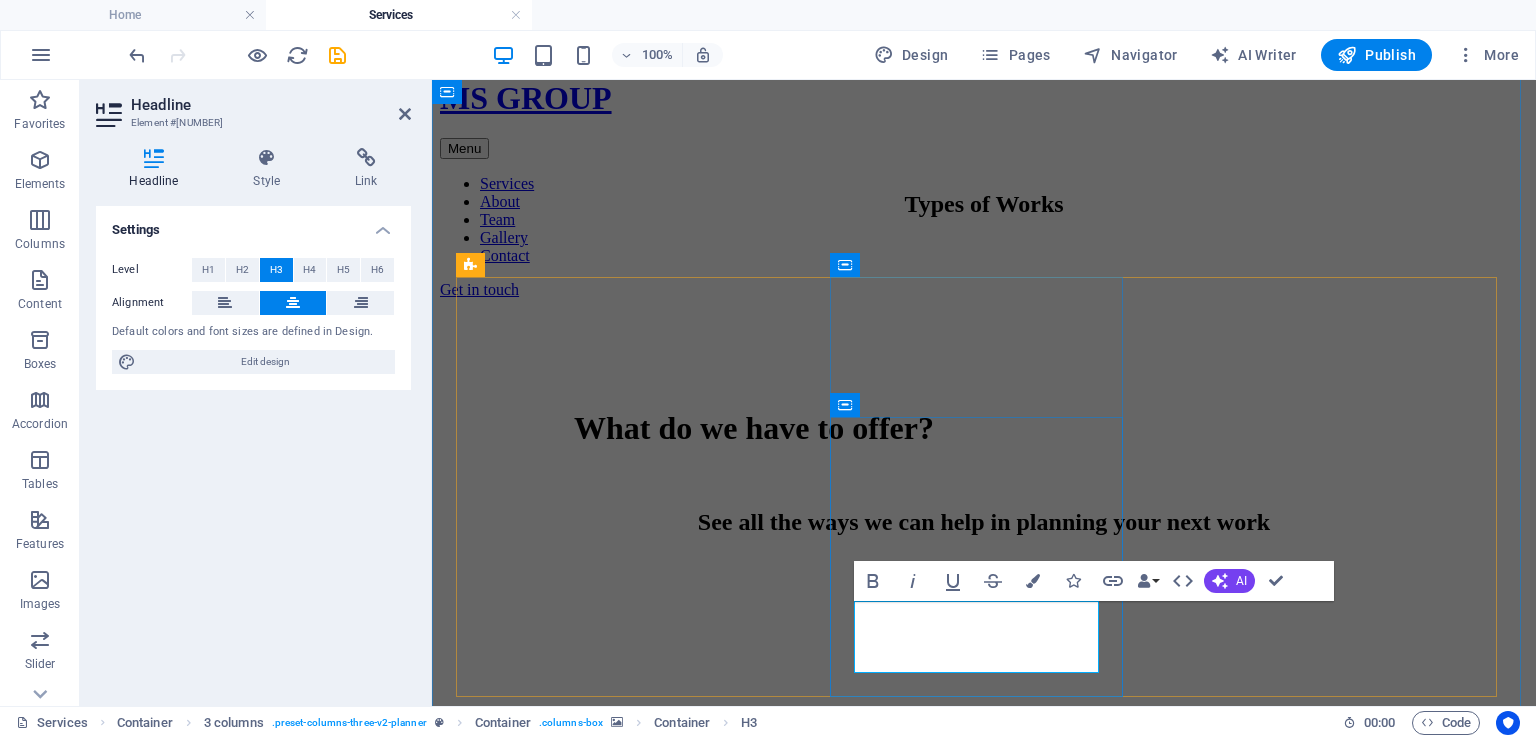 click on "optical cable work" at bounding box center (984, 1167) 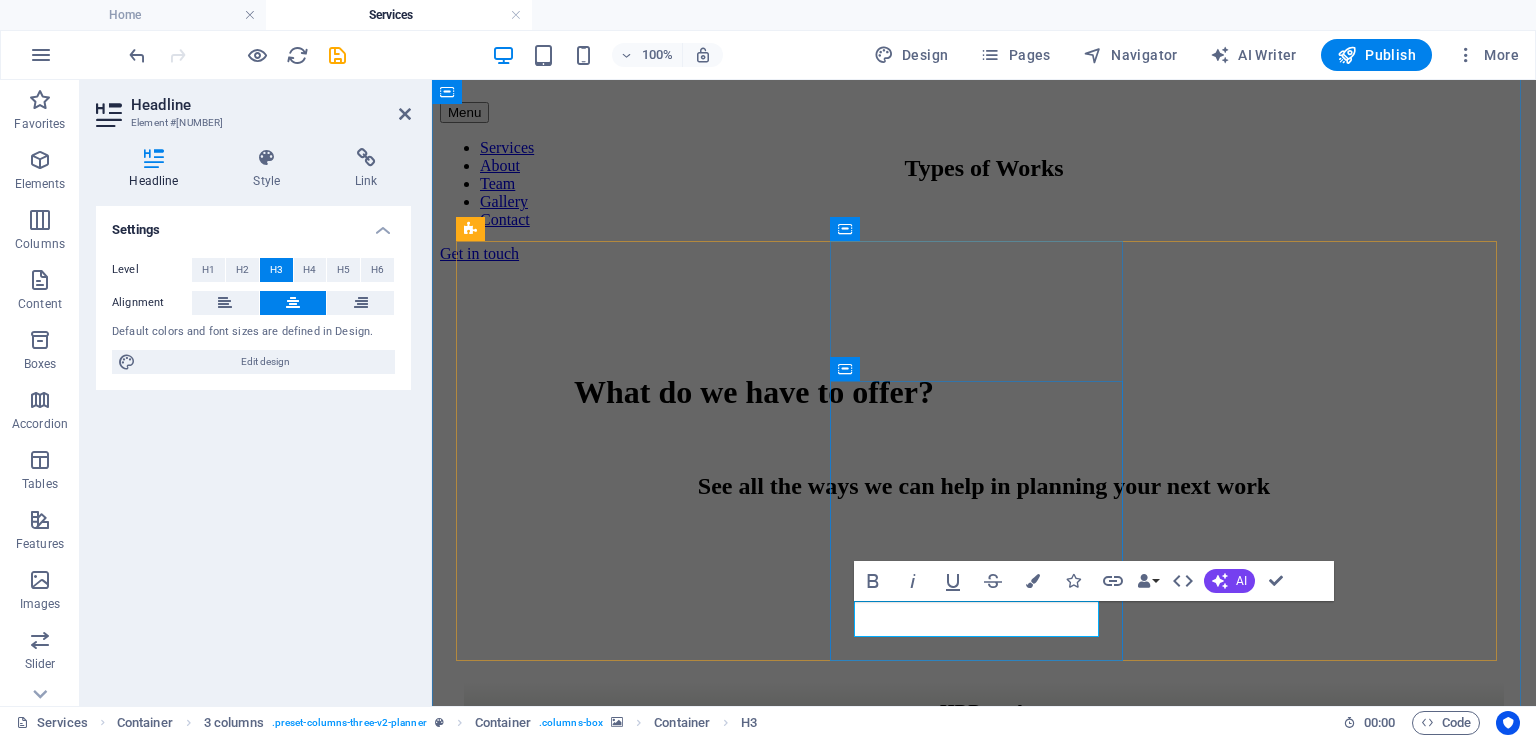 type 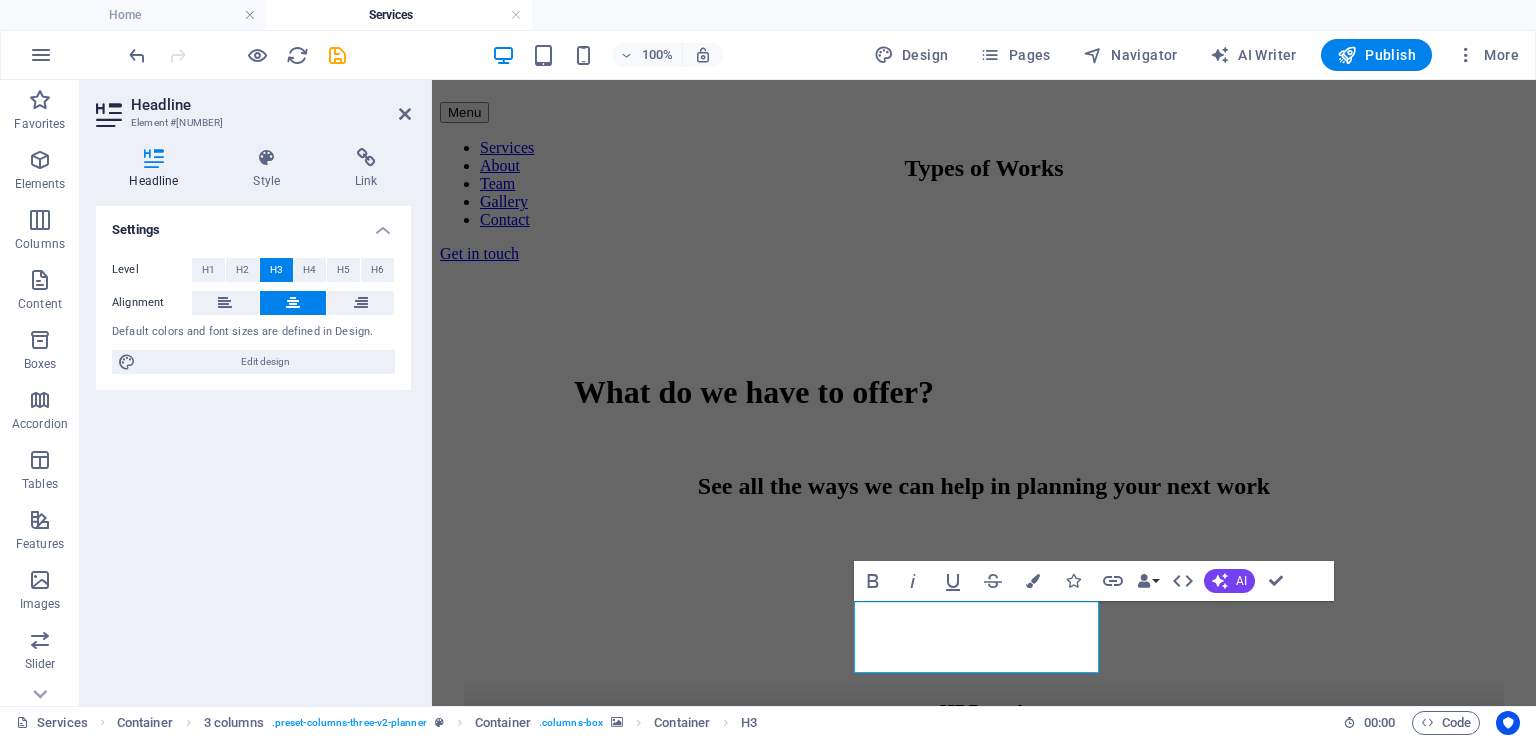 scroll, scrollTop: 979, scrollLeft: 0, axis: vertical 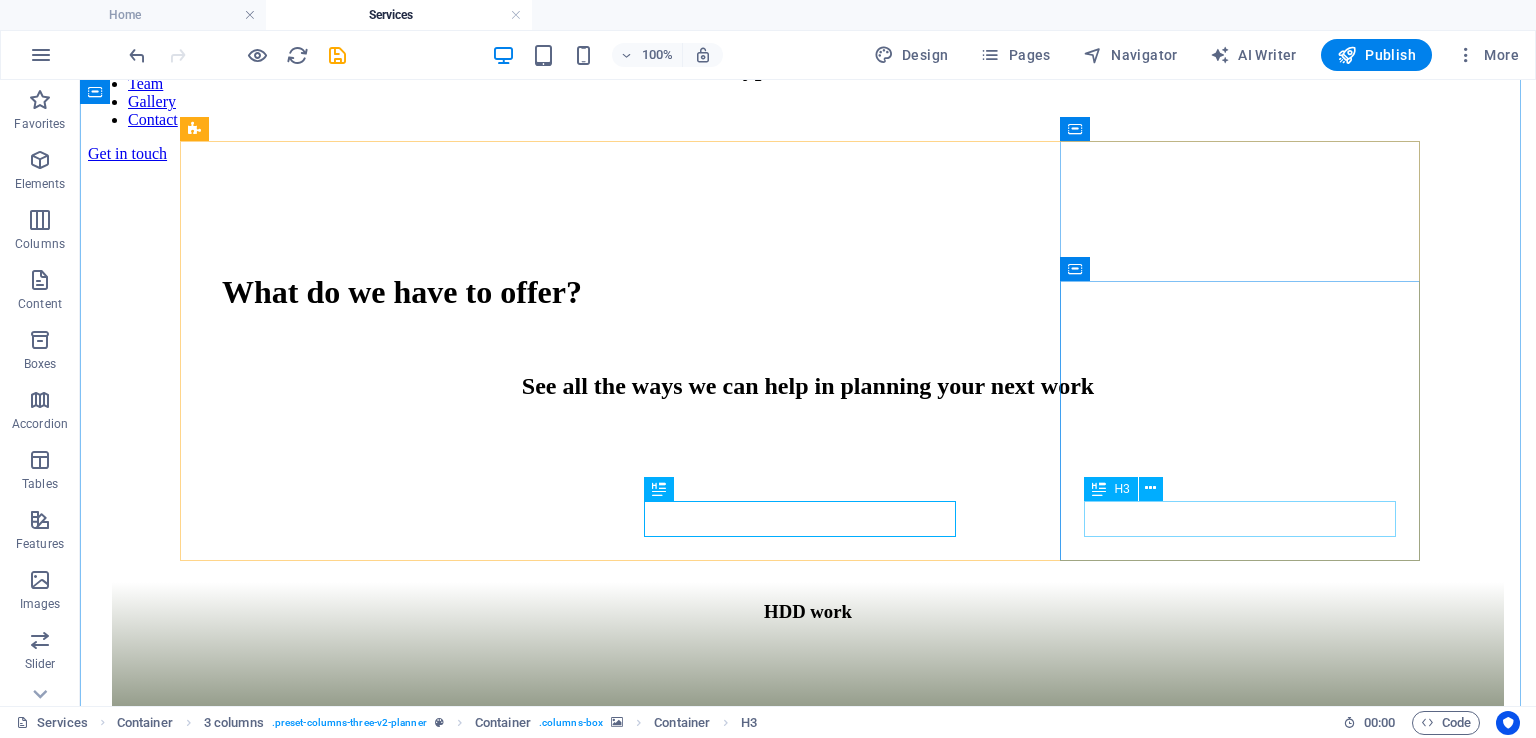 click on "Corporate Events" at bounding box center [808, 1452] 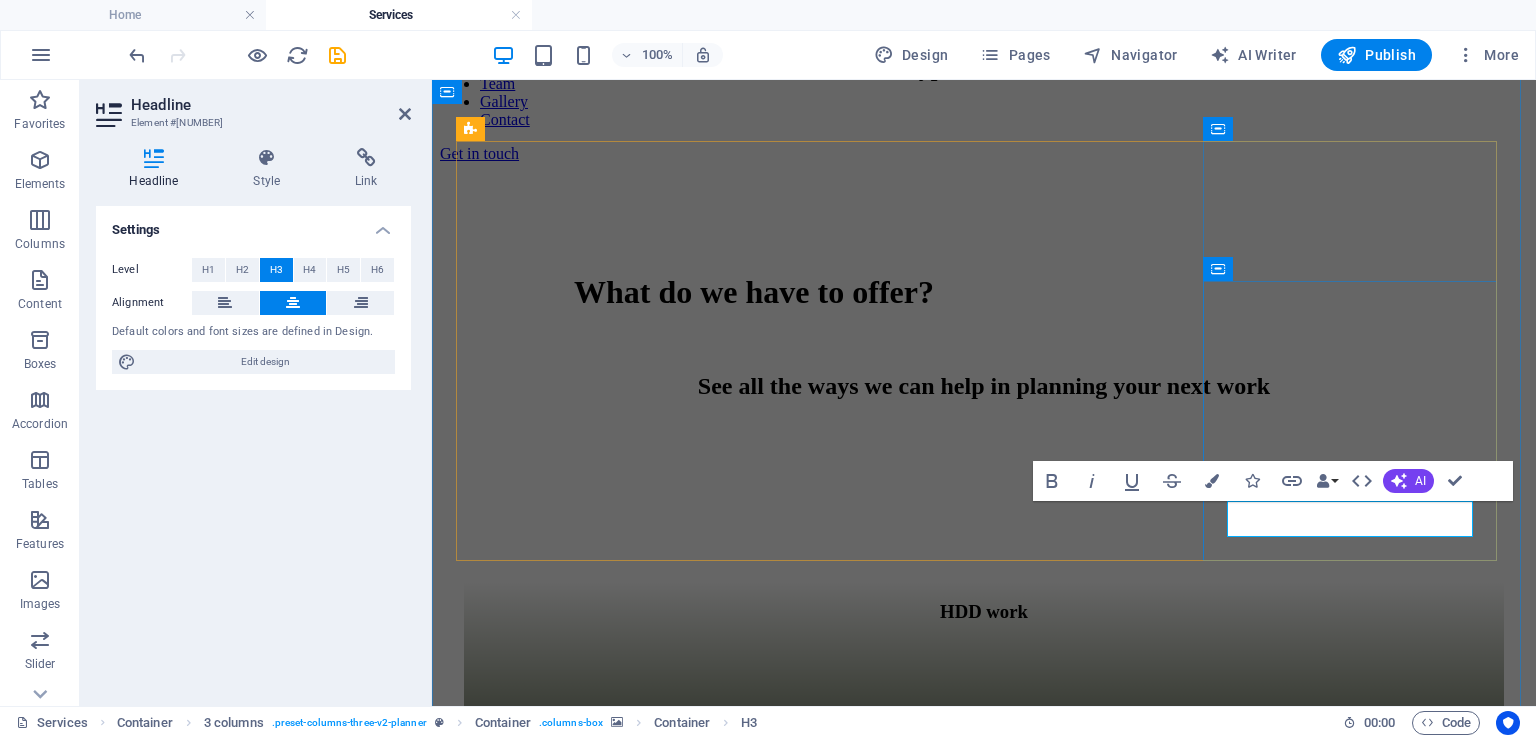 type 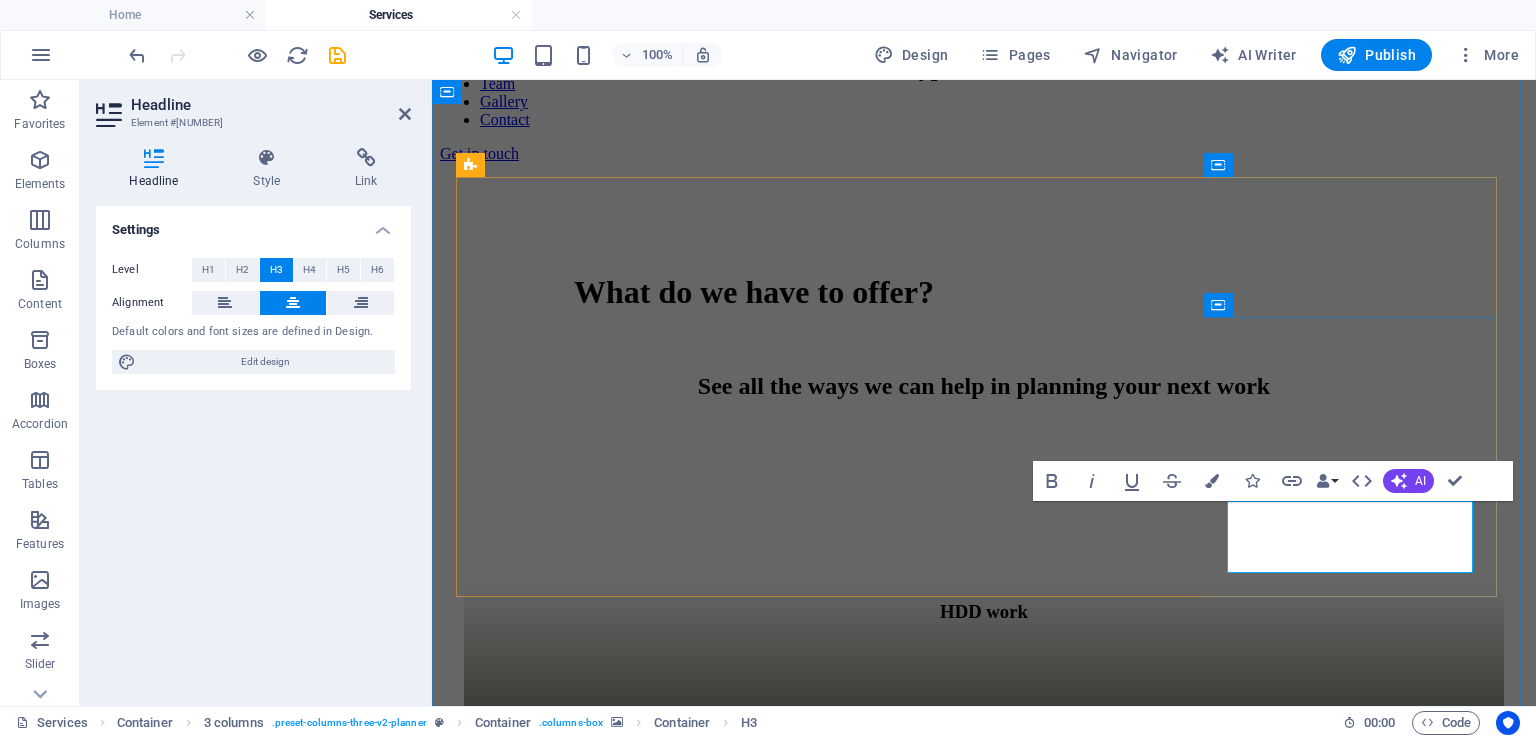 scroll, scrollTop: 1079, scrollLeft: 0, axis: vertical 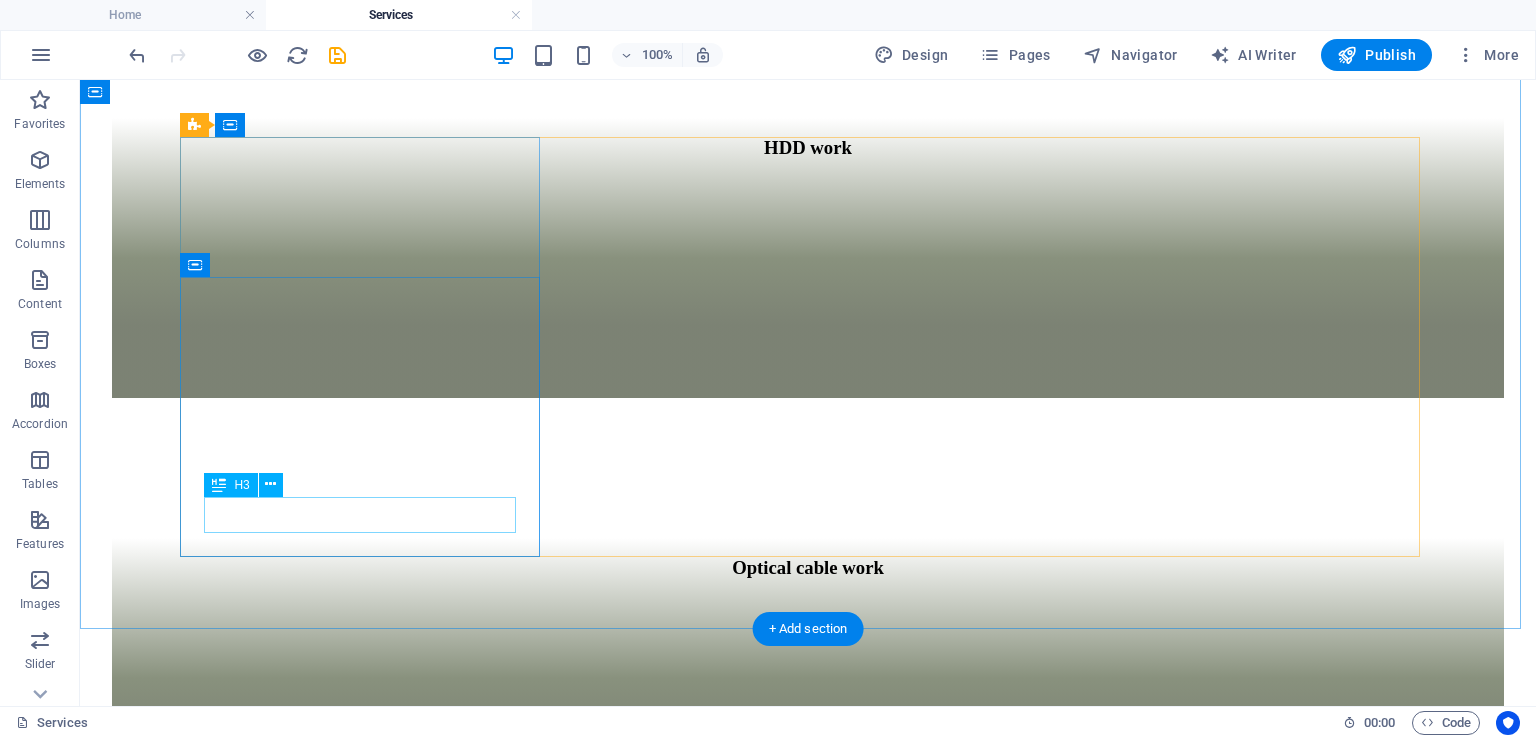 click on "Engagements" at bounding box center [808, 1448] 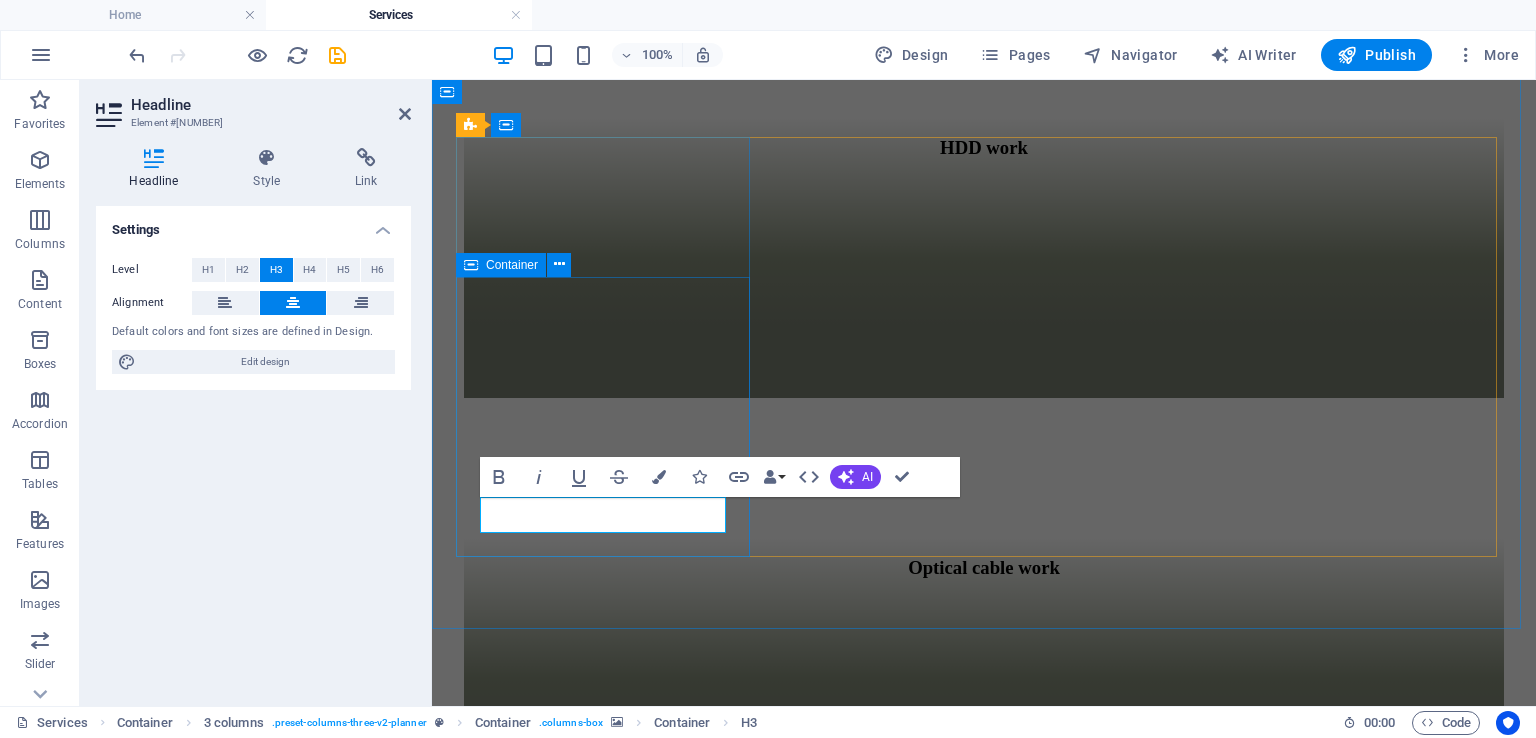 type 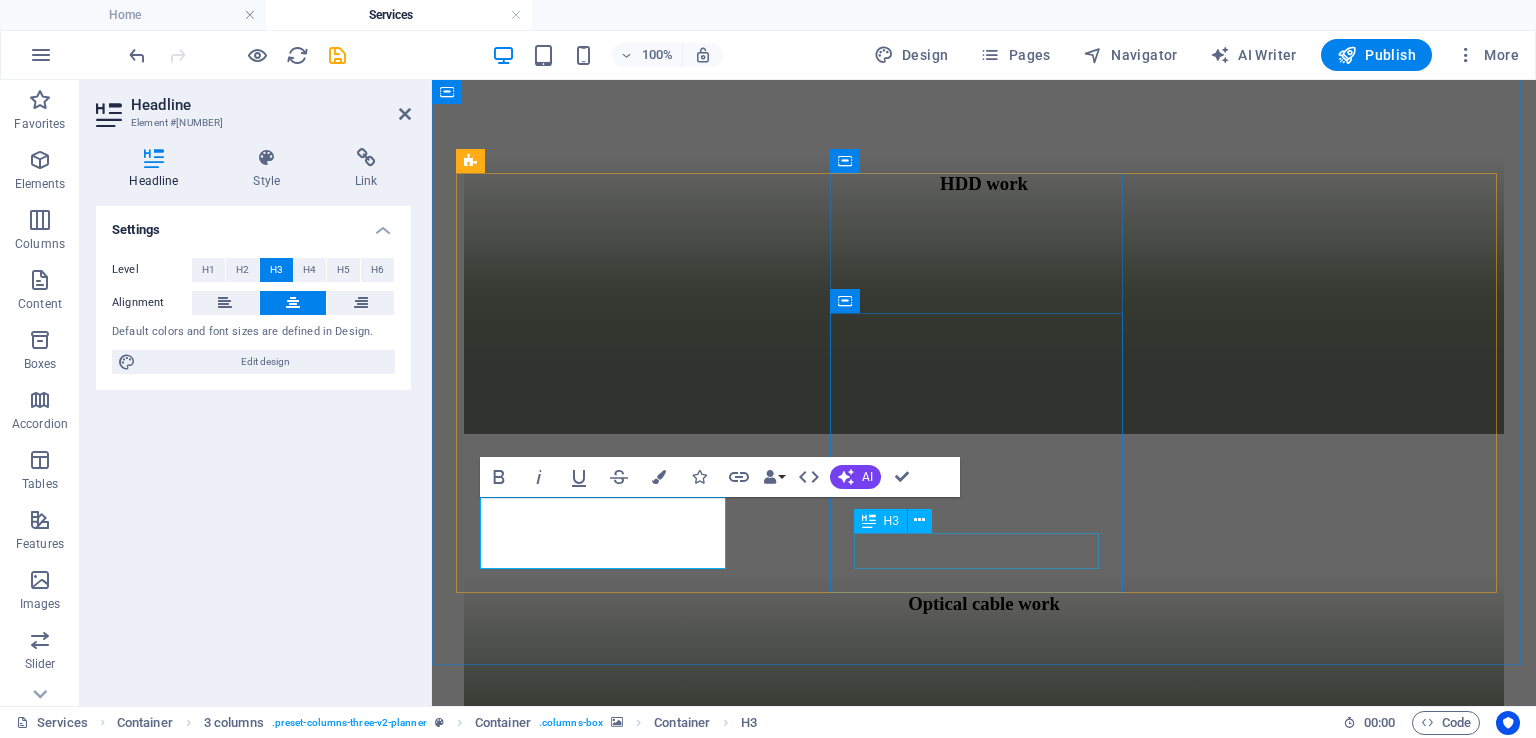 click on "Birthdays" at bounding box center [984, 1904] 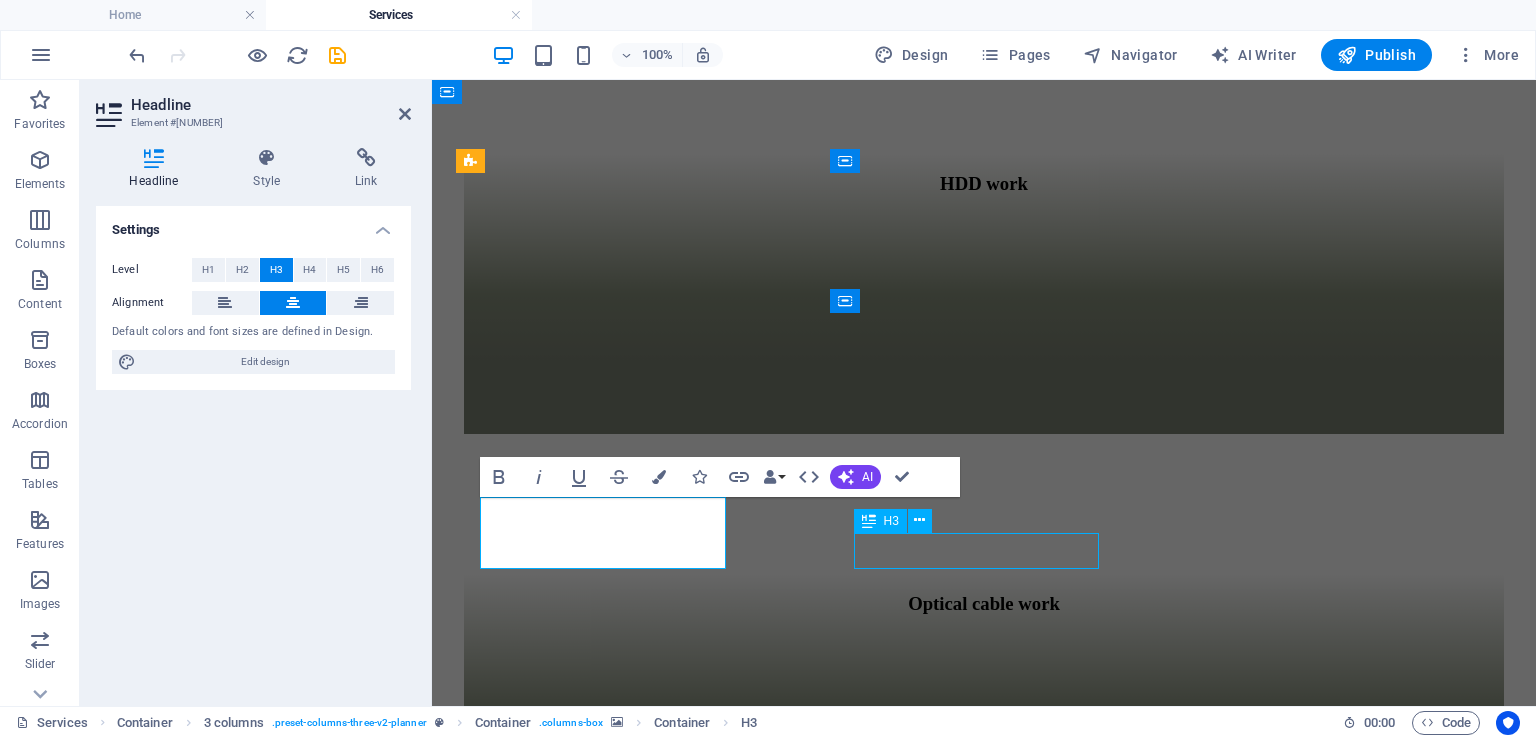click on "Birthdays" at bounding box center (984, 1904) 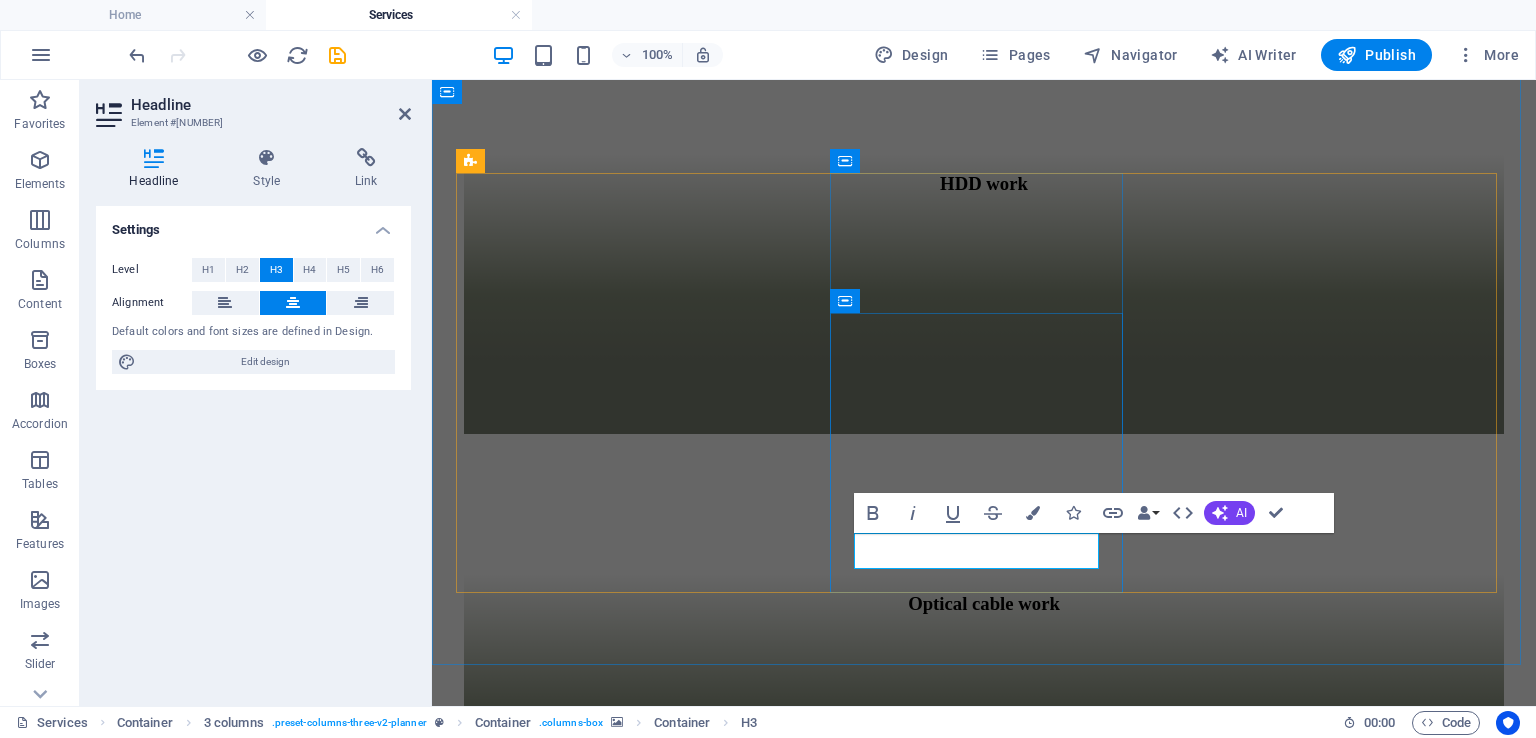 type 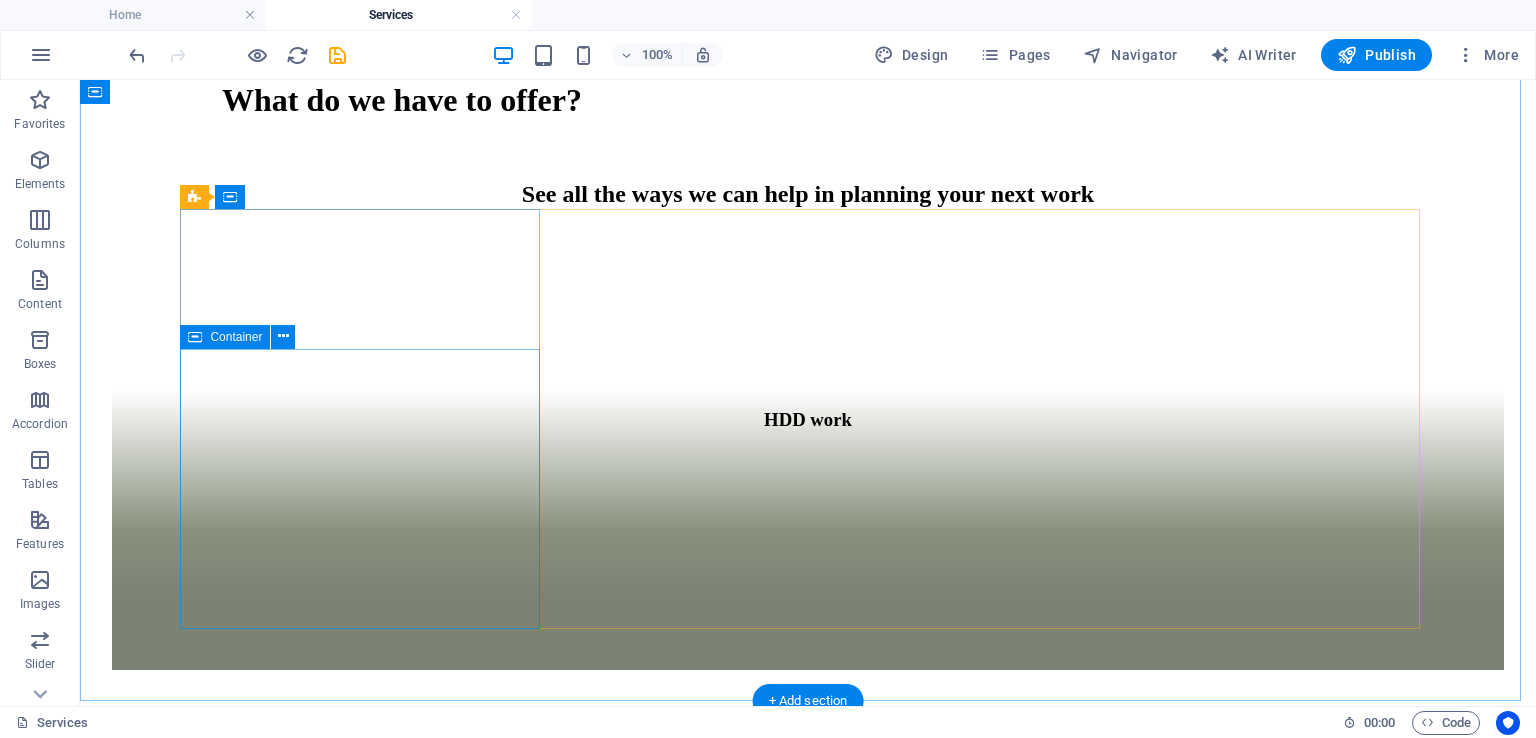 scroll, scrollTop: 1507, scrollLeft: 0, axis: vertical 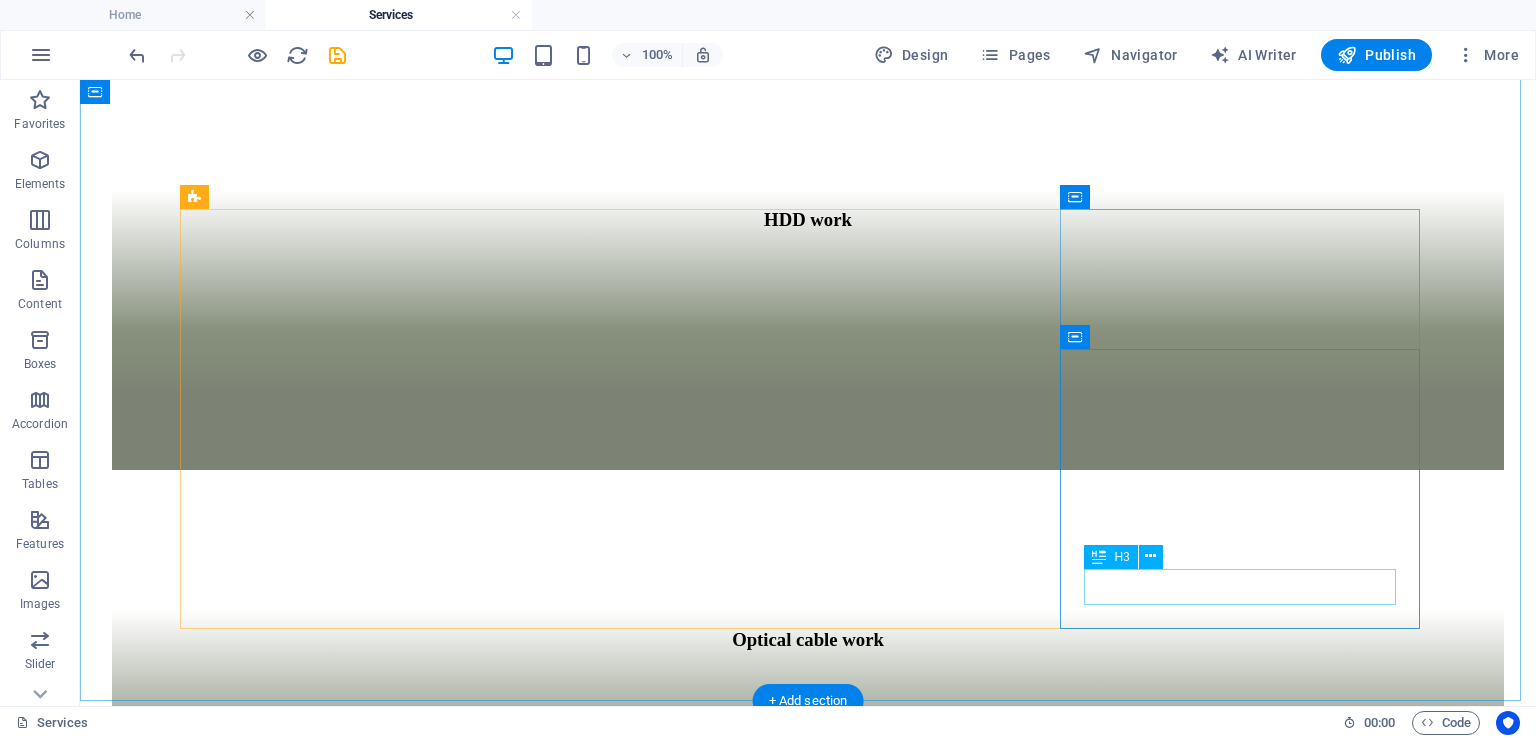 click on "Family Reunions" at bounding box center (808, 2360) 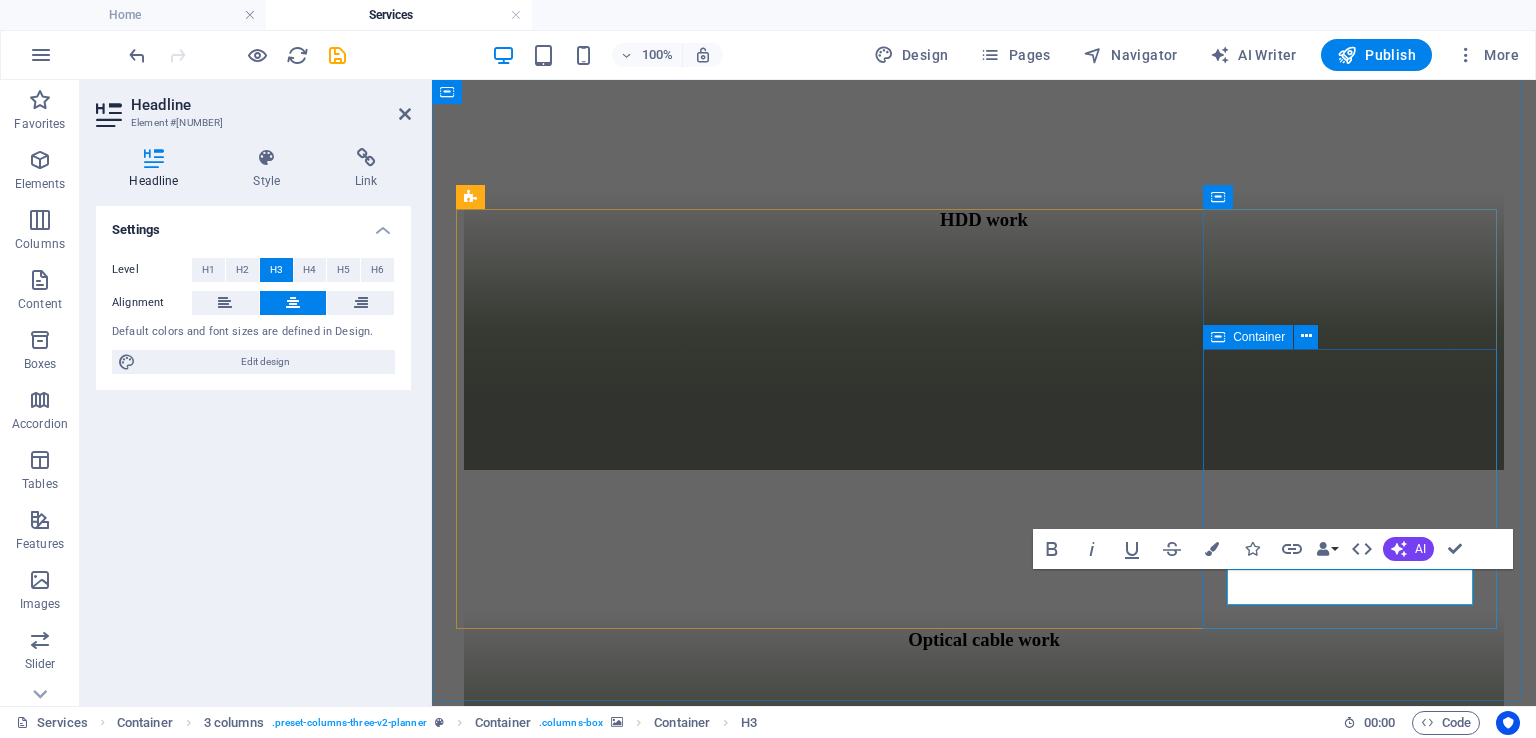 type 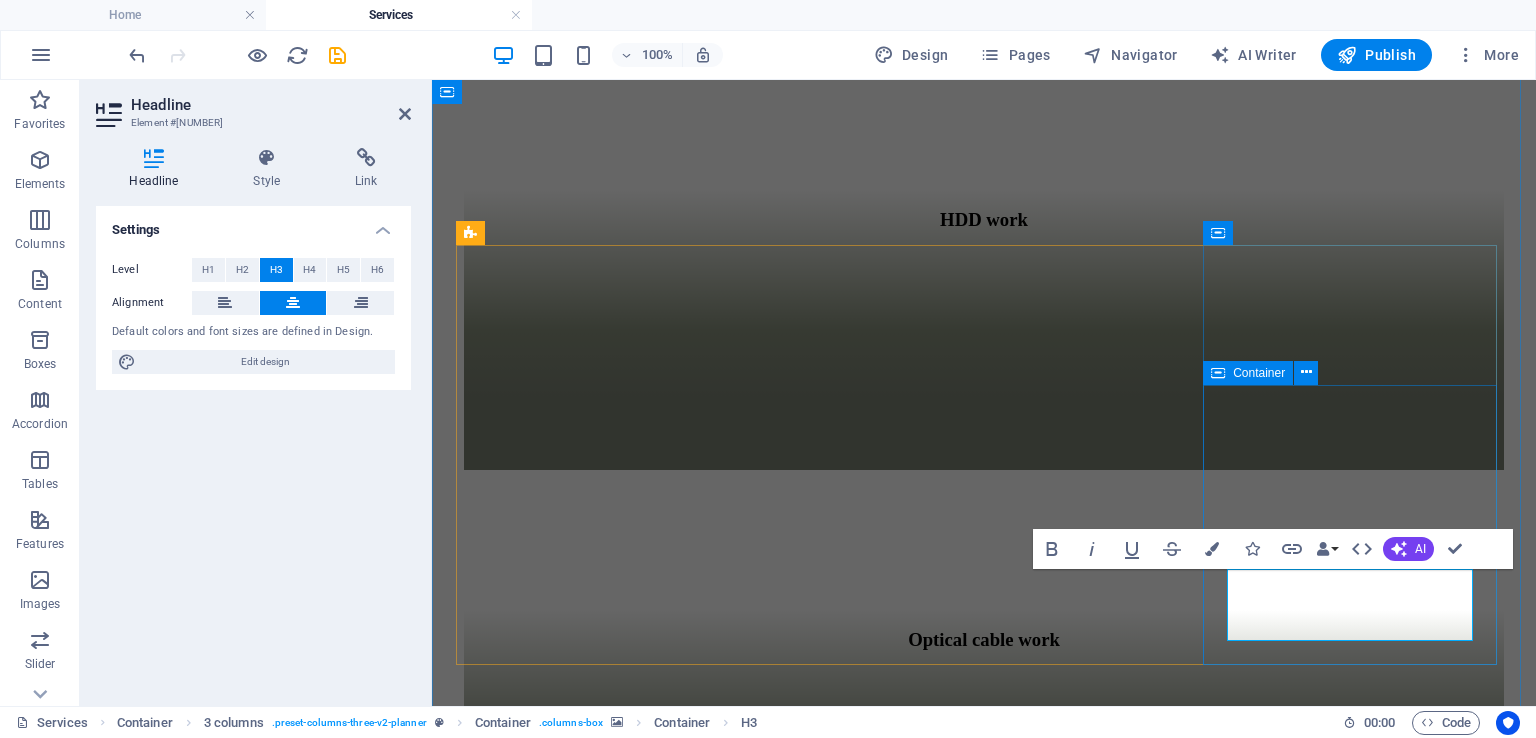 scroll, scrollTop: 1471, scrollLeft: 0, axis: vertical 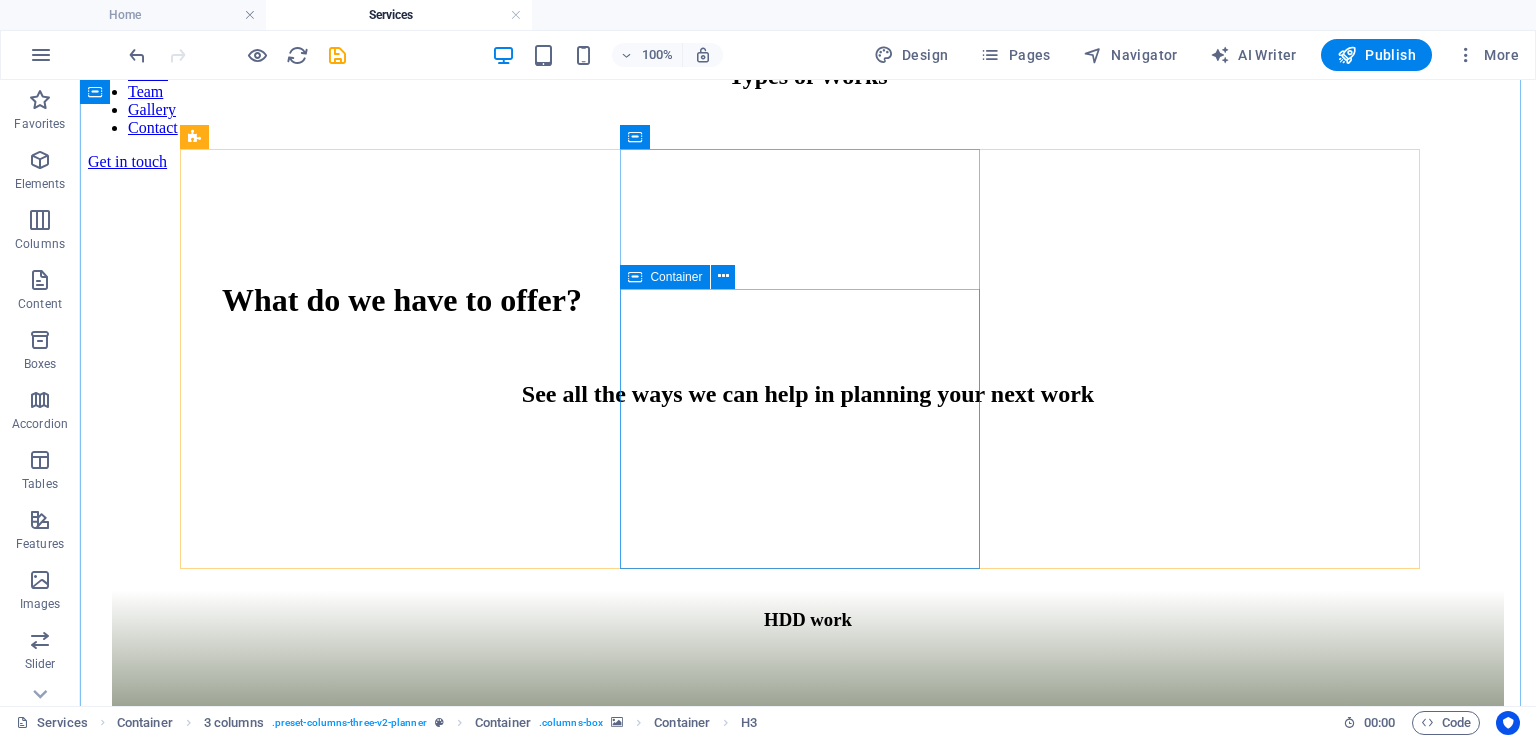click on "HDD work" at bounding box center (808, 730) 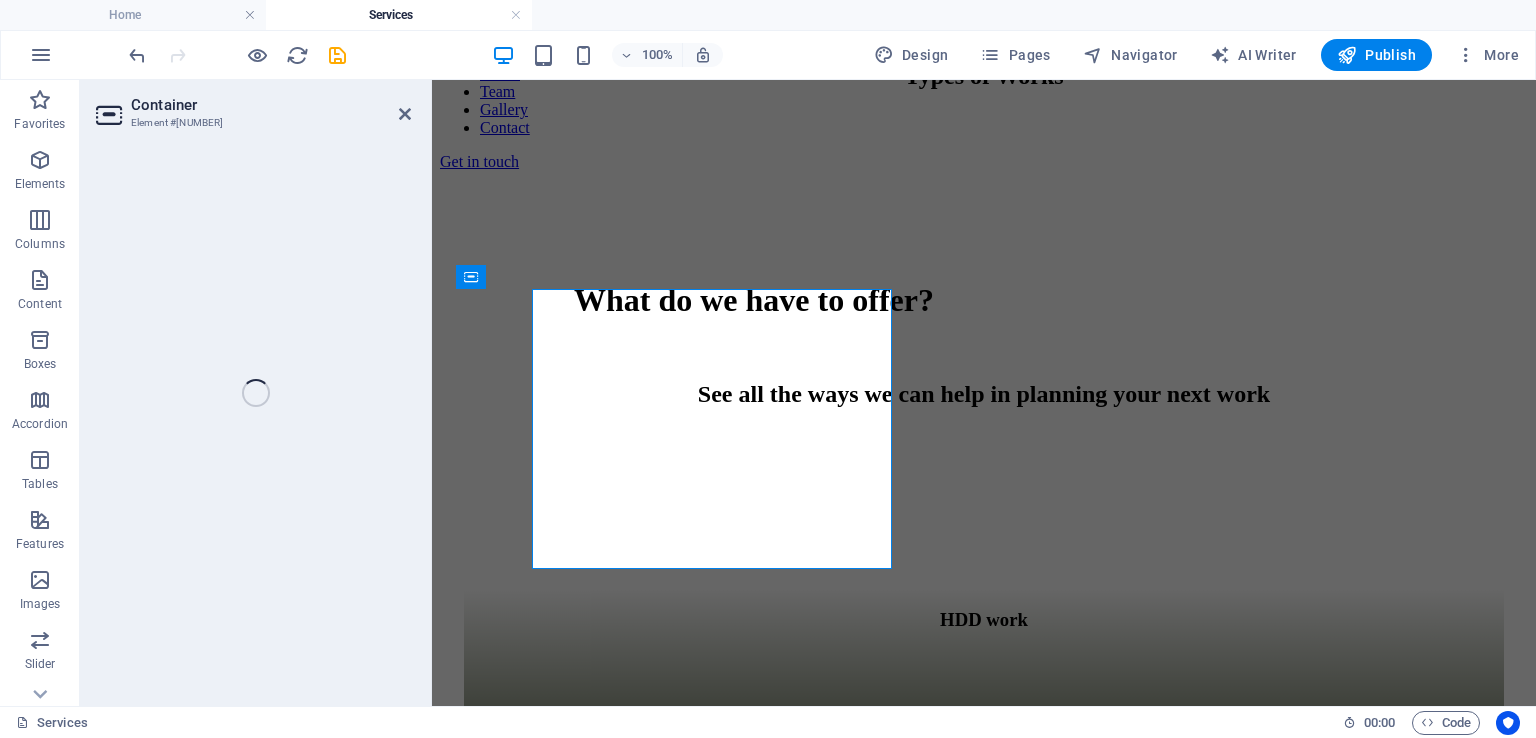 select on "px" 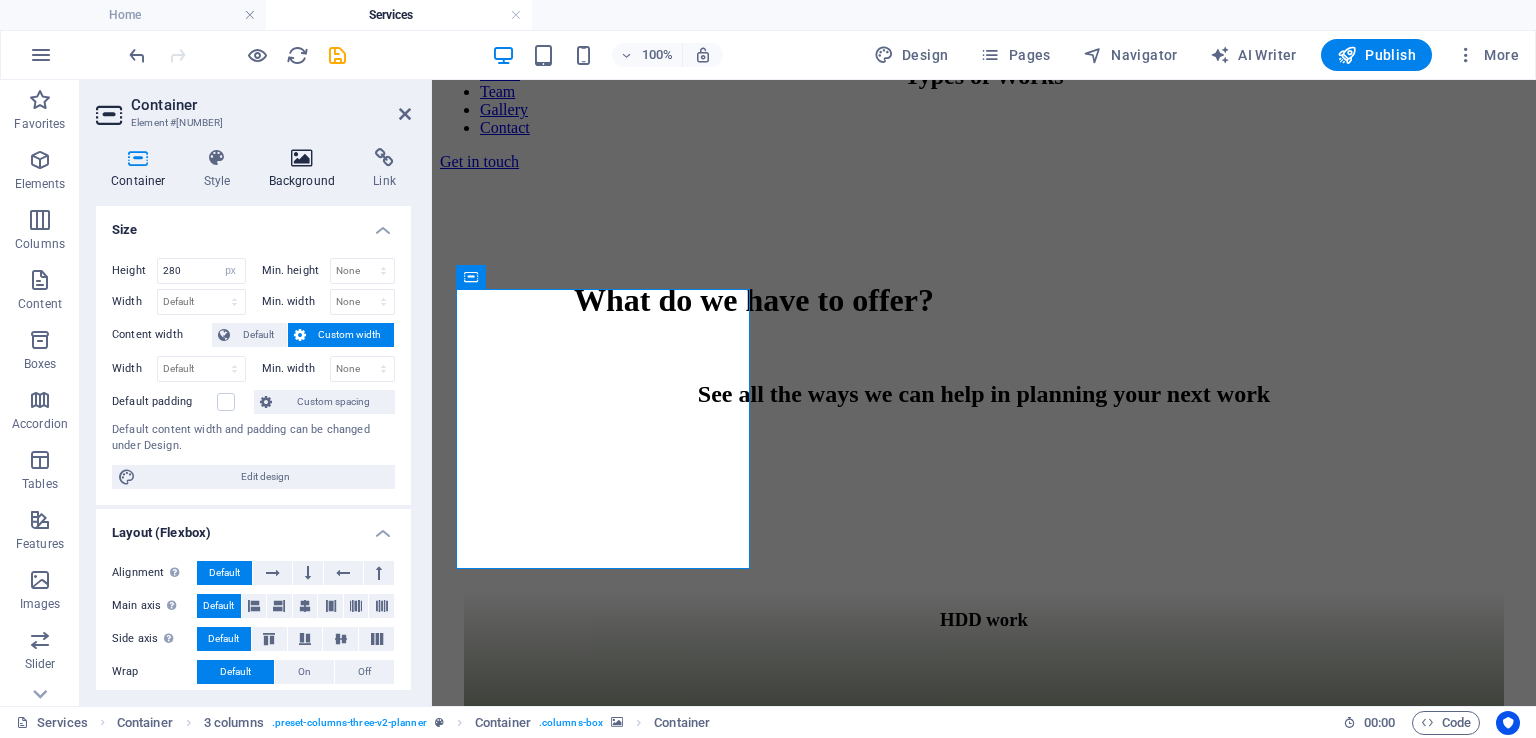click at bounding box center [302, 158] 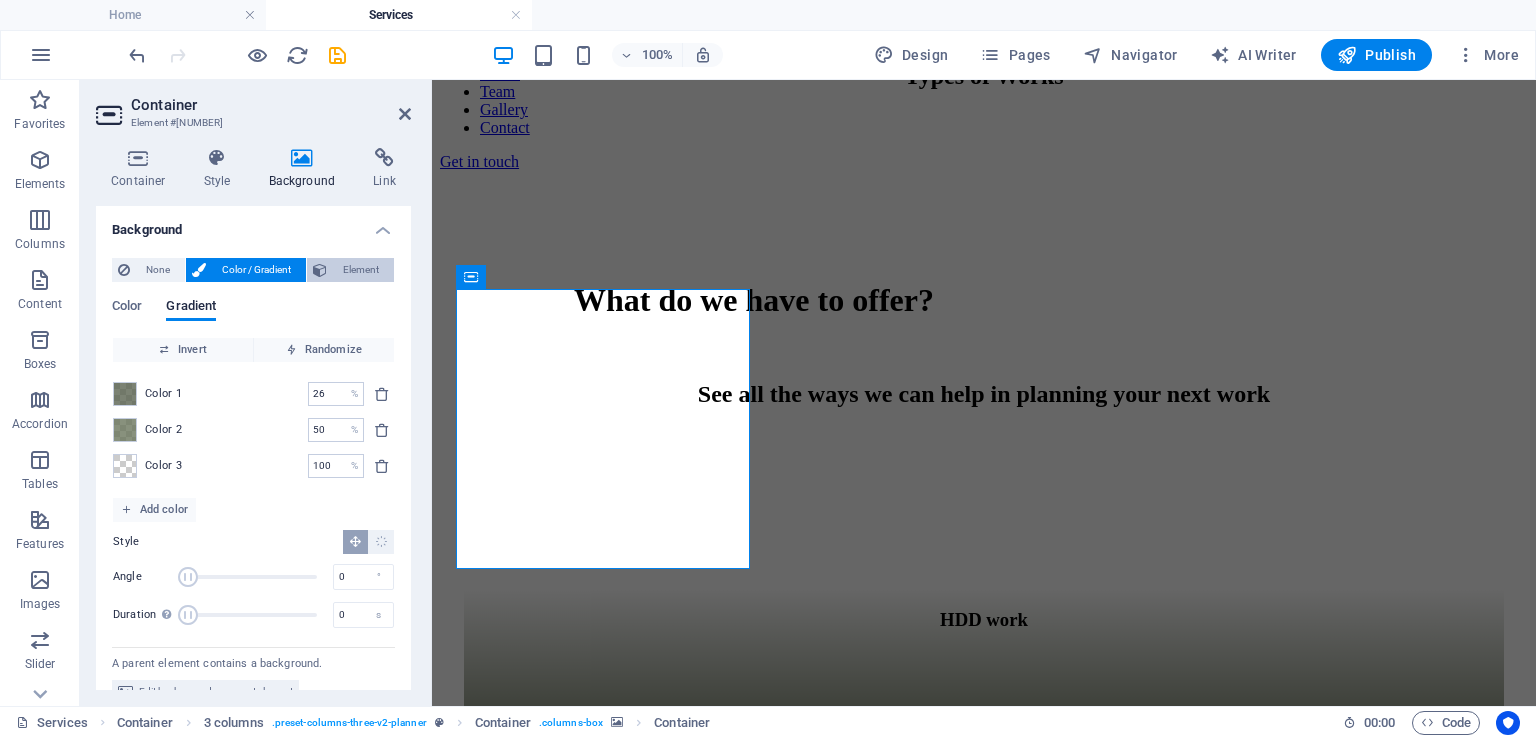 click on "Element" at bounding box center [360, 270] 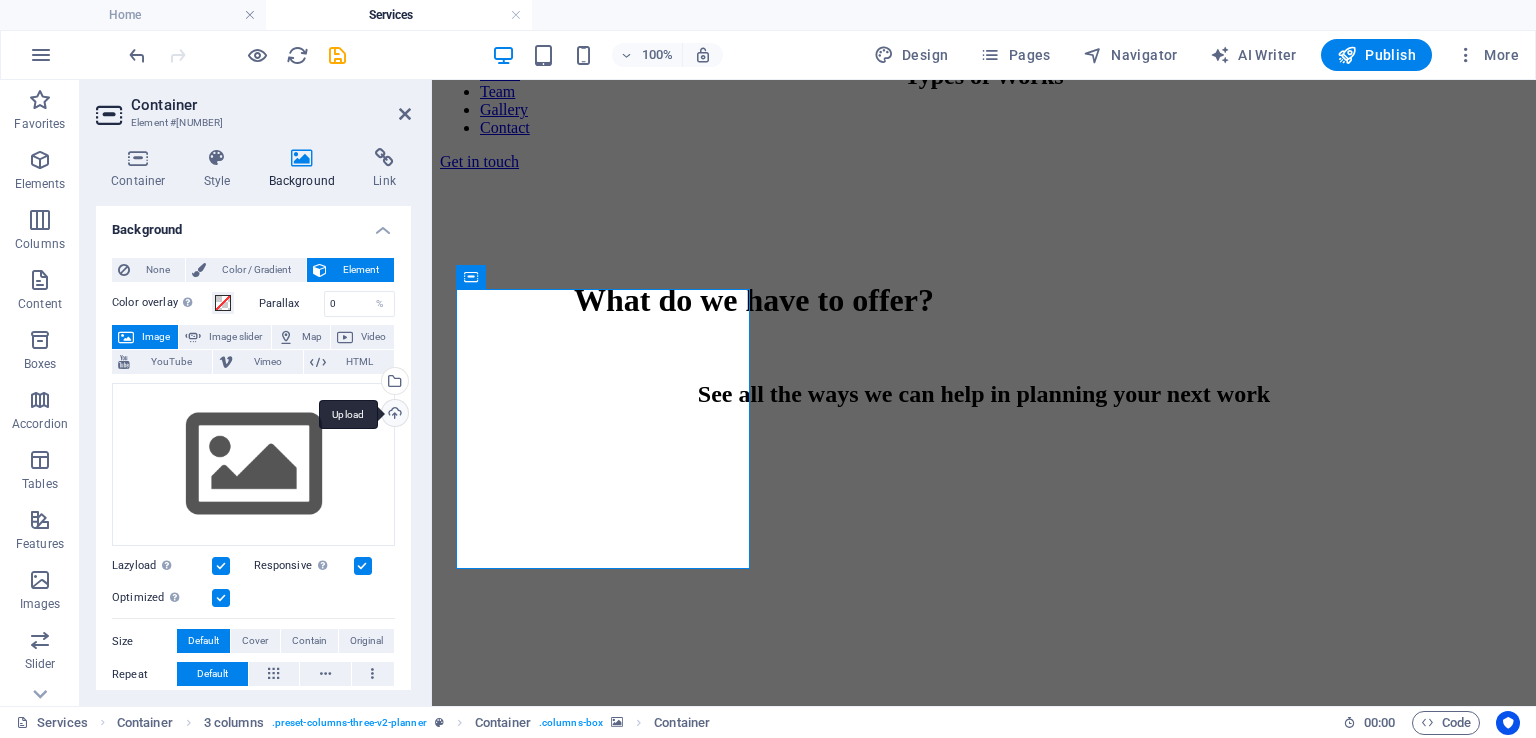 click on "Upload" at bounding box center [393, 415] 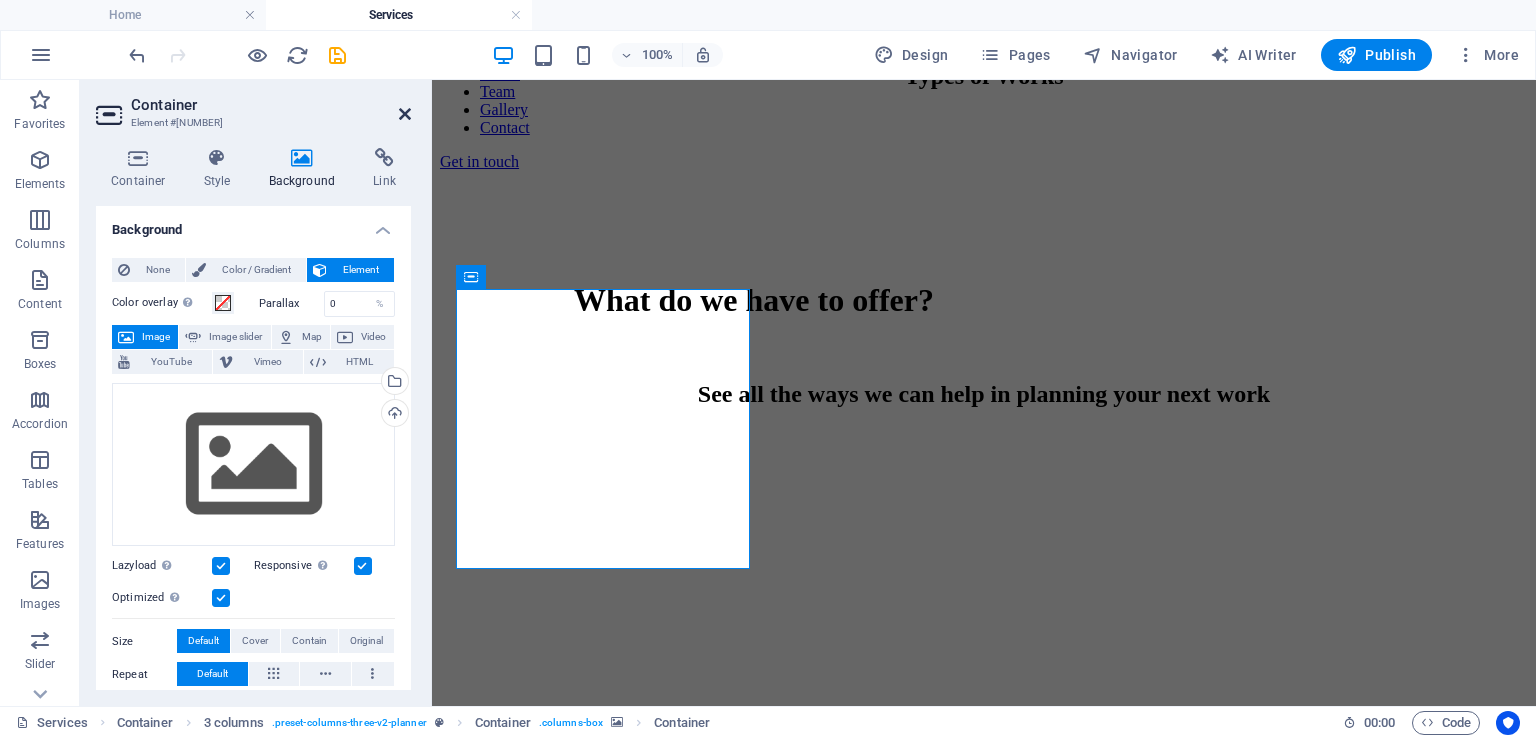 click at bounding box center [405, 114] 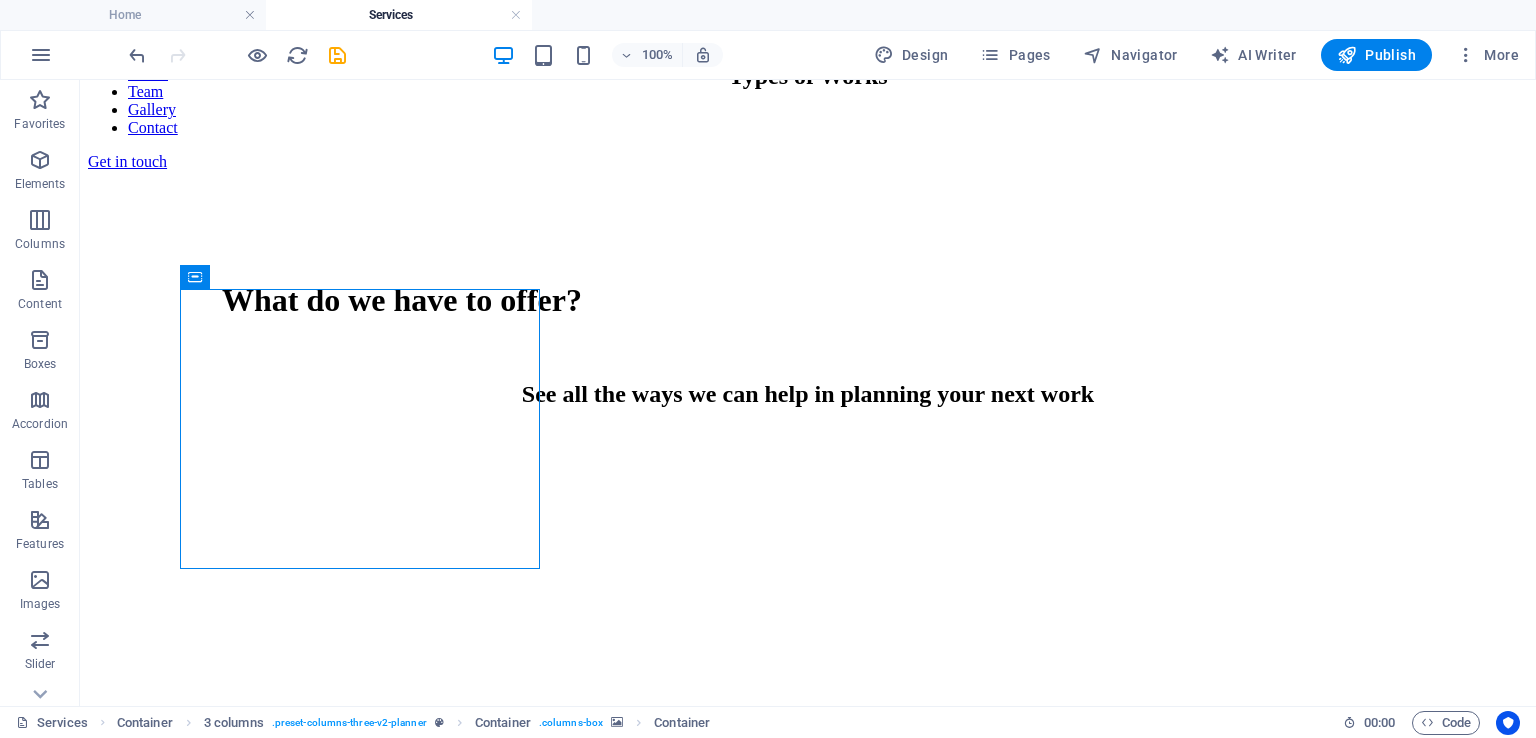 click at bounding box center (808, 170) 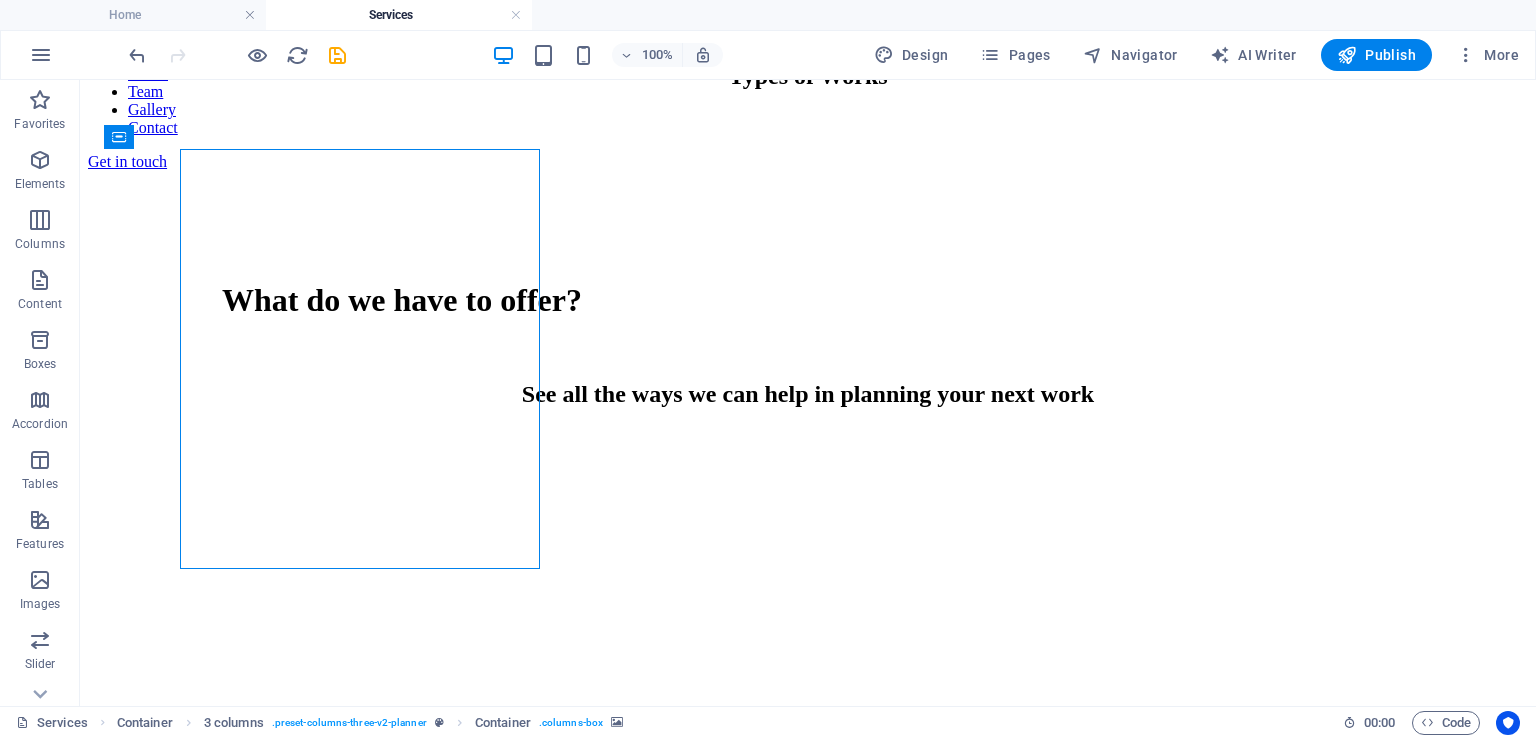 click at bounding box center (808, 170) 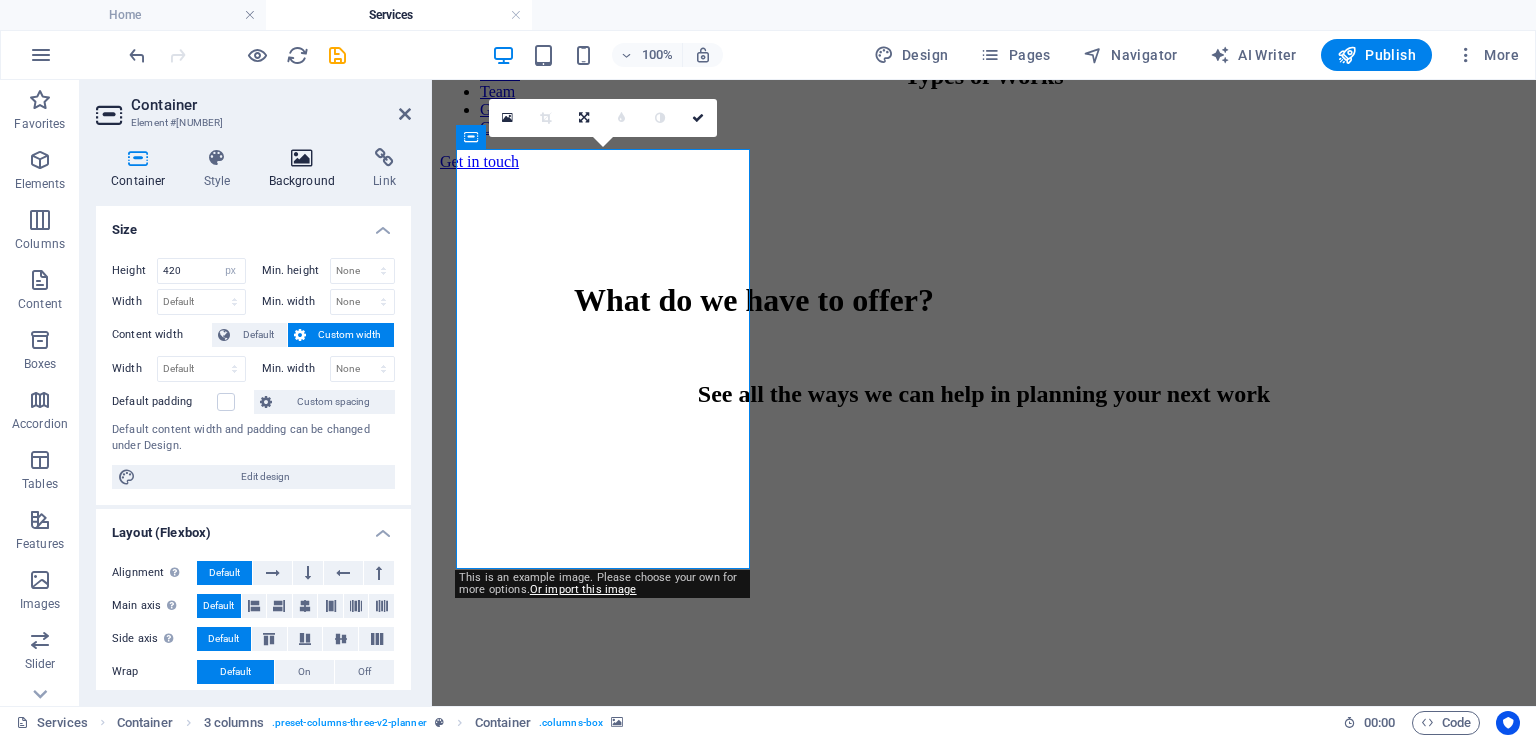 click at bounding box center (302, 158) 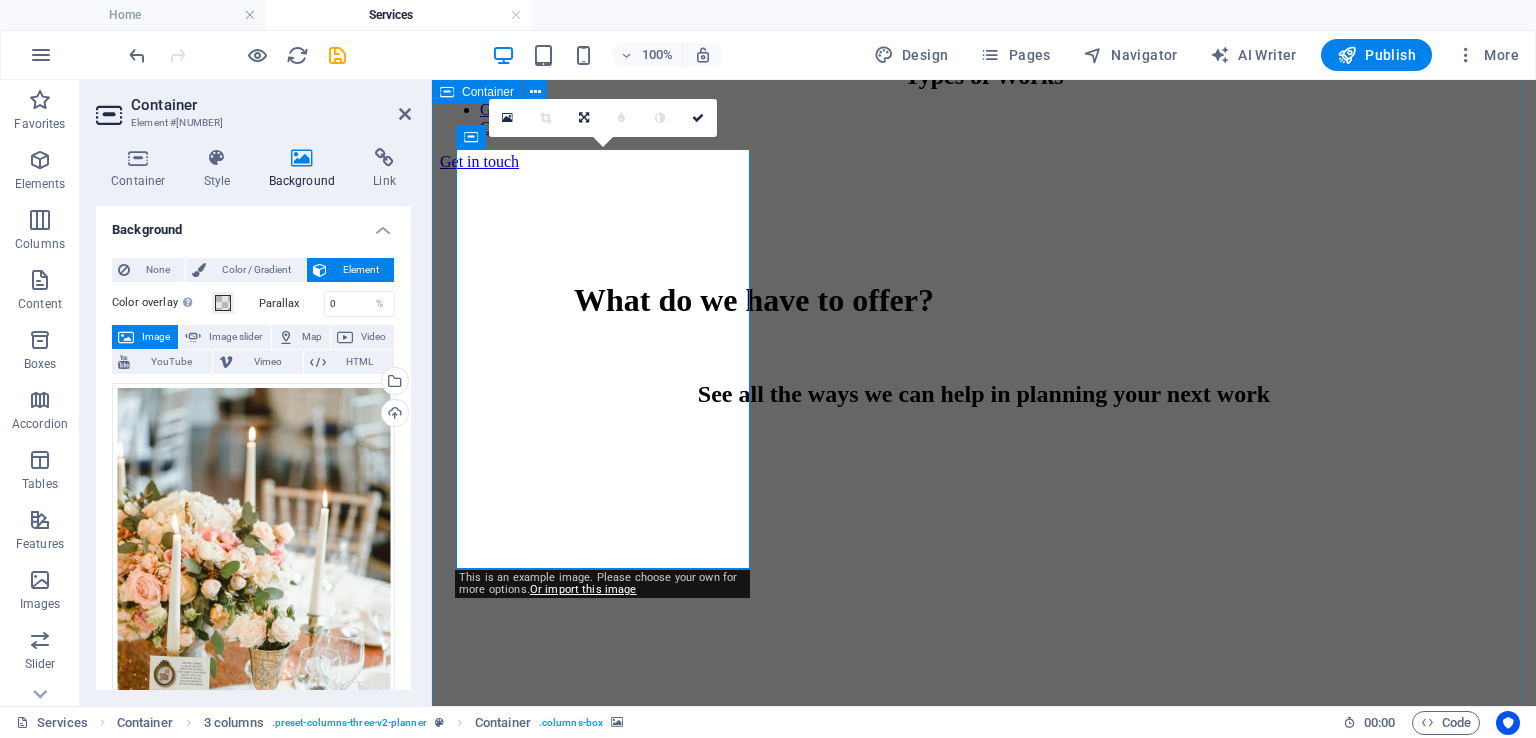 click at bounding box center [984, 590] 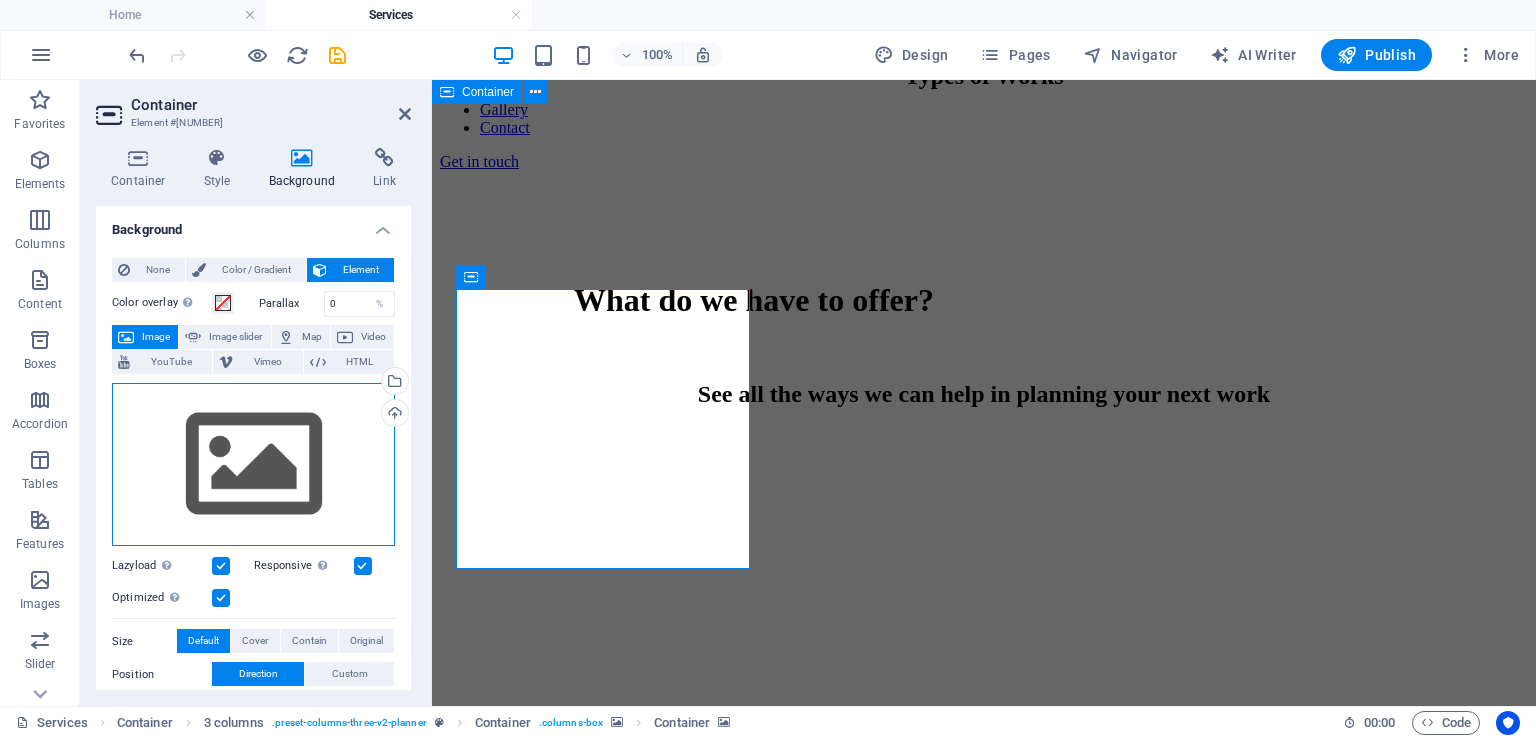click on "Drag files here, click to choose files or select files from Files or our free stock photos & videos" at bounding box center [253, 465] 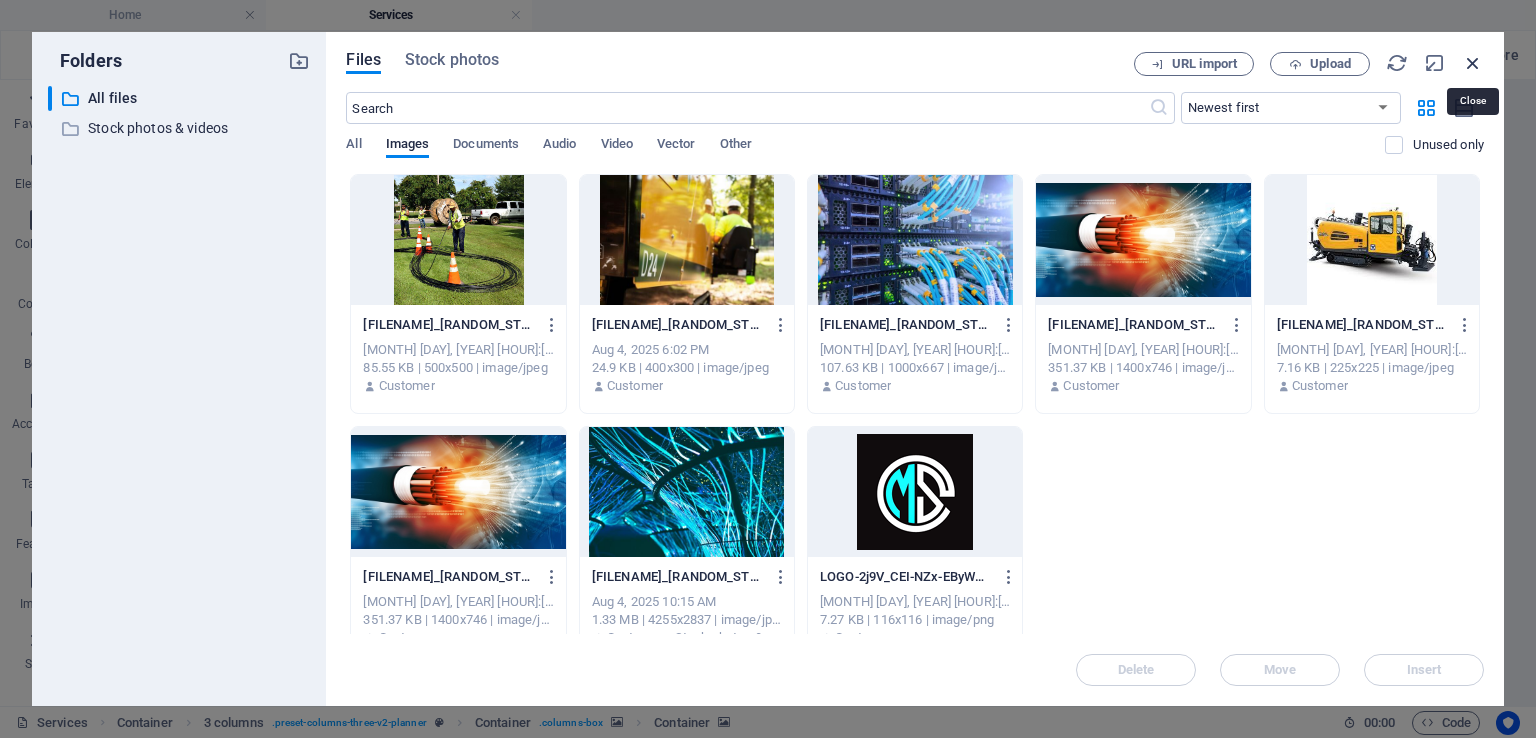 click at bounding box center (1473, 63) 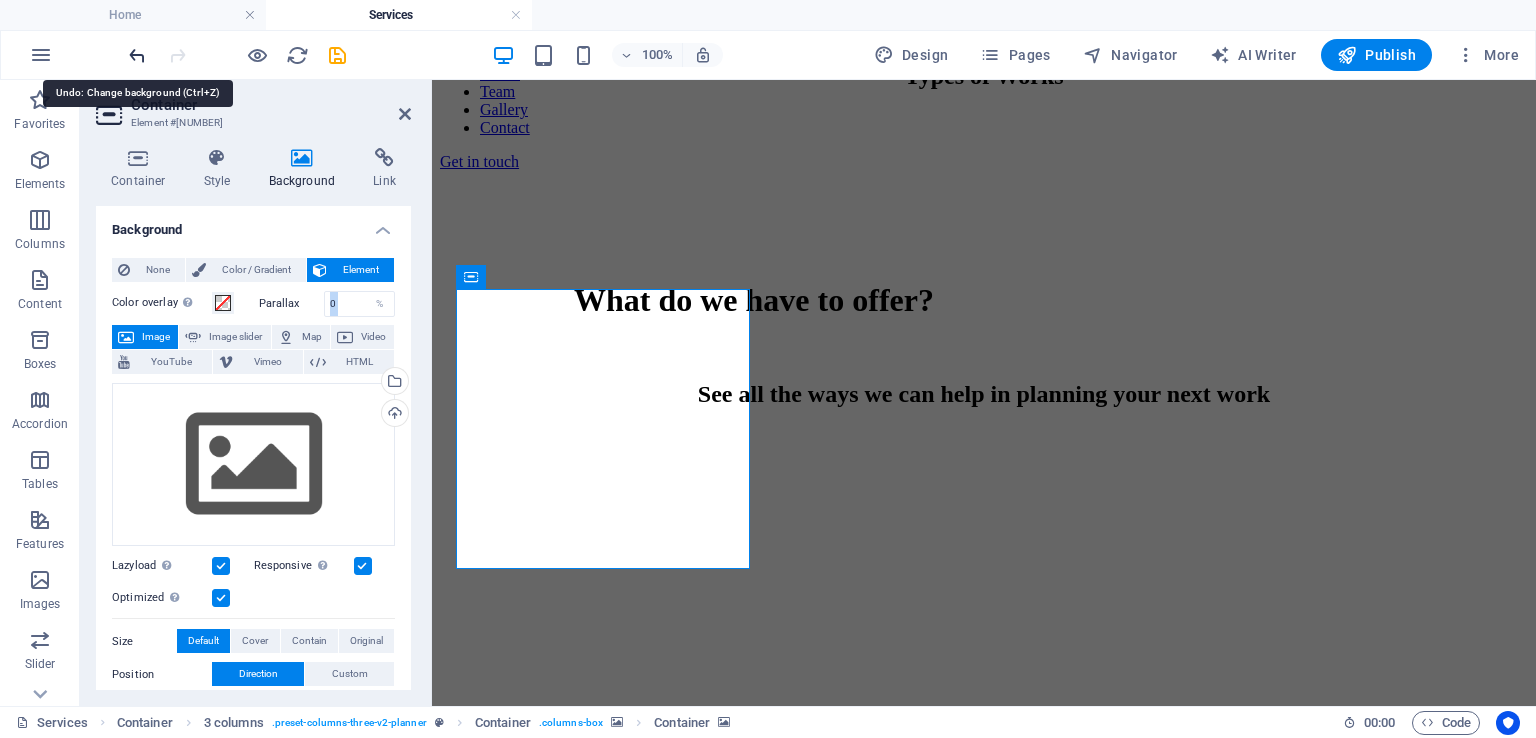 click at bounding box center (137, 55) 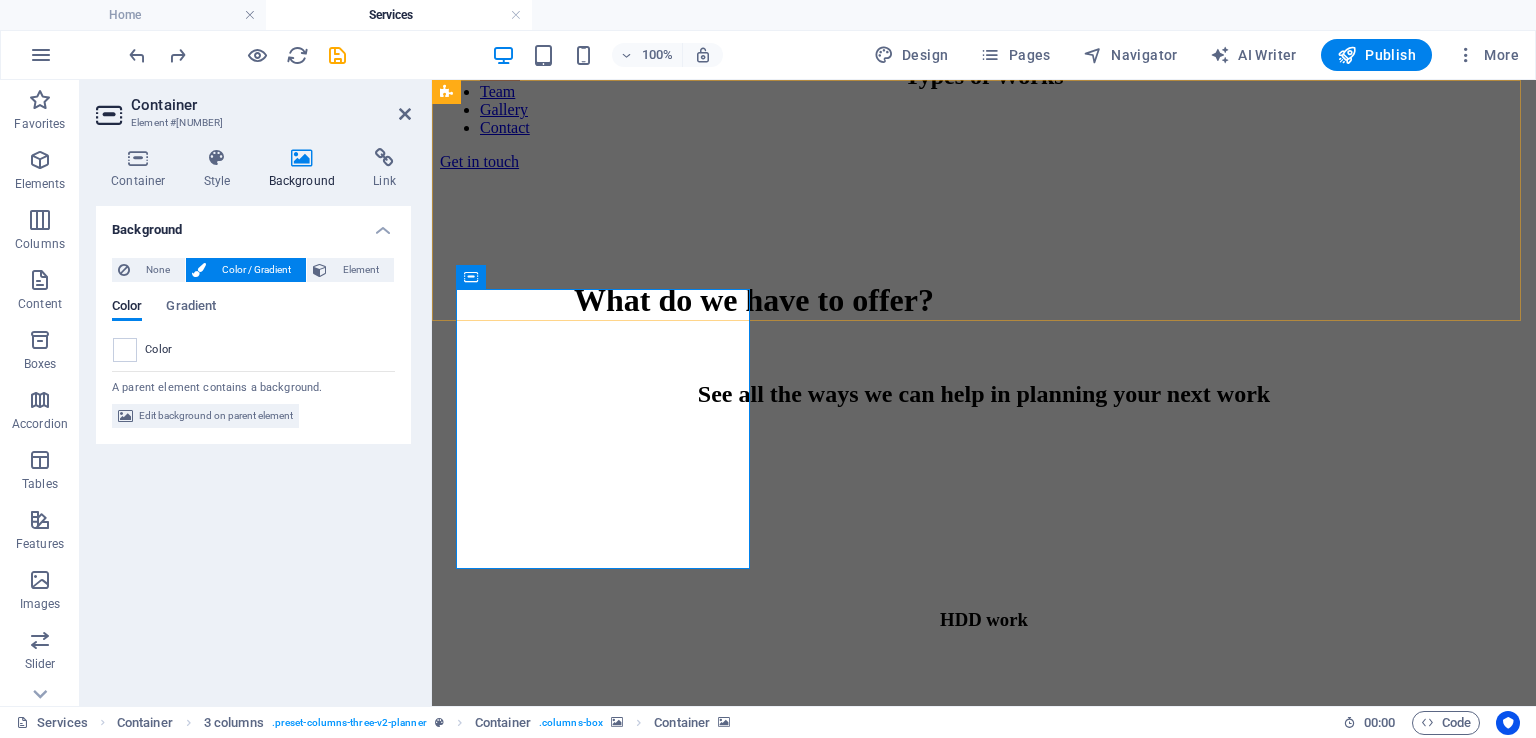 click on "MS GROUP Menu Services About Team Gallery Contact Get in touch" at bounding box center [984, 35] 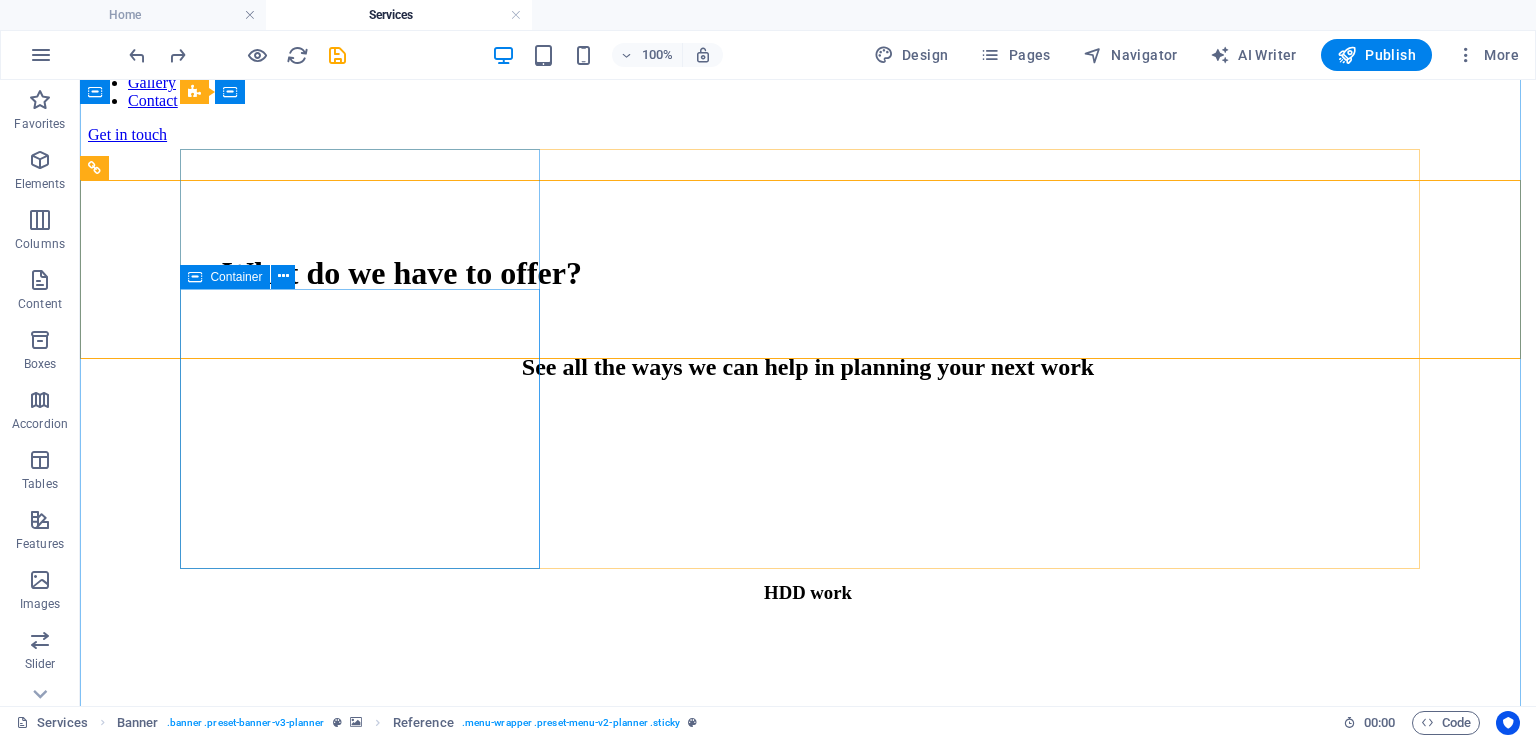 scroll, scrollTop: 1107, scrollLeft: 0, axis: vertical 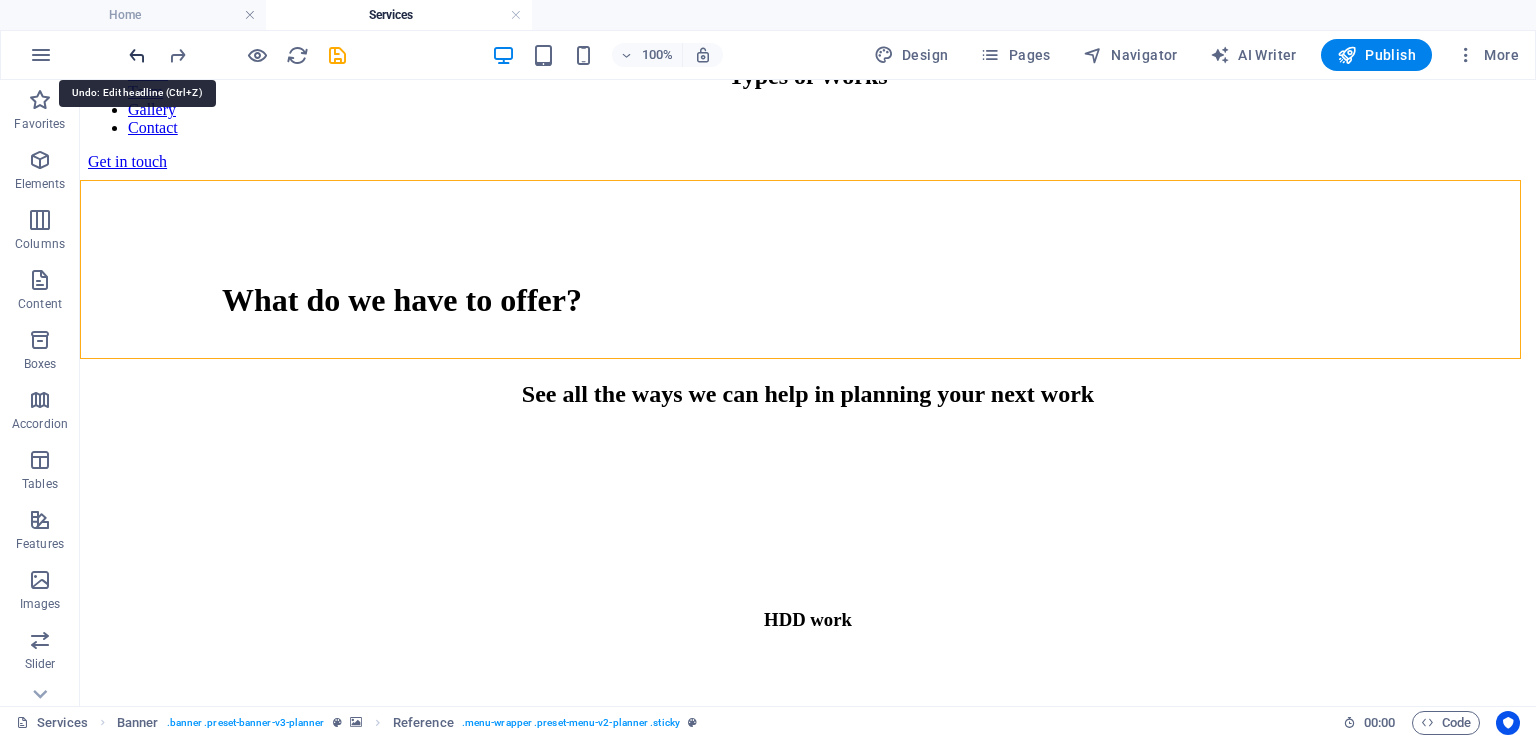 click at bounding box center [137, 55] 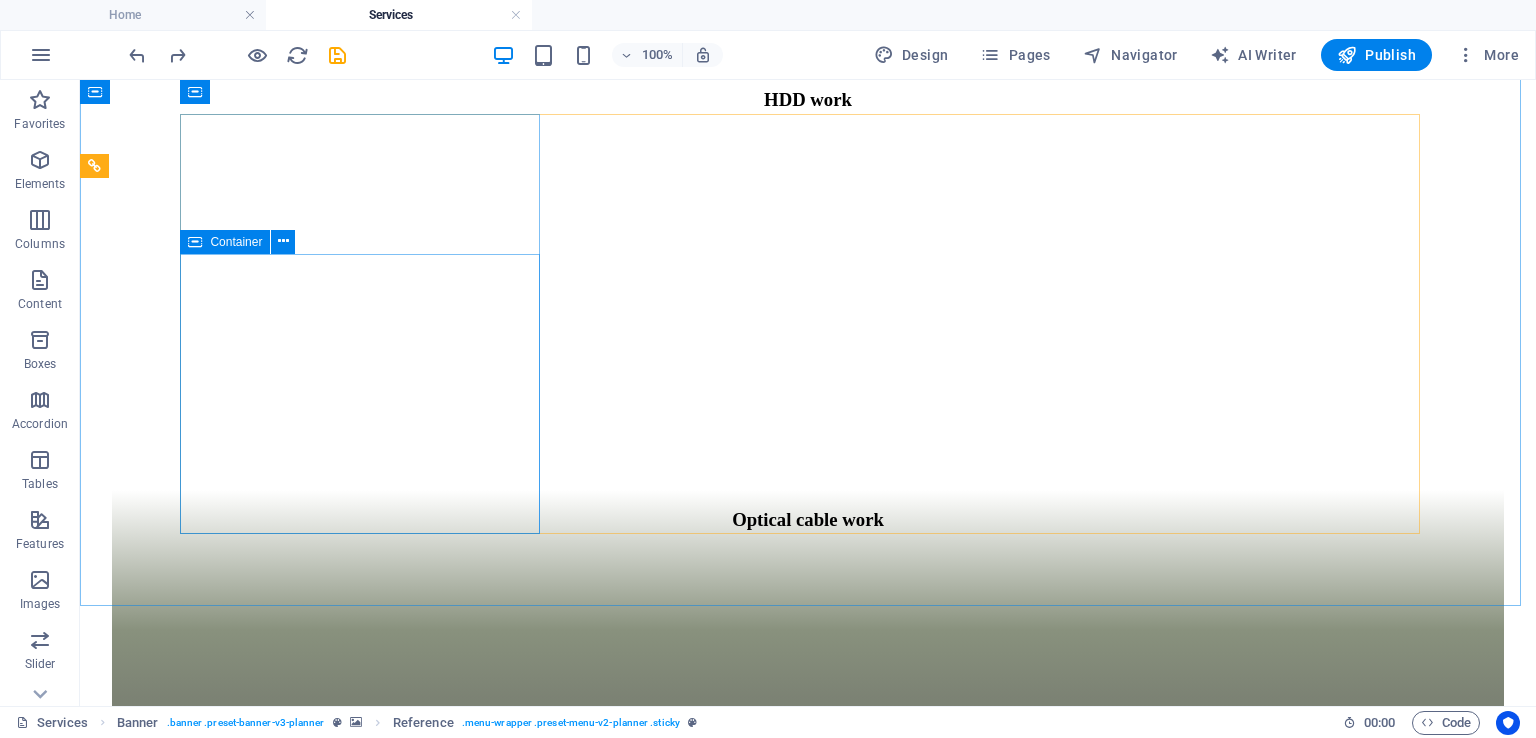 scroll, scrollTop: 1600, scrollLeft: 0, axis: vertical 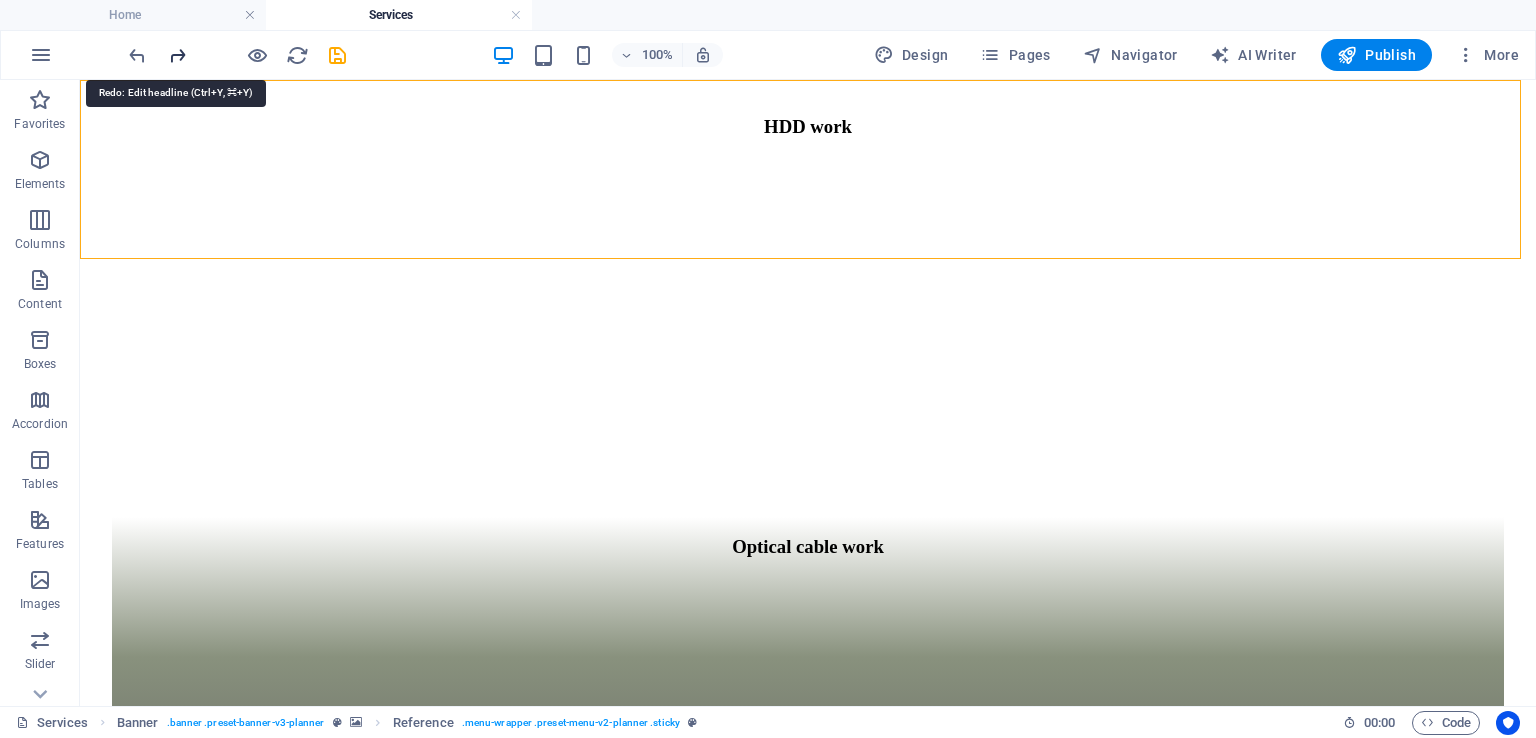 click at bounding box center [177, 55] 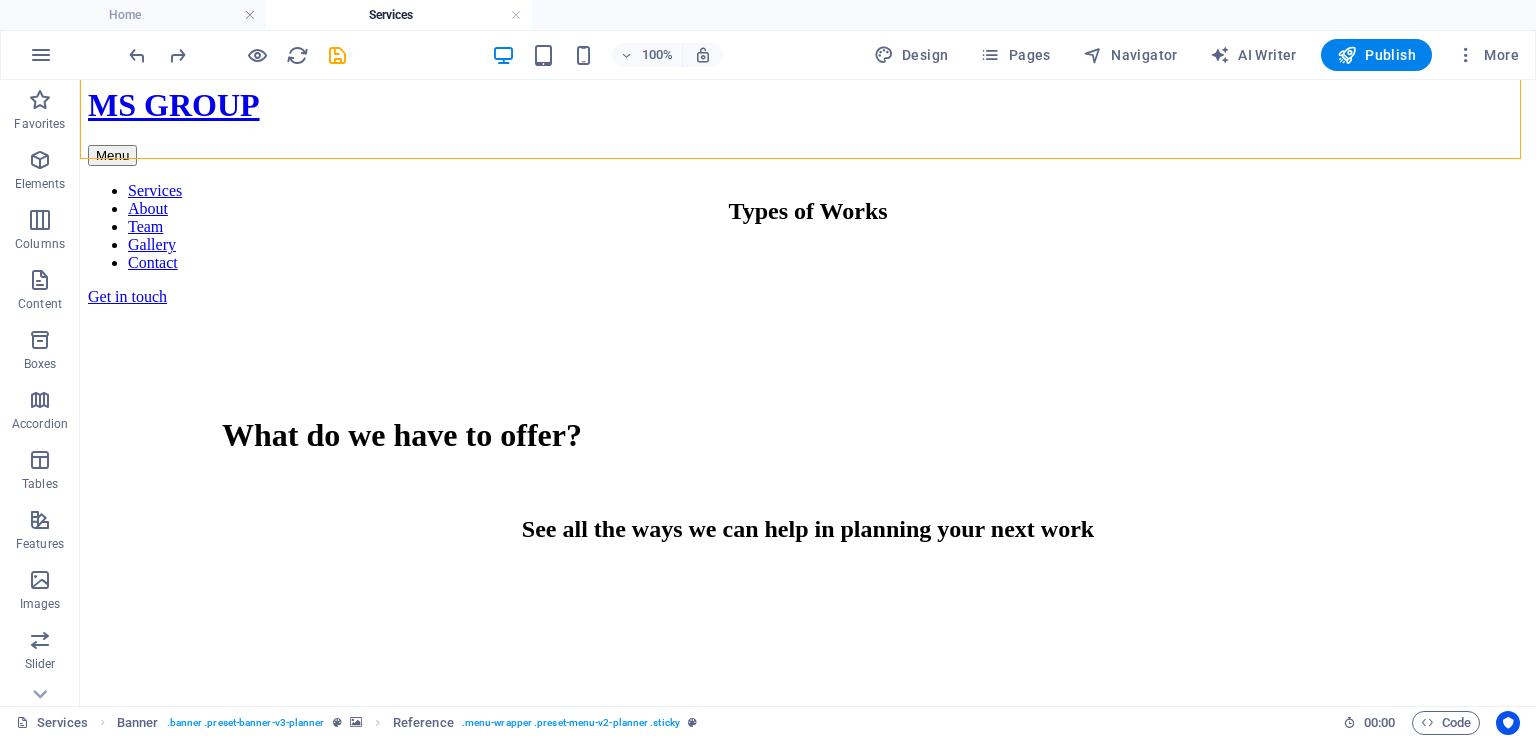 scroll, scrollTop: 1000, scrollLeft: 0, axis: vertical 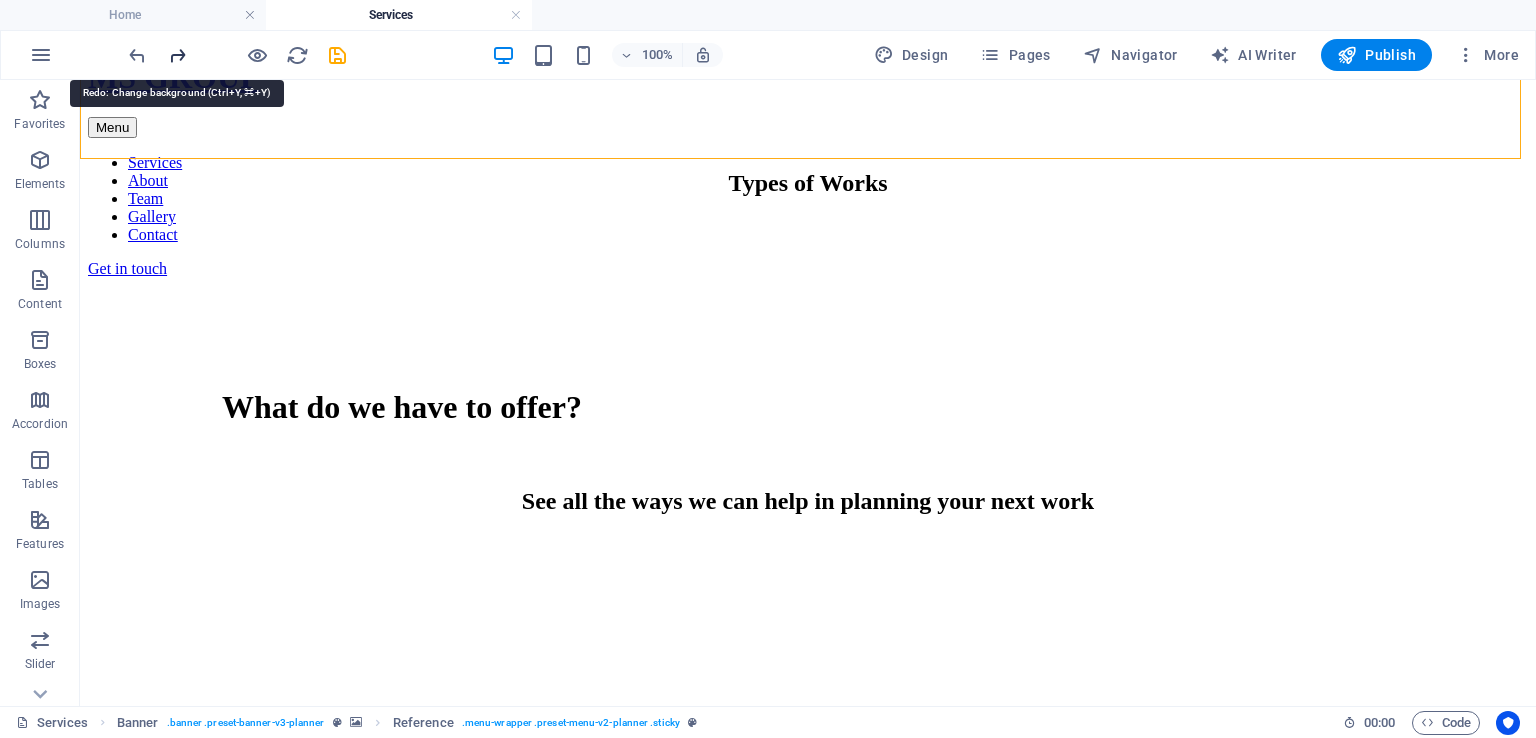 click at bounding box center [177, 55] 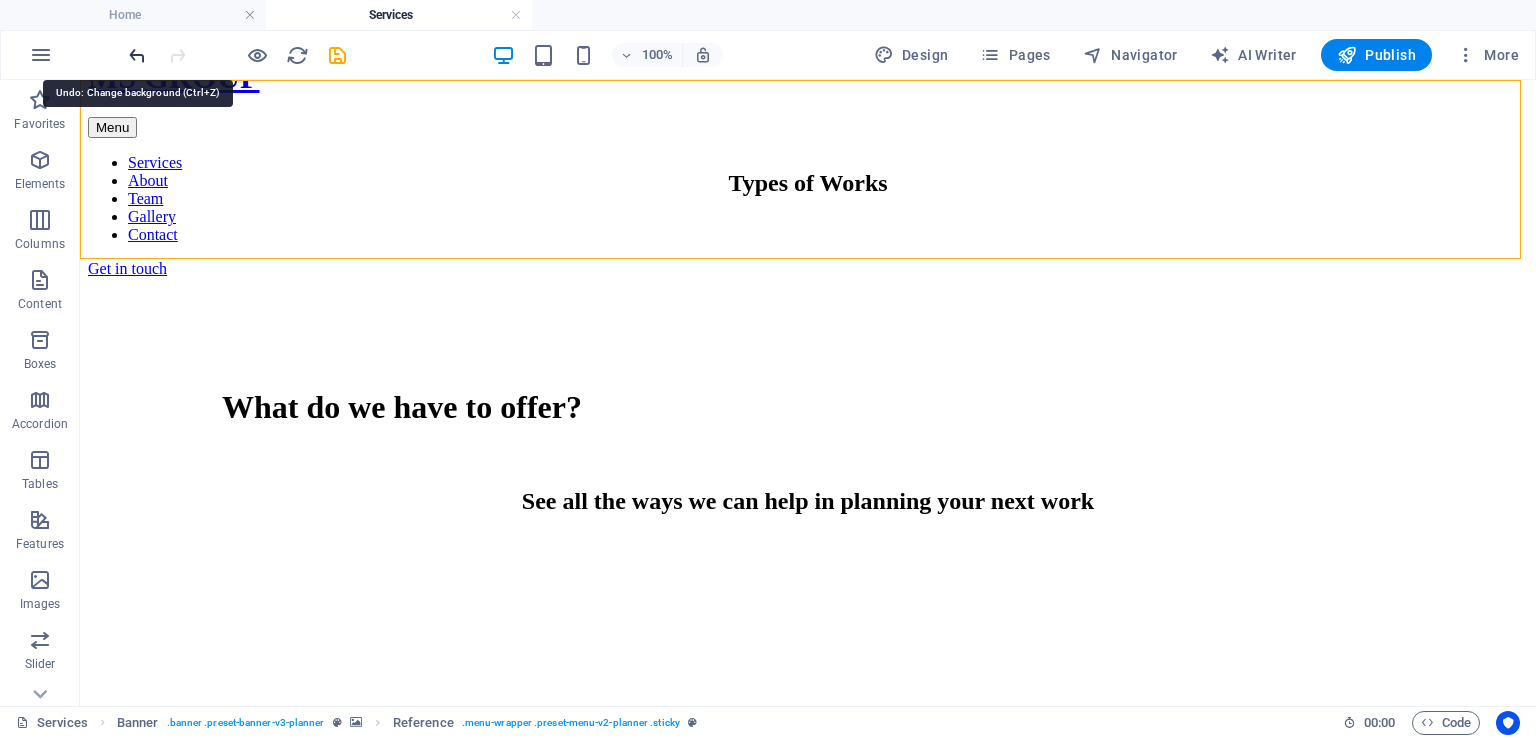 click at bounding box center (137, 55) 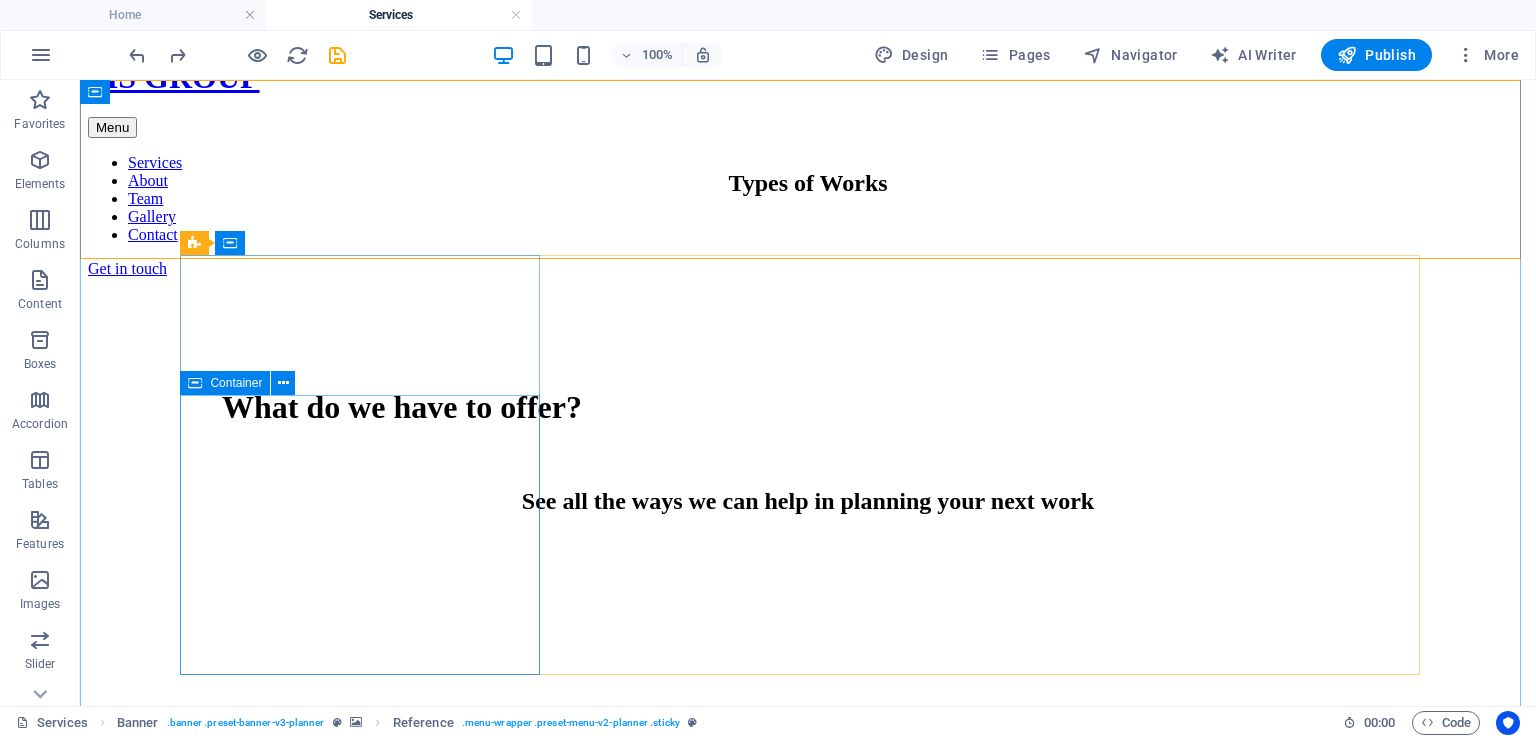 click on "HDD work" at bounding box center (808, 837) 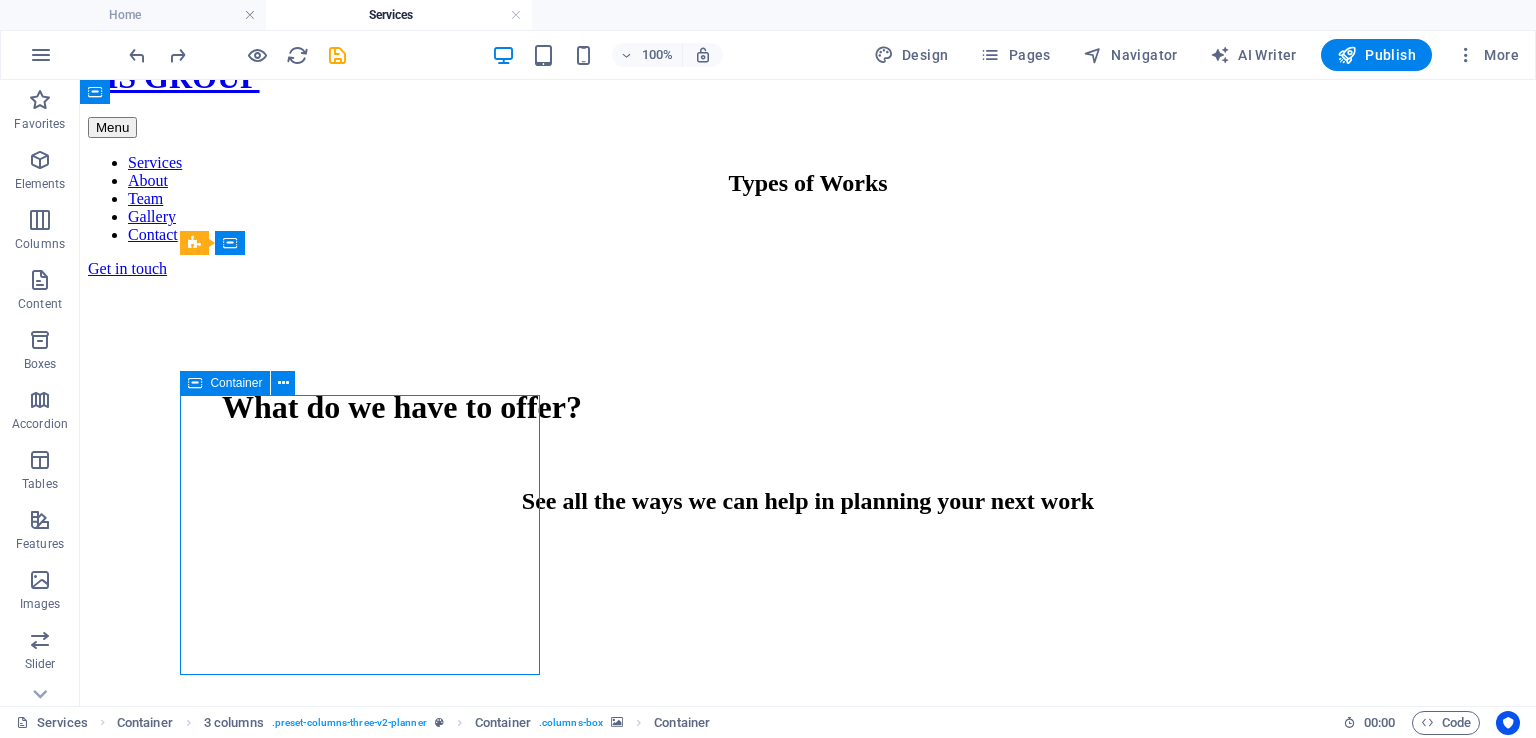 click on "HDD work" at bounding box center [808, 837] 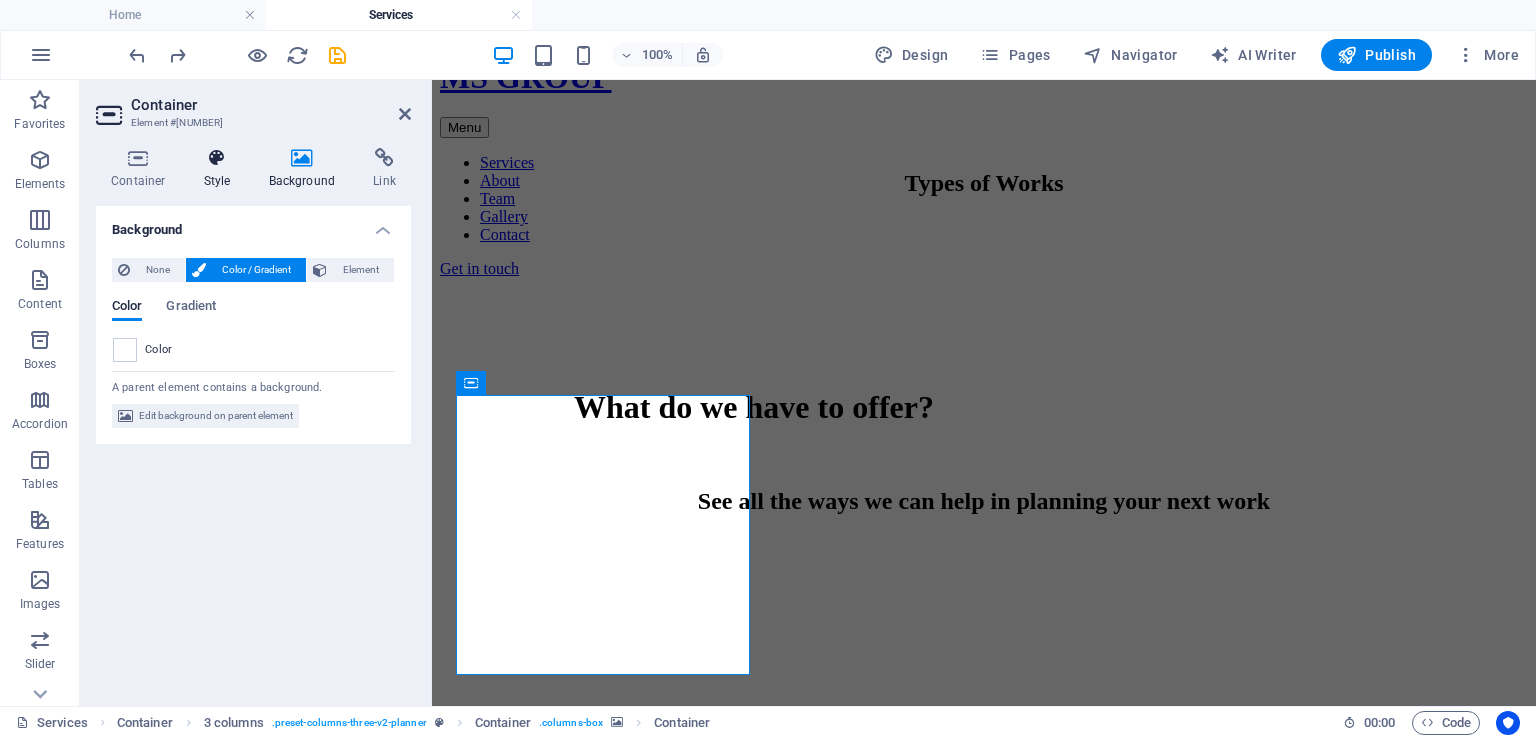 click on "Style" at bounding box center [221, 169] 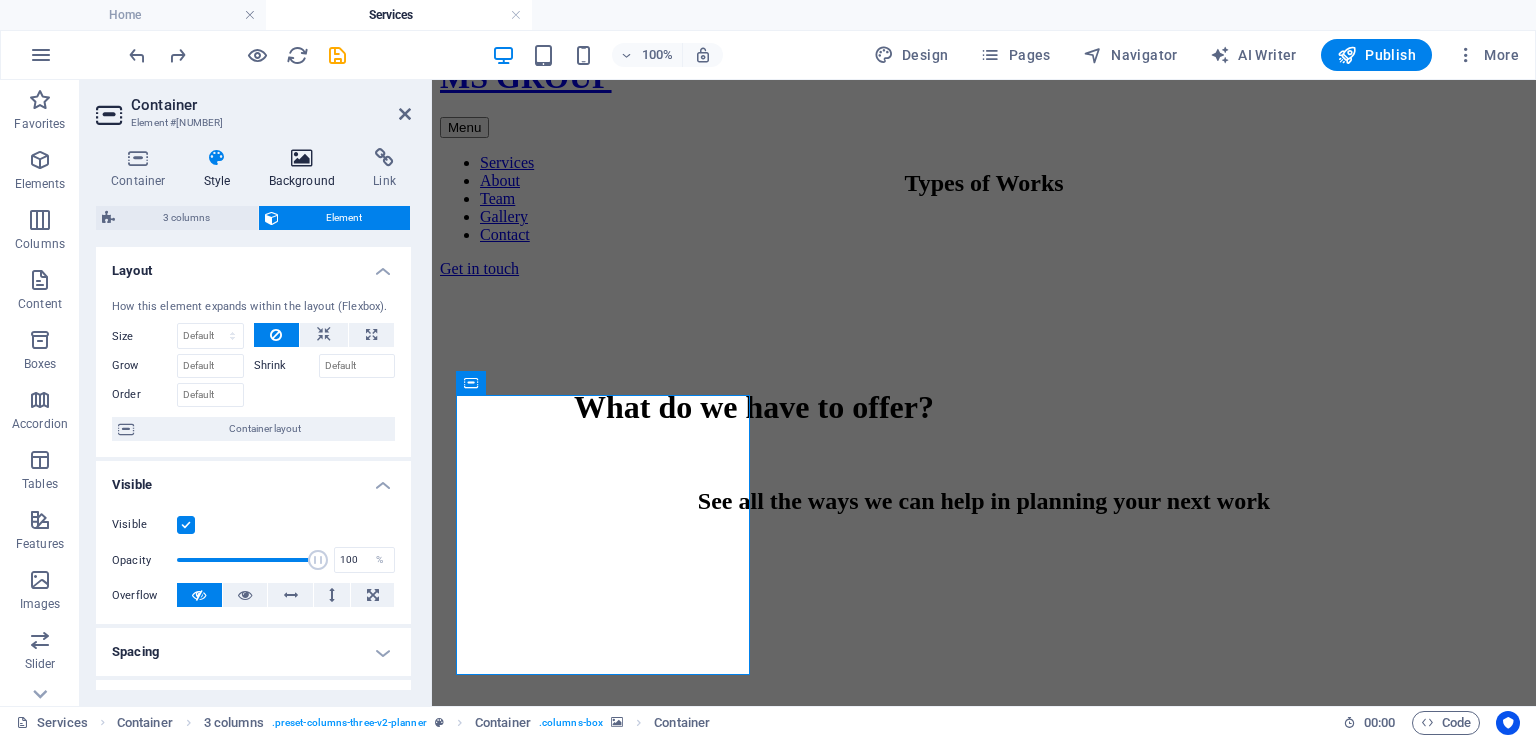 click on "Background" at bounding box center (306, 169) 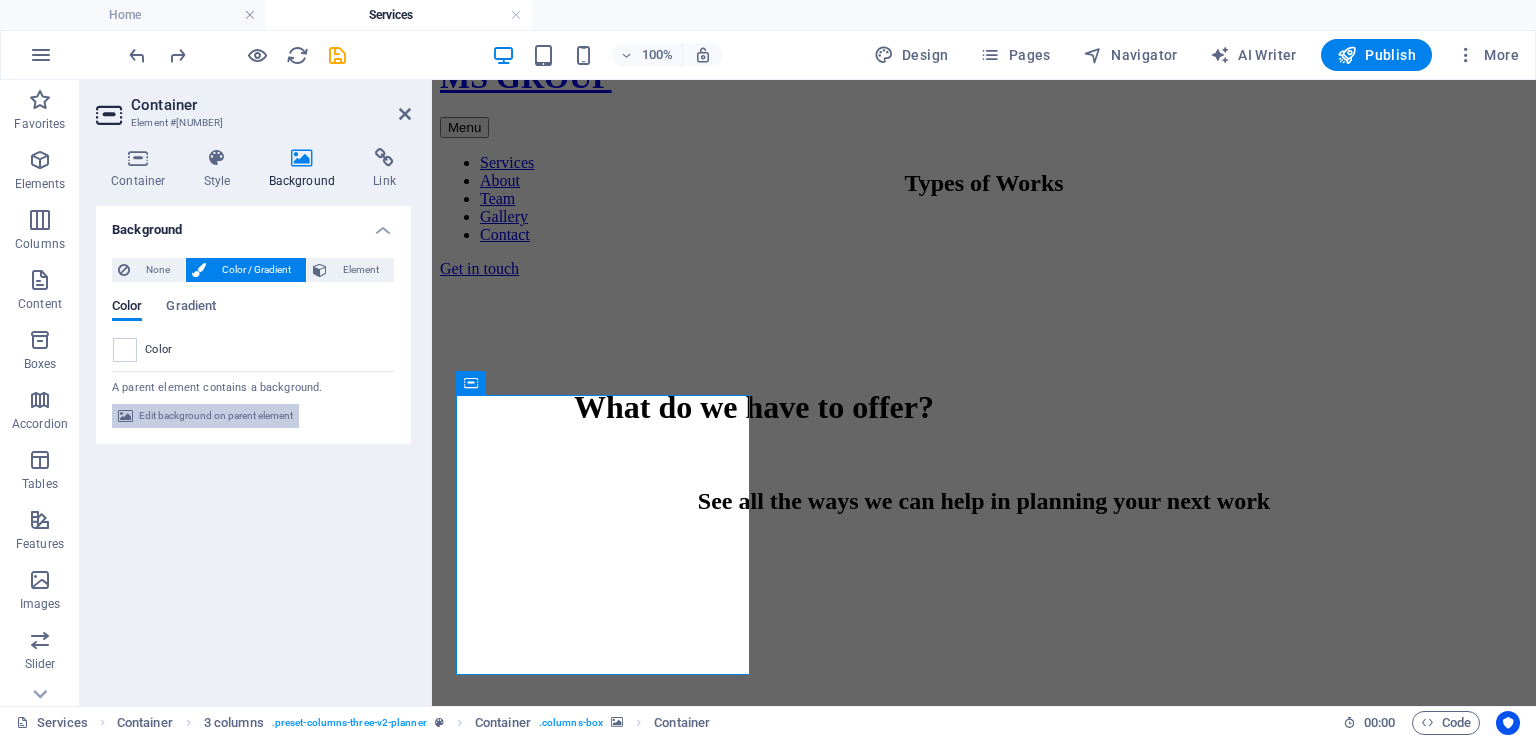 click on "Edit background on parent element" at bounding box center [216, 416] 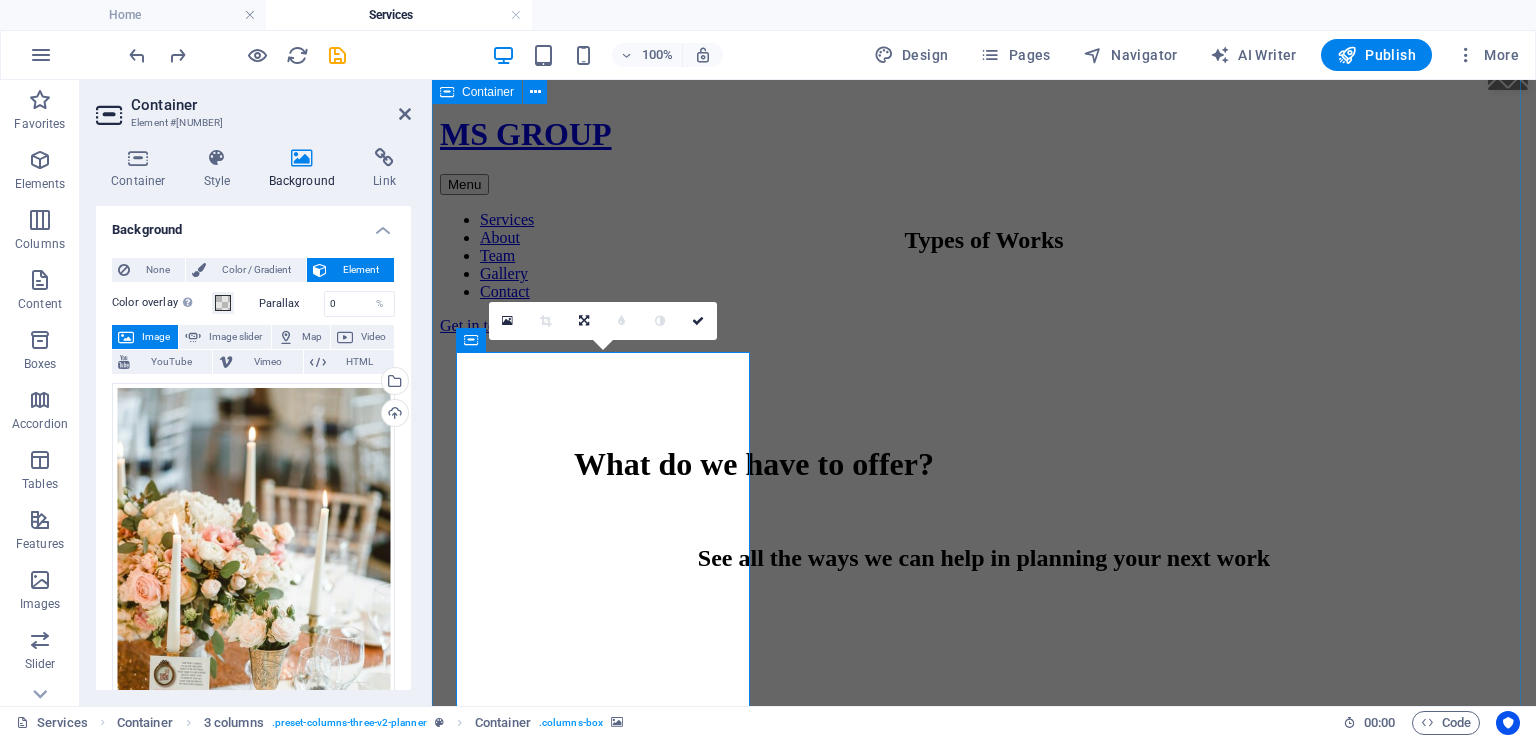 scroll, scrollTop: 900, scrollLeft: 0, axis: vertical 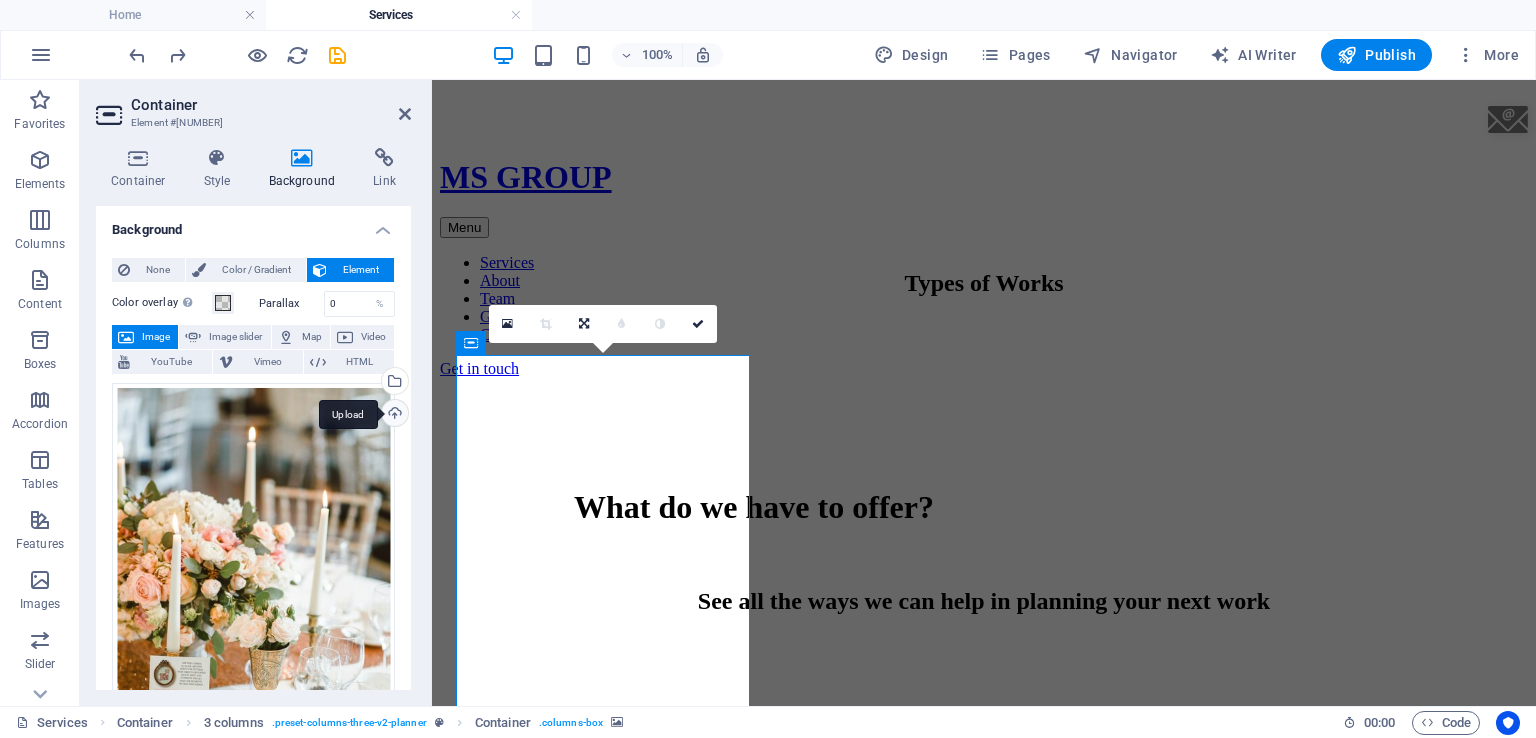 click on "Upload" at bounding box center [393, 415] 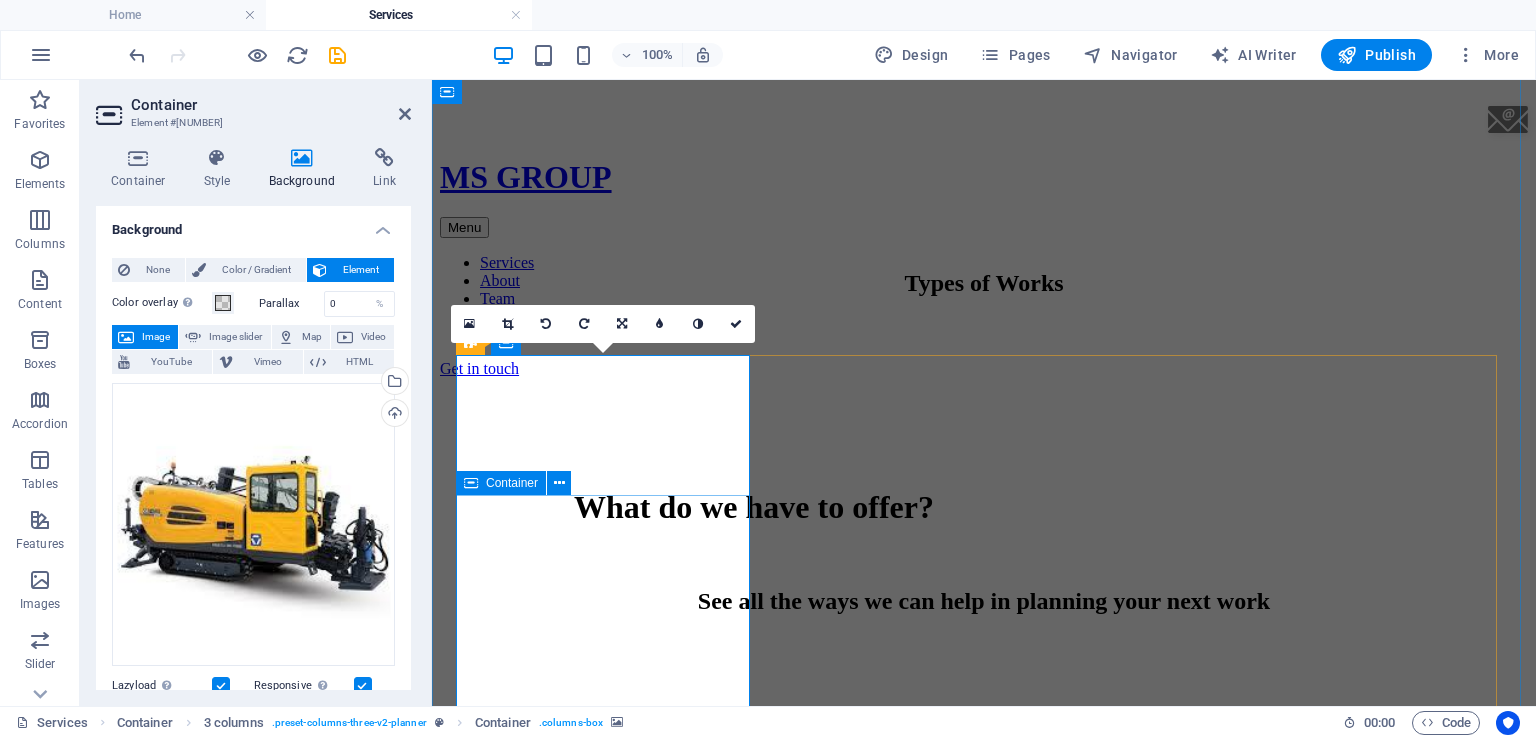 click on "HDD work" at bounding box center (984, 937) 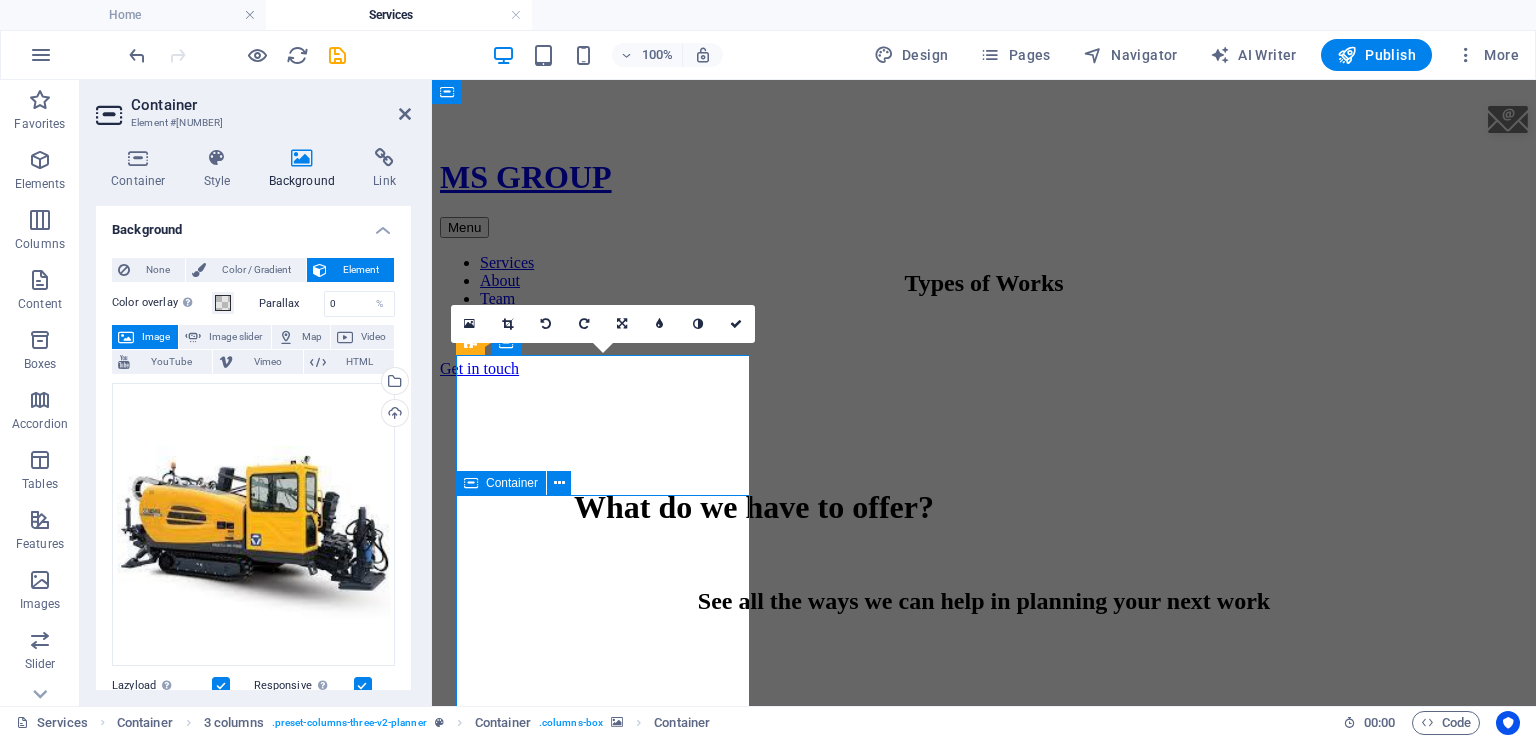 click on "HDD work" at bounding box center (984, 937) 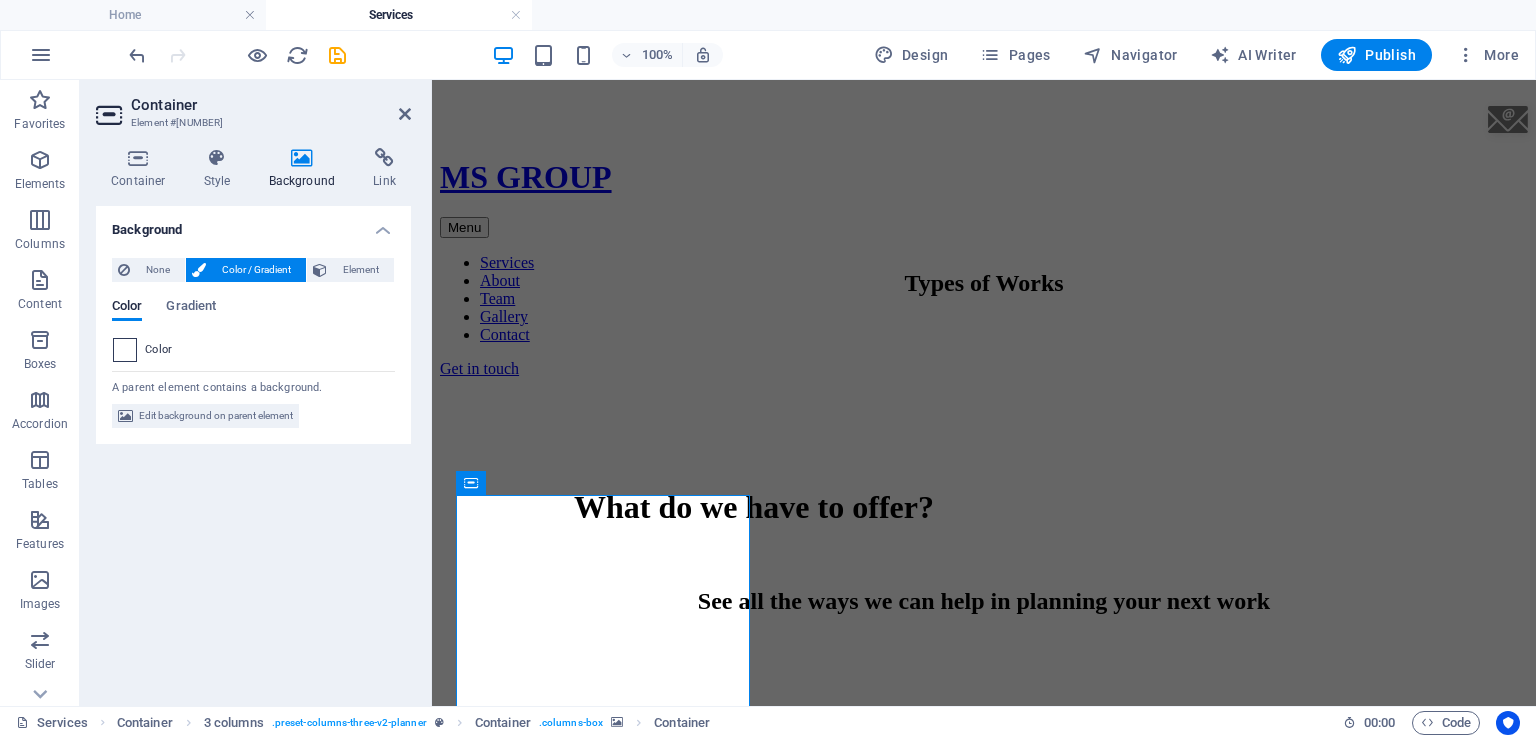 click at bounding box center (125, 350) 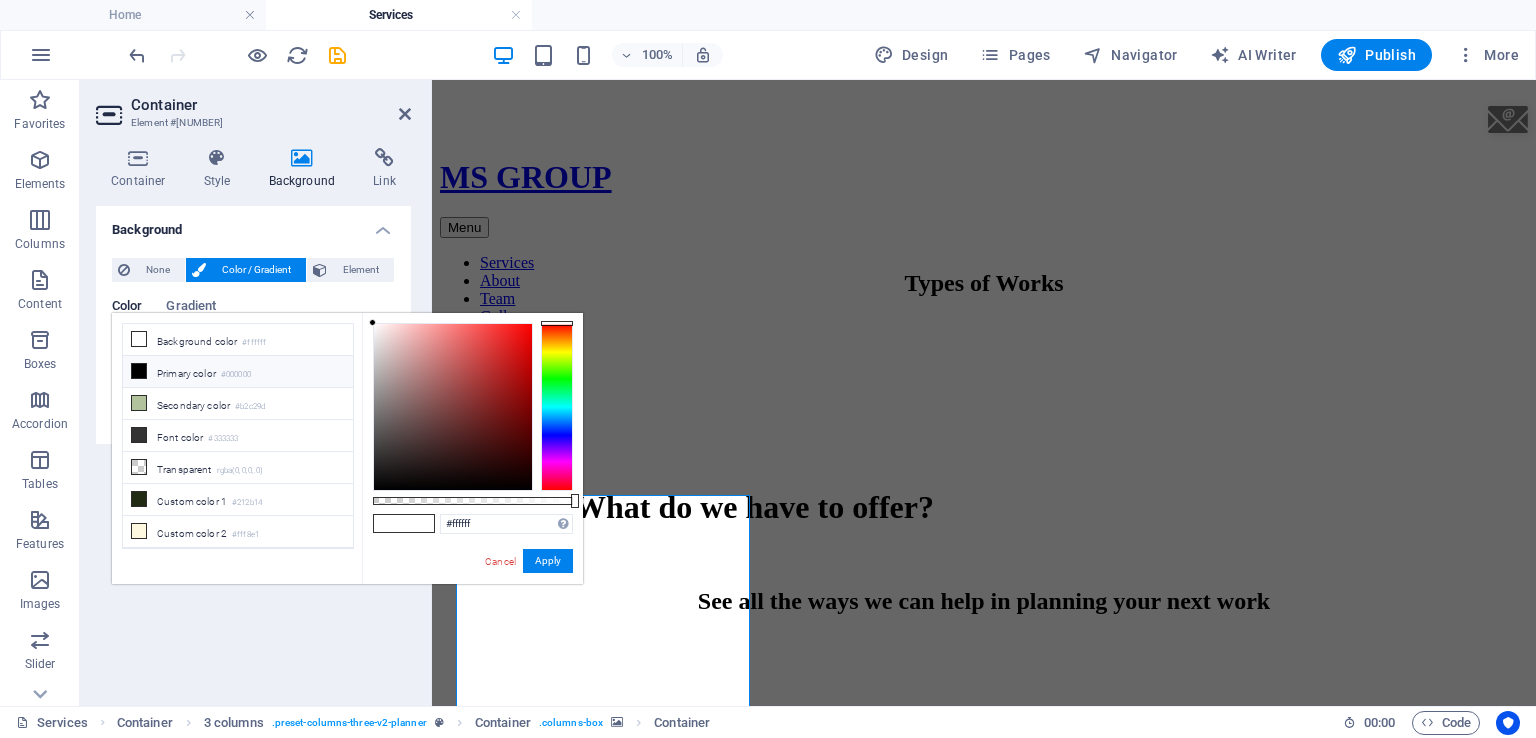 click on "Color Gradient Color" at bounding box center [253, 323] 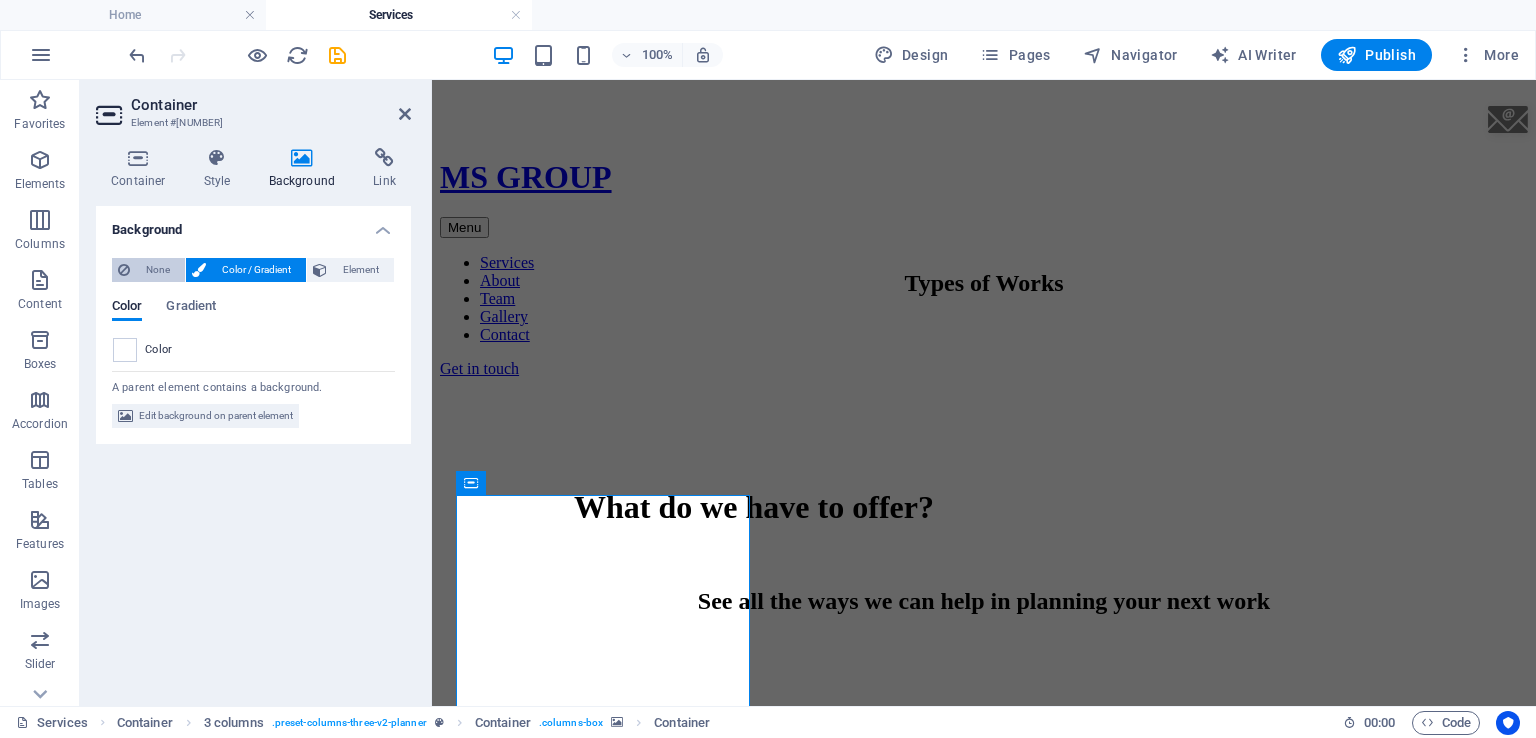 click on "None" at bounding box center (157, 270) 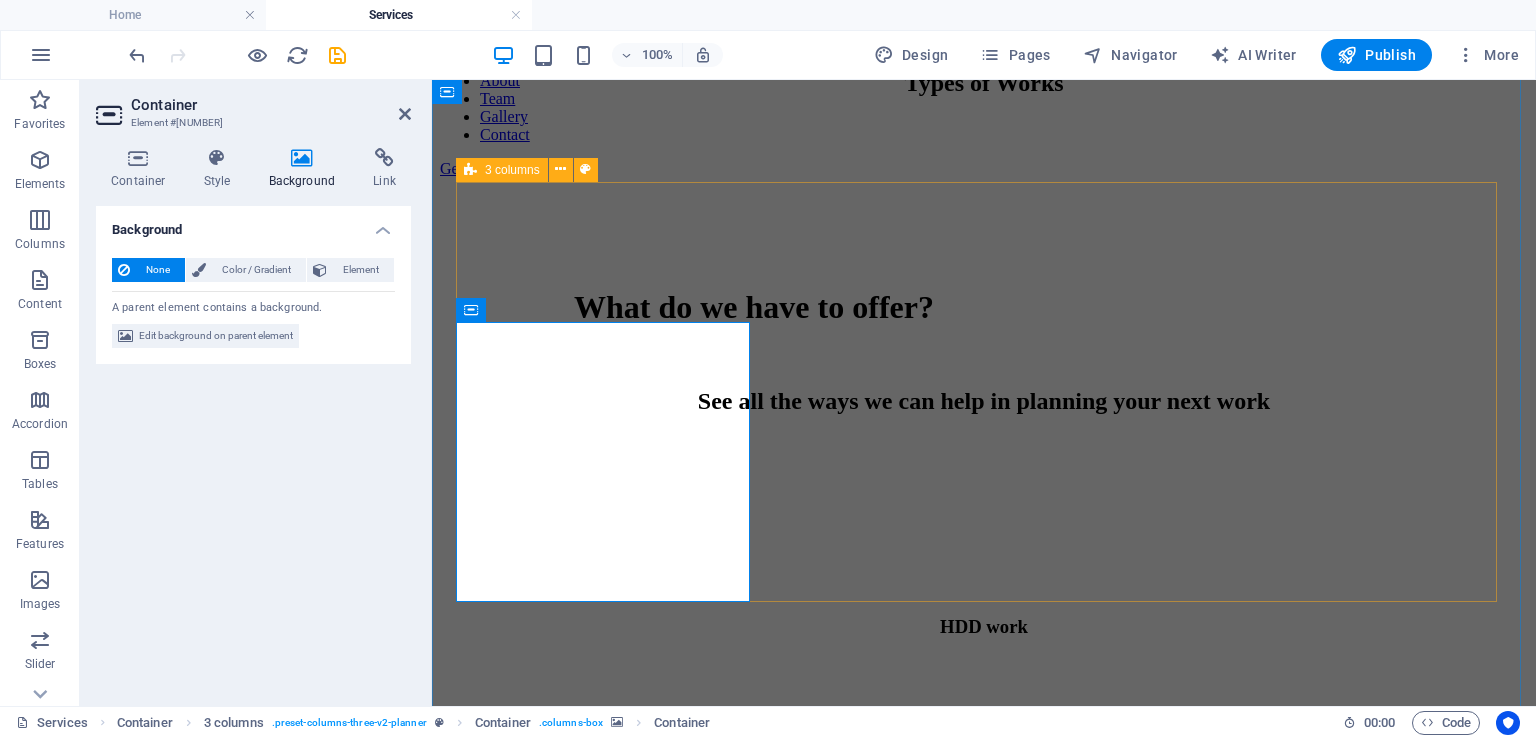 scroll, scrollTop: 1000, scrollLeft: 0, axis: vertical 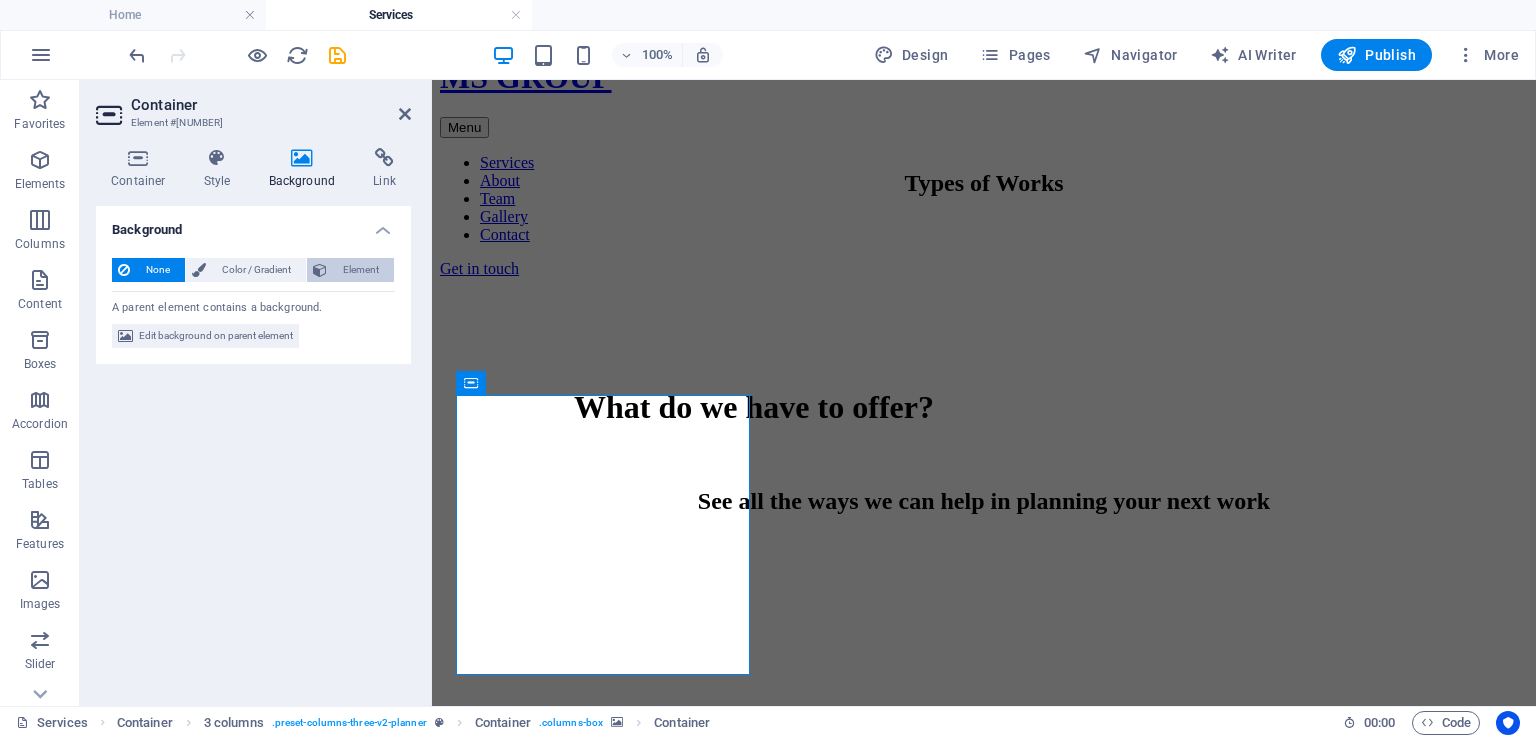 click on "Element" at bounding box center [360, 270] 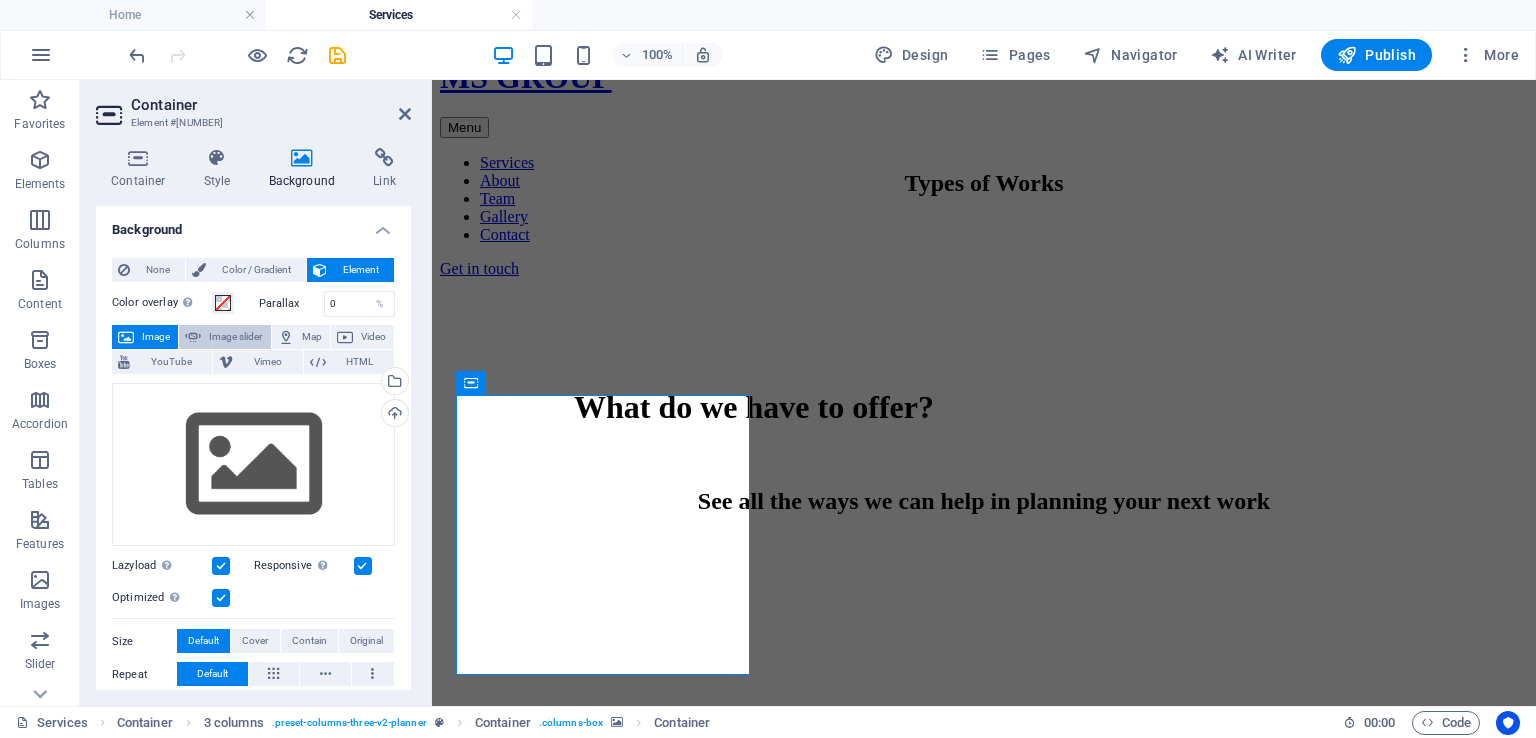 click on "Image slider" at bounding box center (224, 337) 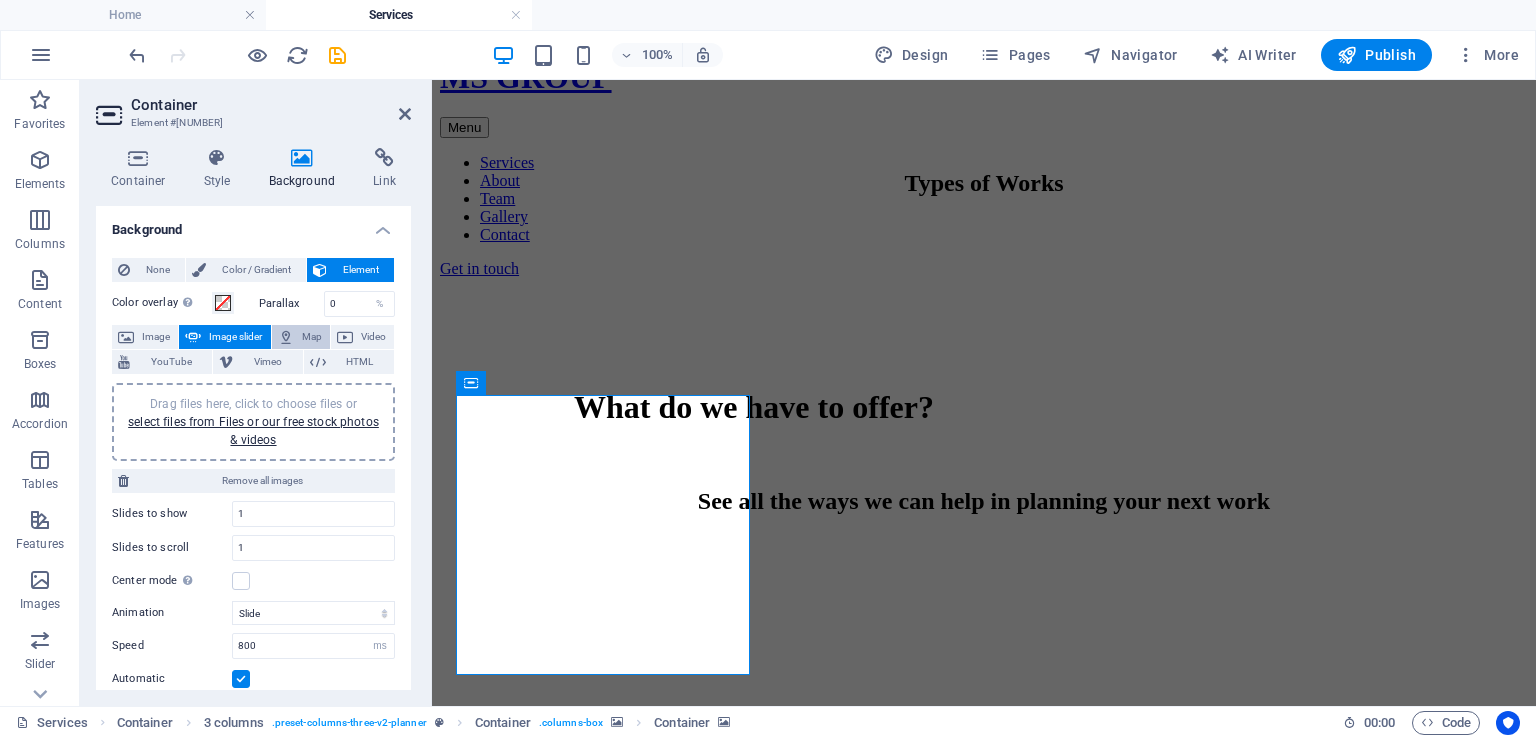 click on "Map" at bounding box center (312, 337) 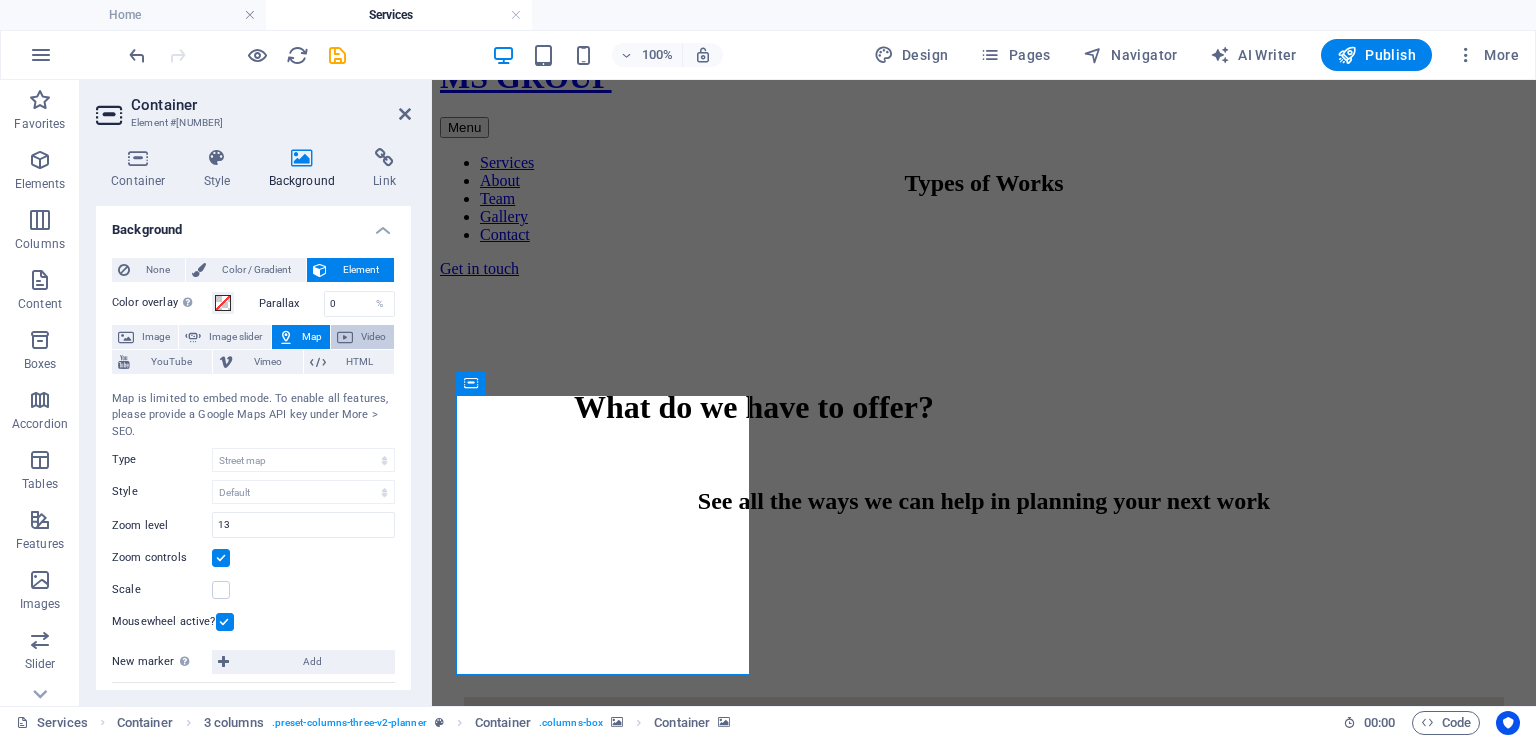 click on "Video" at bounding box center (373, 337) 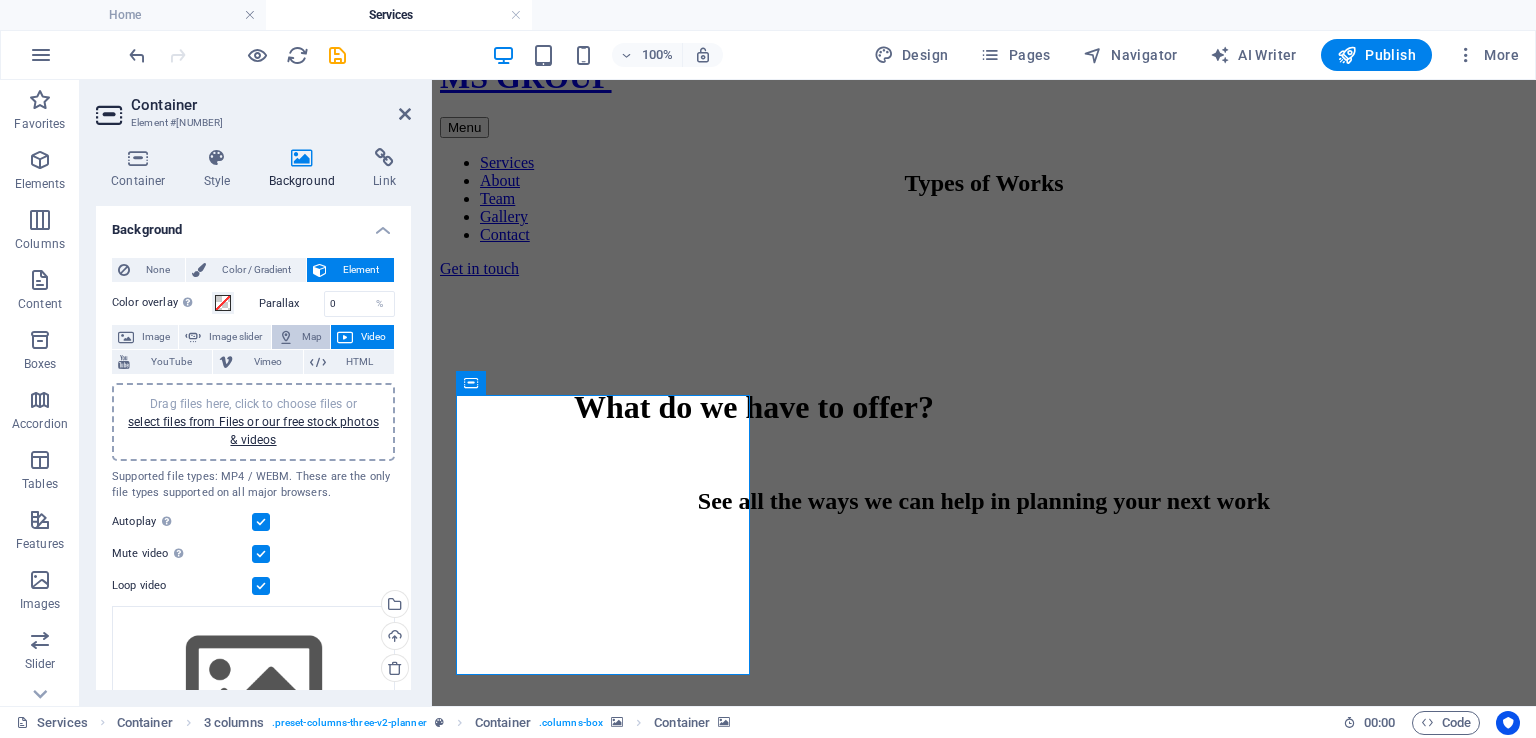 click on "Map" at bounding box center [312, 337] 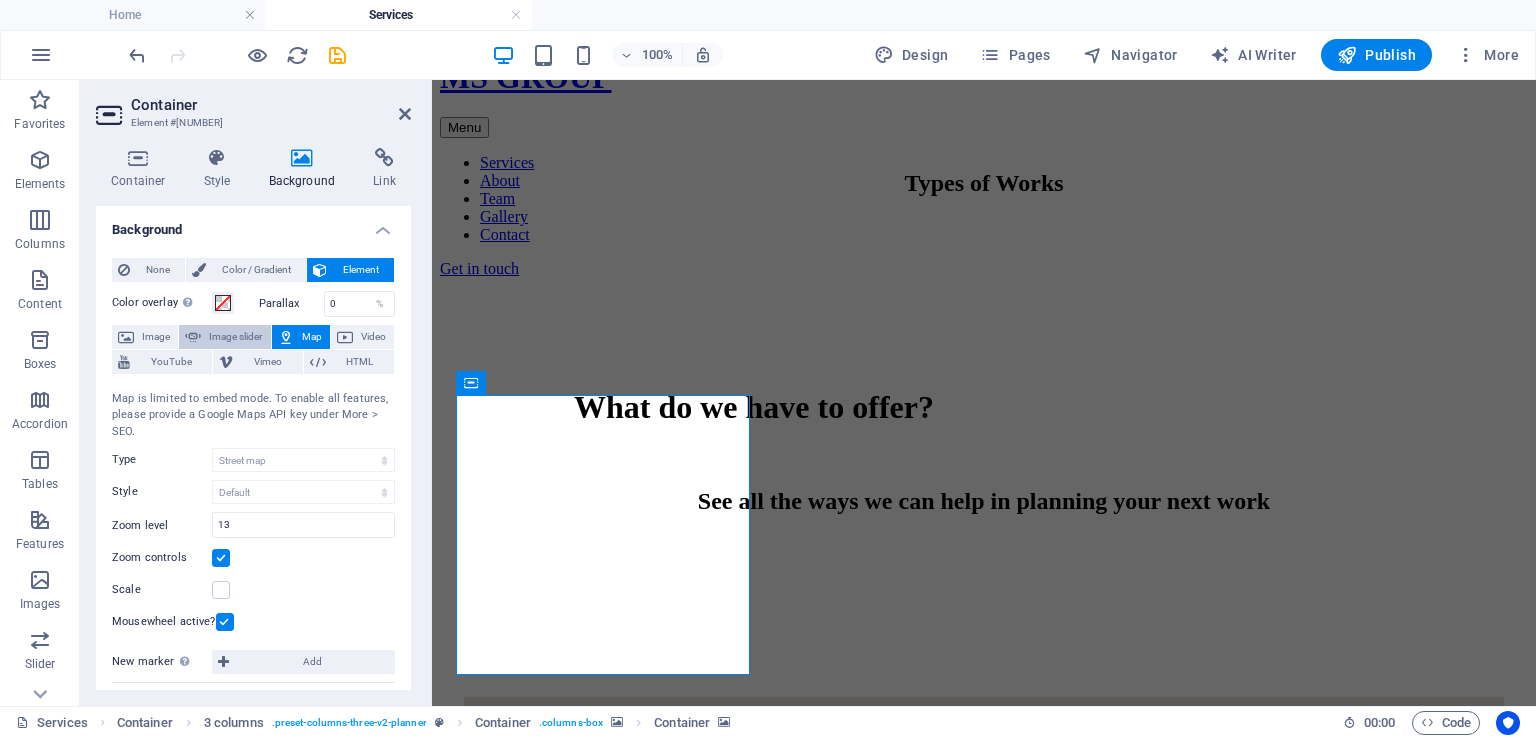 click on "Image slider" at bounding box center (235, 337) 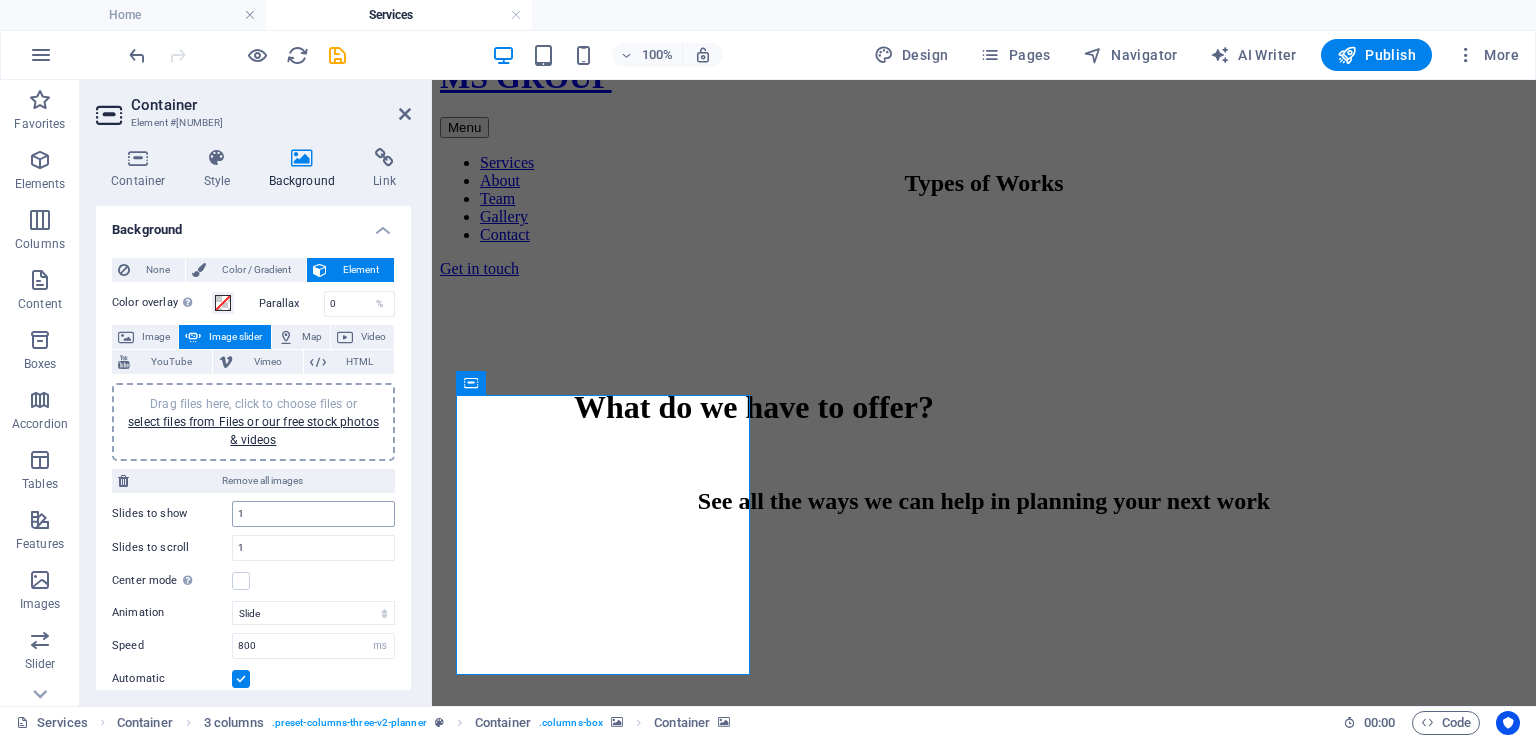 scroll, scrollTop: 100, scrollLeft: 0, axis: vertical 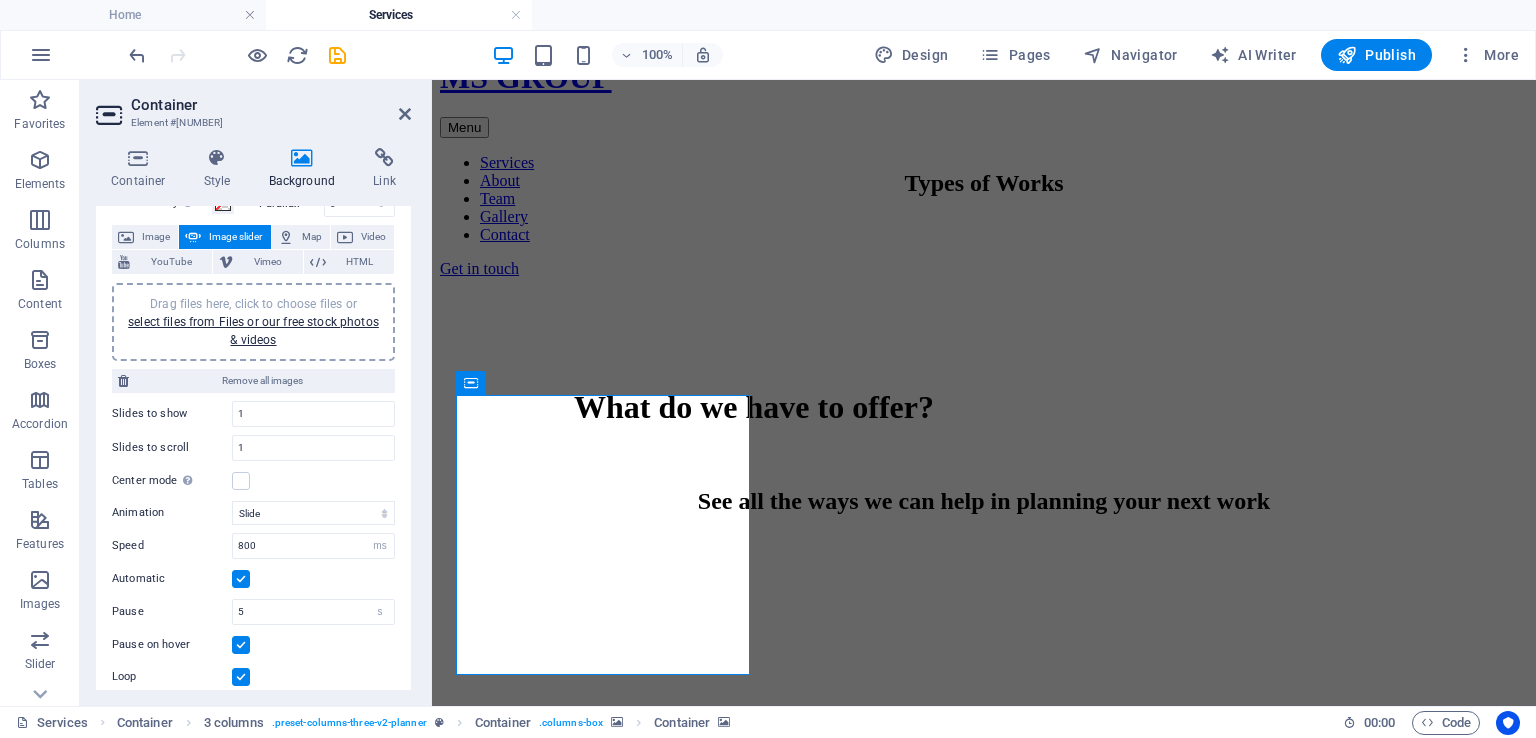 click at bounding box center (984, 697) 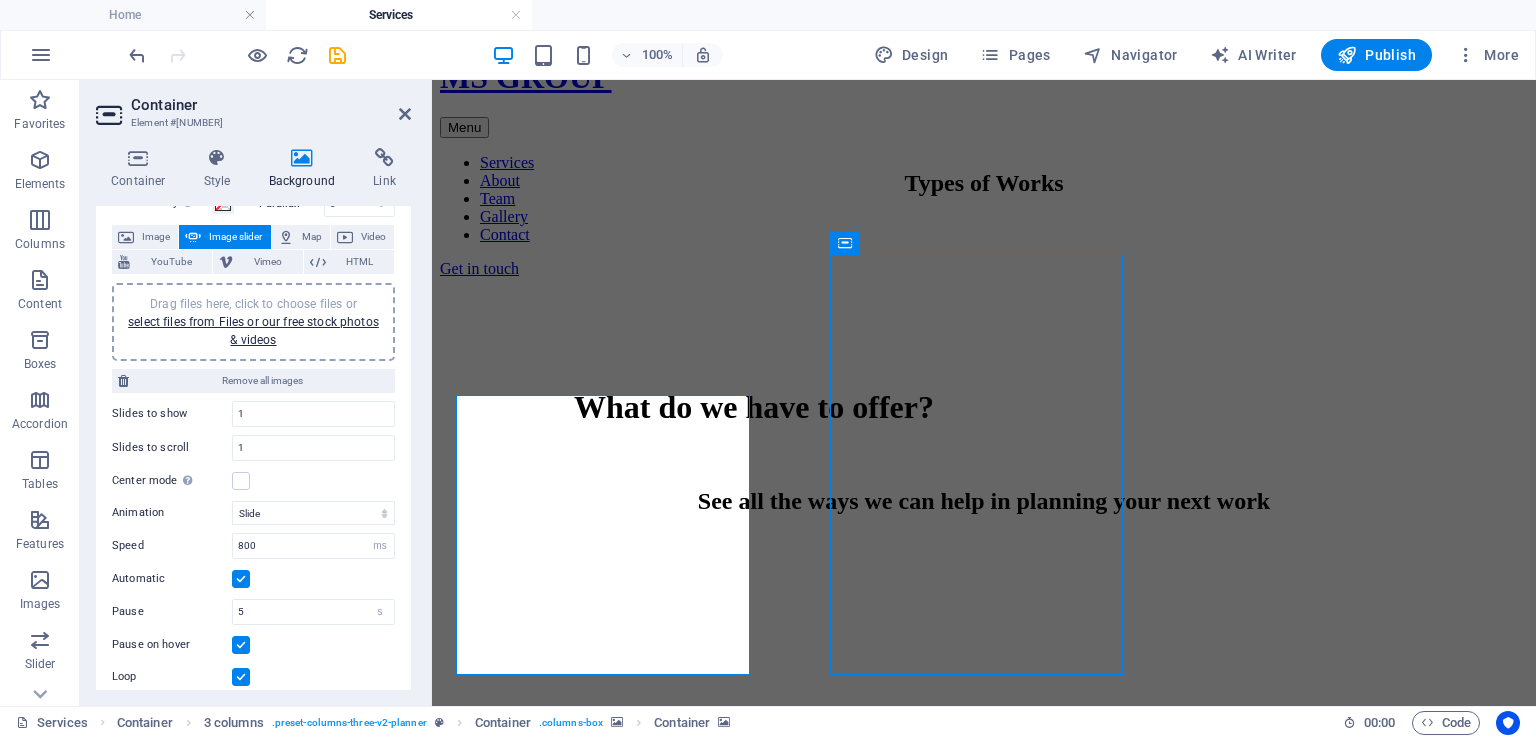 click at bounding box center [984, 697] 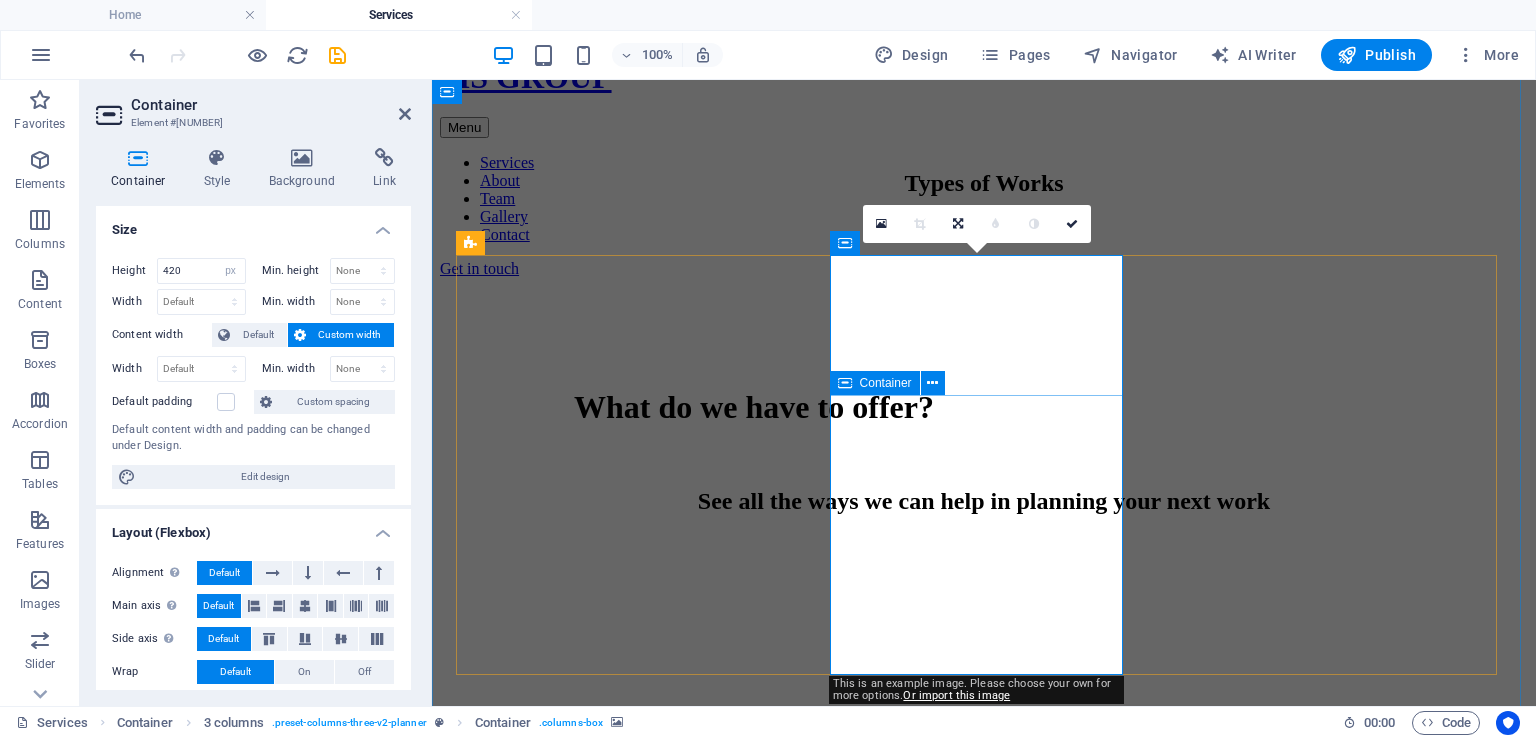click on "Optical cable work" at bounding box center [984, 1257] 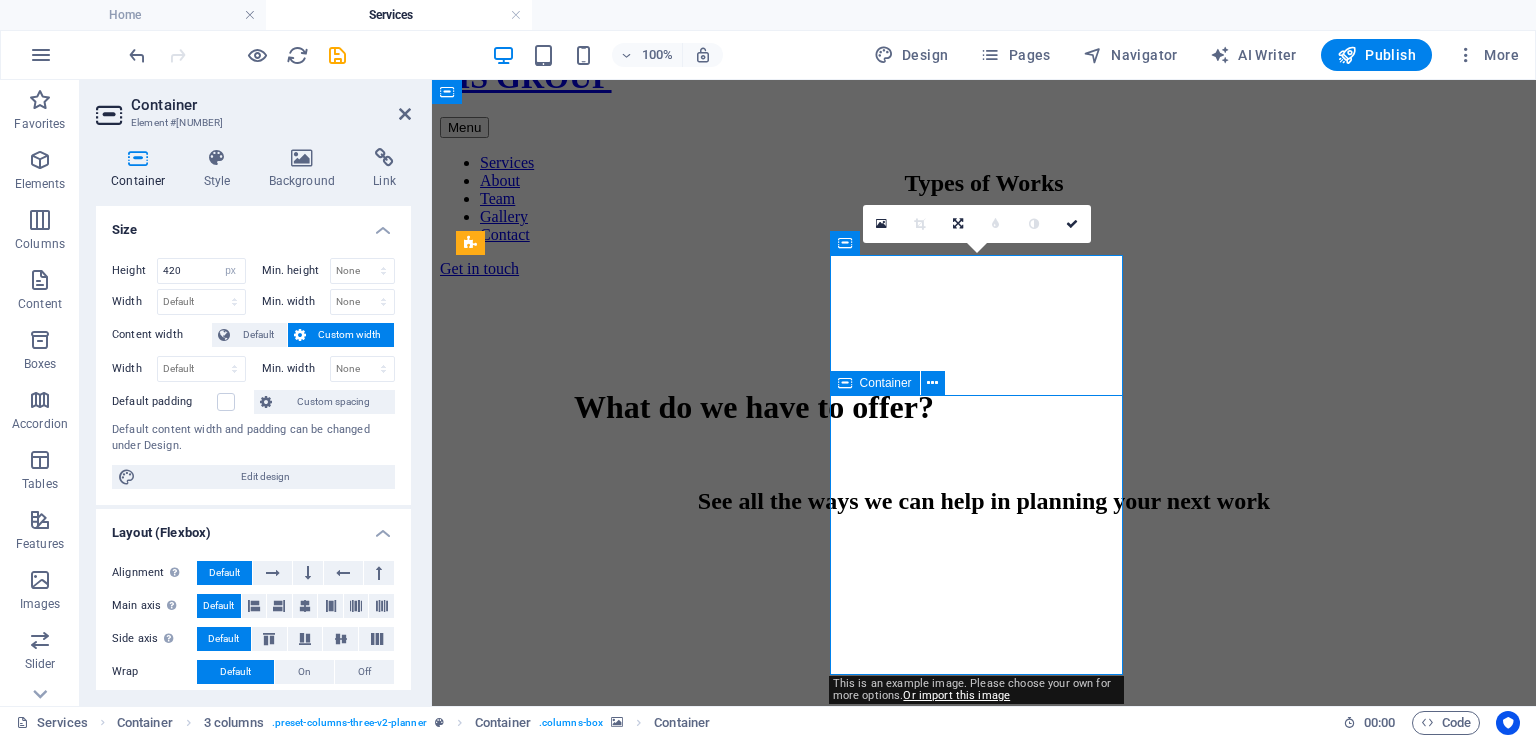 click on "Optical cable work" at bounding box center [984, 1257] 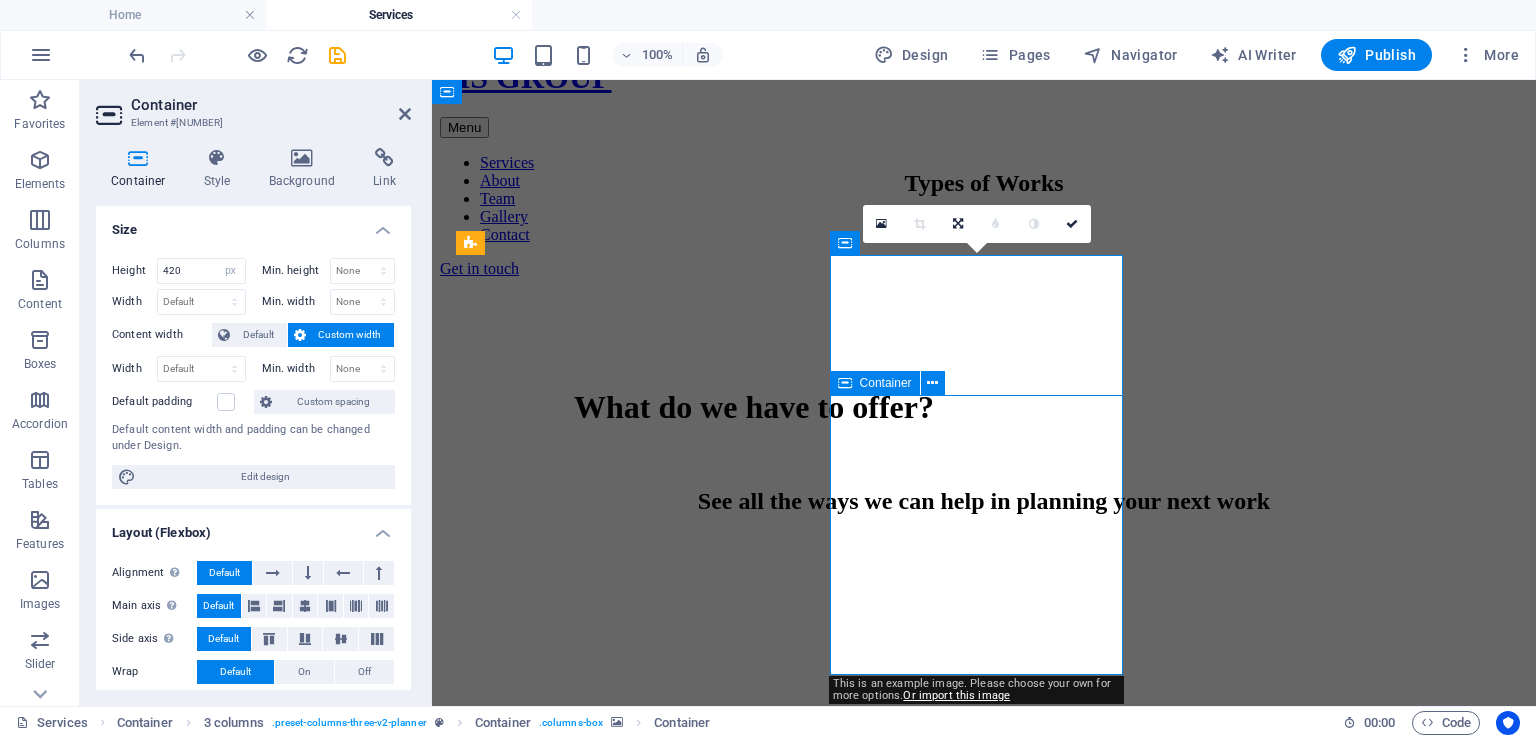 click on "Optical cable work" at bounding box center [984, 1257] 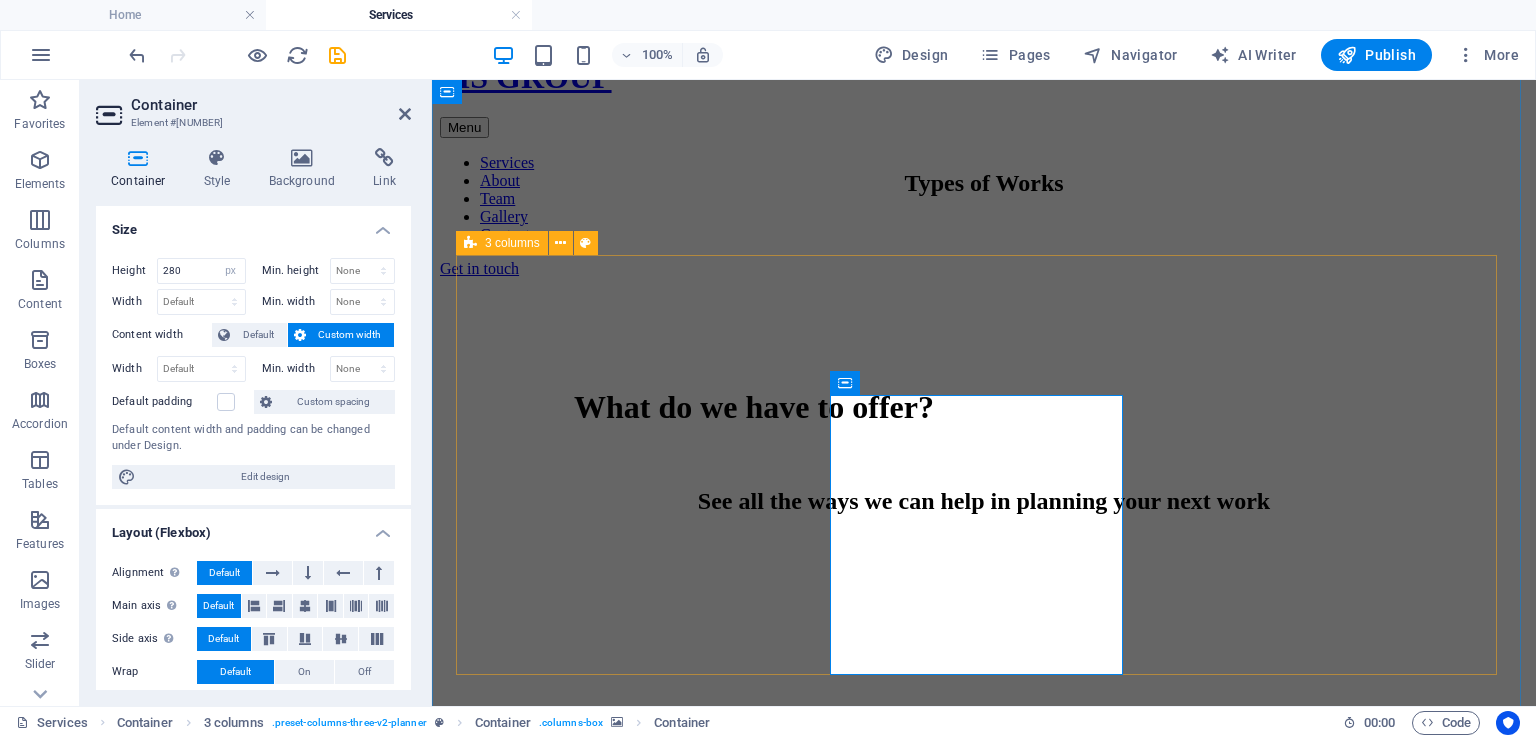 click at bounding box center [984, 697] 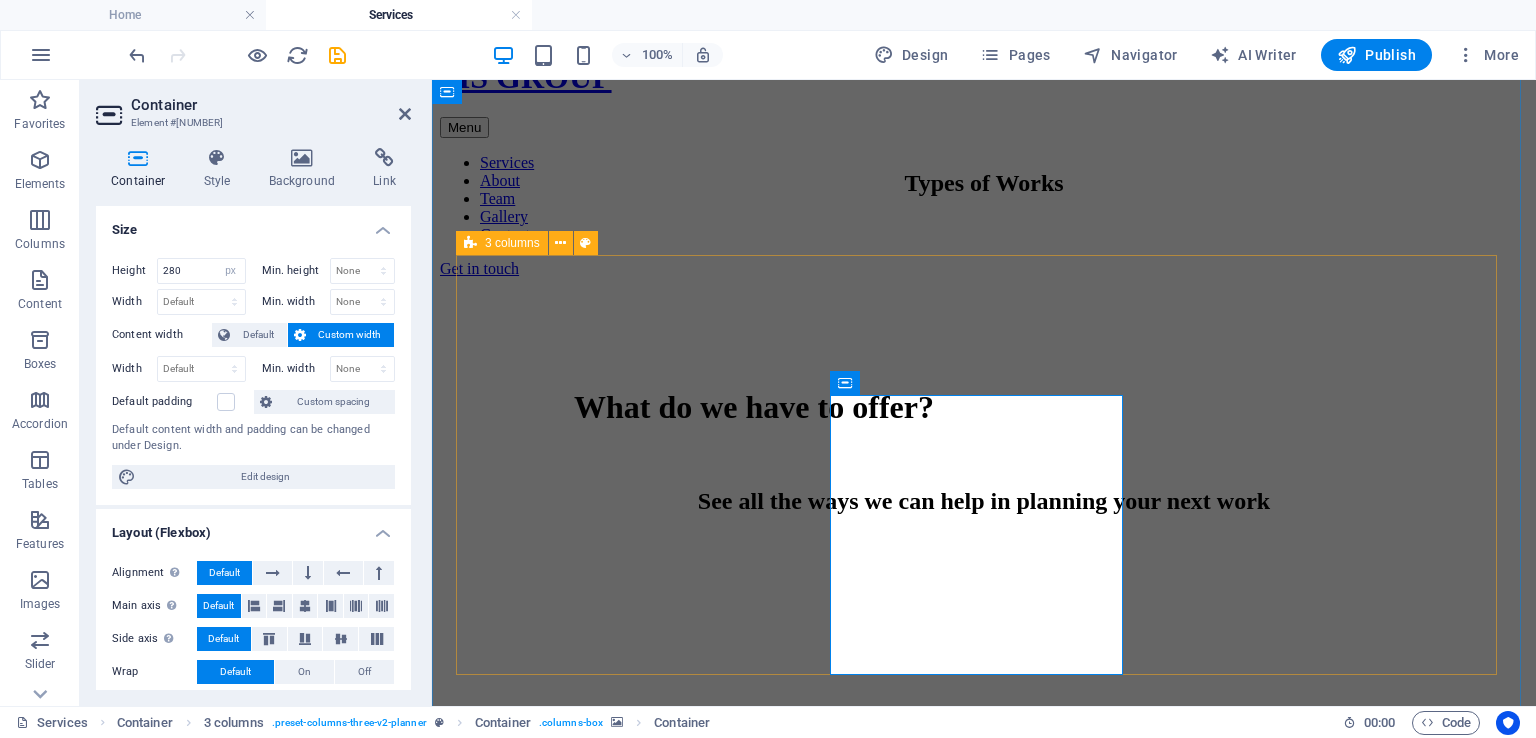 click at bounding box center (984, 697) 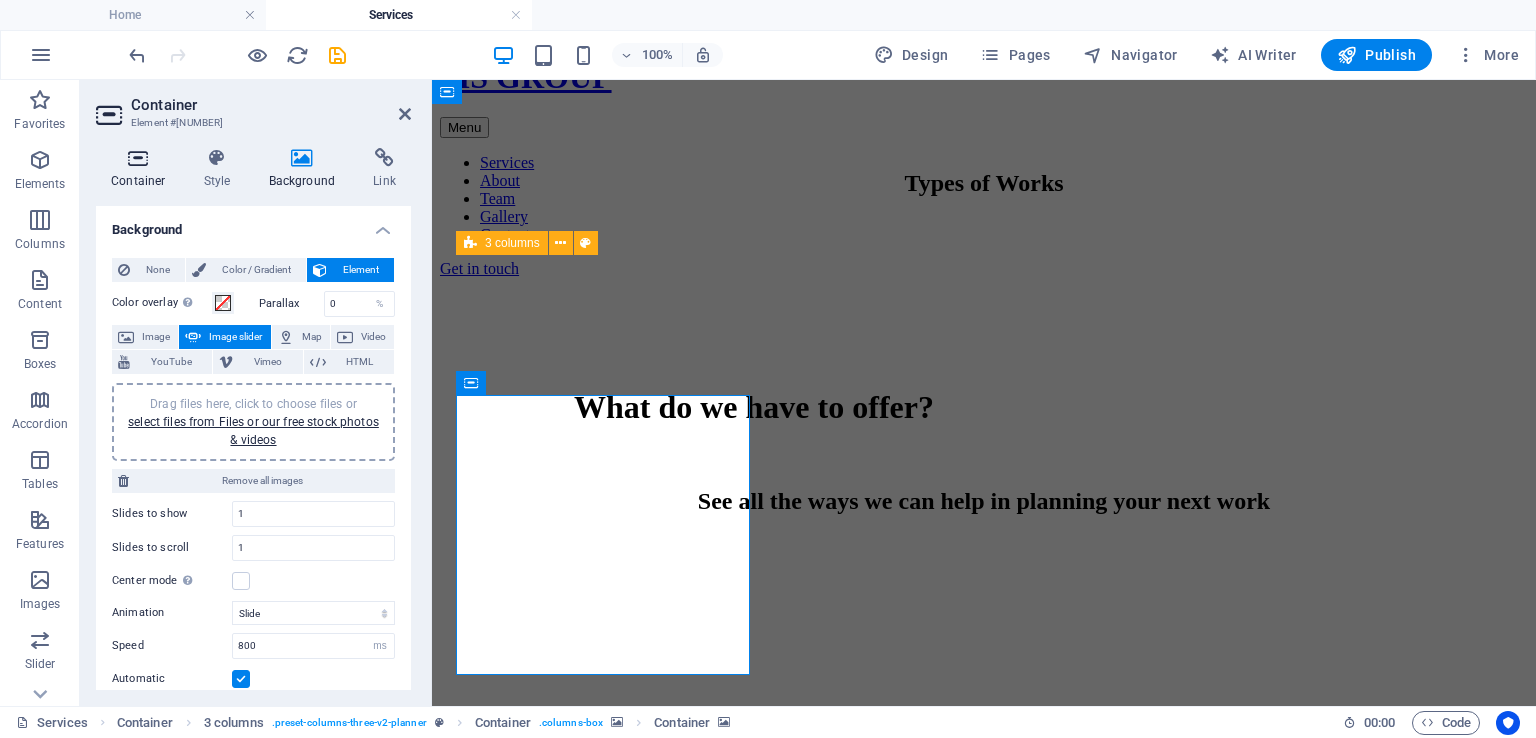 click at bounding box center (138, 158) 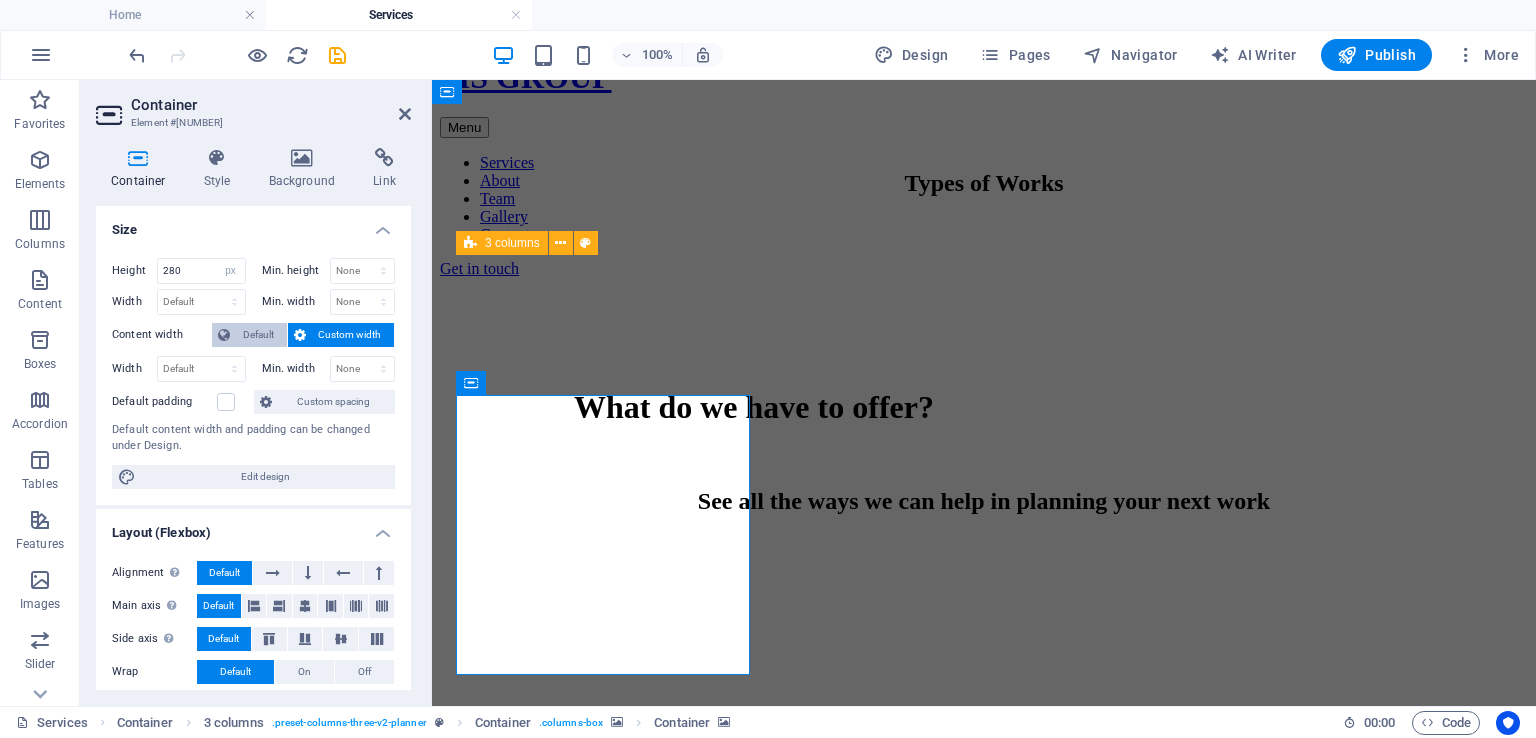 click on "Default" at bounding box center (258, 335) 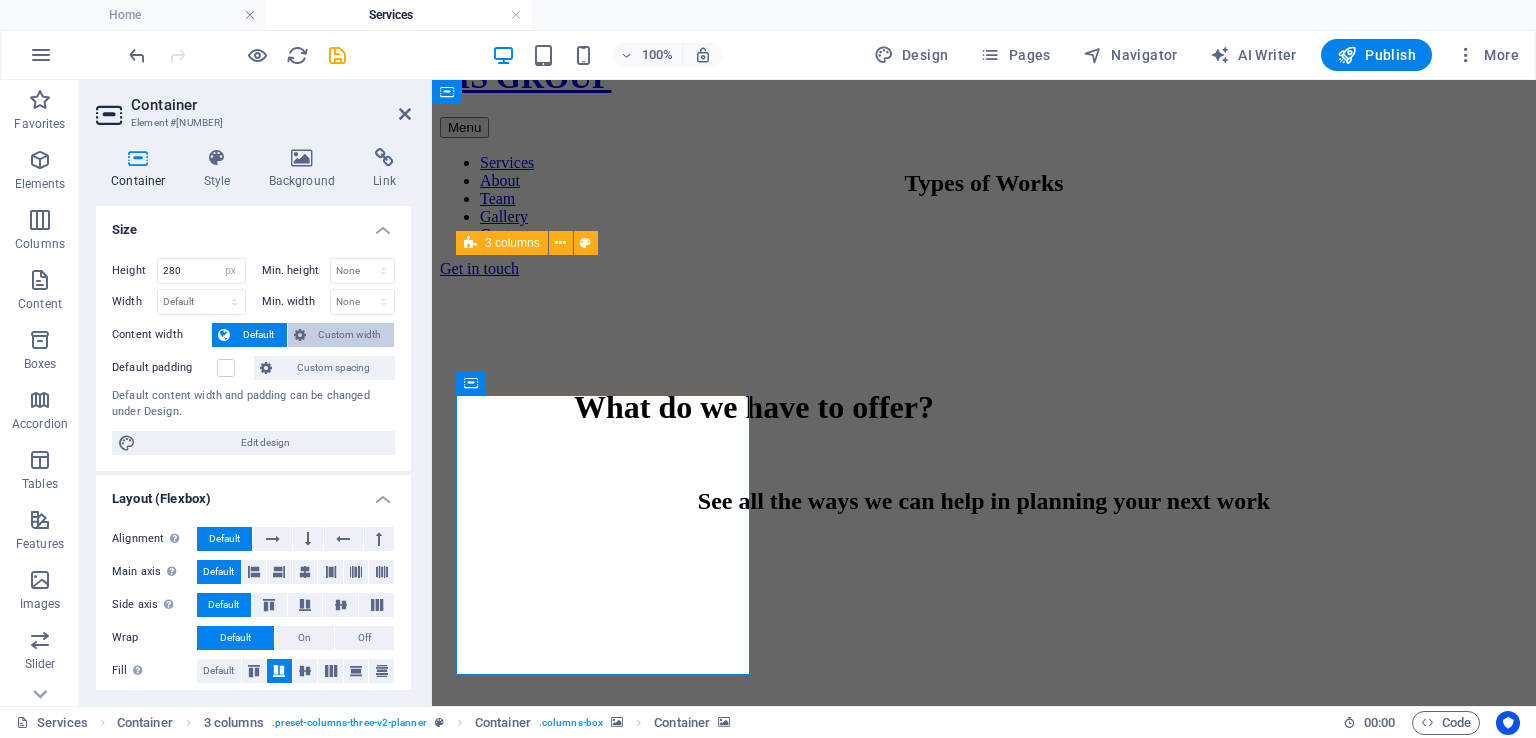 click on "Custom width" at bounding box center (350, 335) 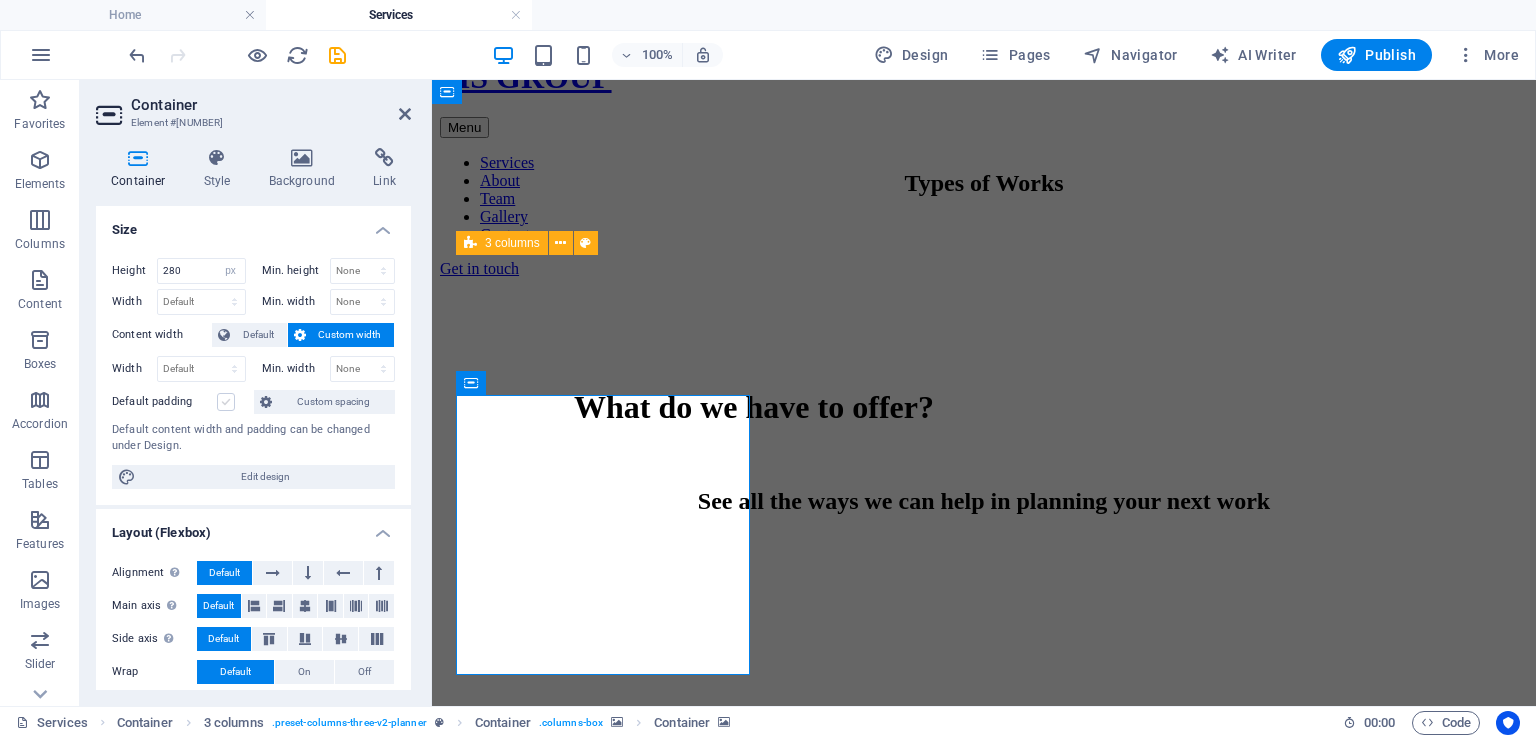 click at bounding box center [226, 402] 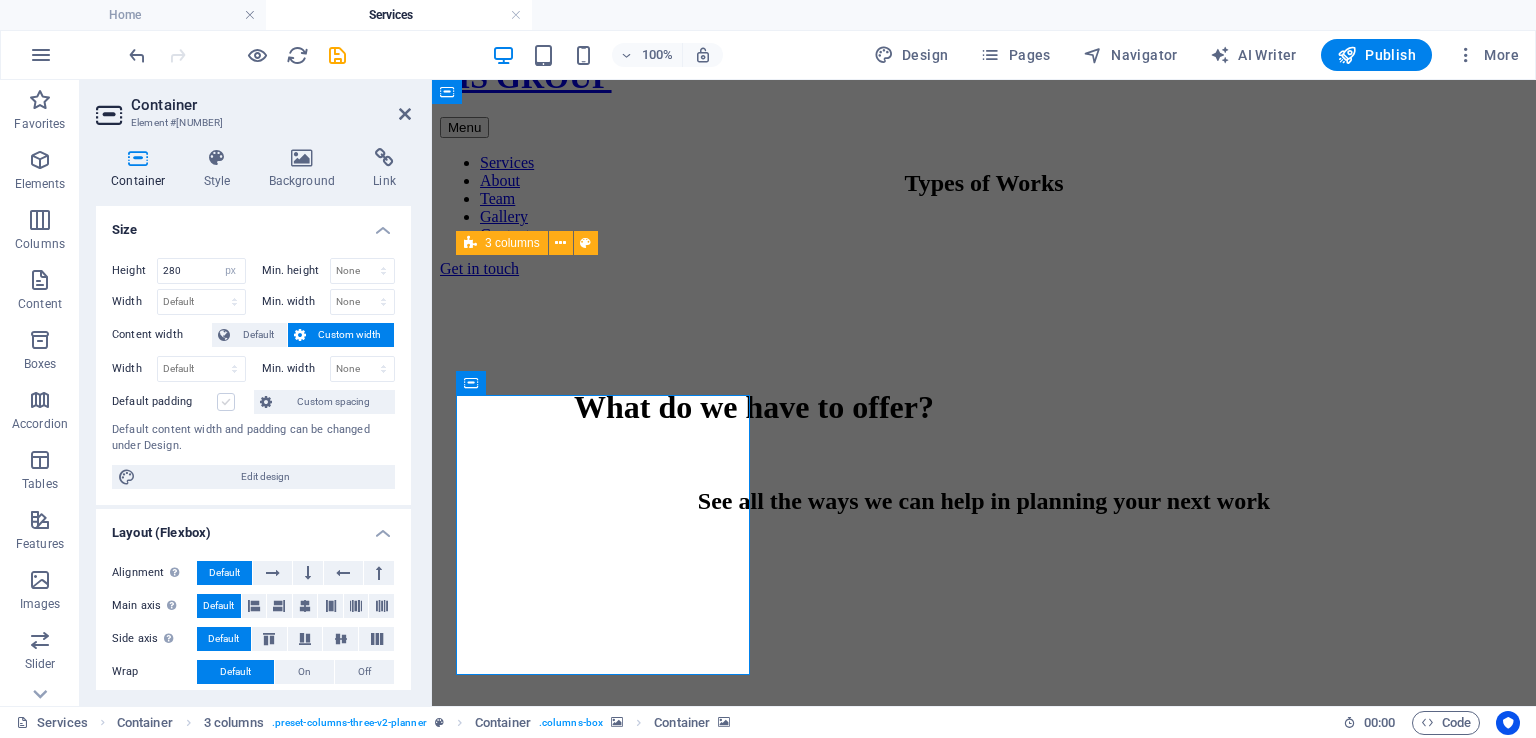 click on "Default padding" at bounding box center [0, 0] 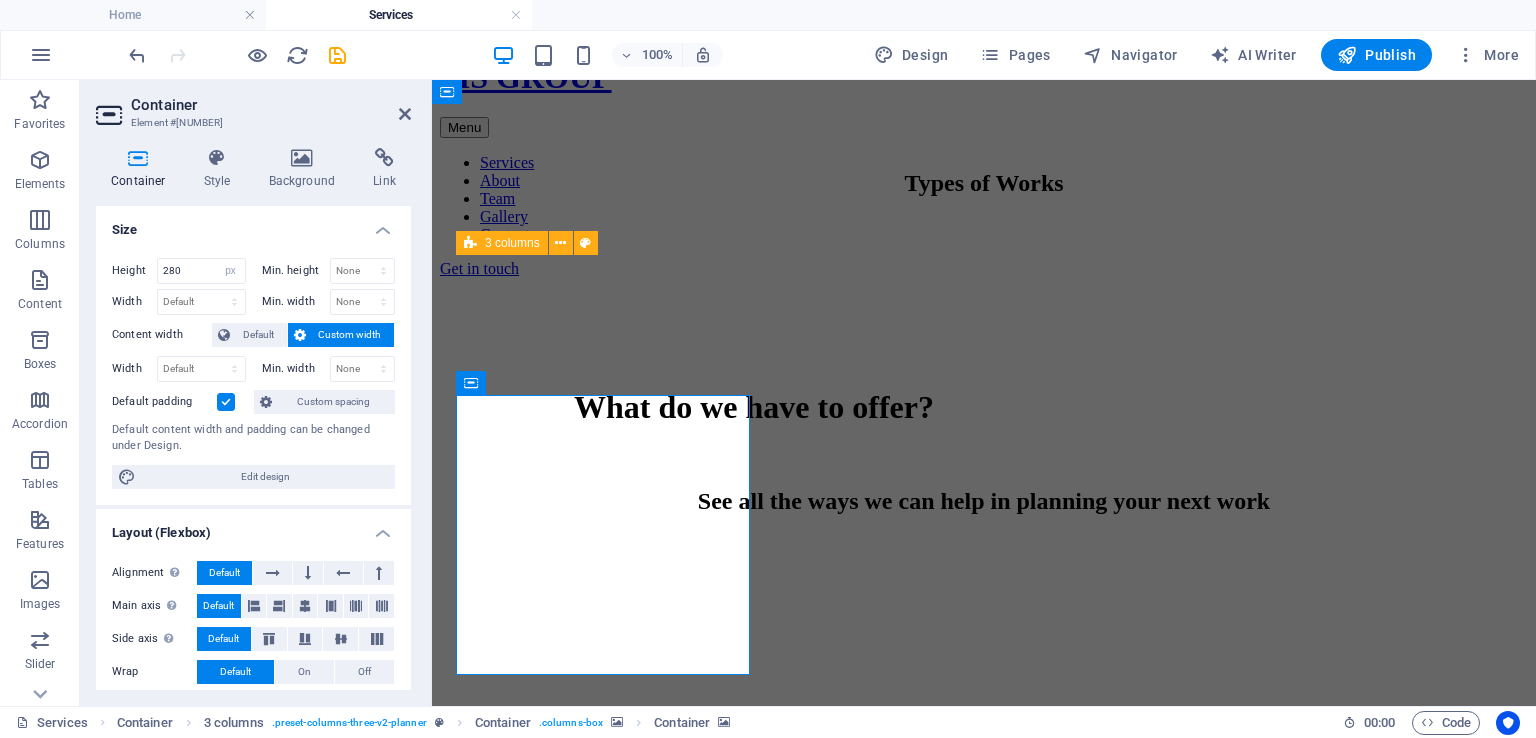 click at bounding box center [226, 402] 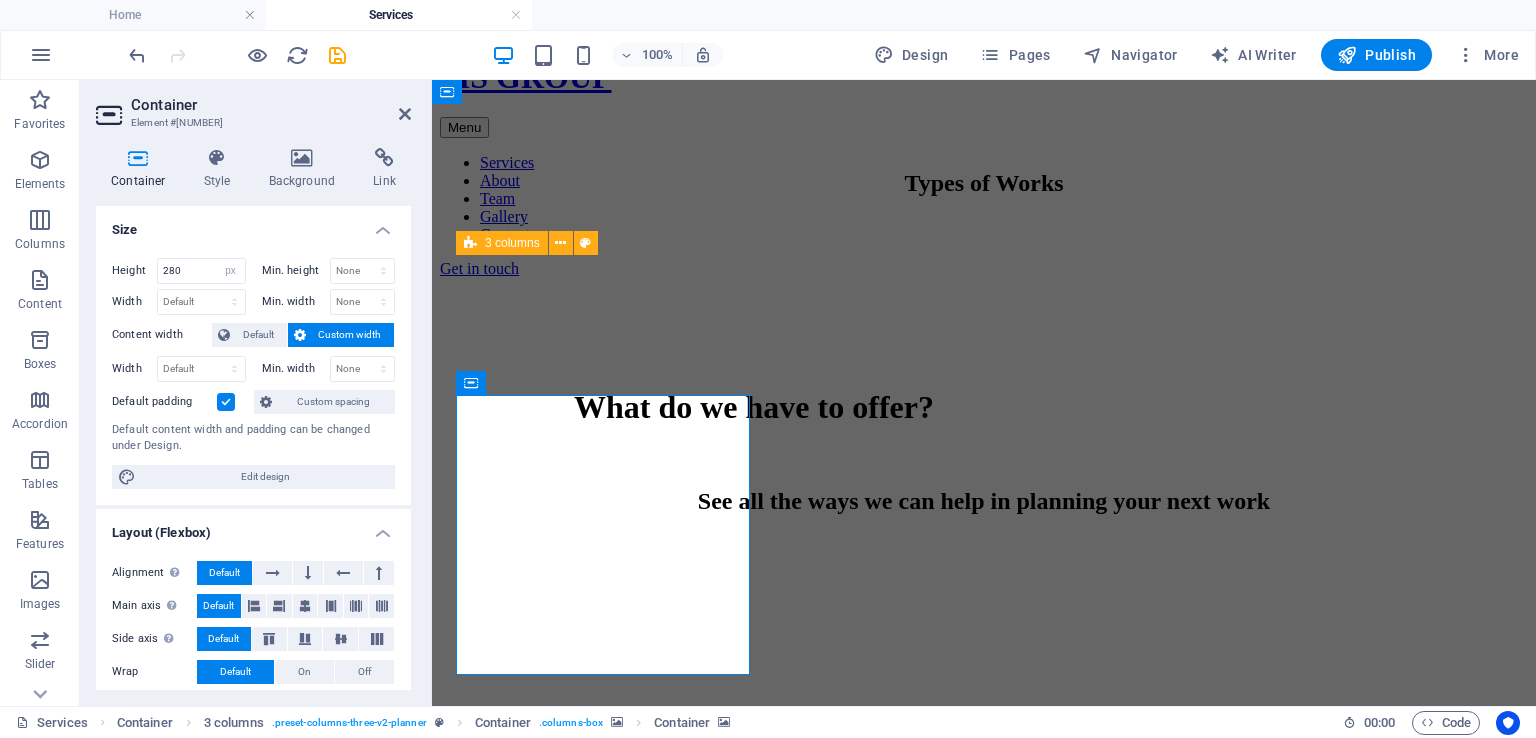 click on "Default padding" at bounding box center [0, 0] 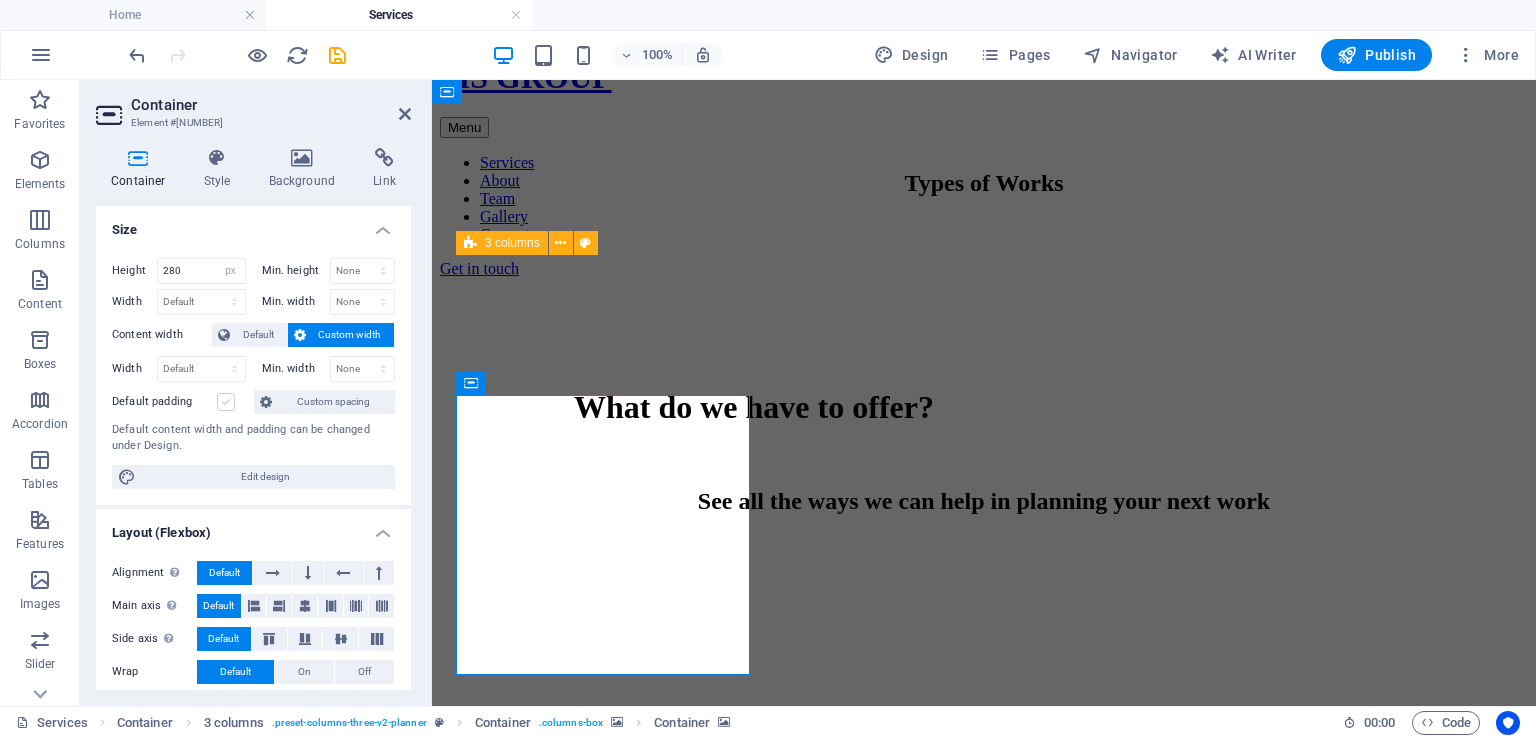 click at bounding box center (226, 402) 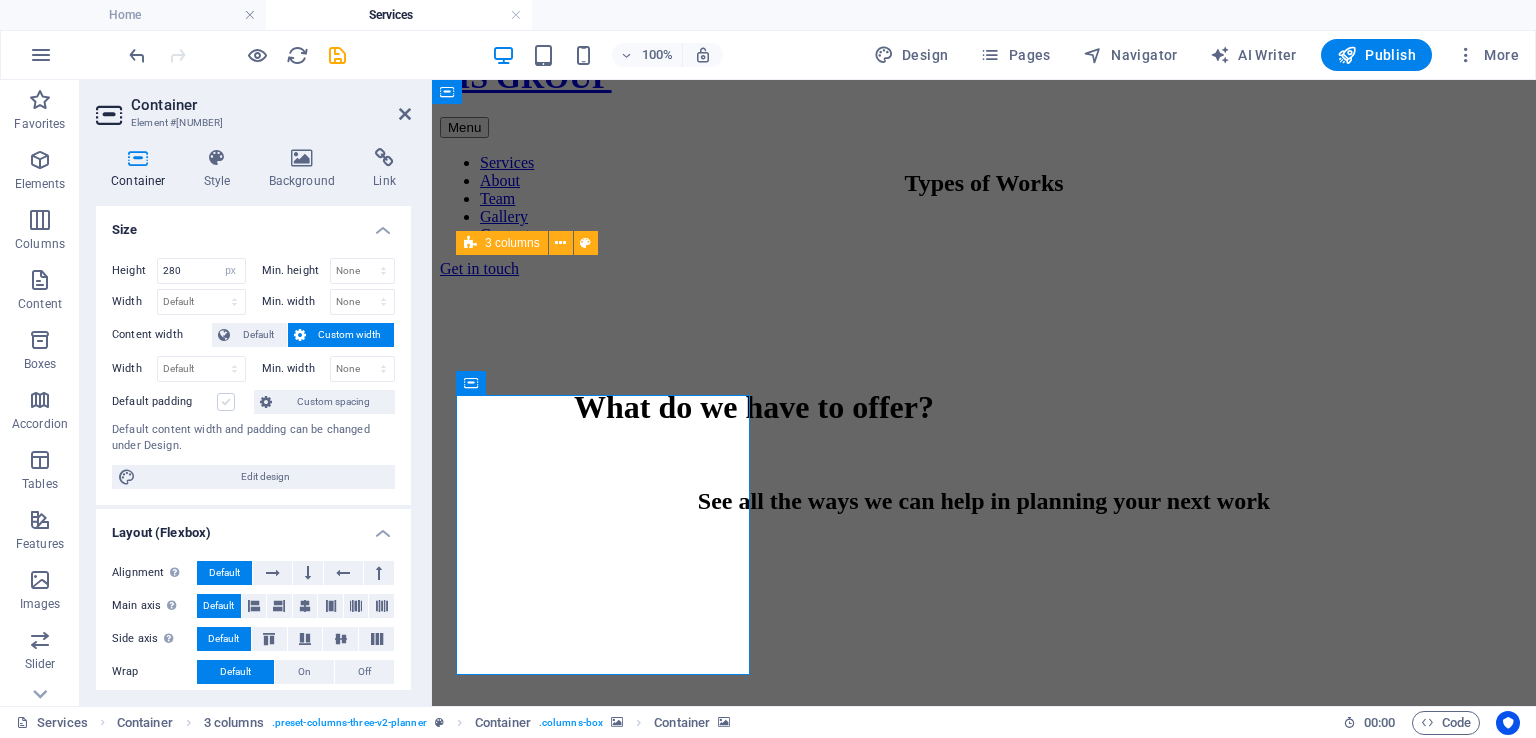 click on "Default padding" at bounding box center [0, 0] 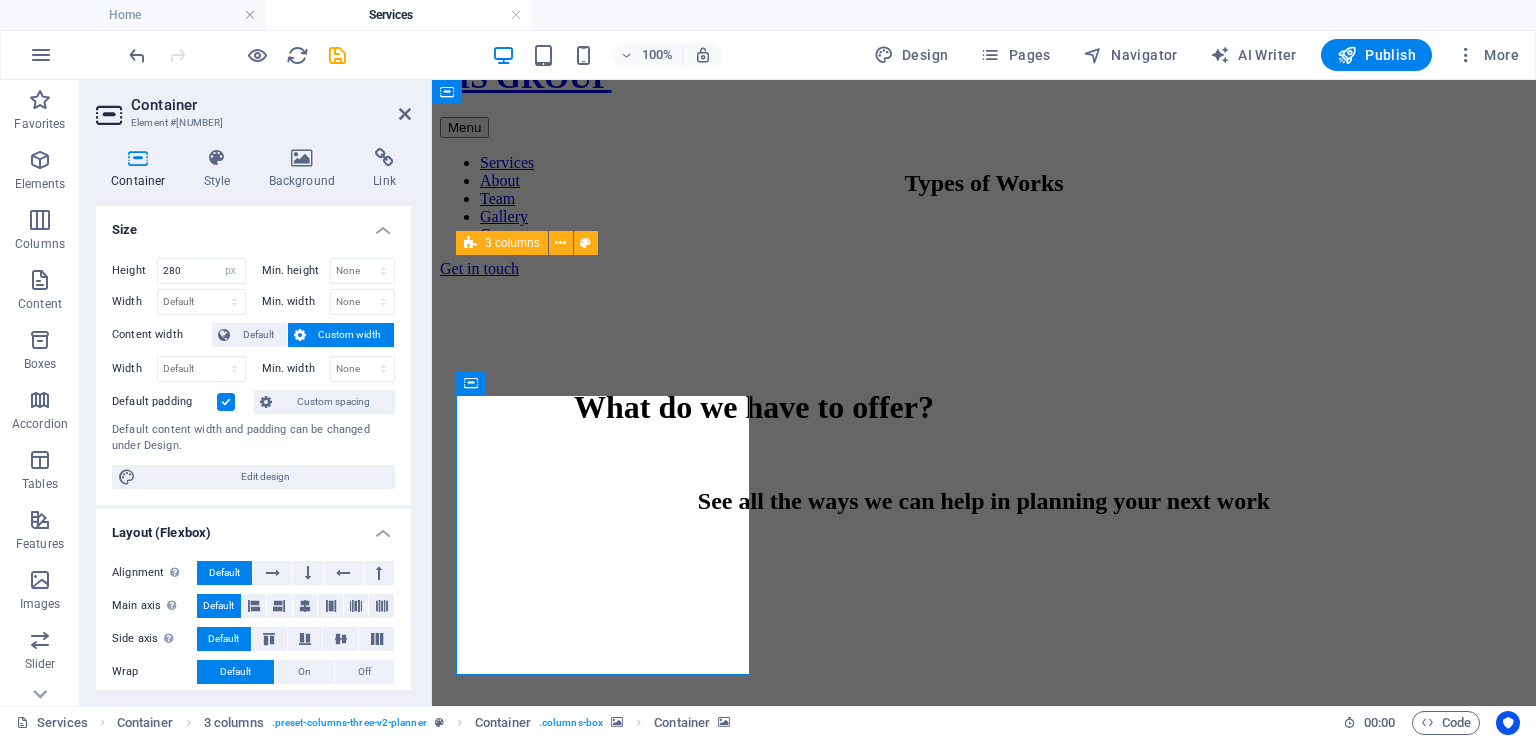 click at bounding box center (226, 402) 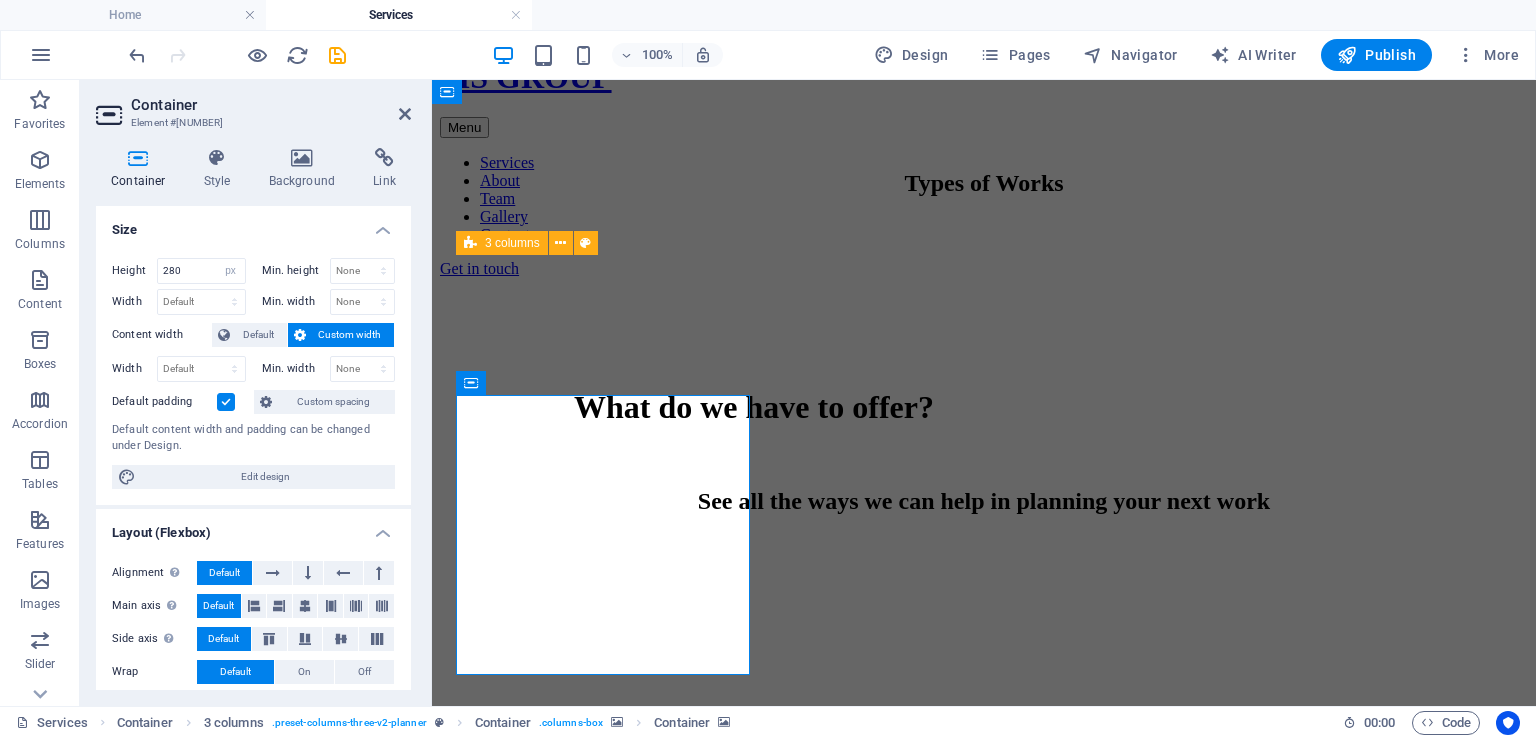 click on "Default padding" at bounding box center (0, 0) 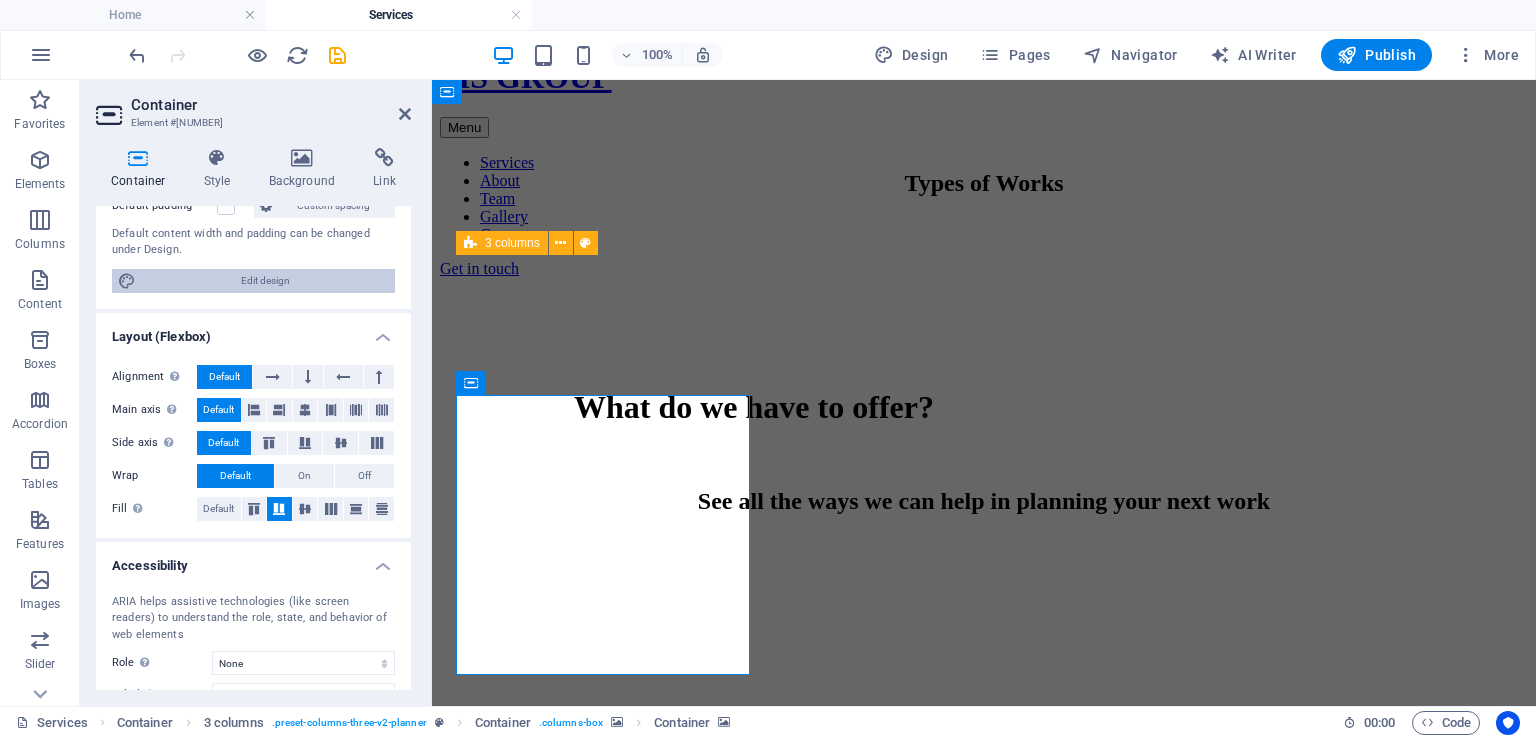 scroll, scrollTop: 200, scrollLeft: 0, axis: vertical 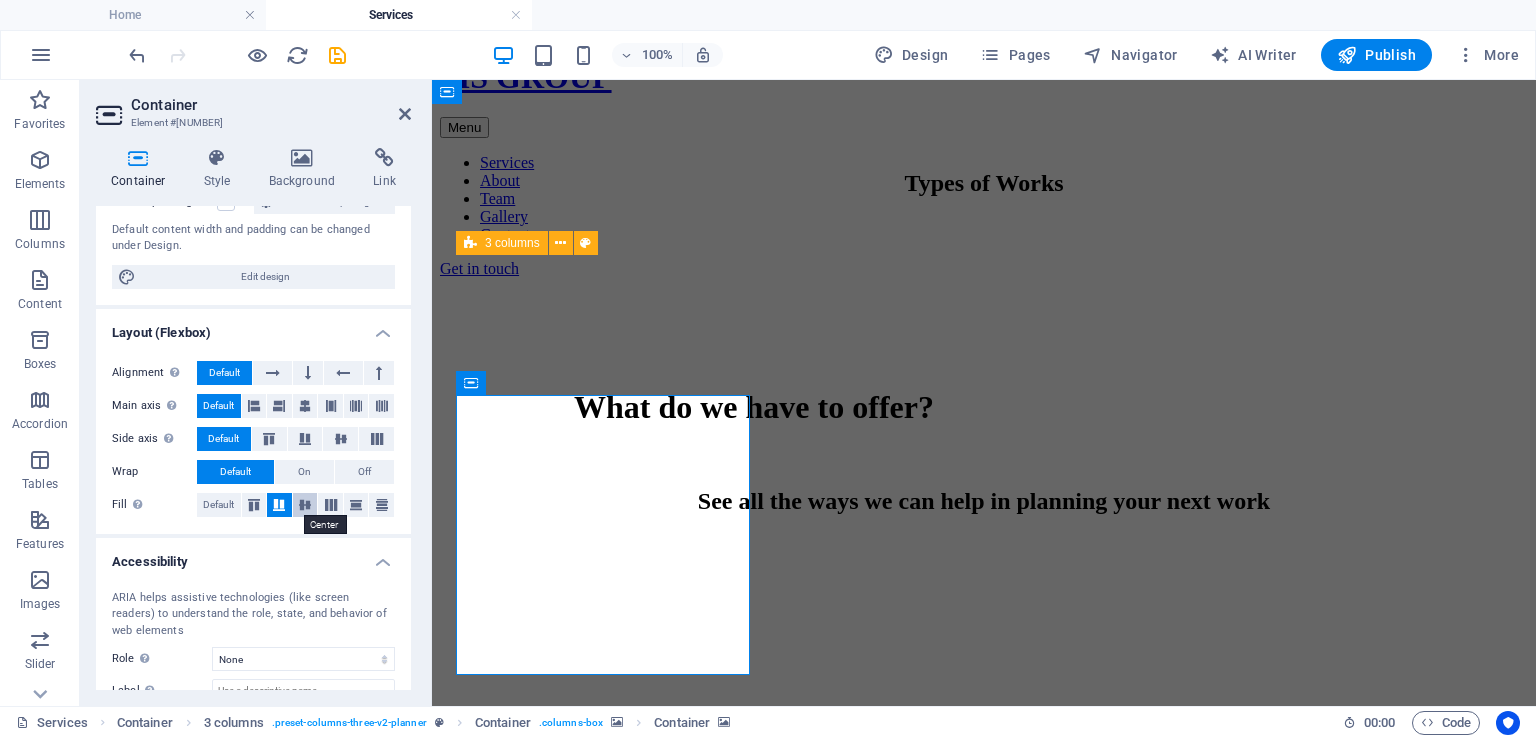 click at bounding box center (305, 505) 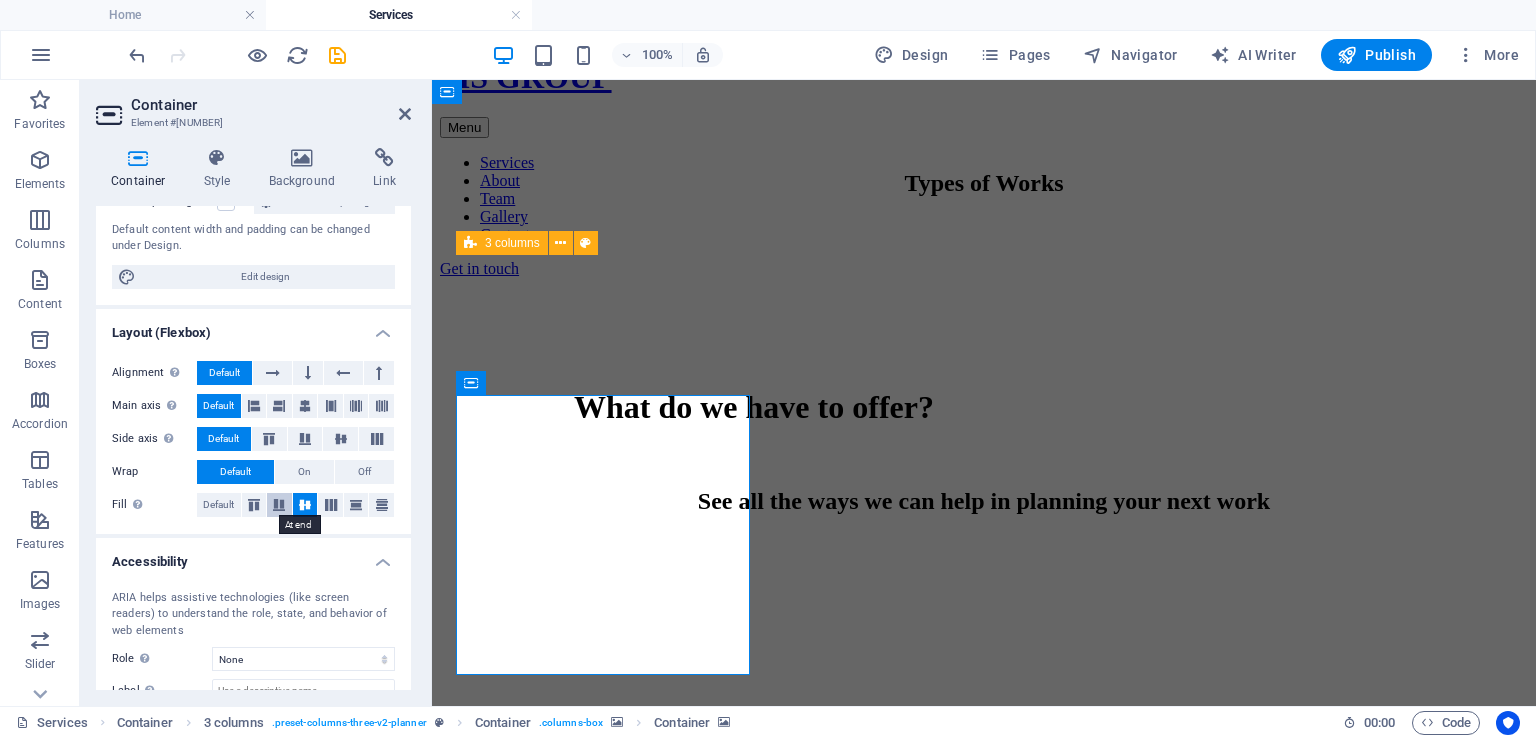 click at bounding box center (279, 505) 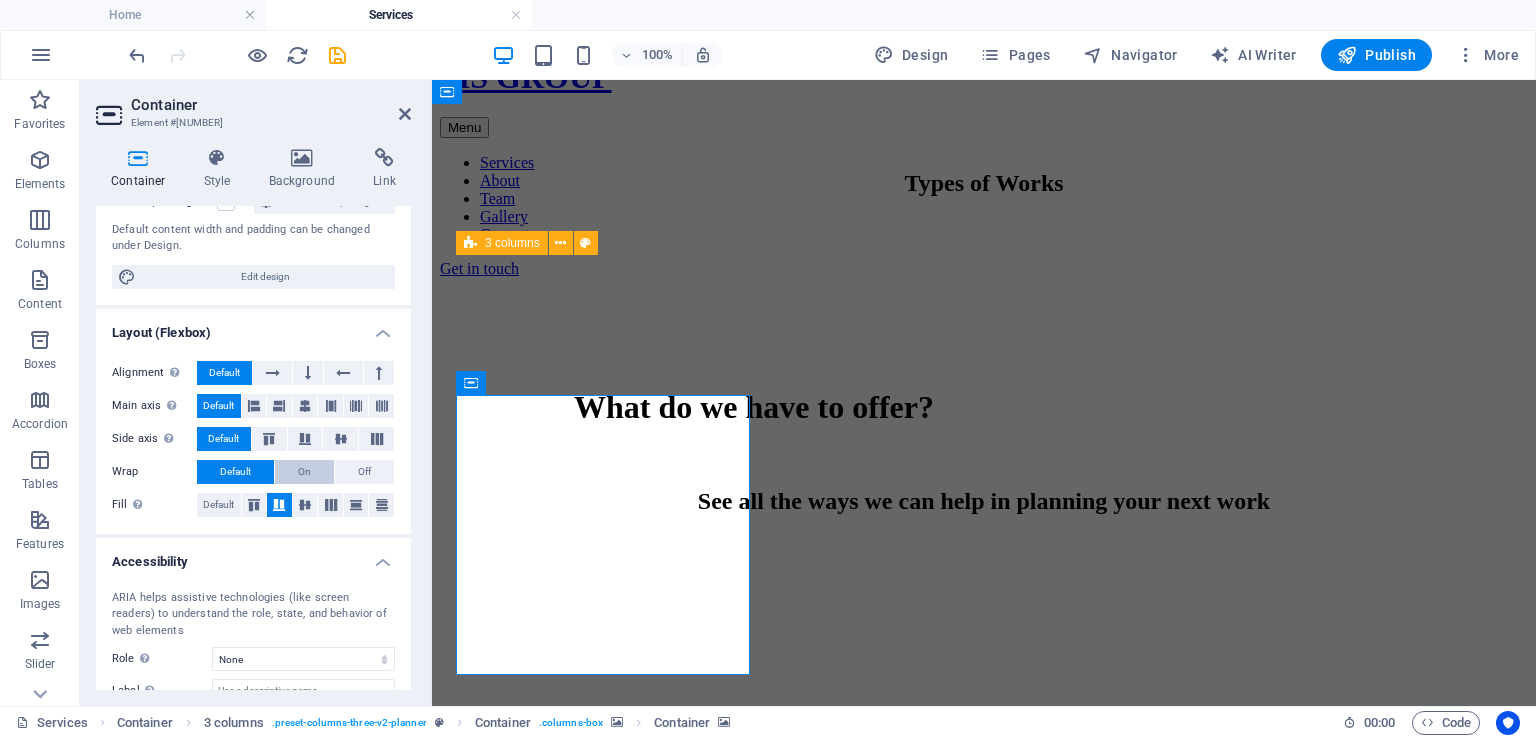 click on "On" at bounding box center (304, 472) 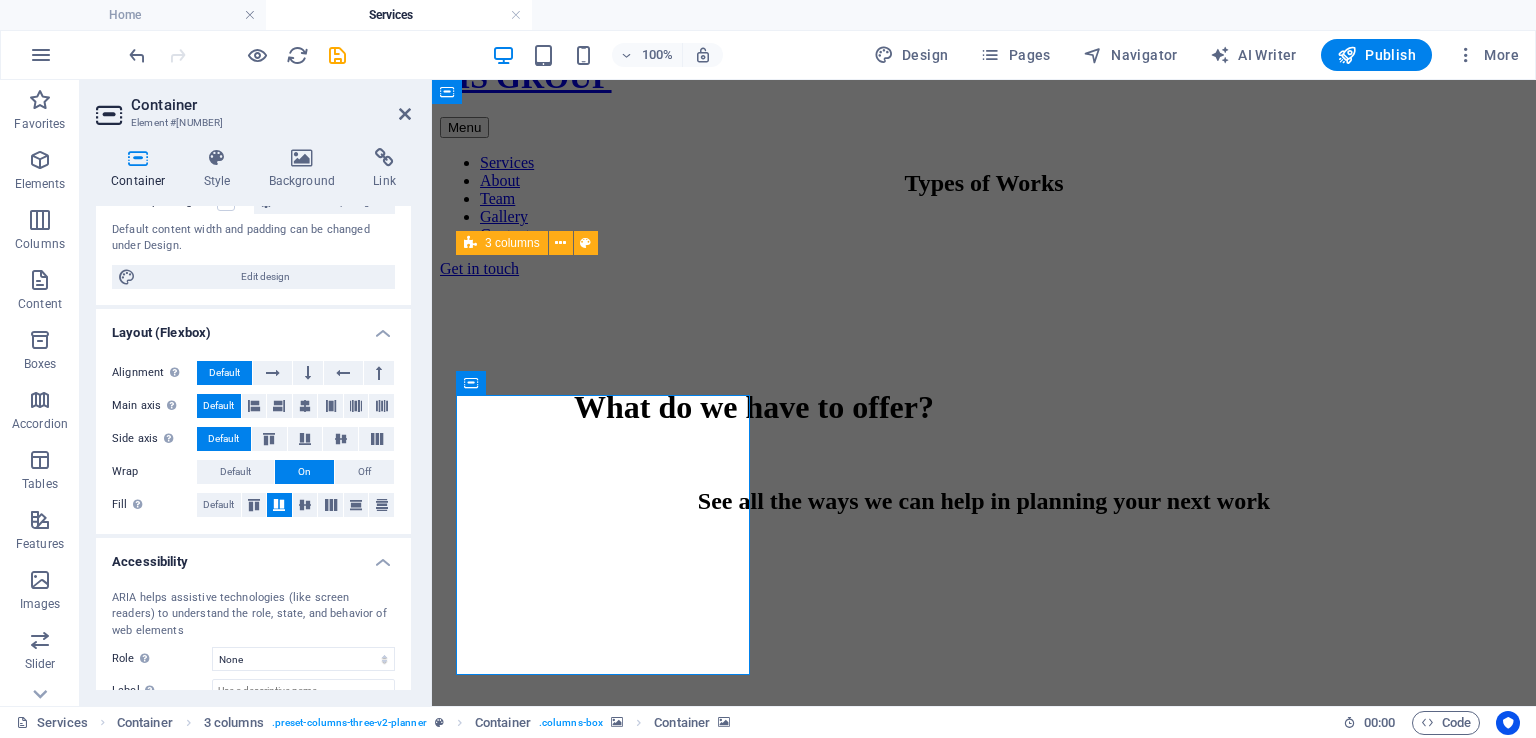 click on "On" at bounding box center [304, 472] 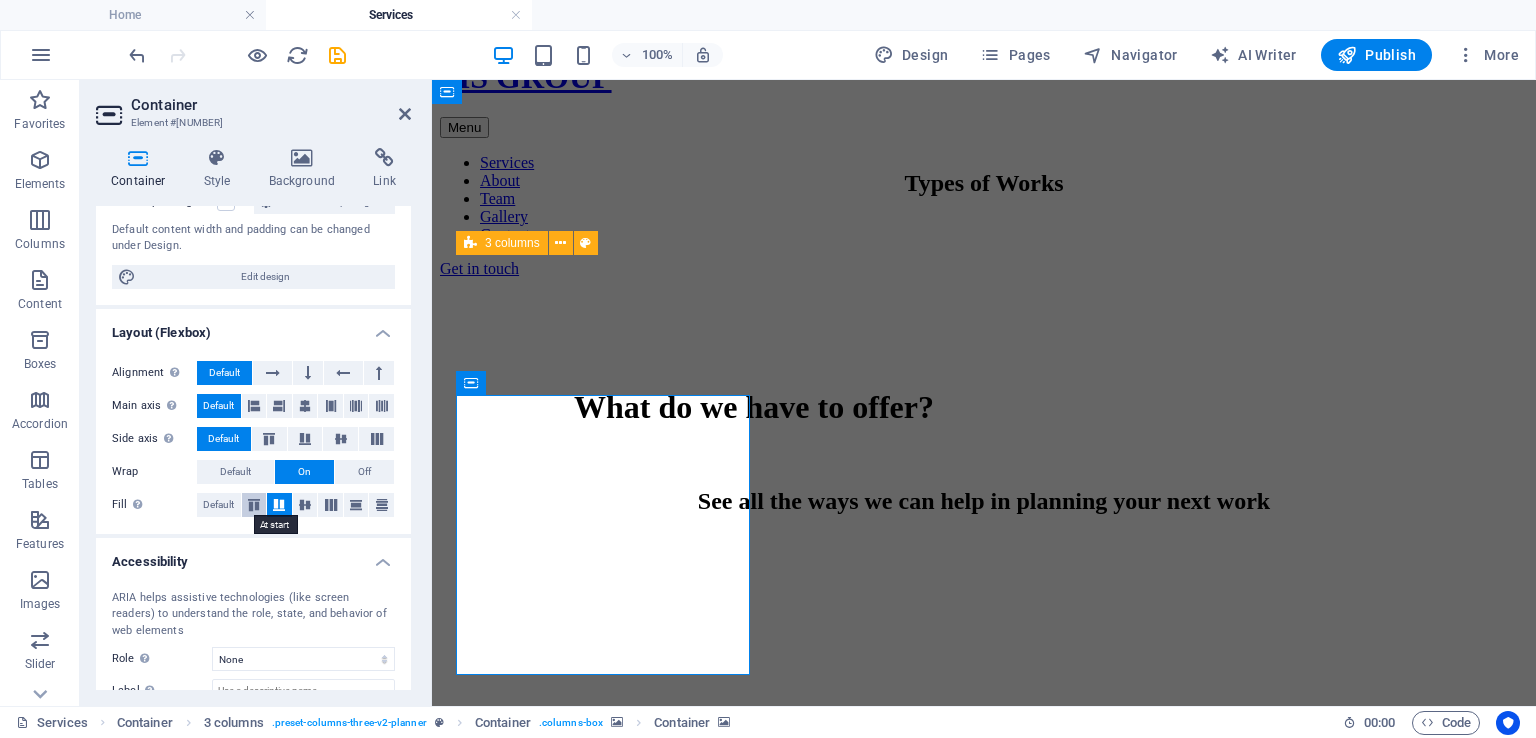 click at bounding box center (254, 505) 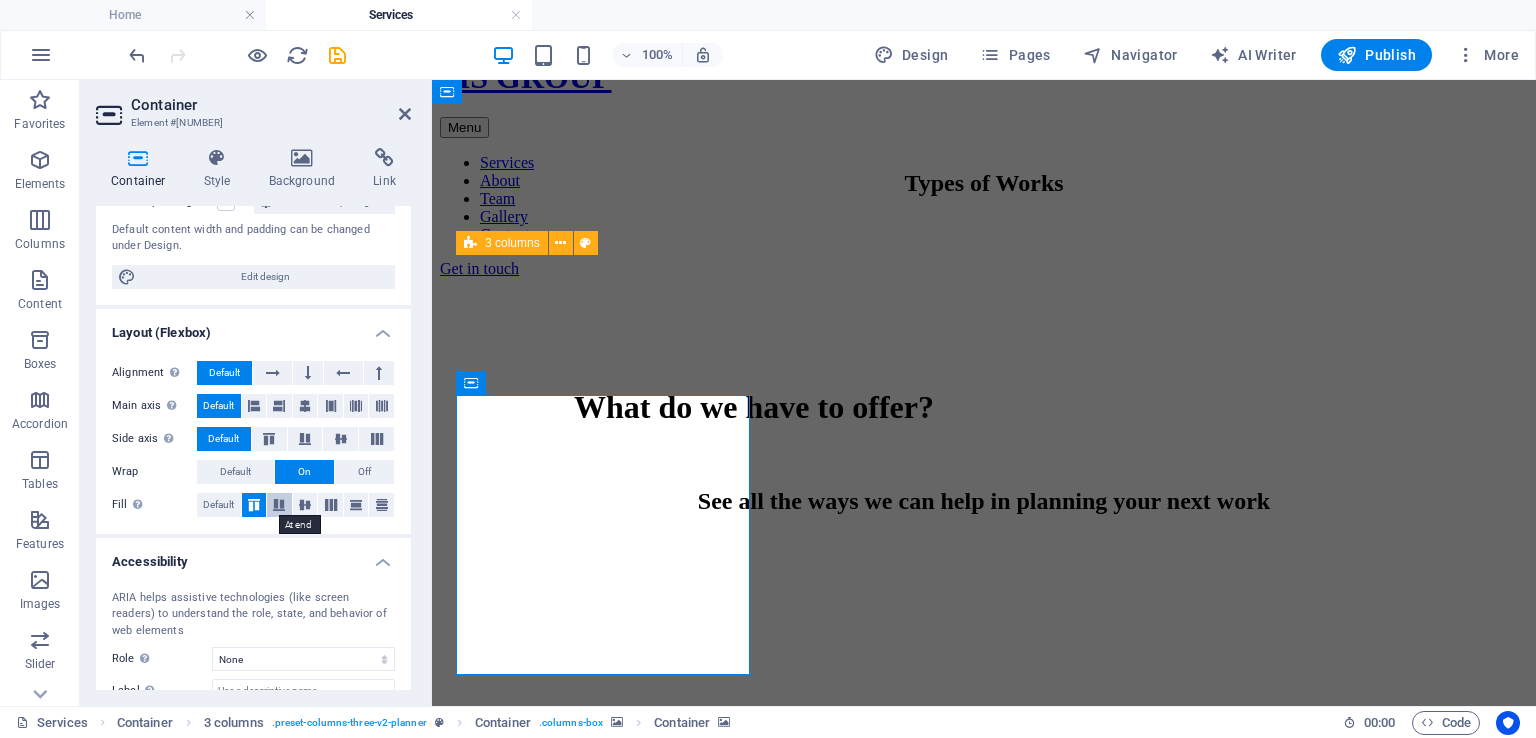 click at bounding box center [279, 505] 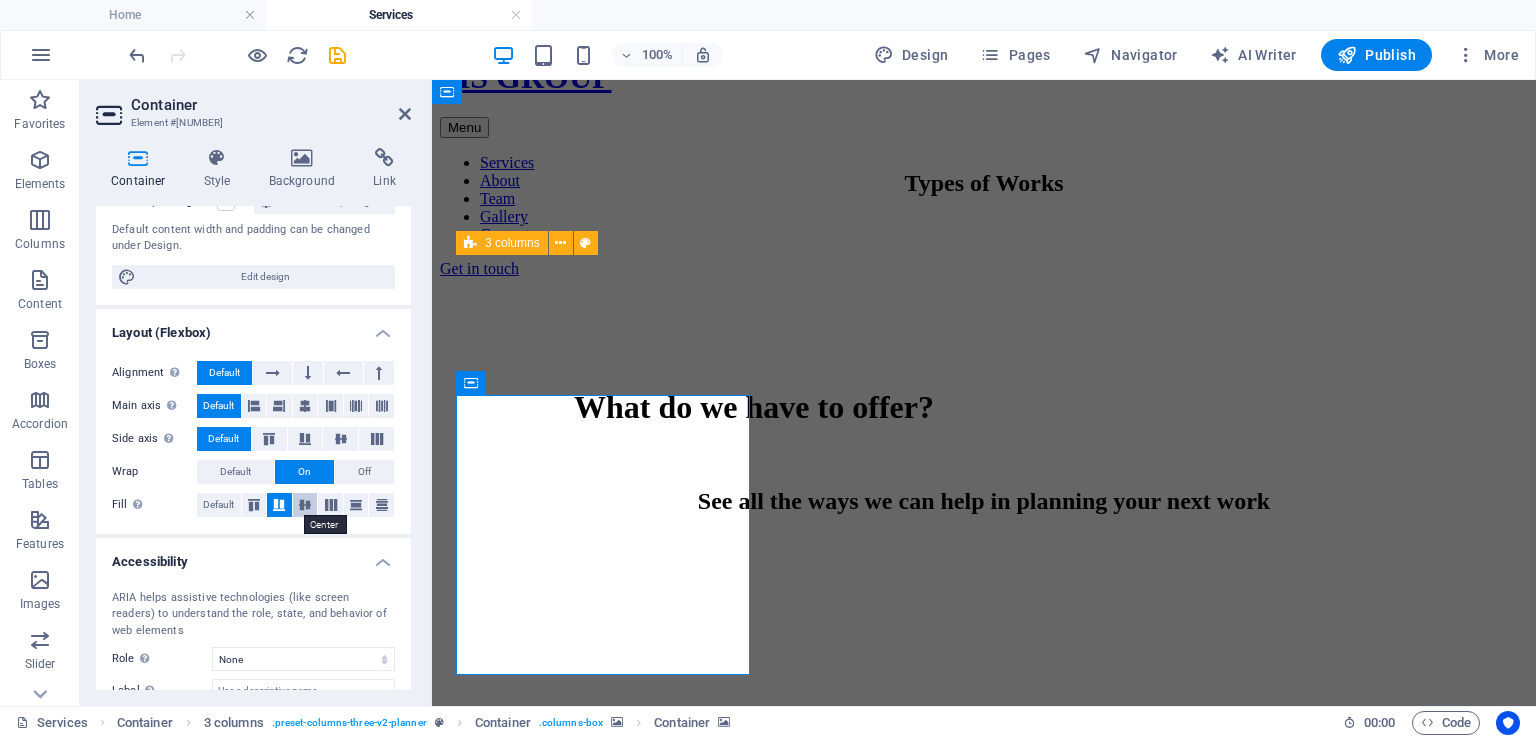 click at bounding box center [305, 505] 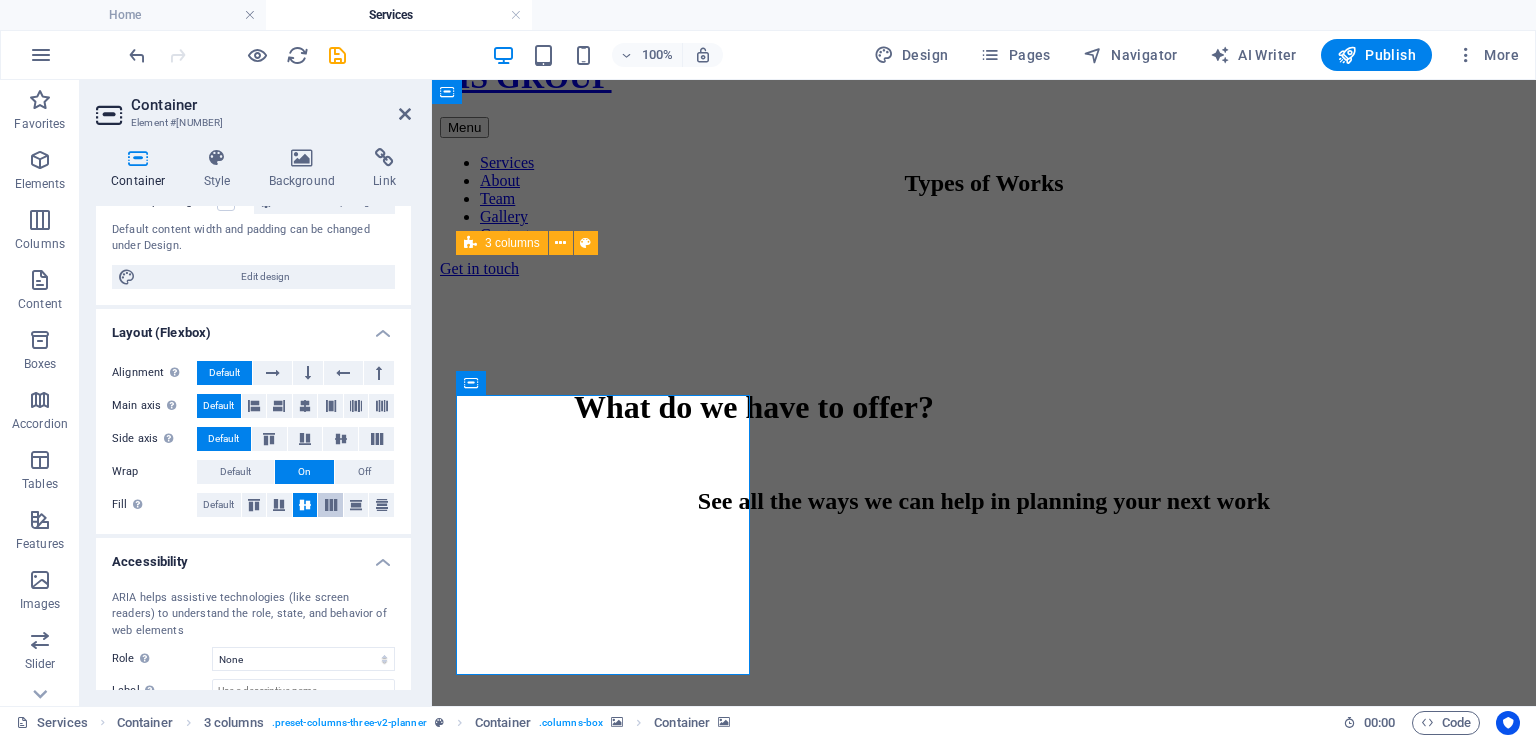 click at bounding box center (331, 505) 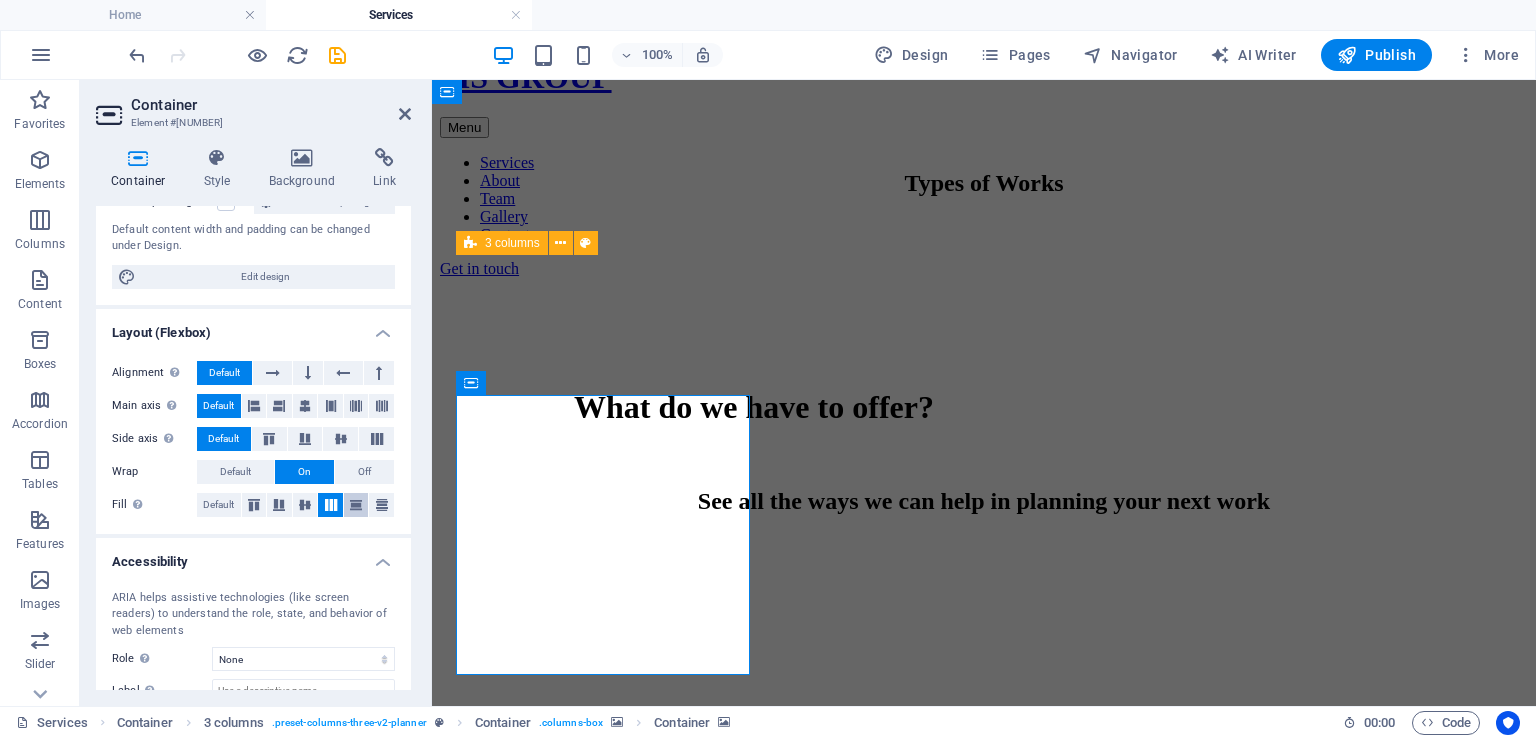 click at bounding box center (356, 505) 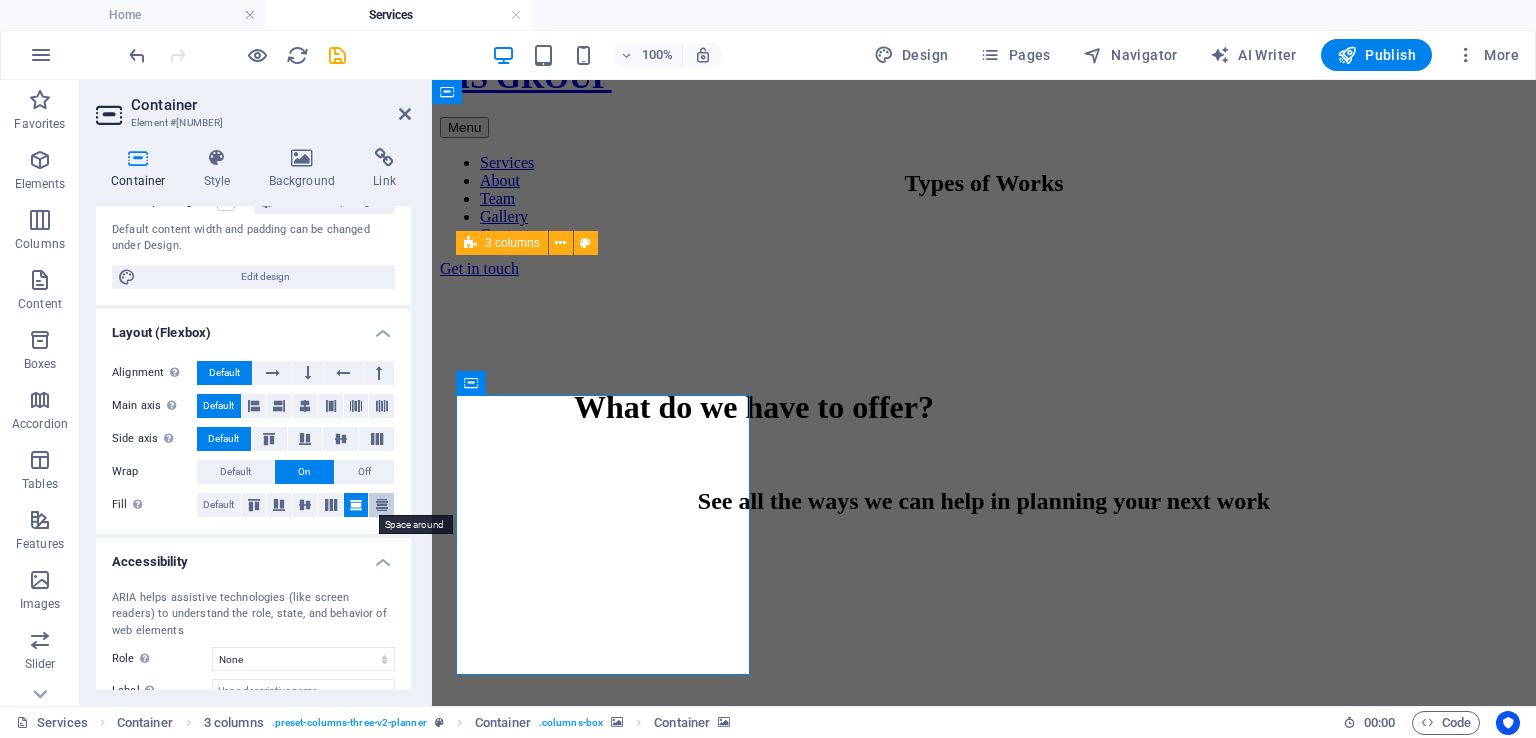 click at bounding box center (382, 505) 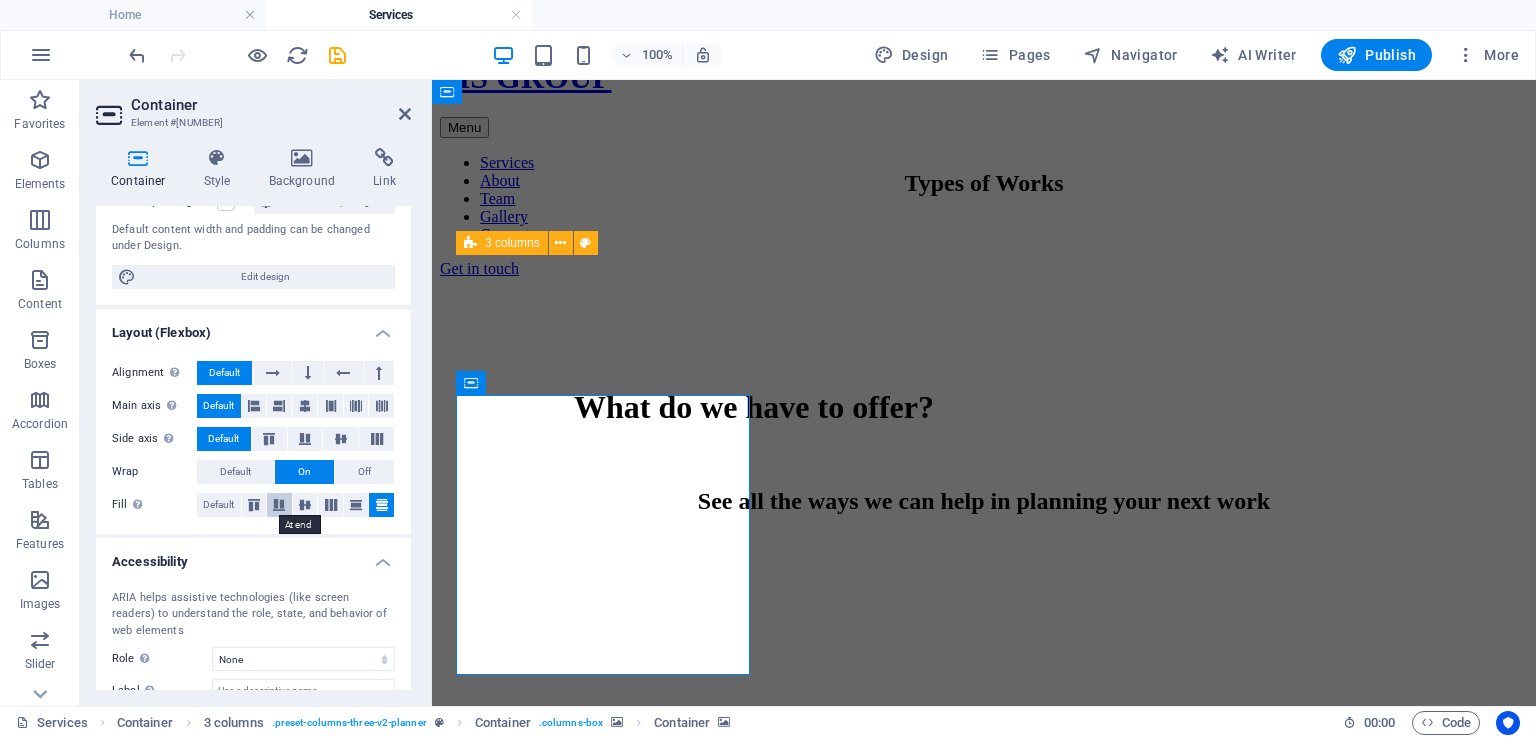 click at bounding box center (279, 505) 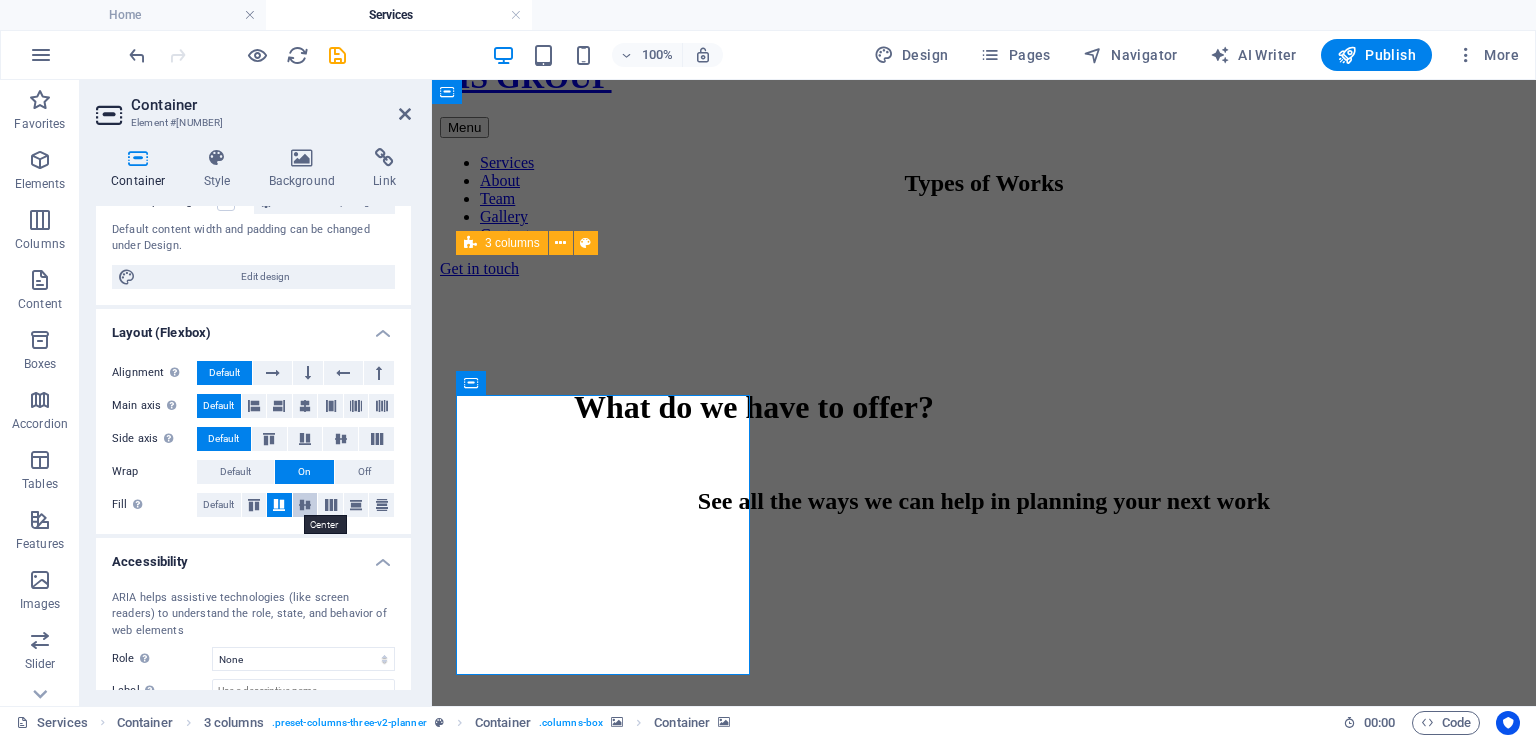 click at bounding box center [305, 505] 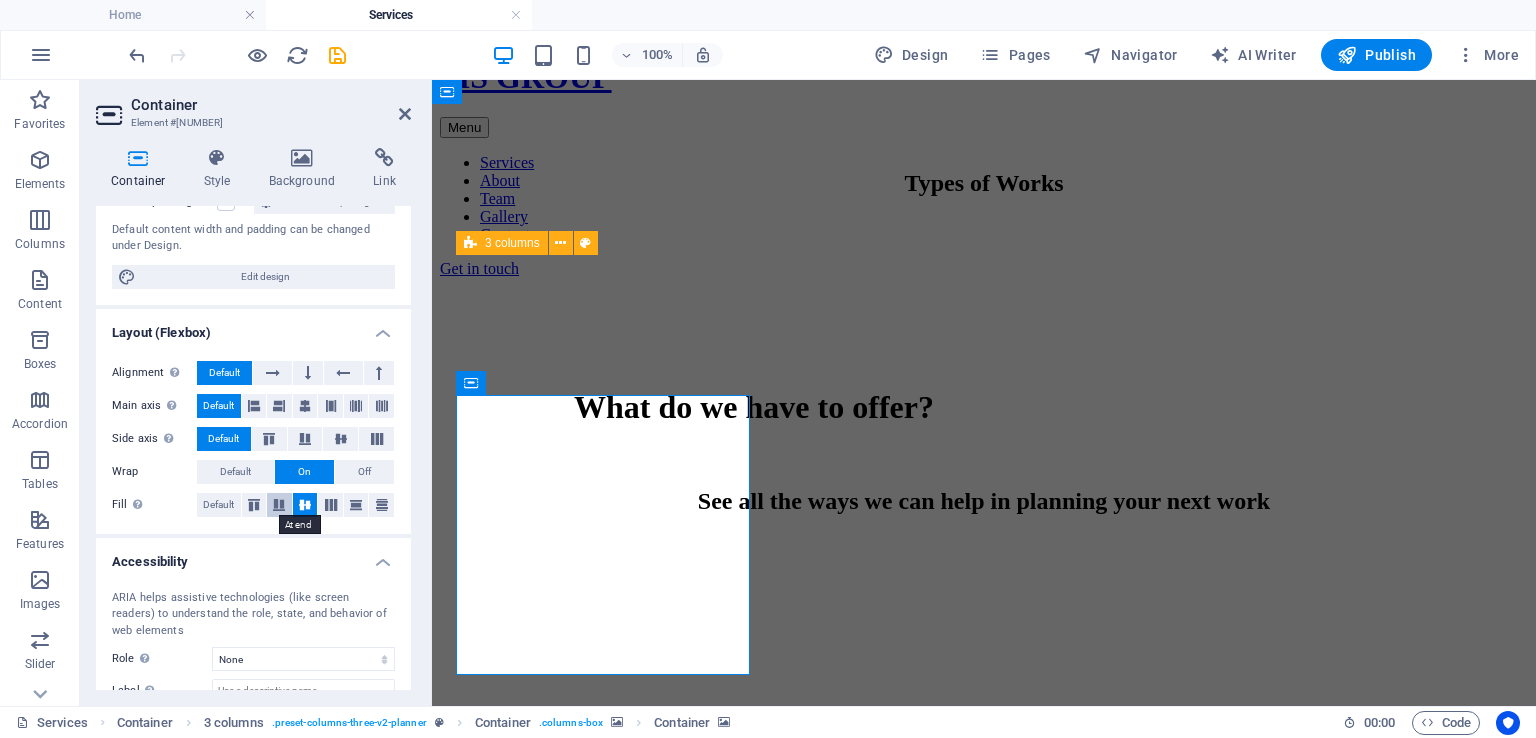 click at bounding box center [279, 505] 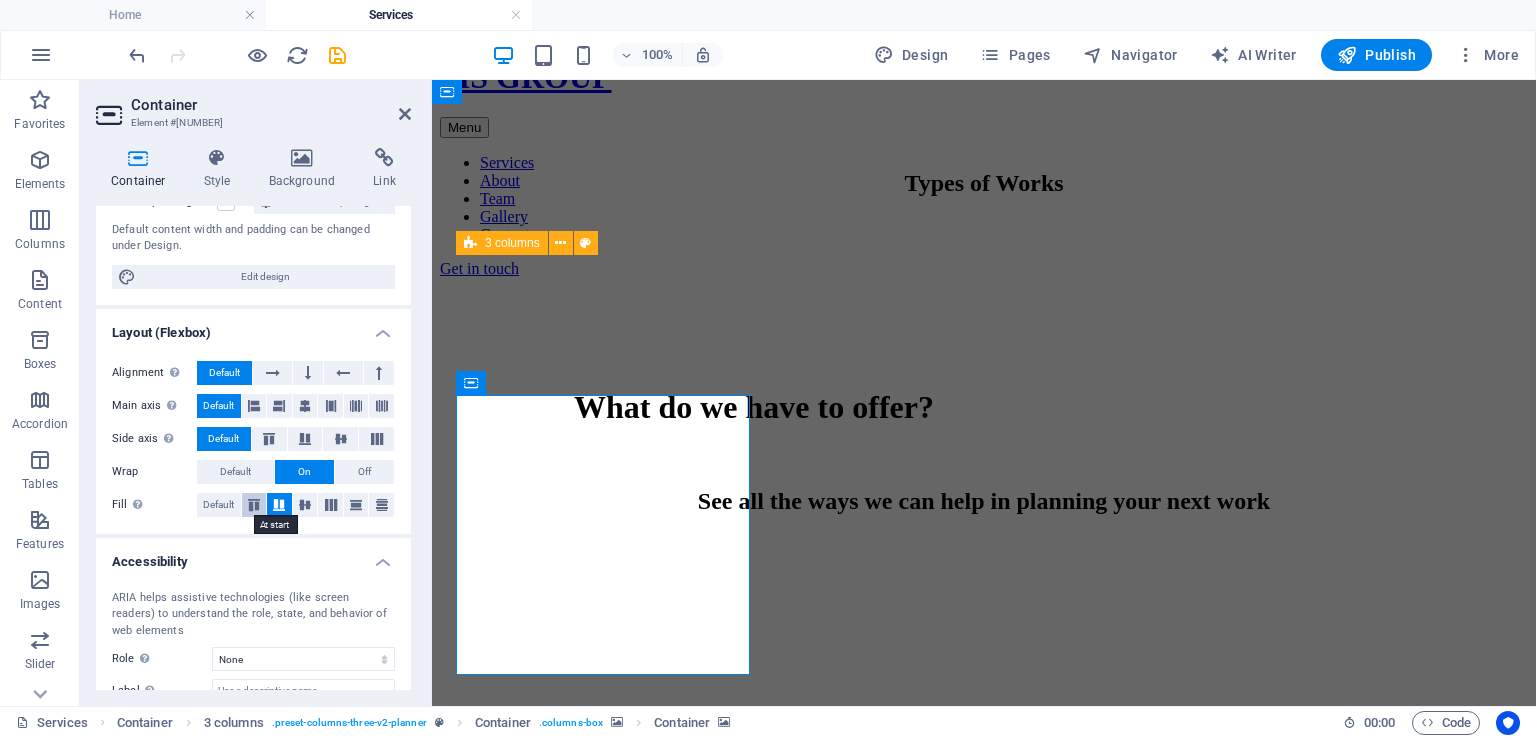 click at bounding box center (254, 505) 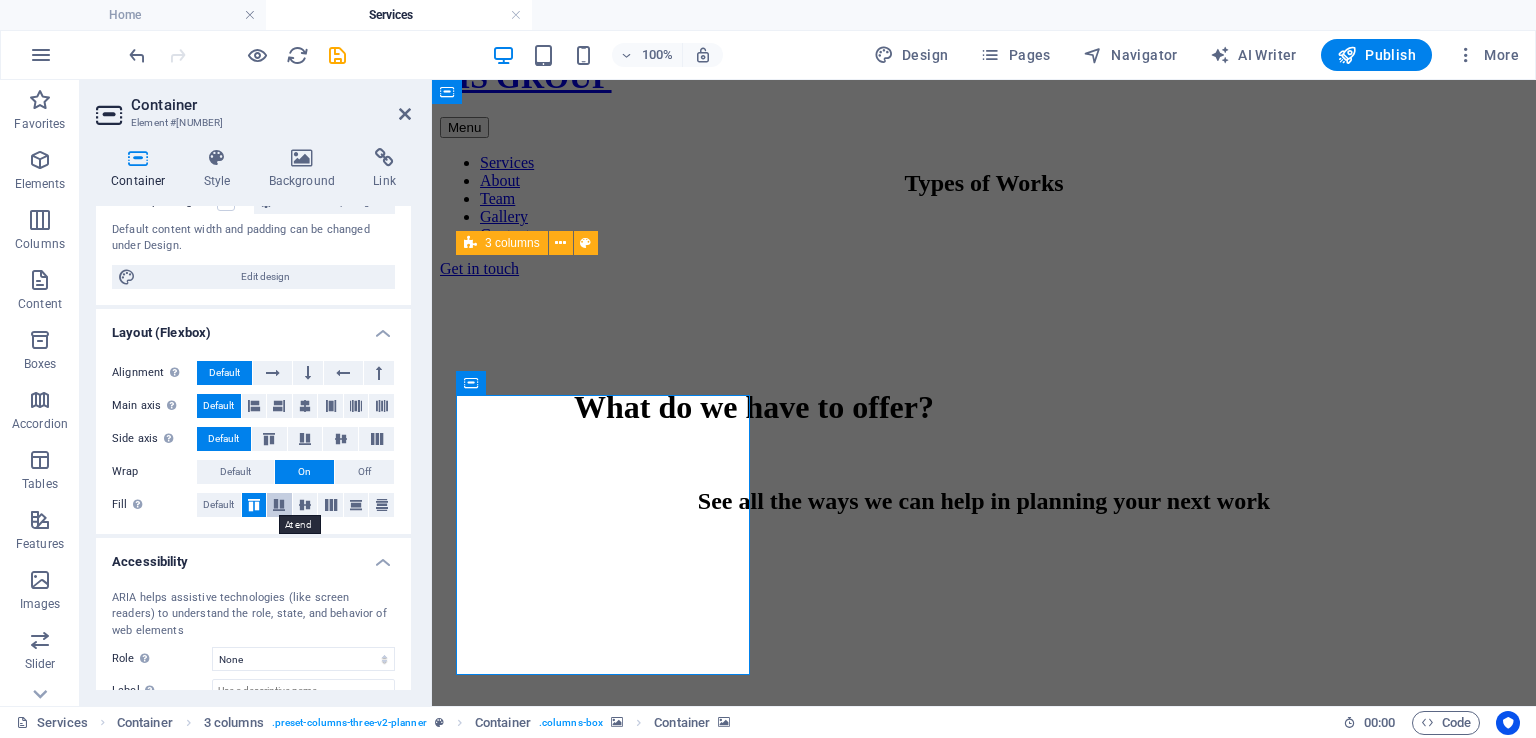 click at bounding box center [279, 505] 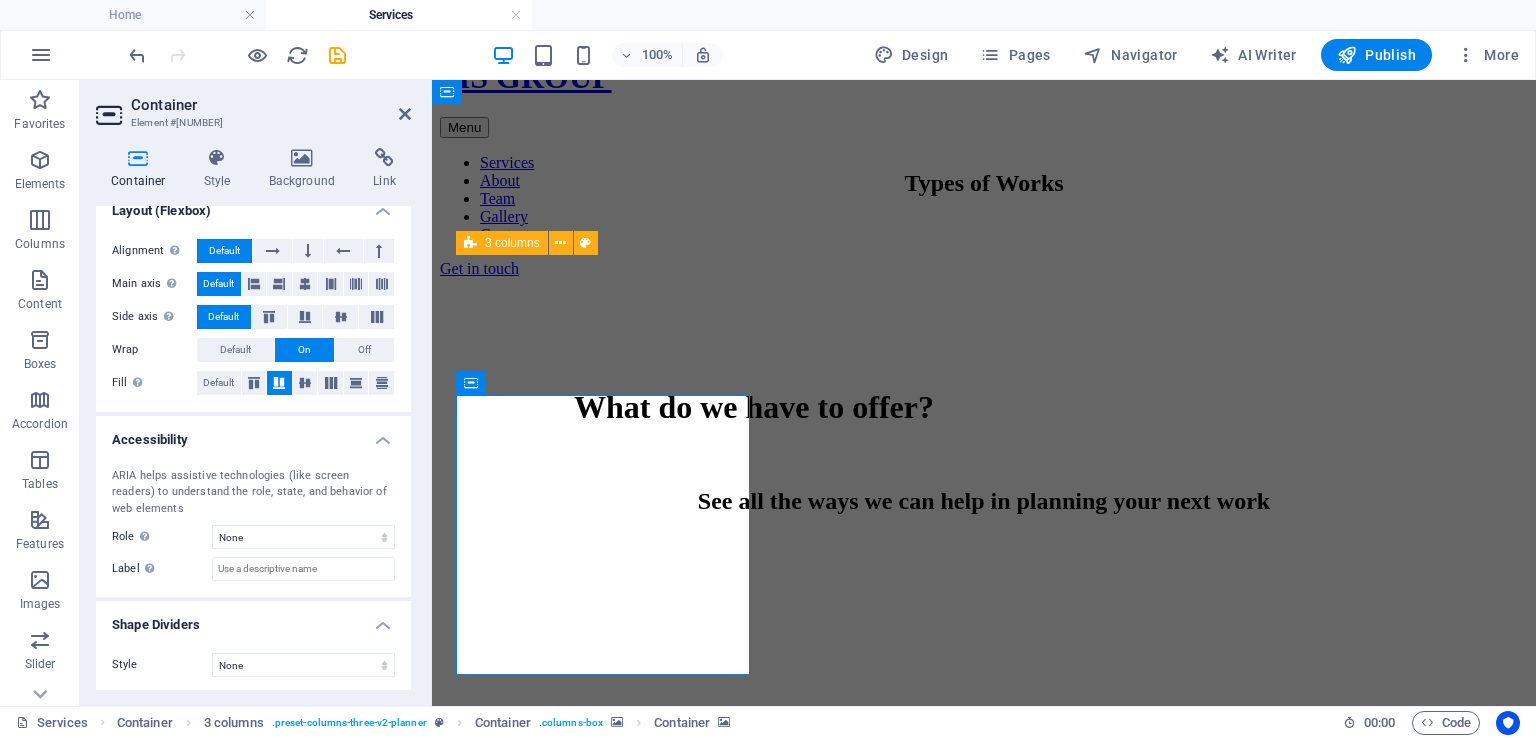 scroll, scrollTop: 324, scrollLeft: 0, axis: vertical 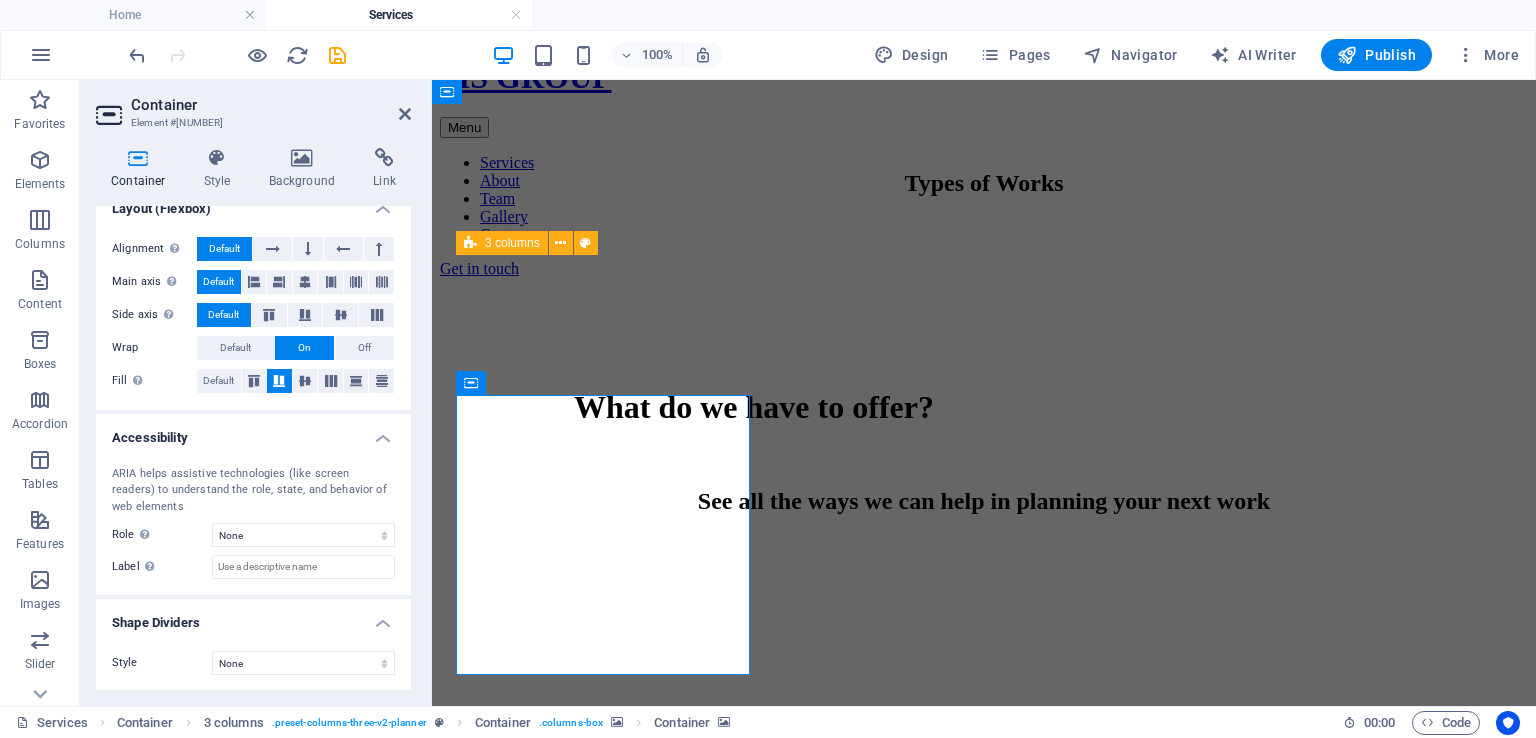 click on "ARIA helps assistive technologies (like screen readers) to understand the role, state, and behavior of web elements Role The ARIA role defines the purpose of an element.  Here you can find all explanations and recommendations None Alert Article Banner Comment Complementary Dialog Footer Header Marquee Presentation Region Section Separator Status Timer Label Use the  ARIA label  to provide a clear and descriptive name for elements that aren not self-explanatory on their own." at bounding box center [253, 523] 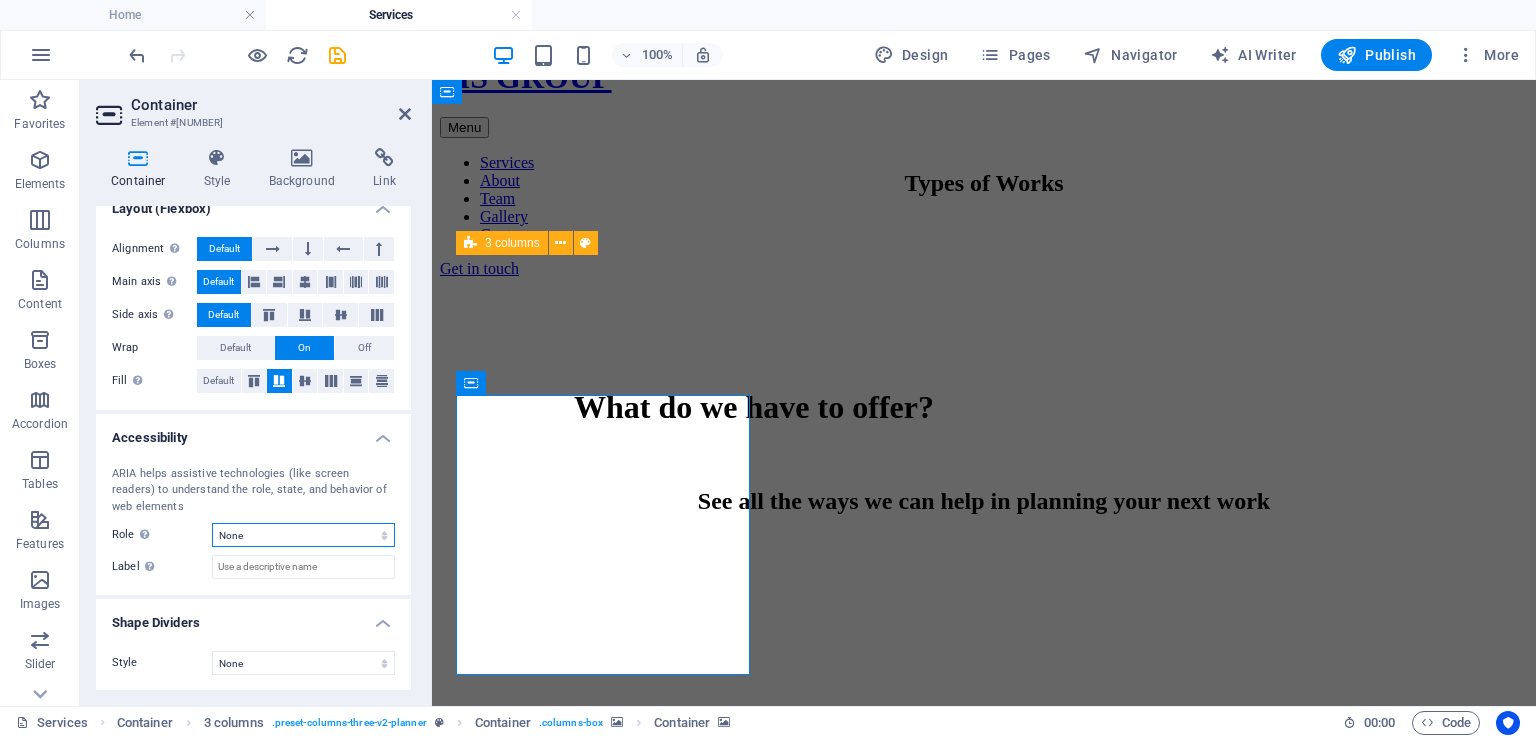 click on "None Alert Article Banner Comment Complementary Dialog Footer Header Marquee Presentation Region Section Separator Status Timer" at bounding box center [303, 535] 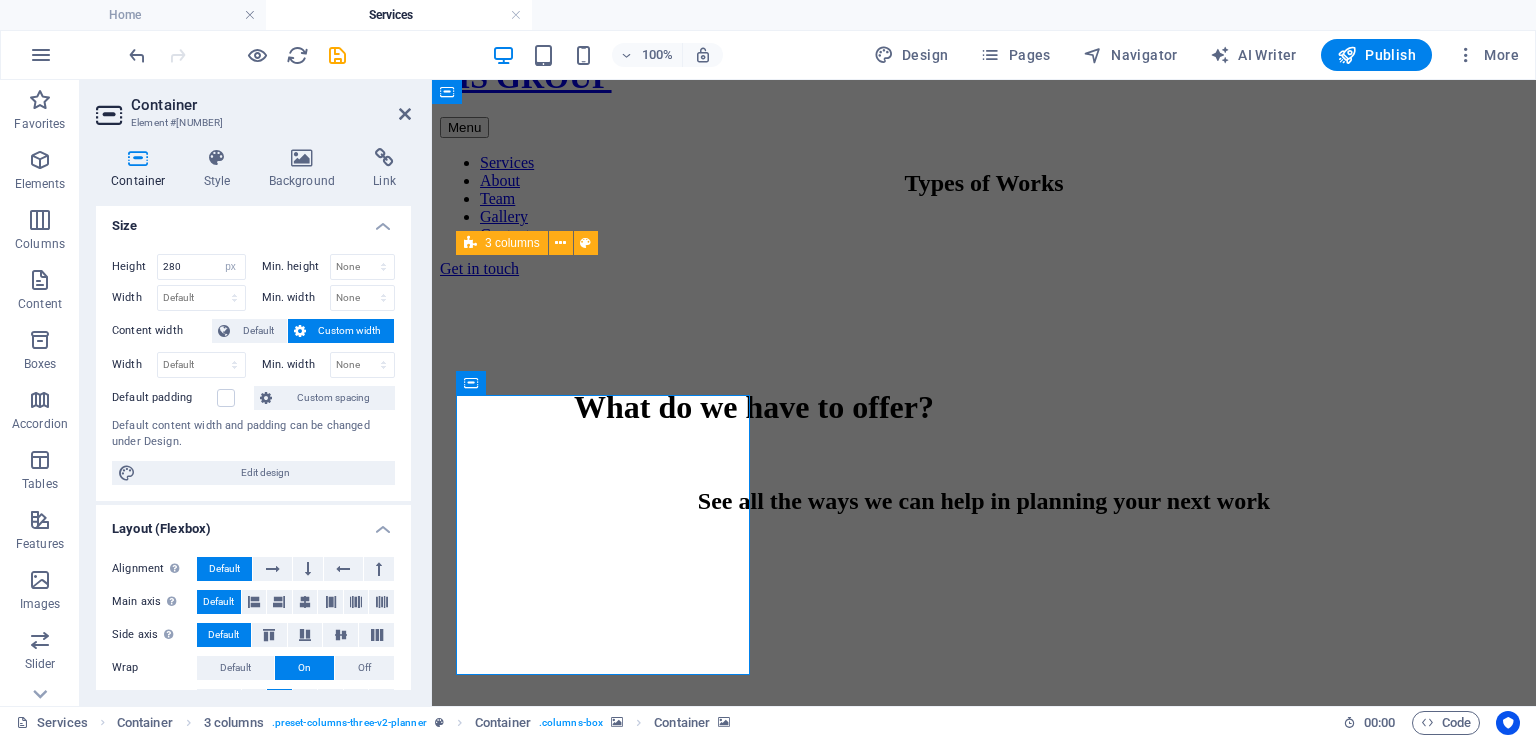 scroll, scrollTop: 0, scrollLeft: 0, axis: both 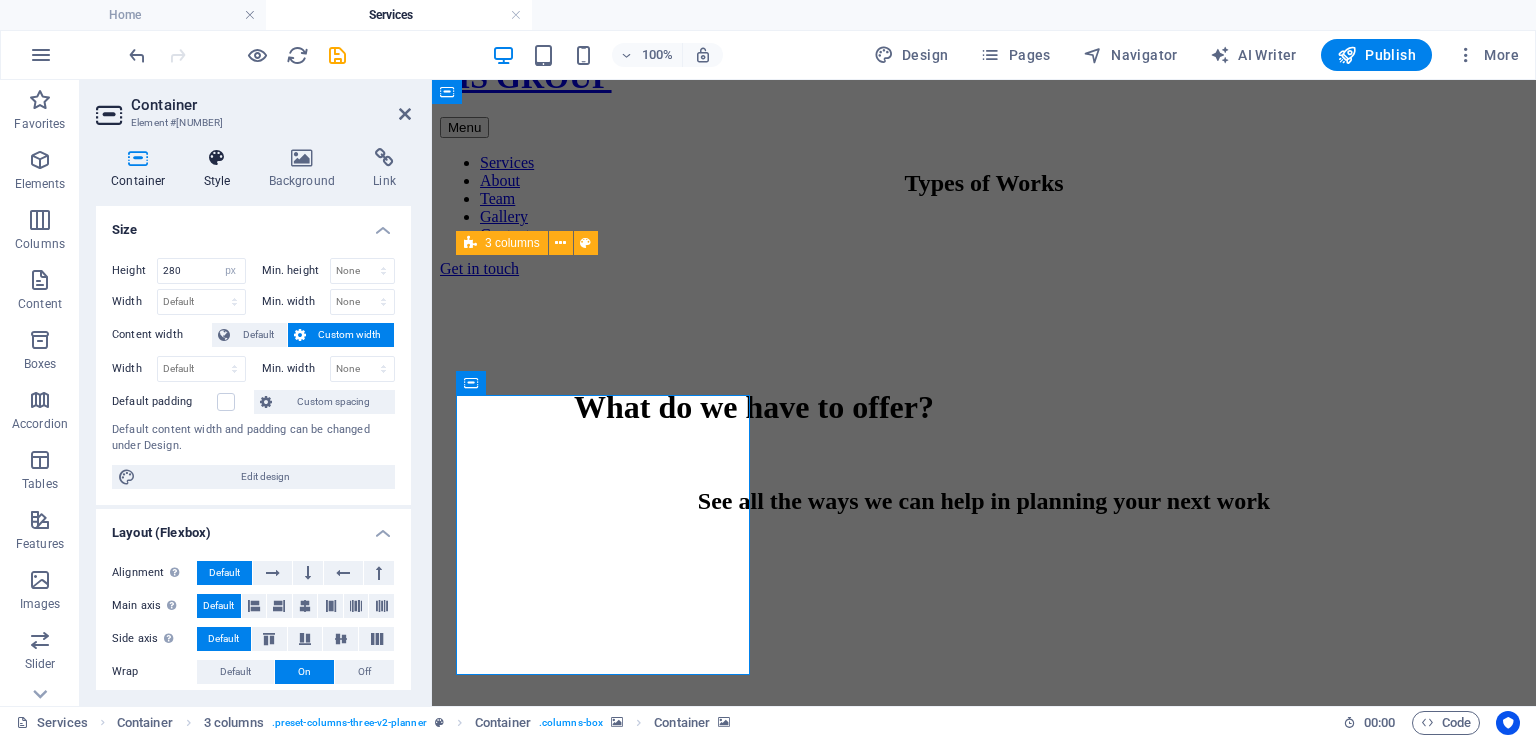 click at bounding box center [217, 158] 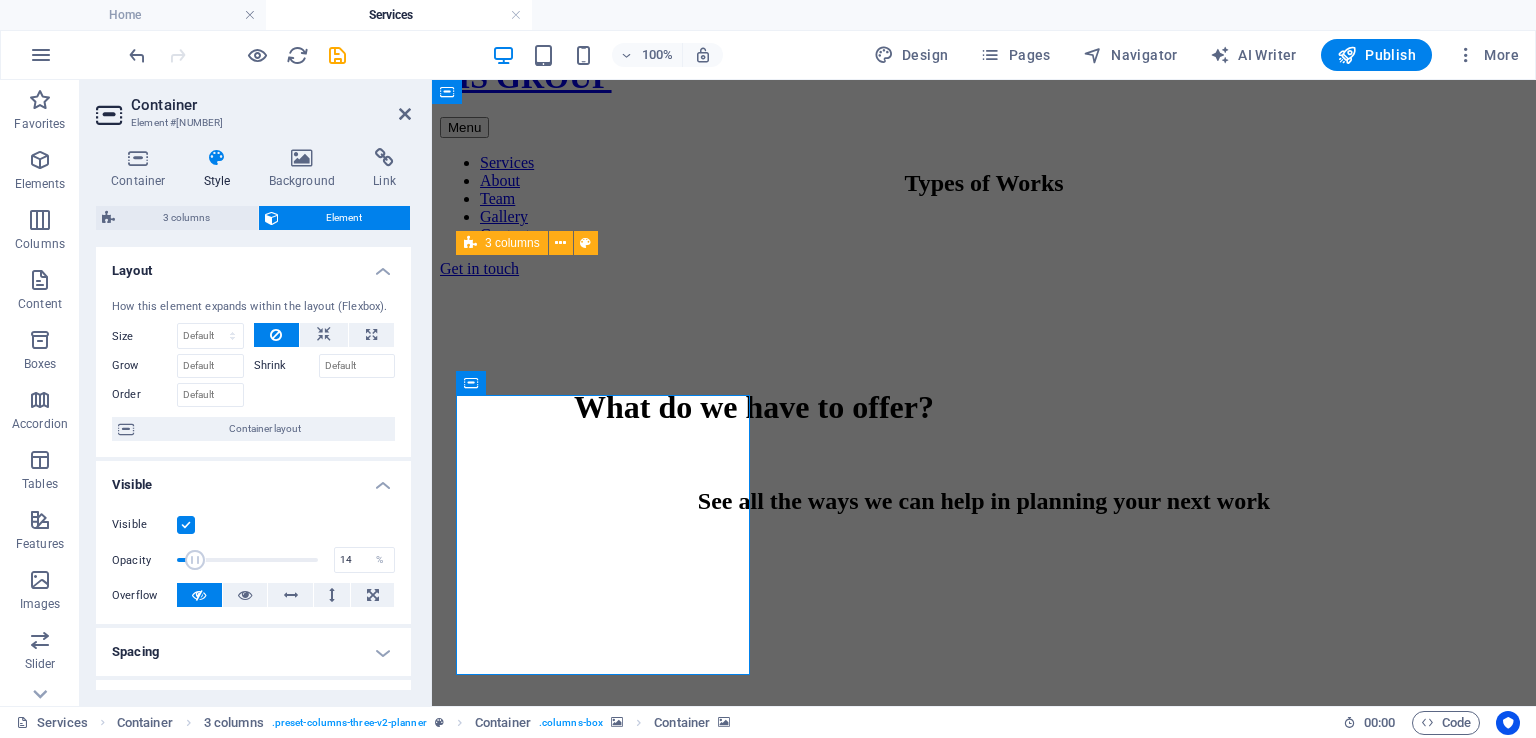 drag, startPoint x: 312, startPoint y: 561, endPoint x: 195, endPoint y: 550, distance: 117.51595 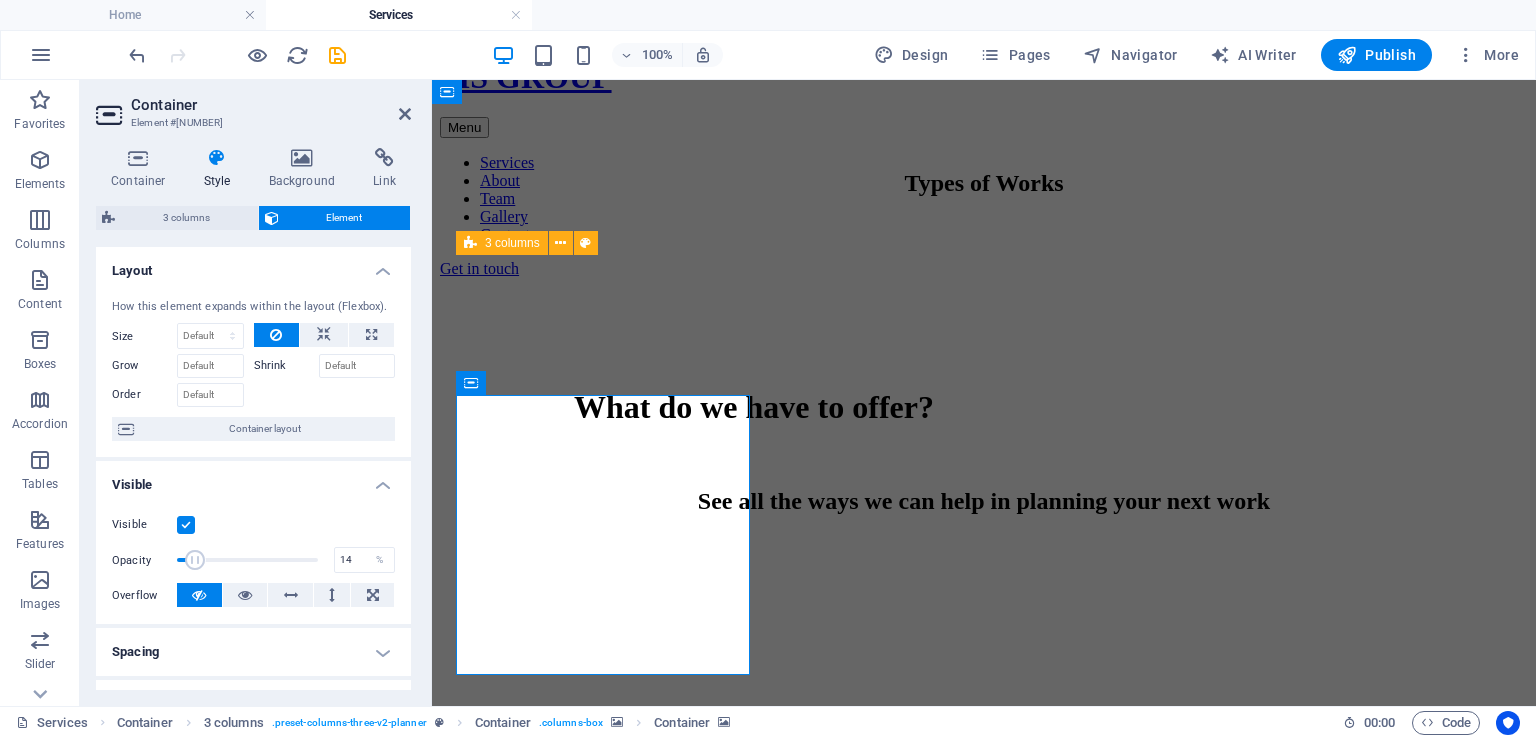 click at bounding box center [196, 560] 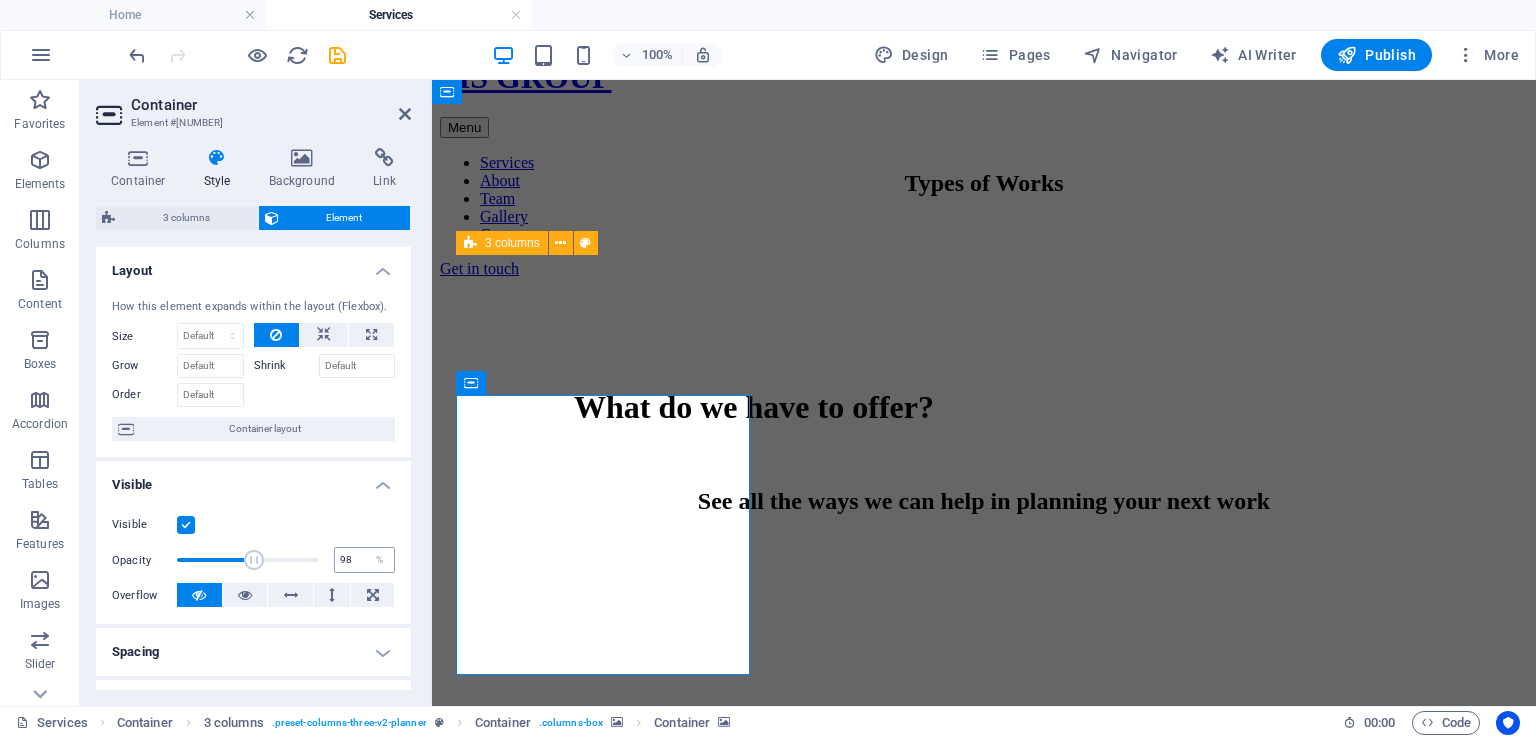 type on "100" 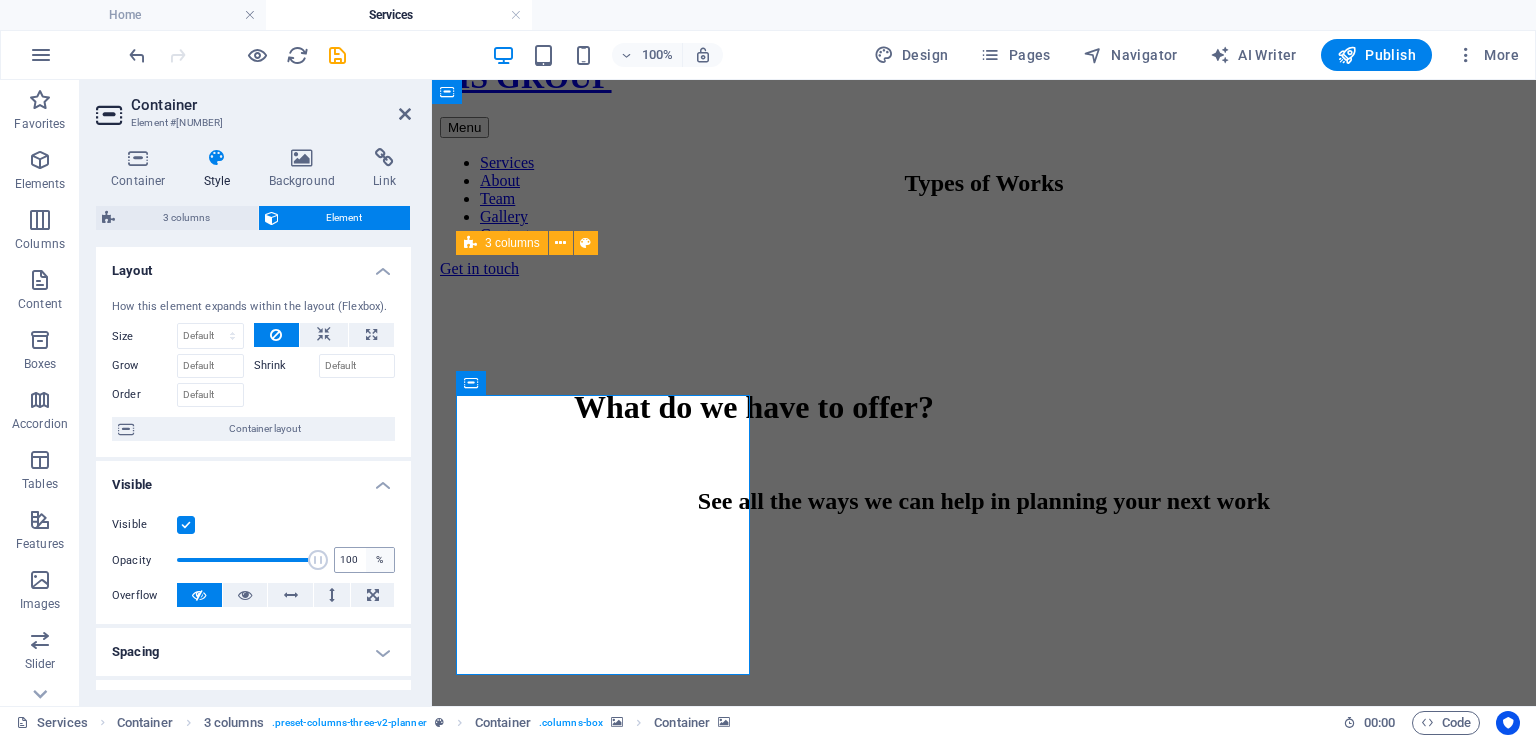 drag, startPoint x: 195, startPoint y: 550, endPoint x: 384, endPoint y: 549, distance: 189.00264 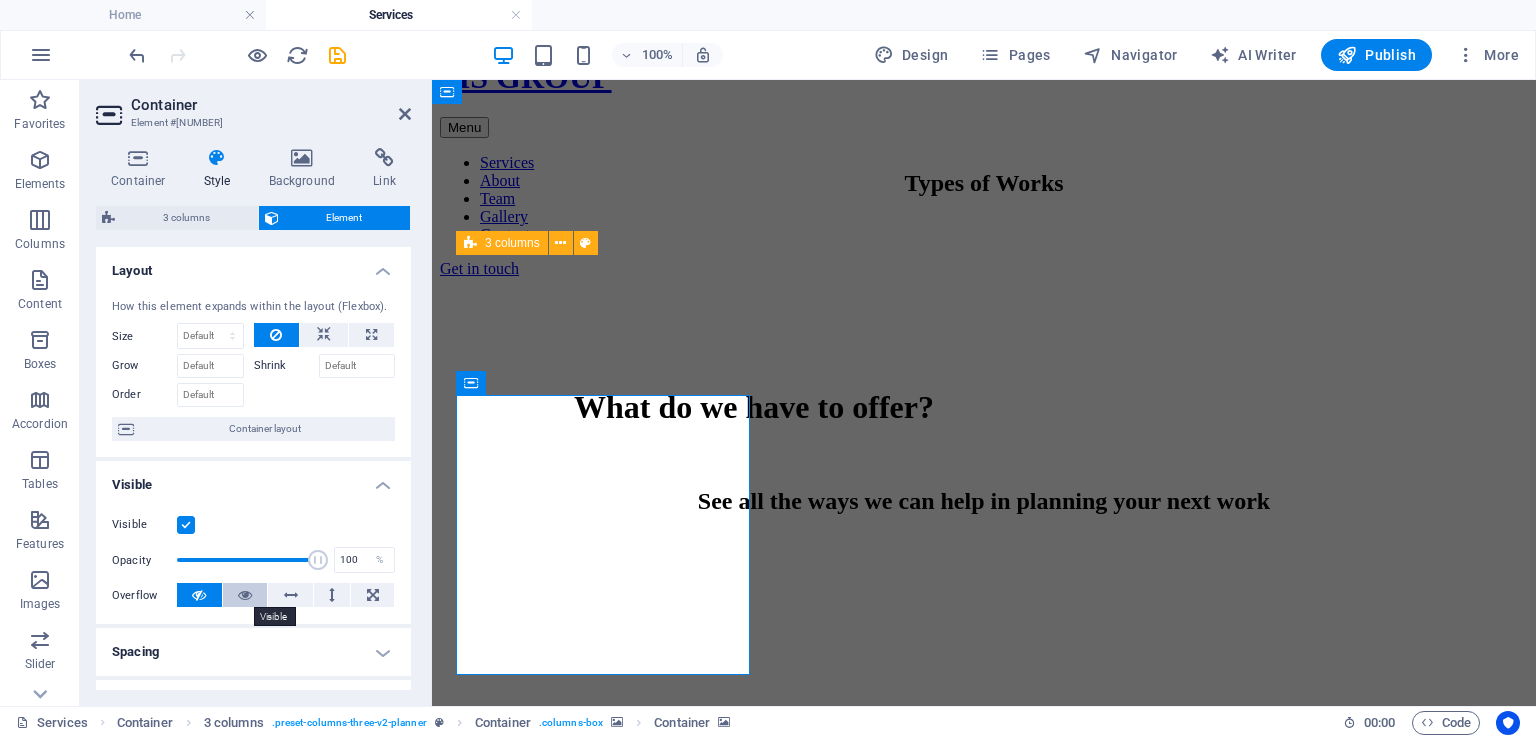 click at bounding box center (245, 595) 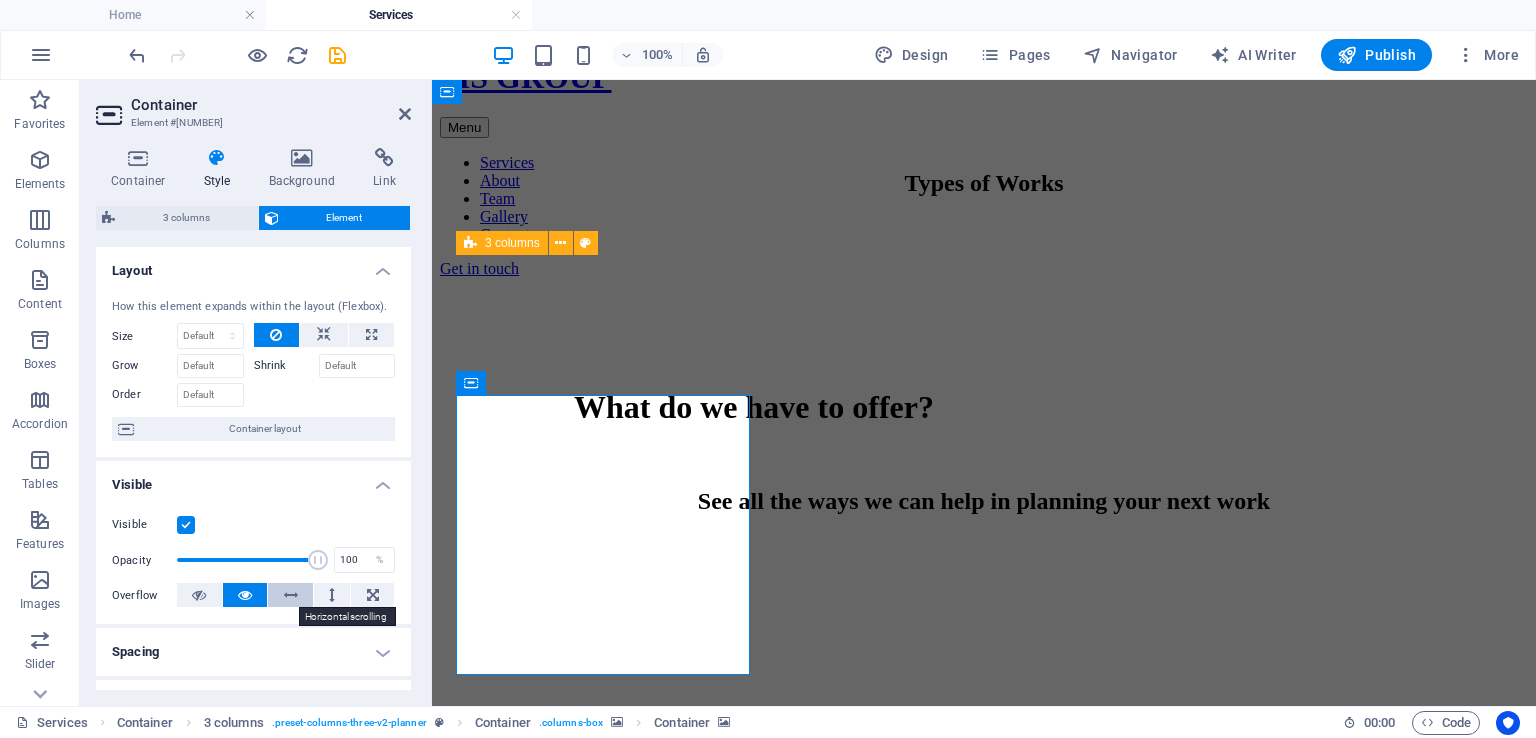 click at bounding box center (291, 595) 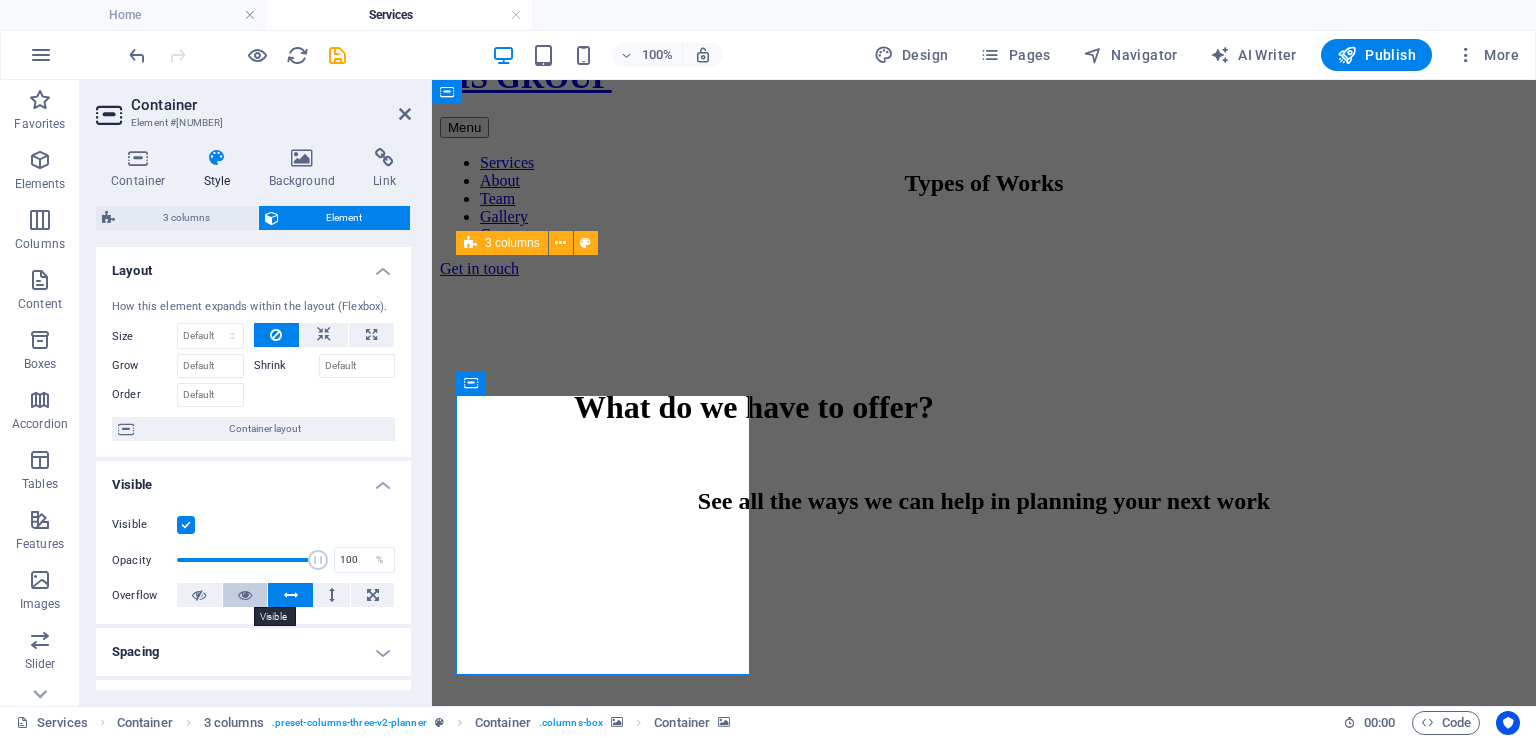 click at bounding box center [245, 595] 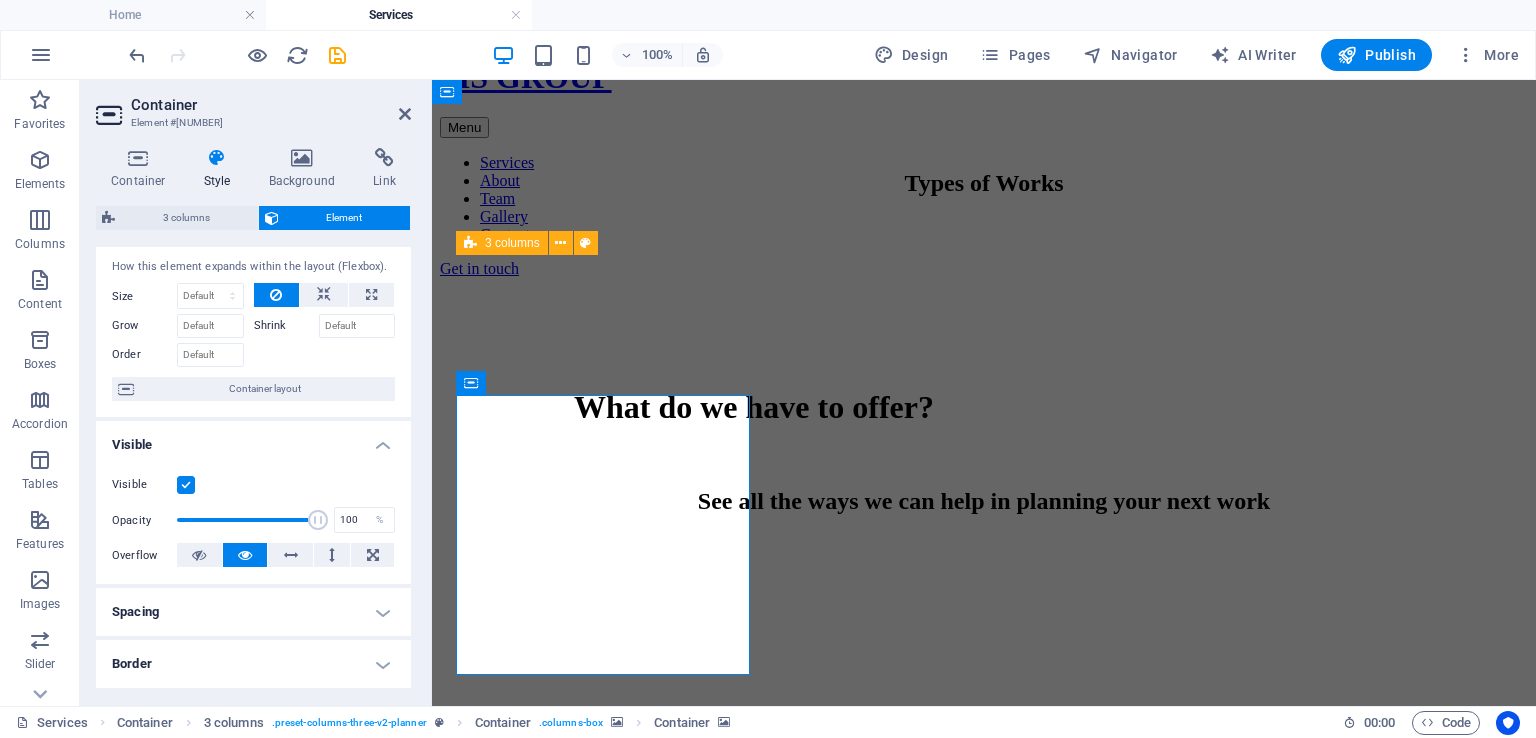 scroll, scrollTop: 0, scrollLeft: 0, axis: both 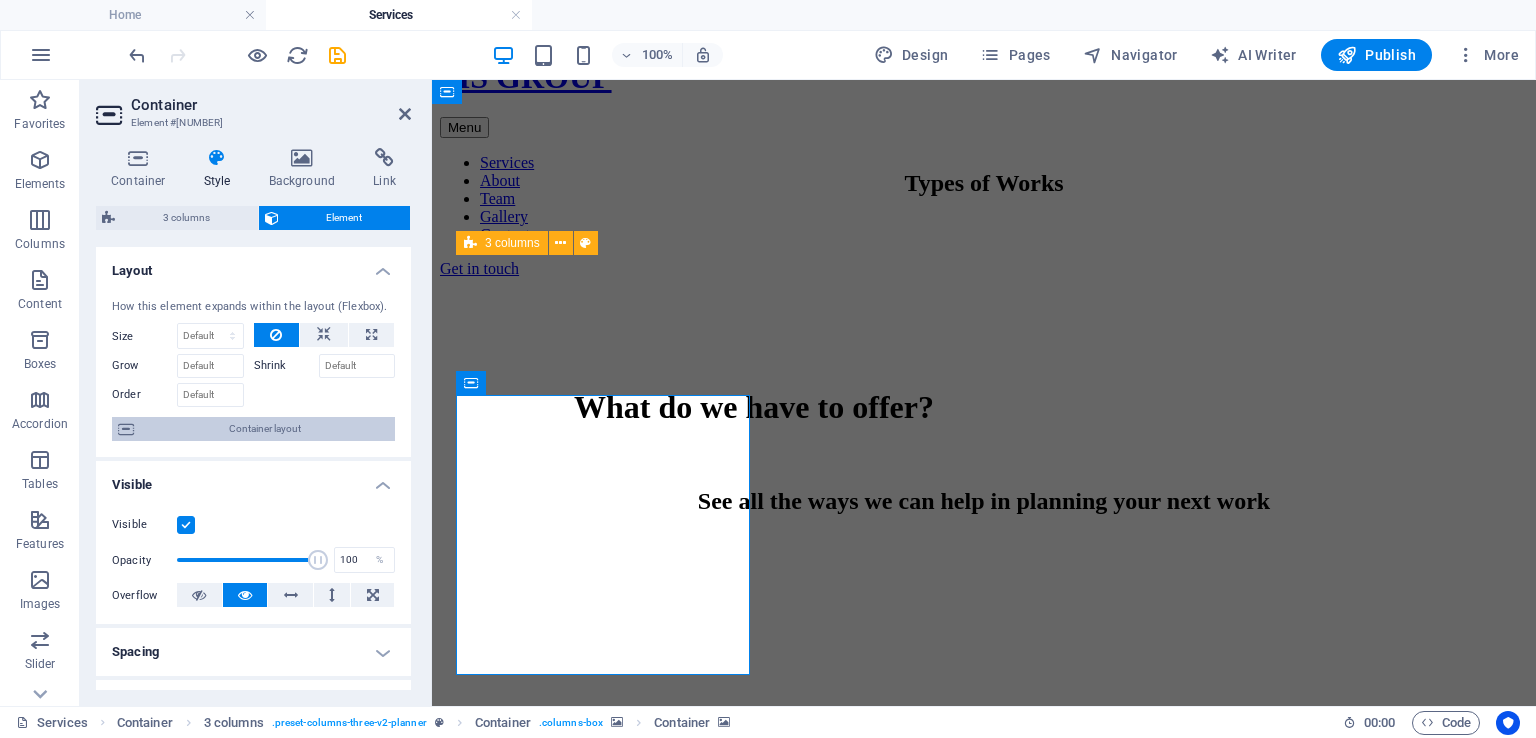 click on "Container layout" at bounding box center (264, 429) 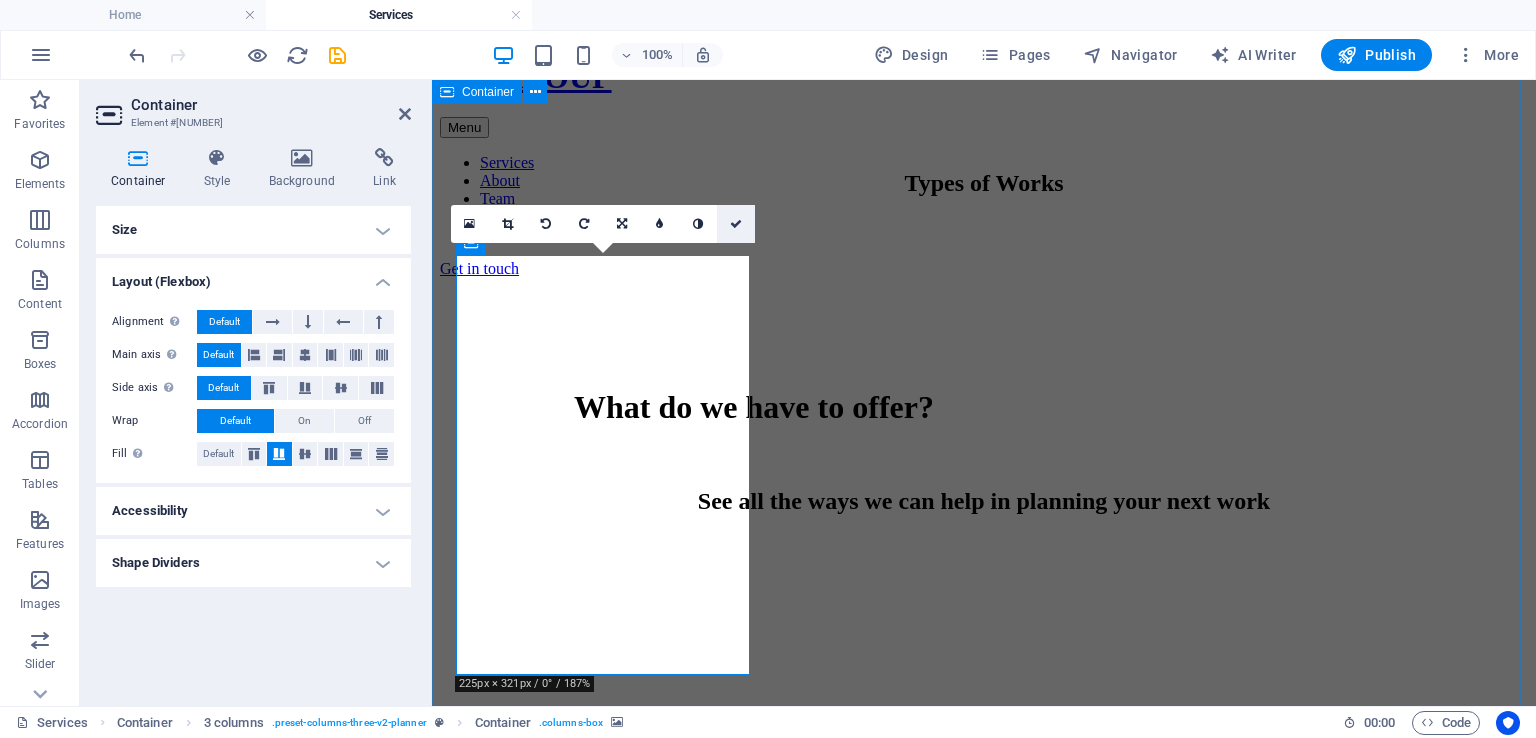 click at bounding box center (736, 224) 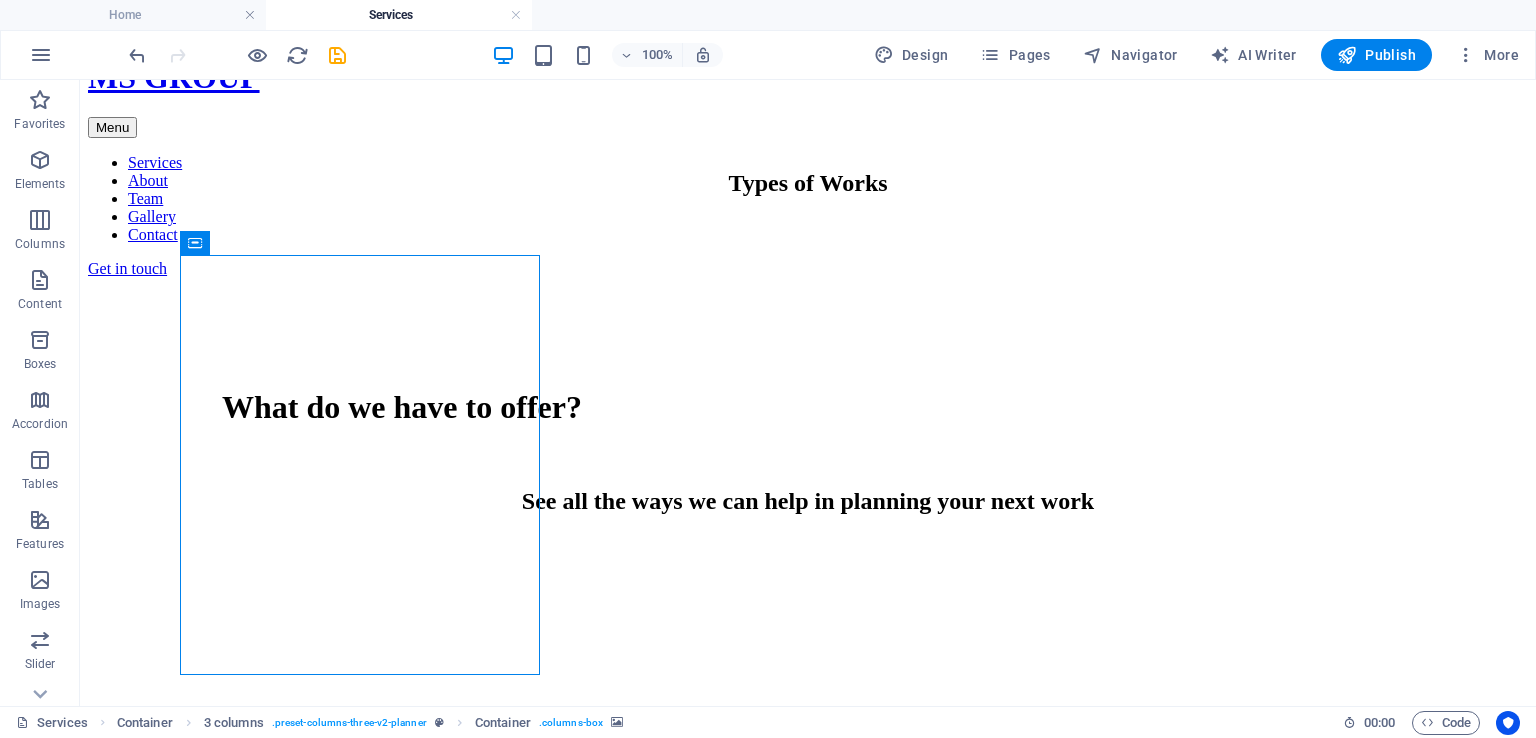 click at bounding box center (808, 697) 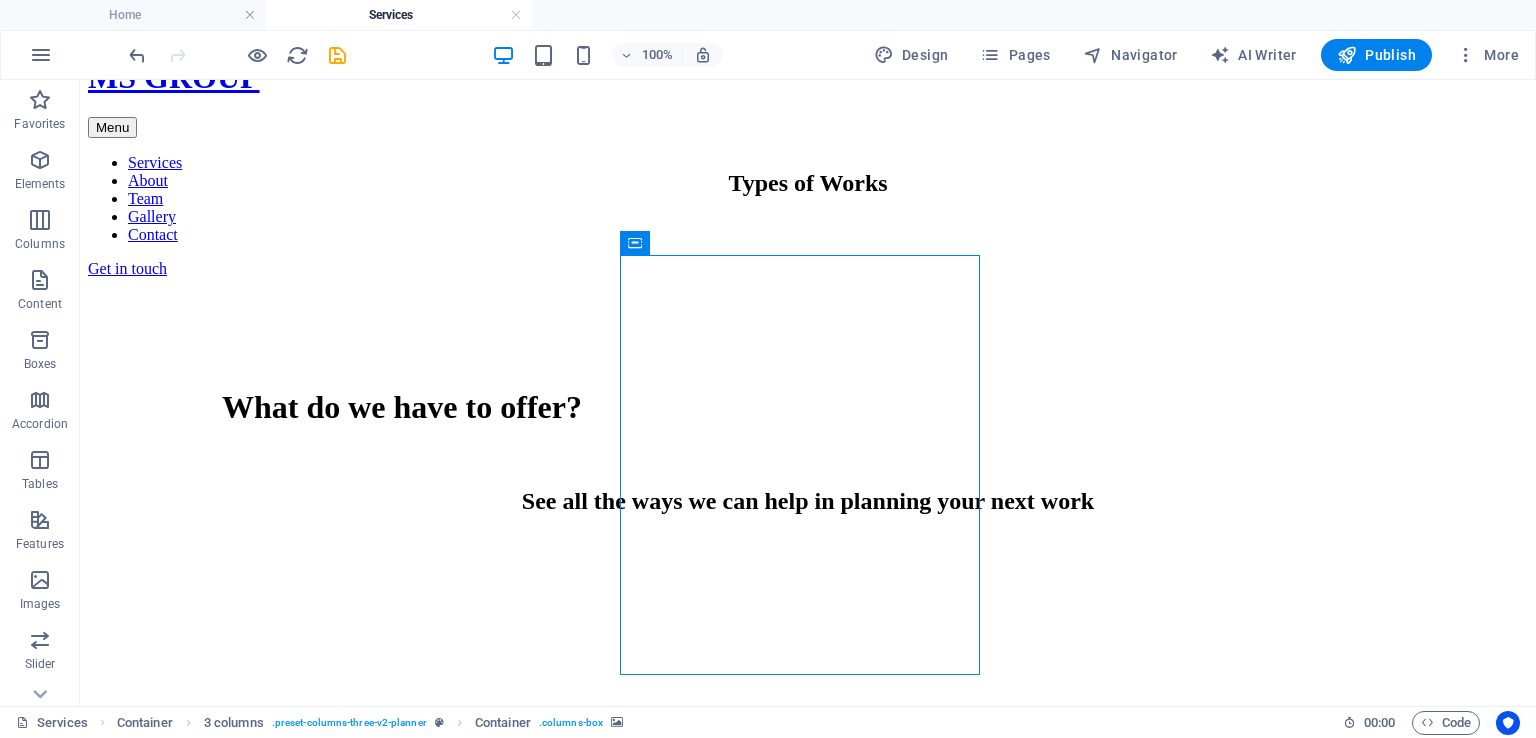 click at bounding box center (808, 697) 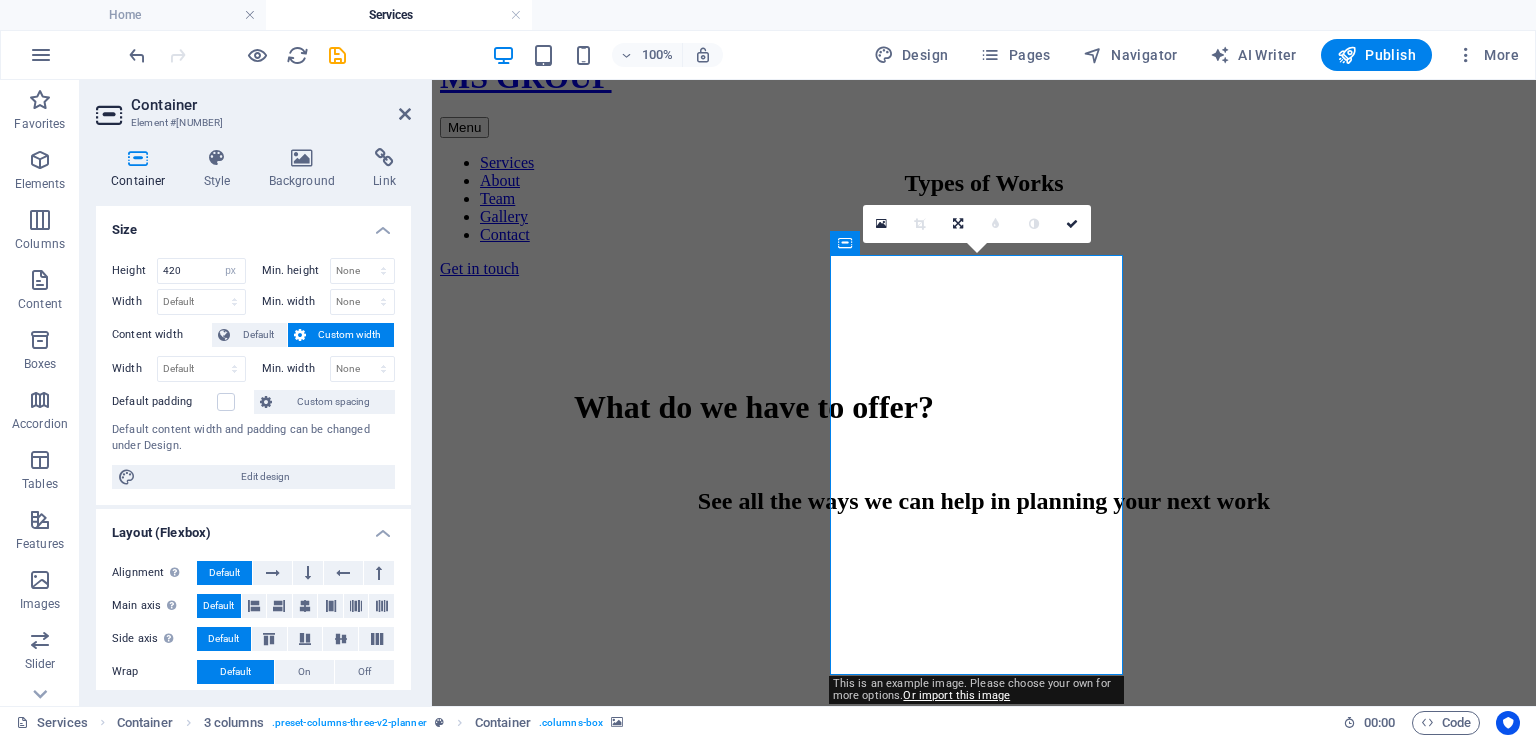 click at bounding box center (984, 697) 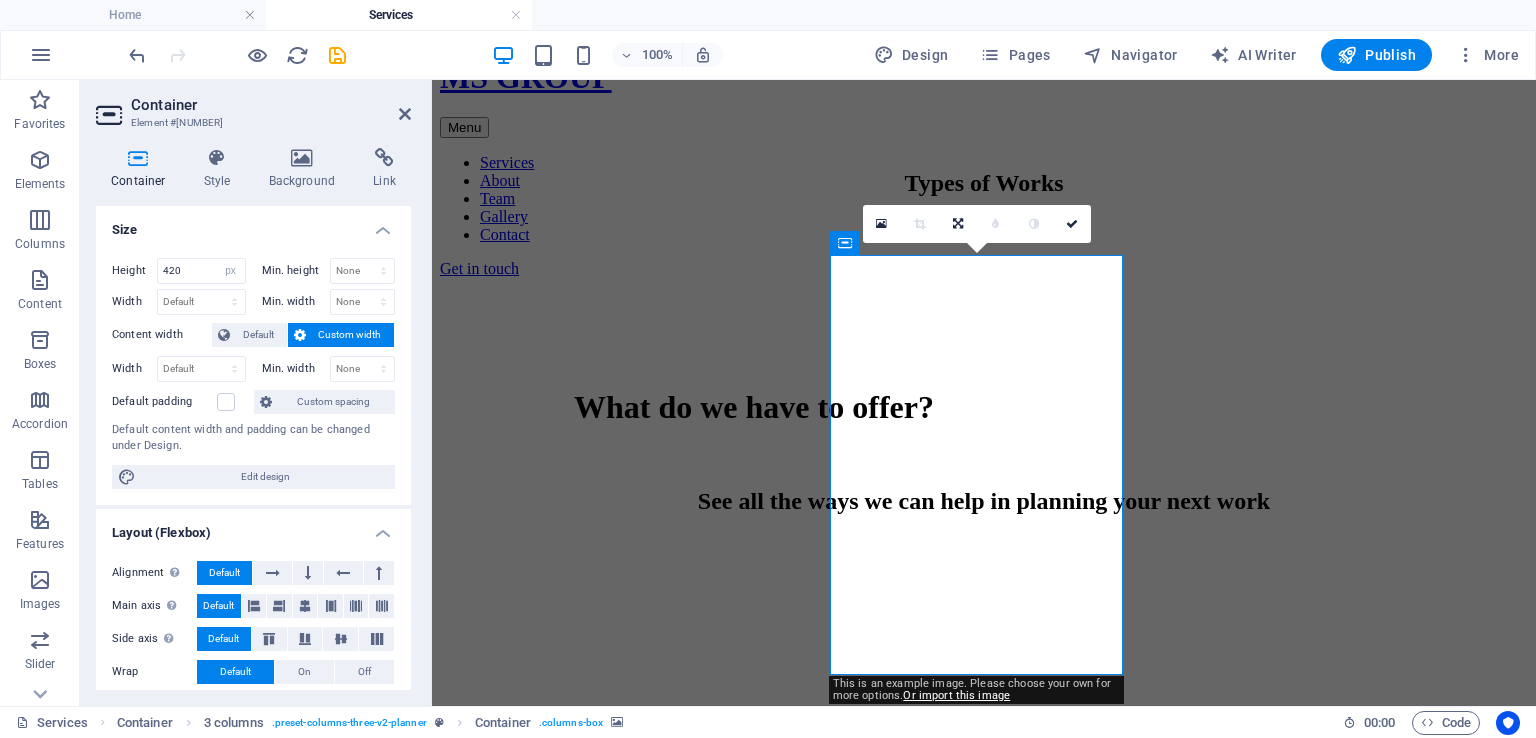 click at bounding box center [984, 697] 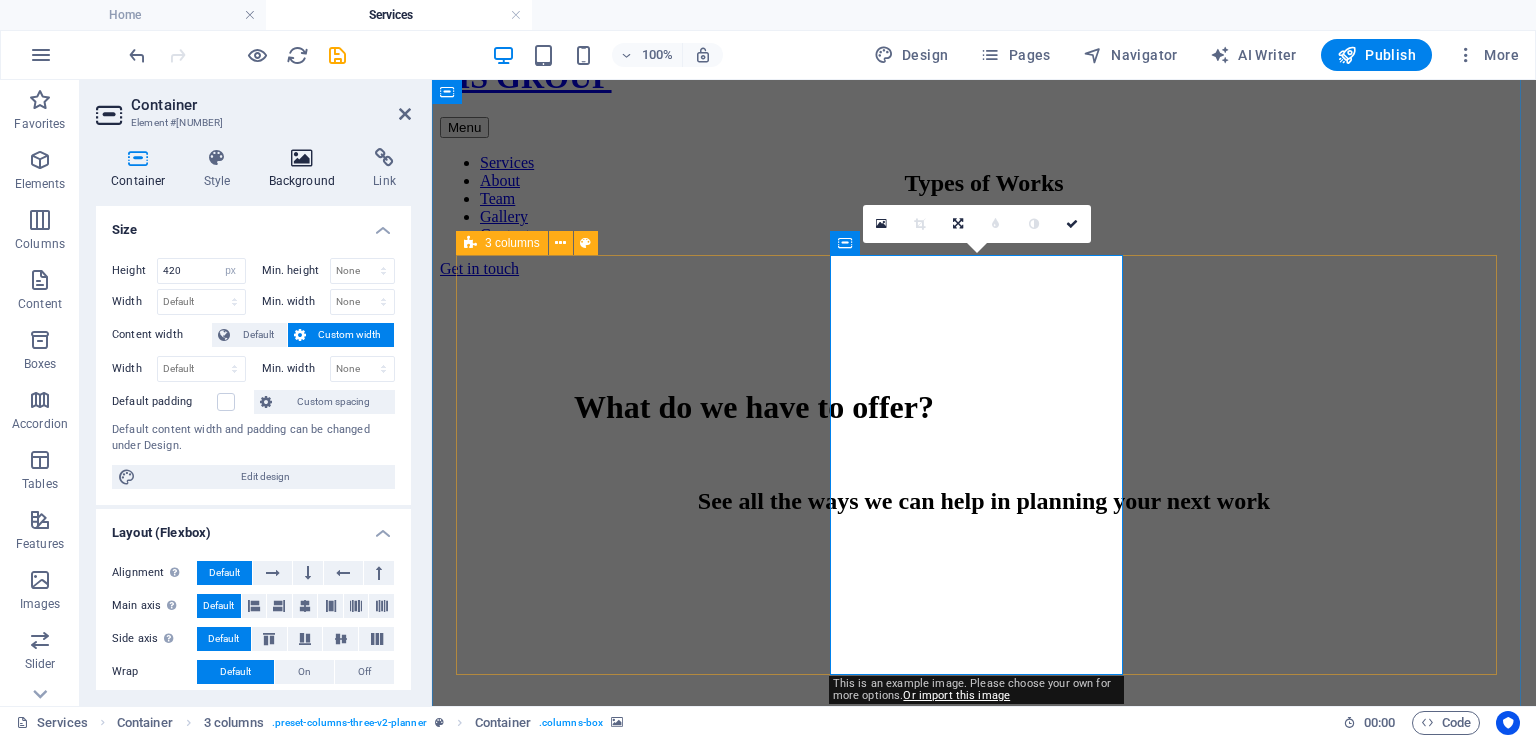 click at bounding box center [302, 158] 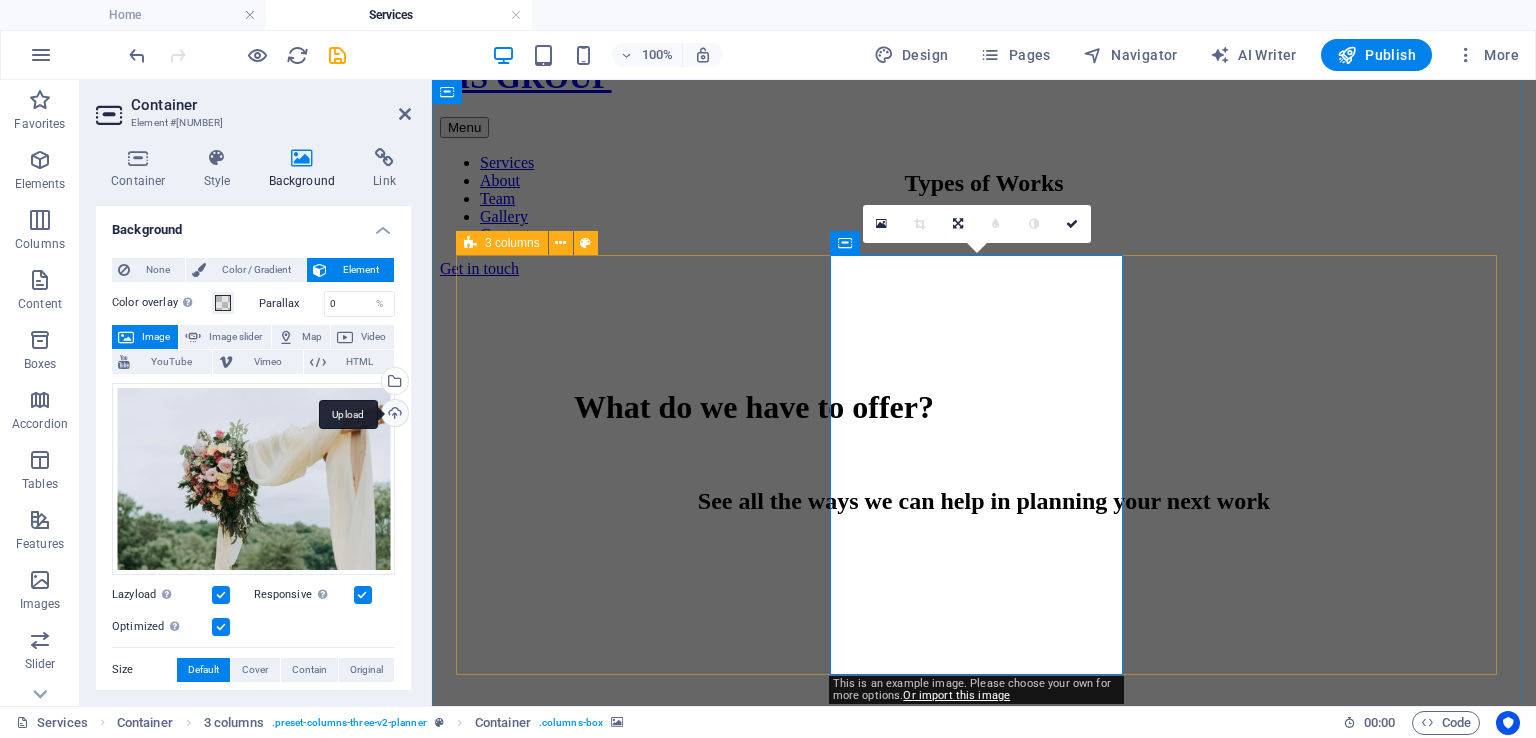 click on "Upload" at bounding box center [393, 415] 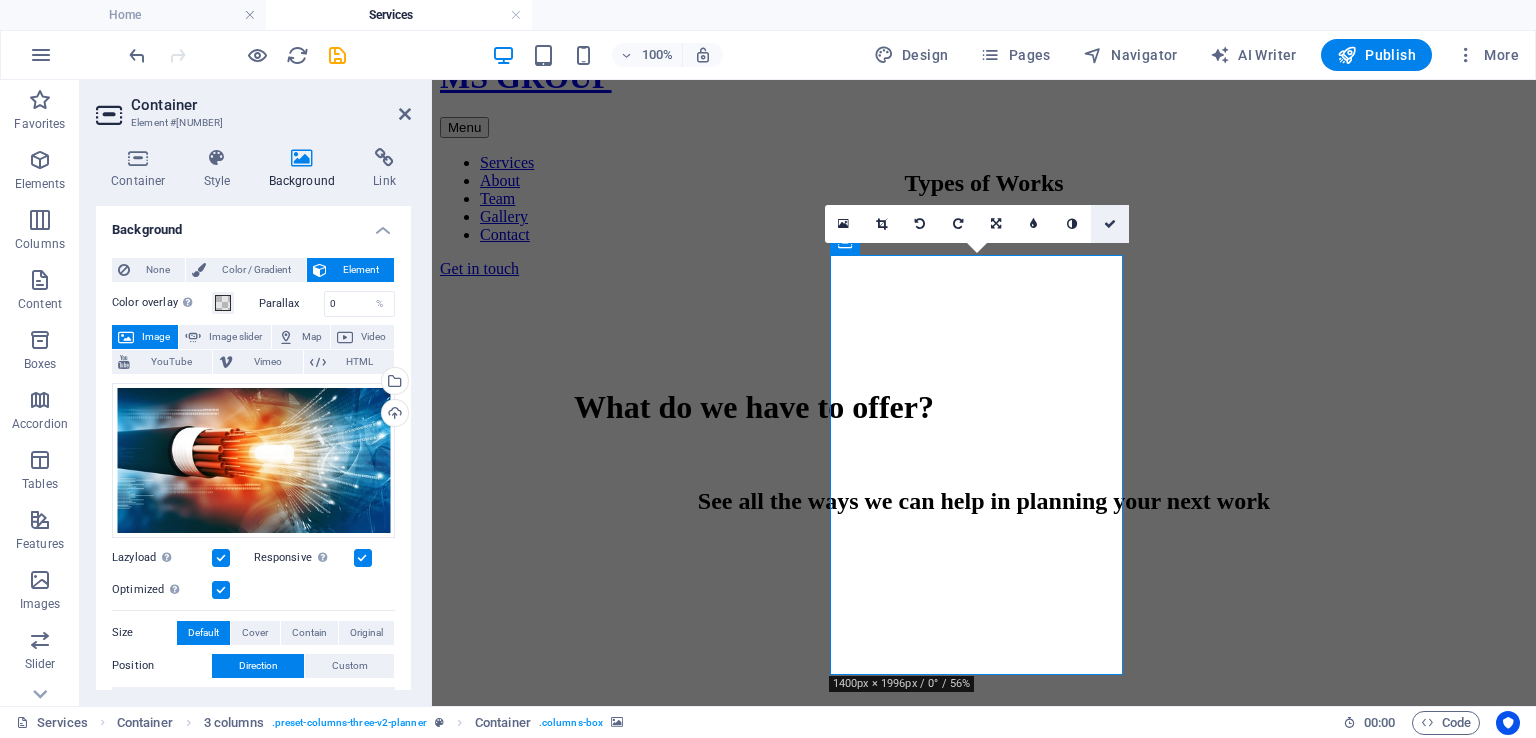 click at bounding box center [1110, 224] 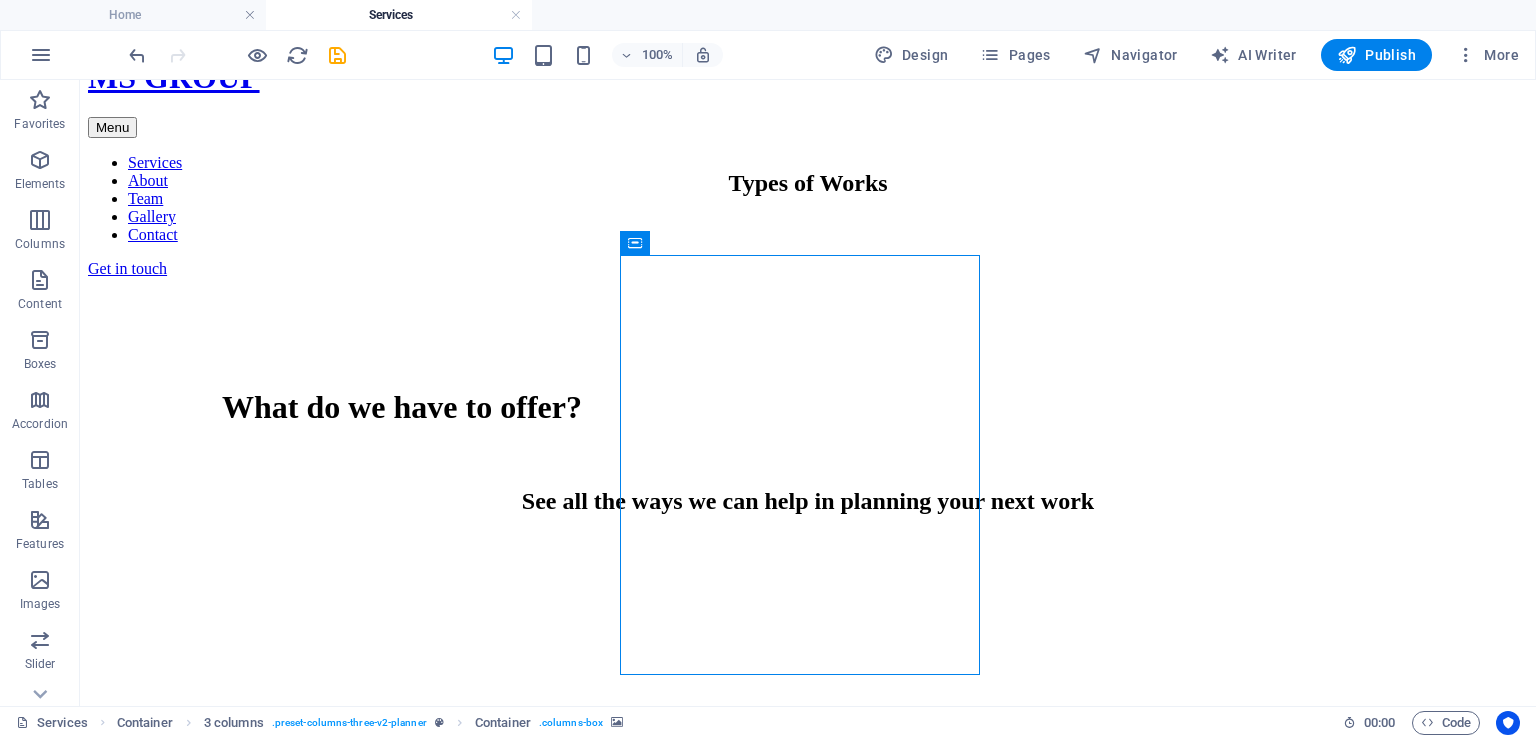 click at bounding box center [808, 1117] 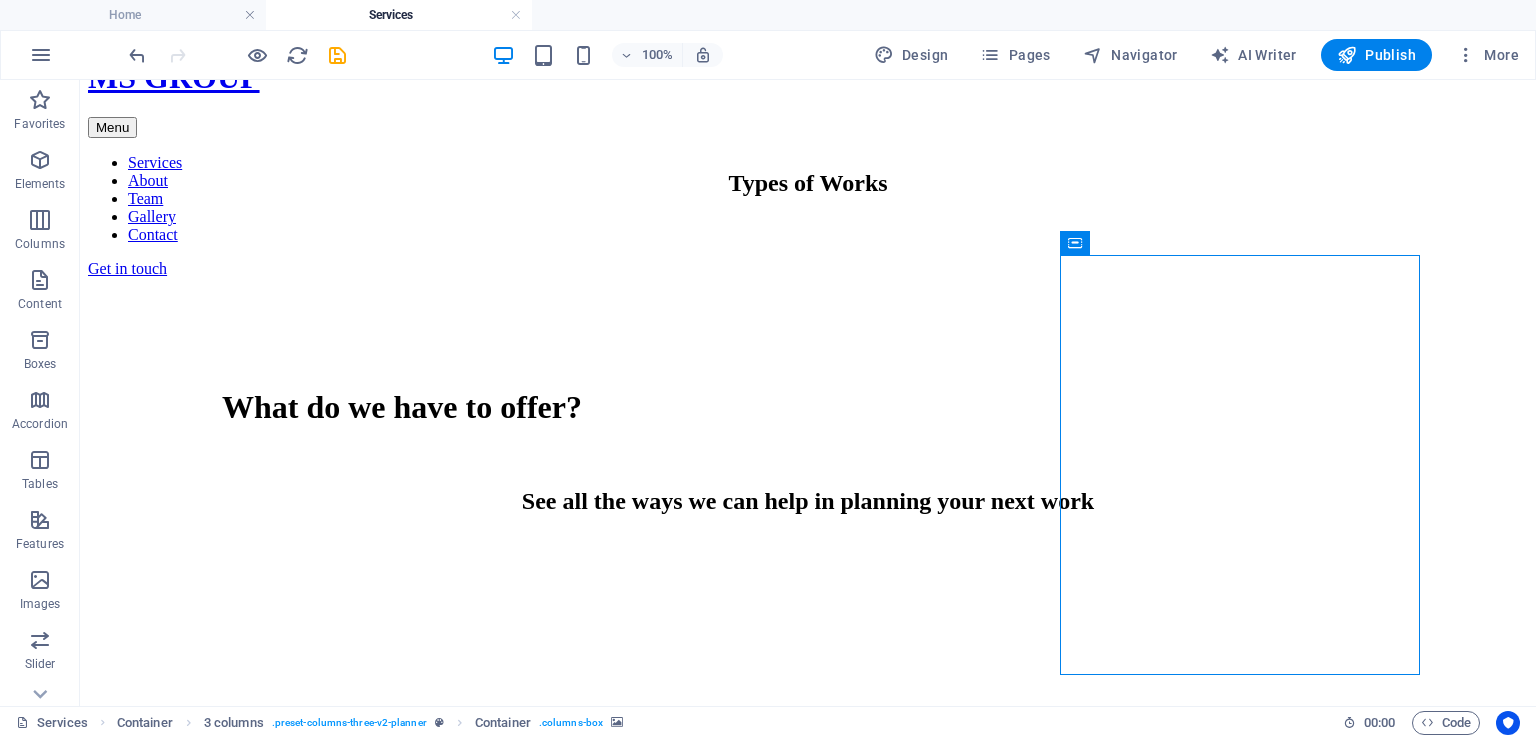 click at bounding box center [808, 1117] 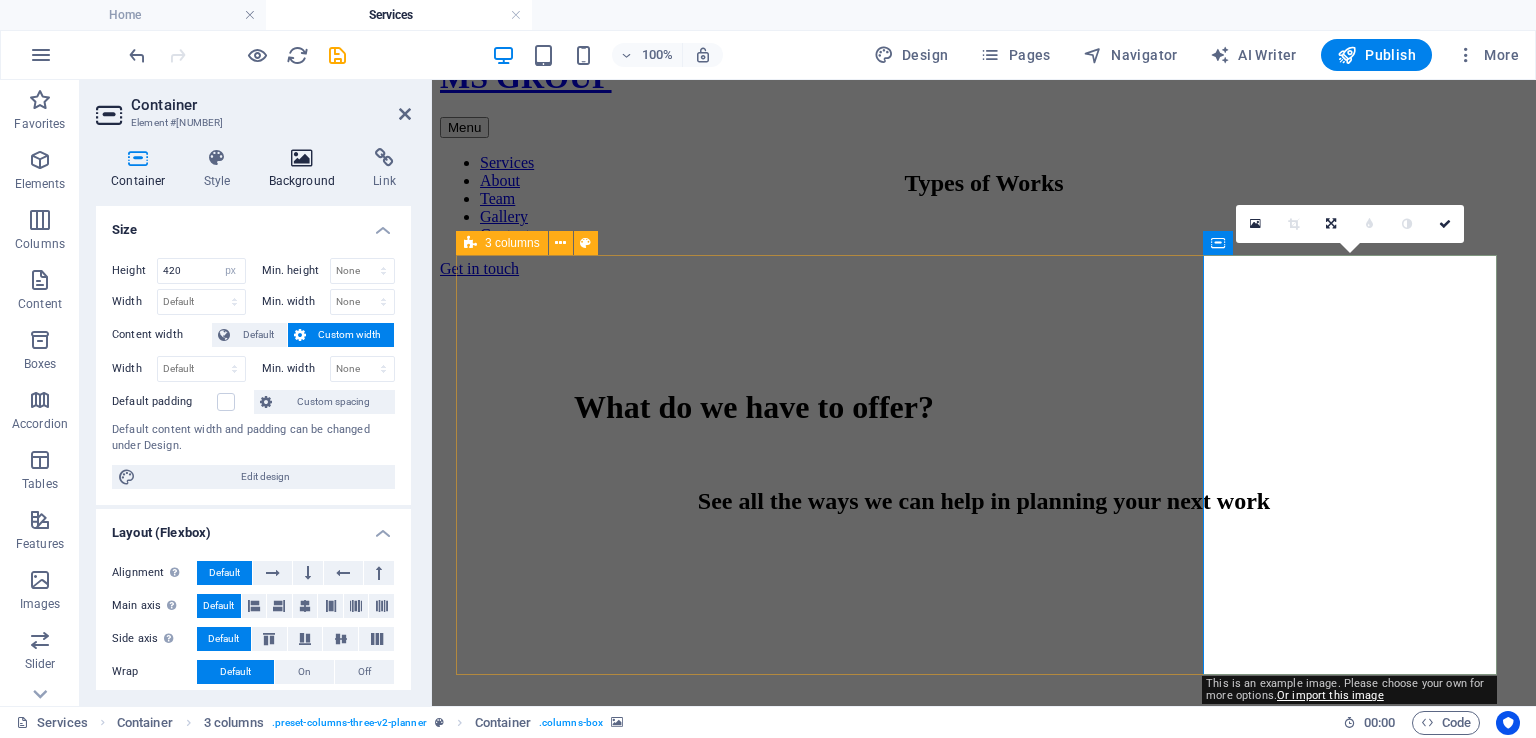 click on "Background" at bounding box center [306, 169] 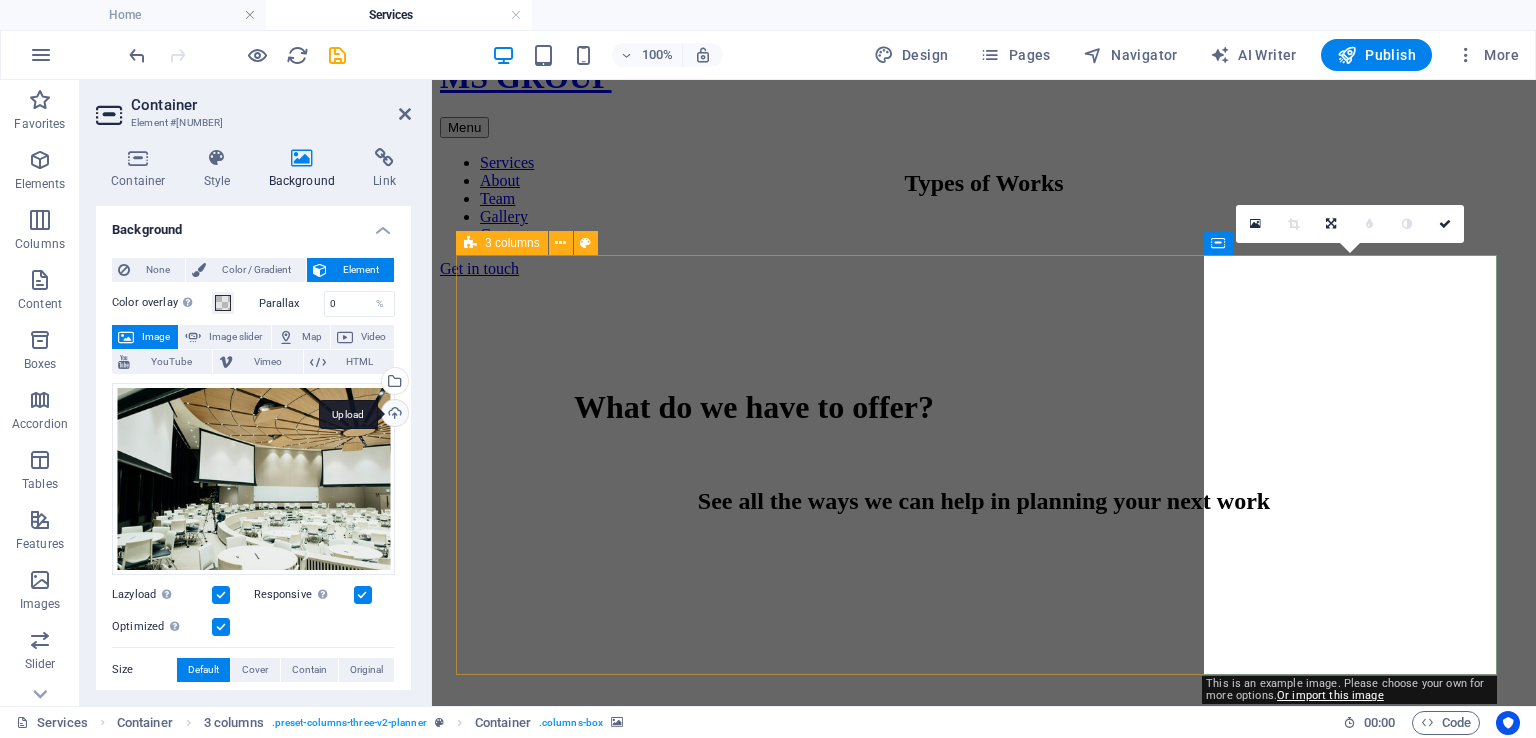 click on "Upload" at bounding box center (393, 415) 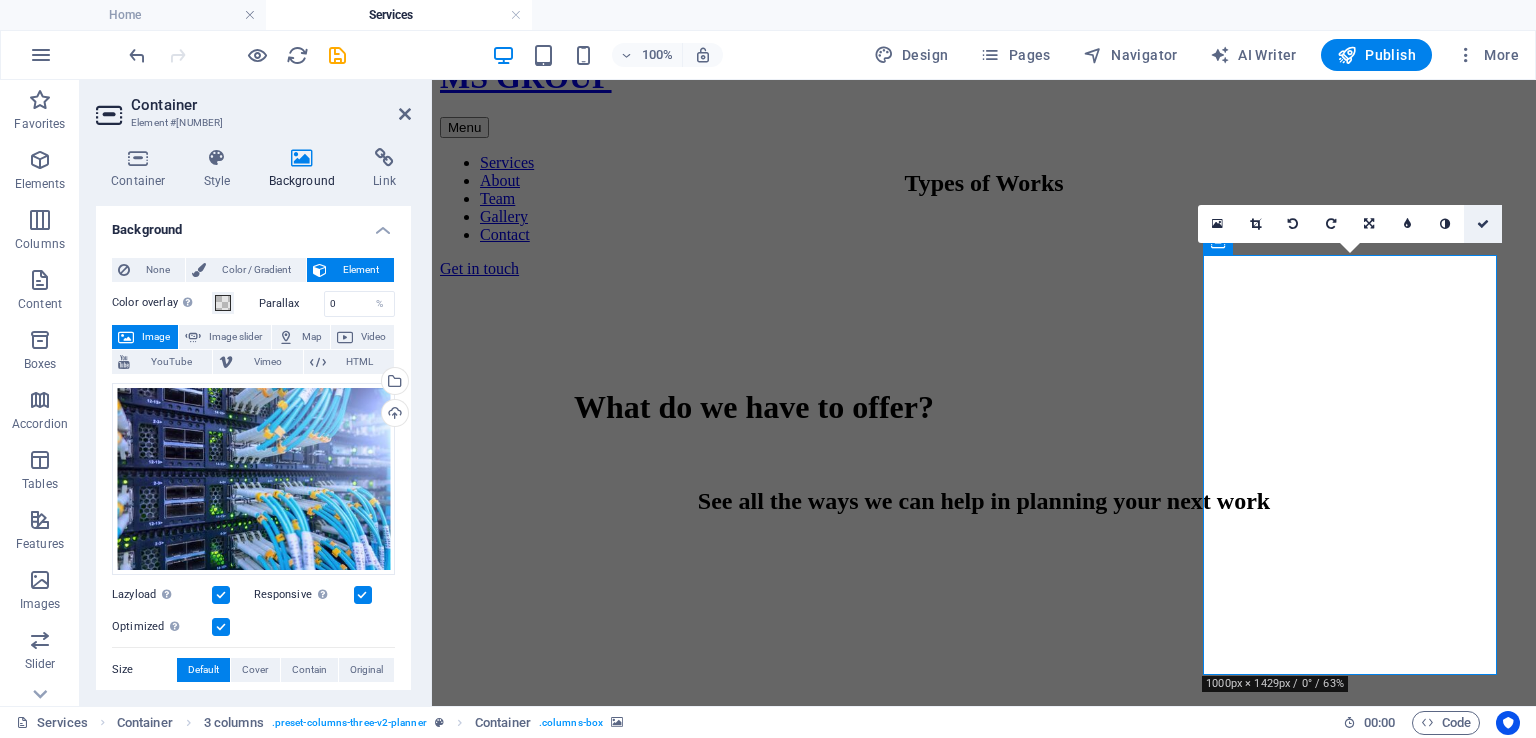click at bounding box center [1483, 224] 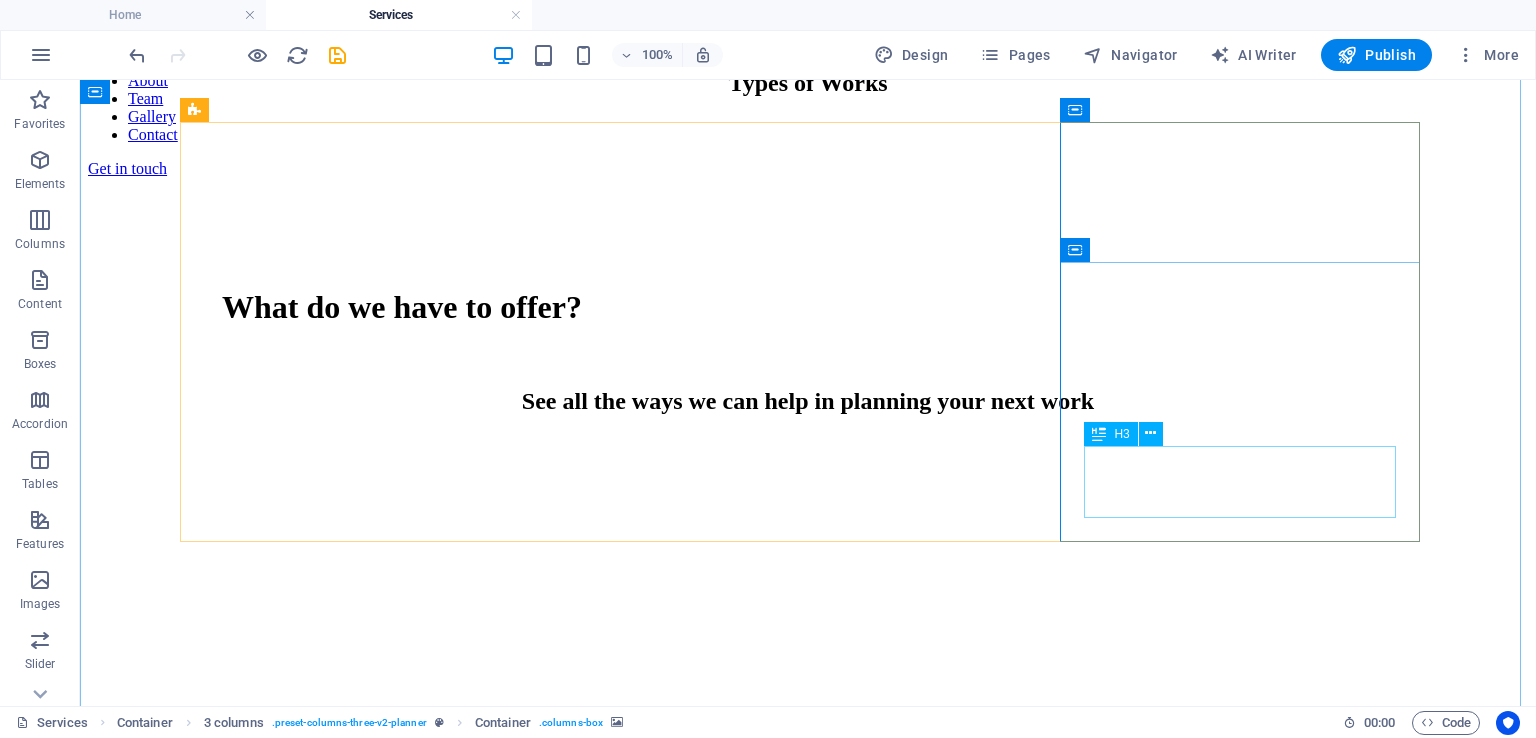 scroll, scrollTop: 1300, scrollLeft: 0, axis: vertical 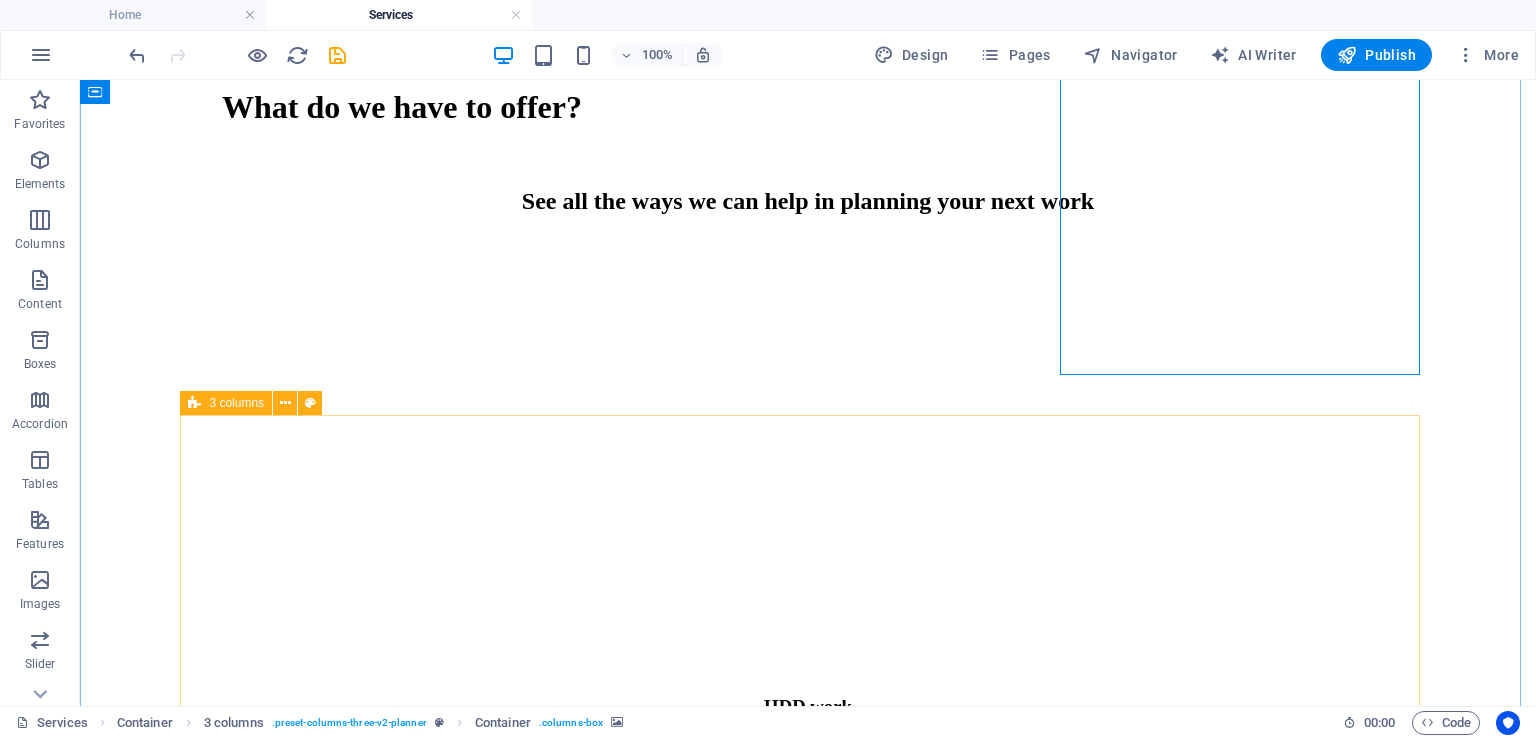 click at bounding box center [808, 1277] 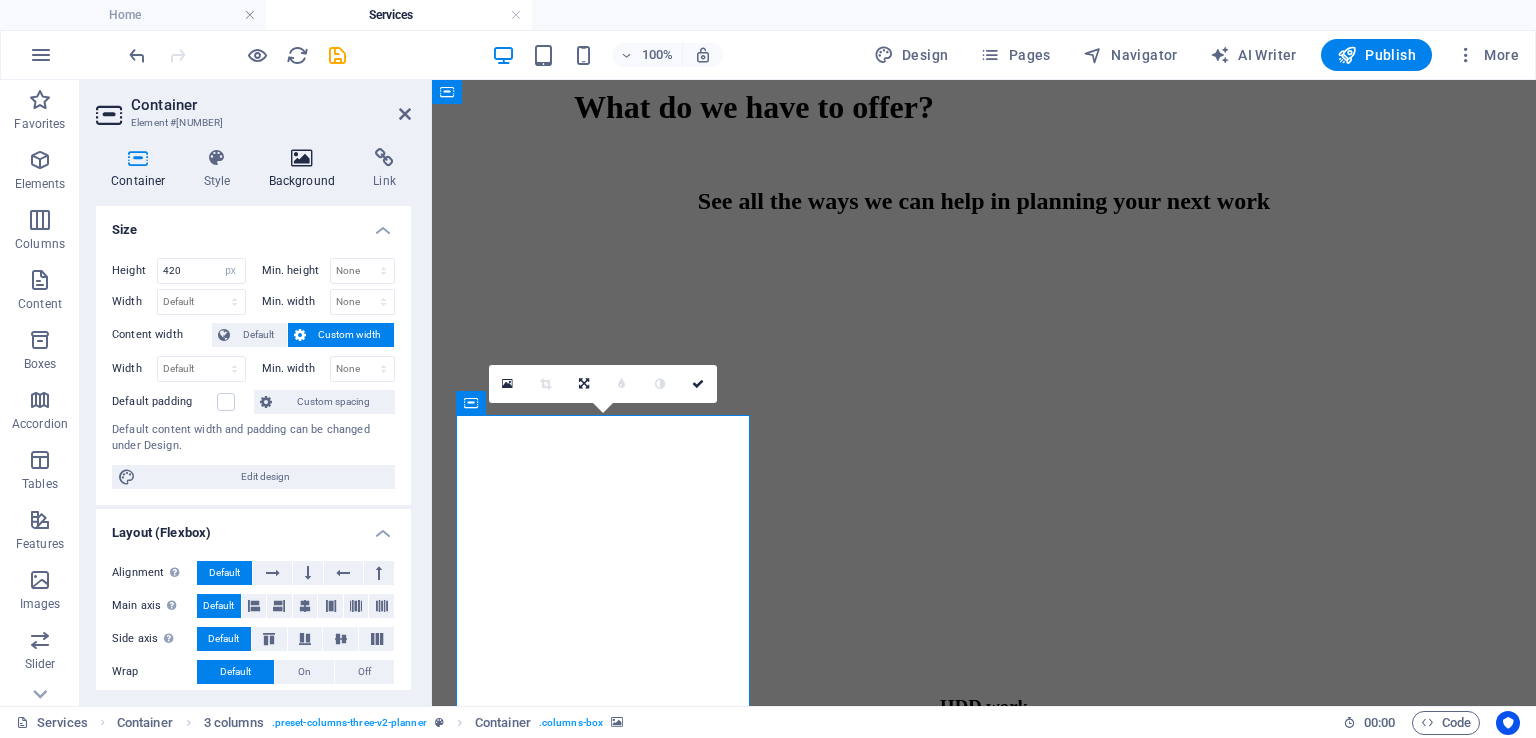 click on "Background" at bounding box center [306, 169] 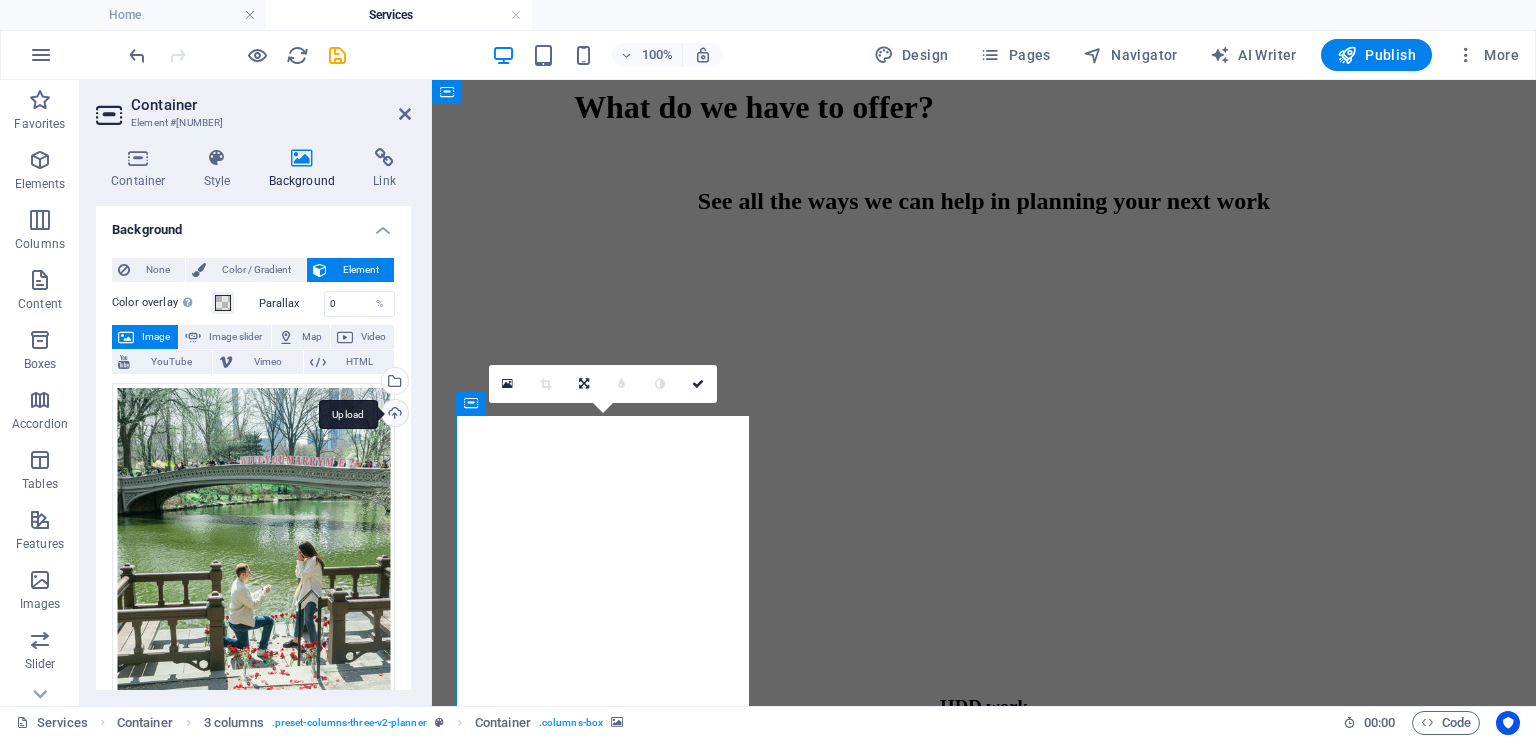 click on "Upload" at bounding box center [393, 415] 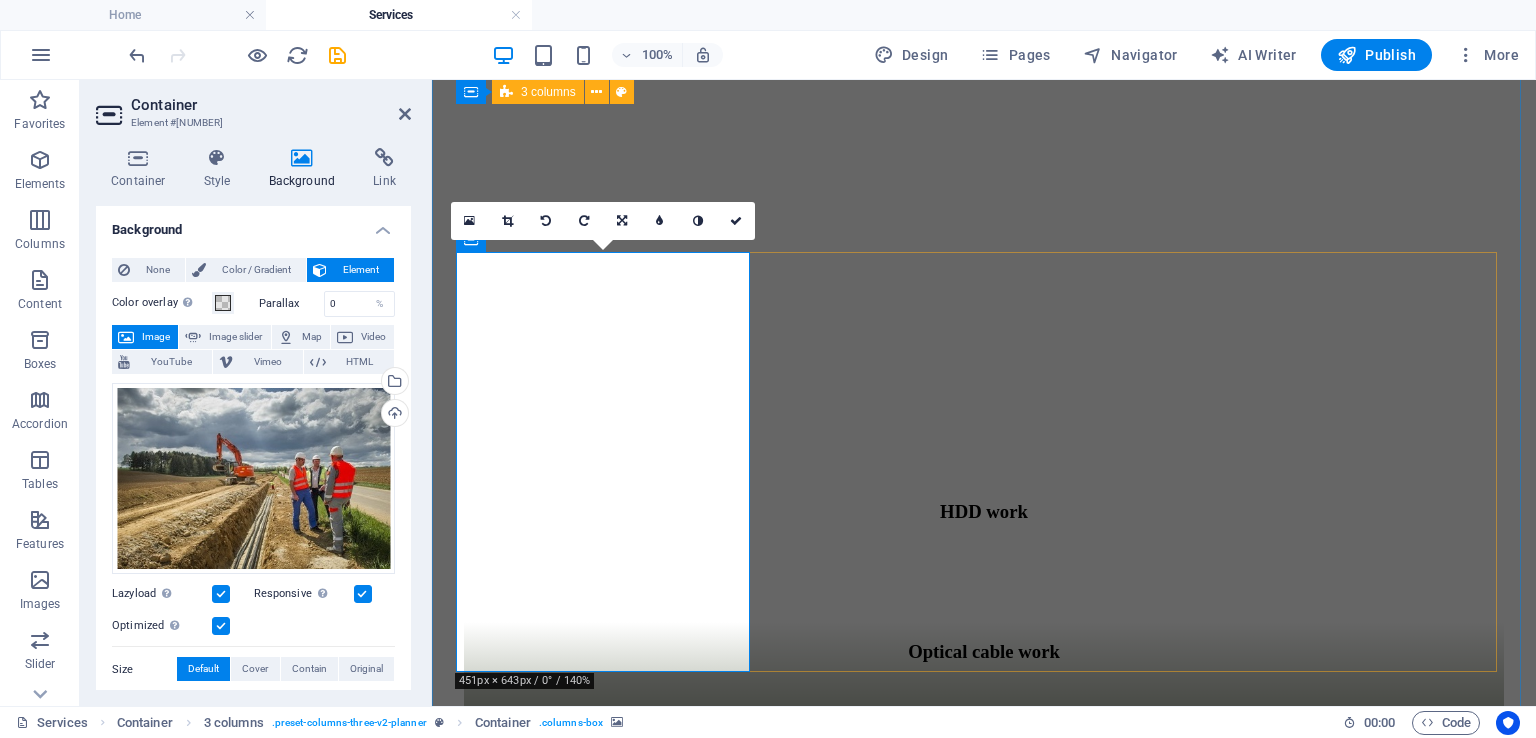 scroll, scrollTop: 1400, scrollLeft: 0, axis: vertical 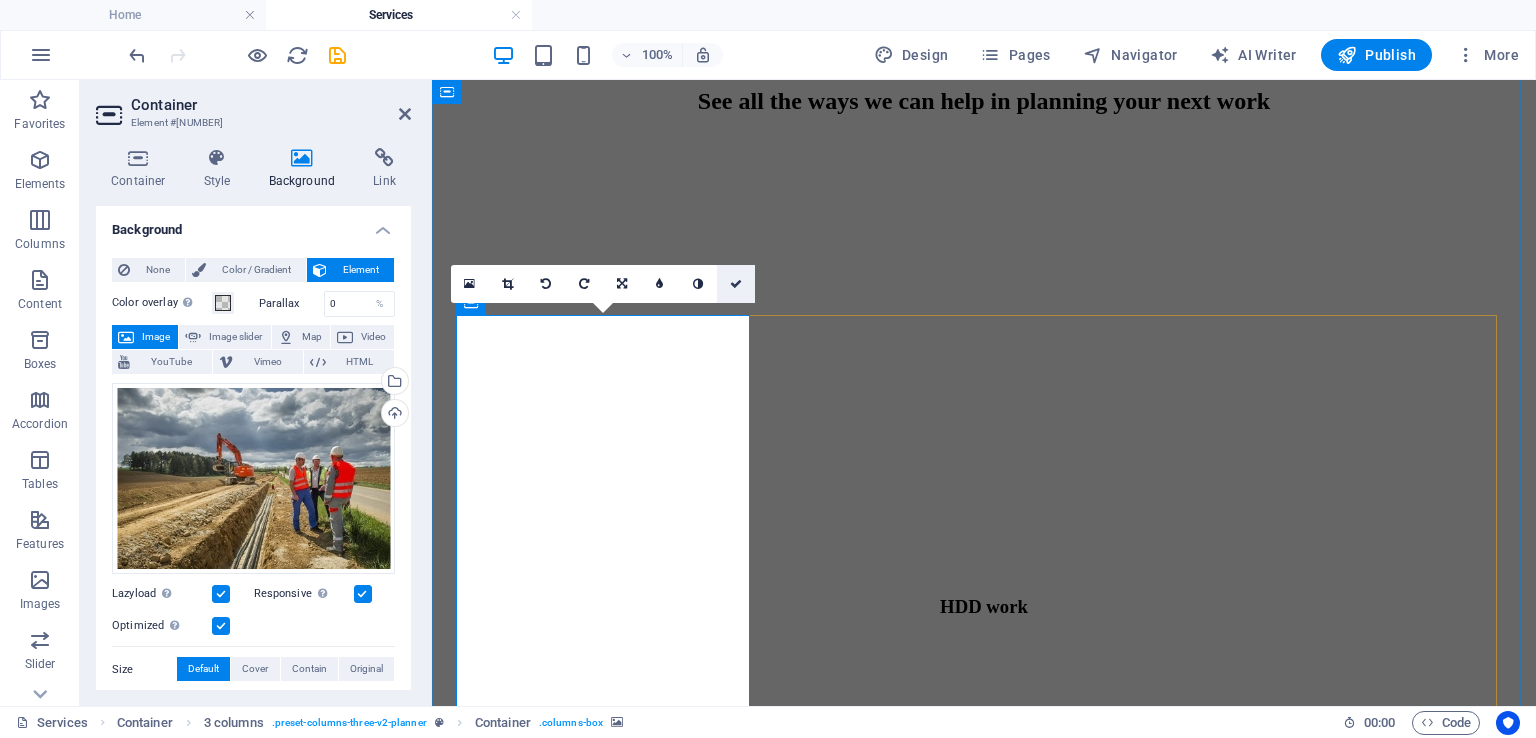 click at bounding box center [736, 284] 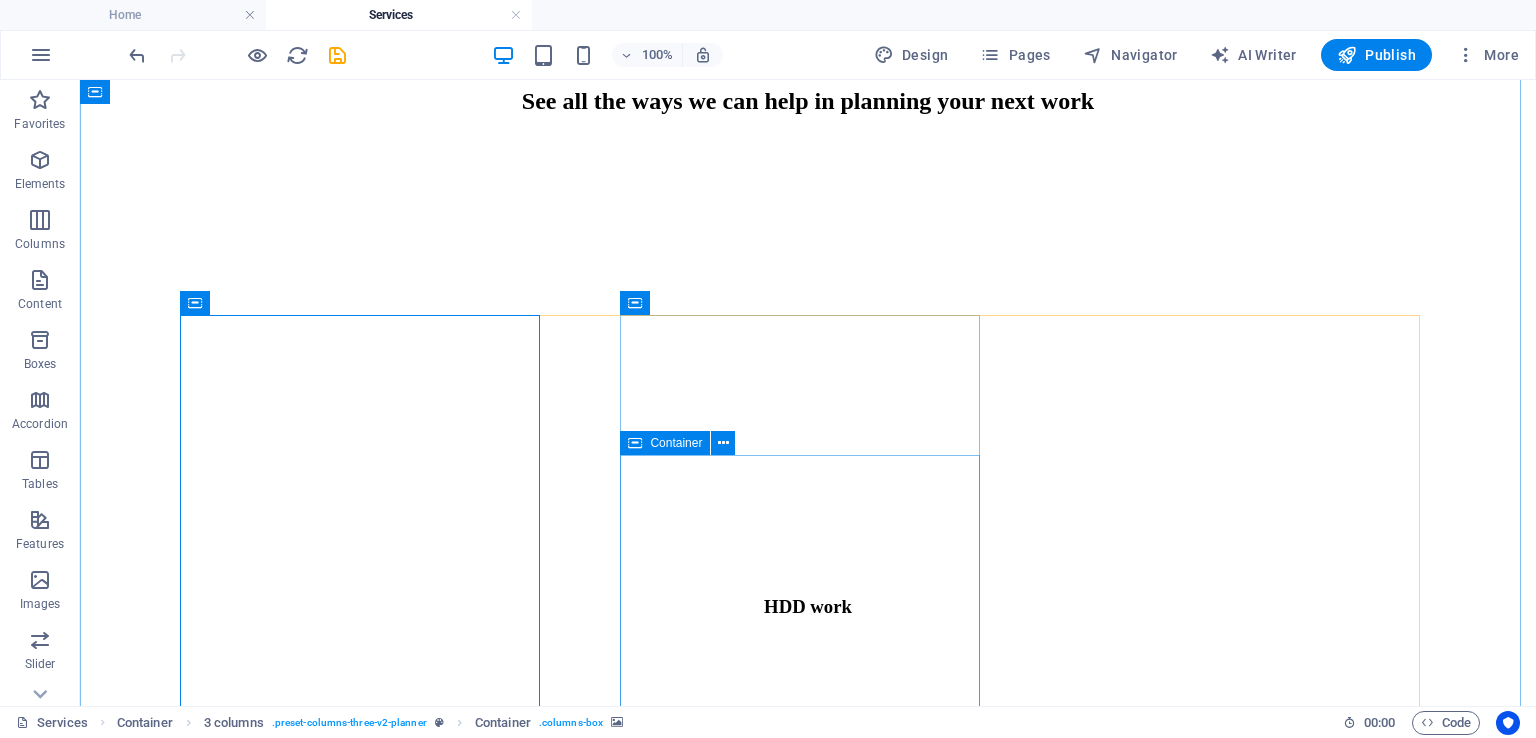 click on "Gas Line Undergraound" at bounding box center (808, 2157) 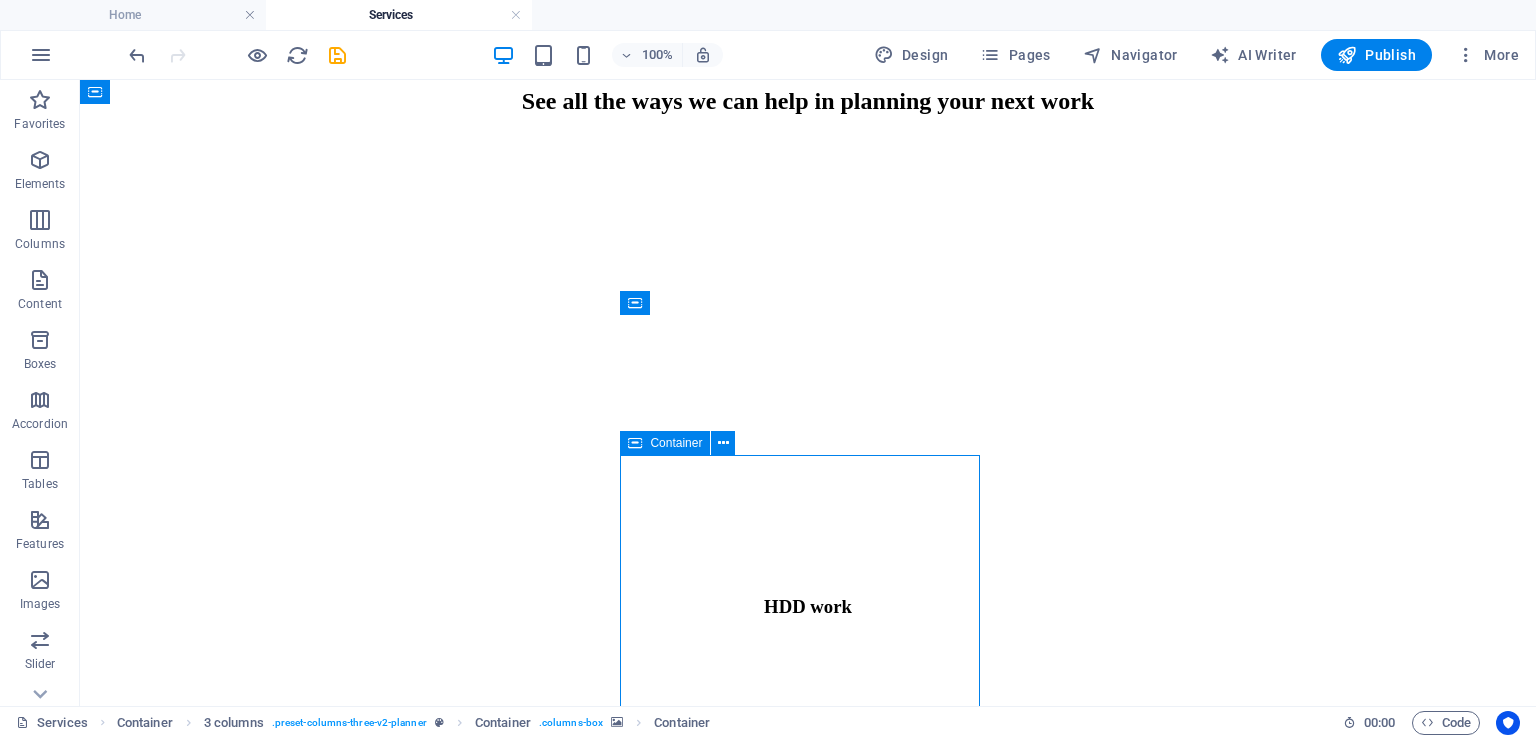 click on "Gas Line Undergraound" at bounding box center [808, 2157] 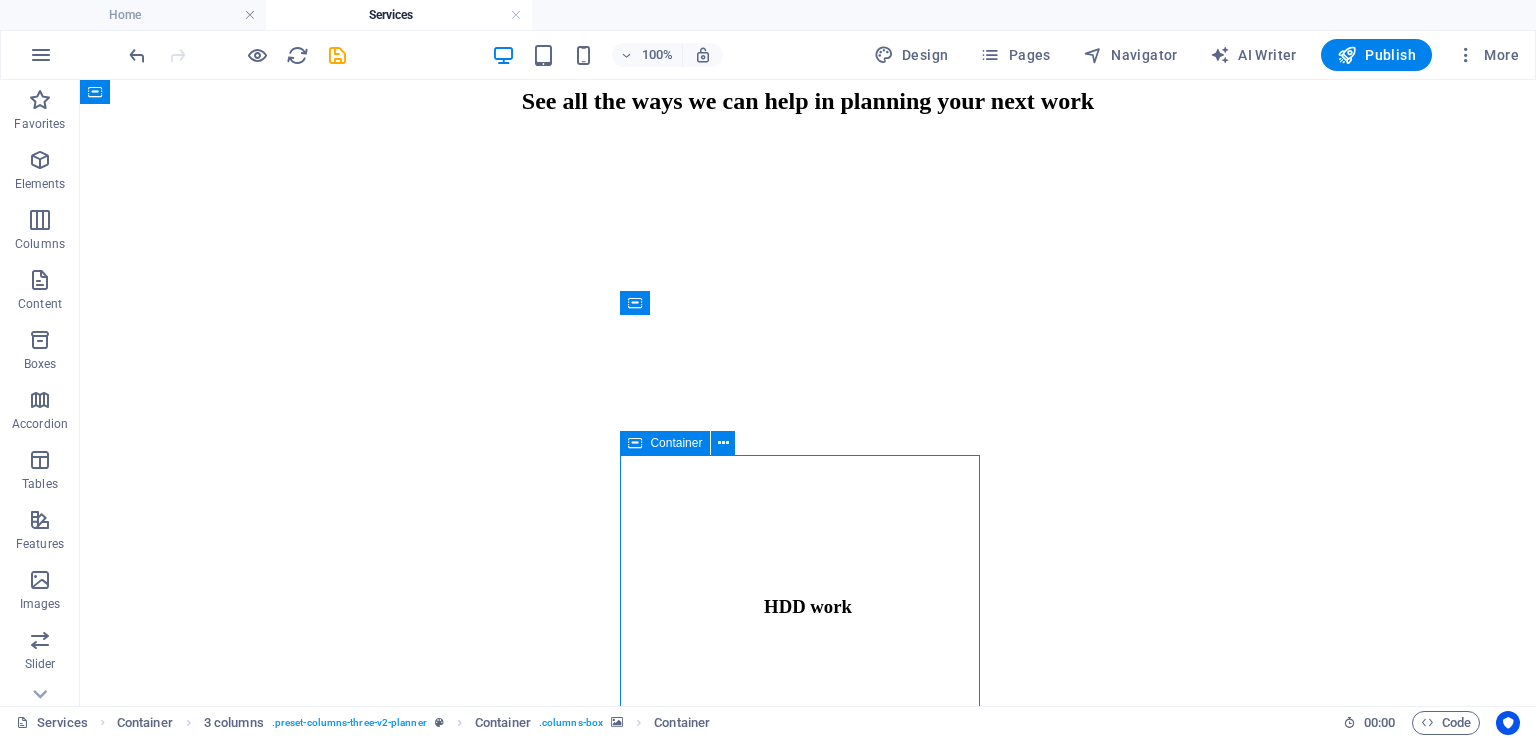select on "px" 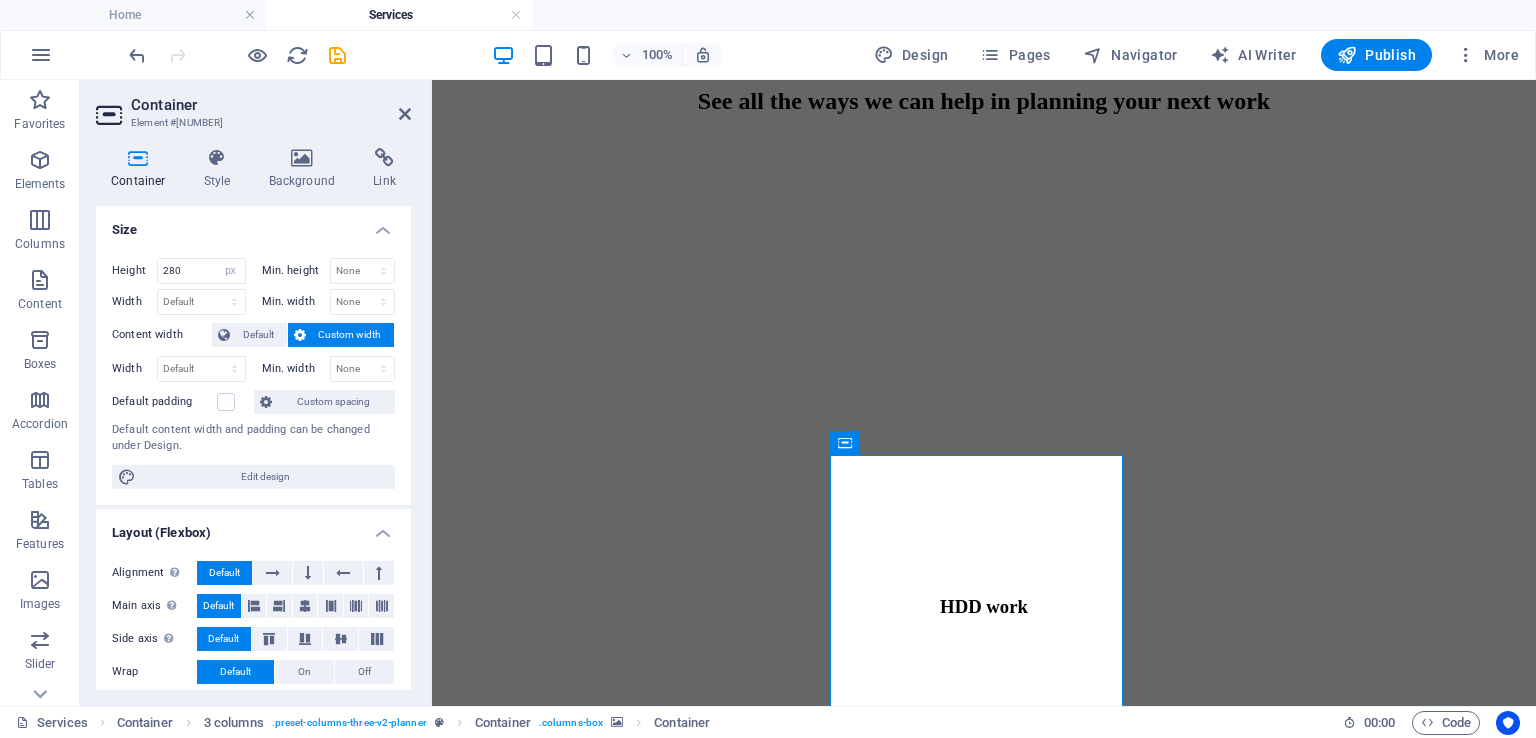click at bounding box center (984, 1597) 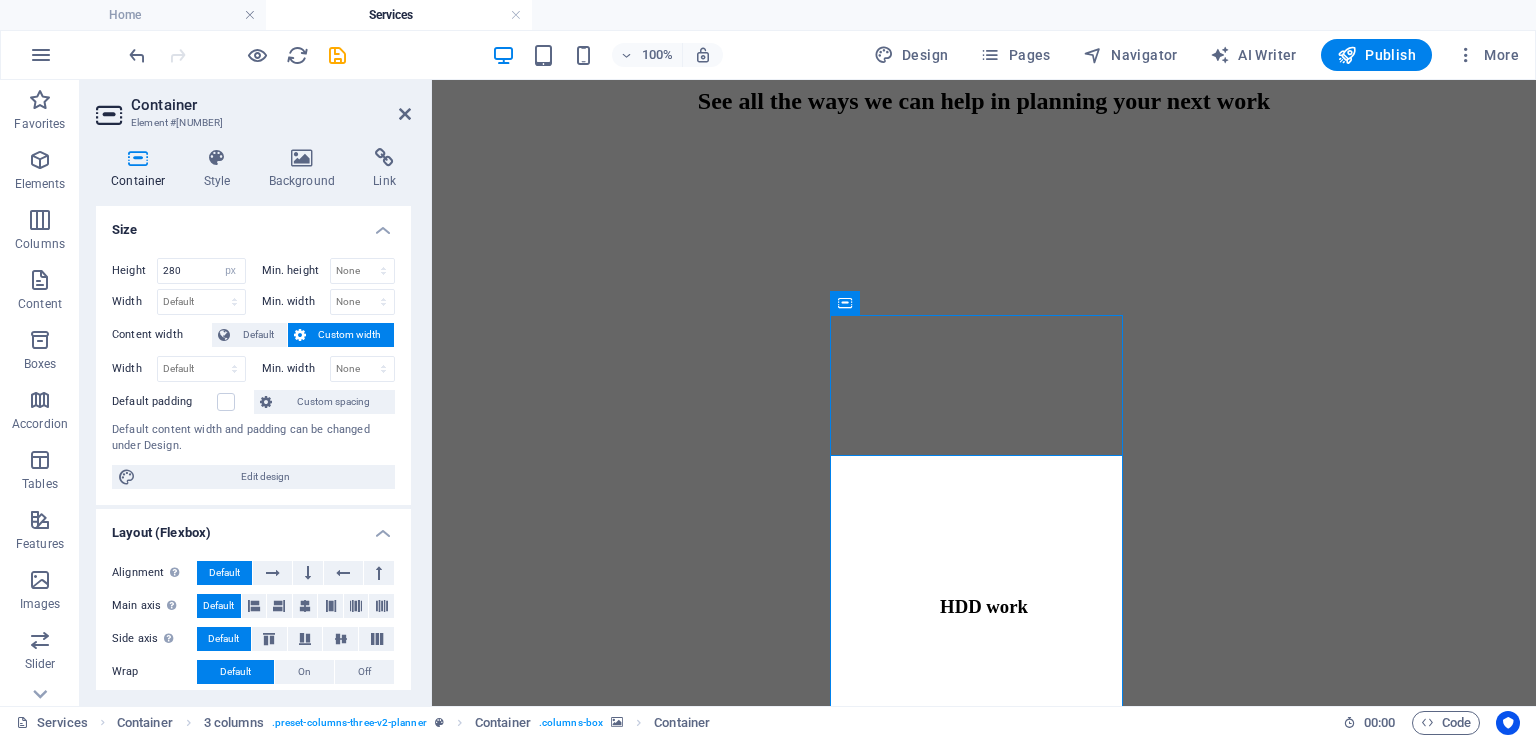 click at bounding box center [984, 1597] 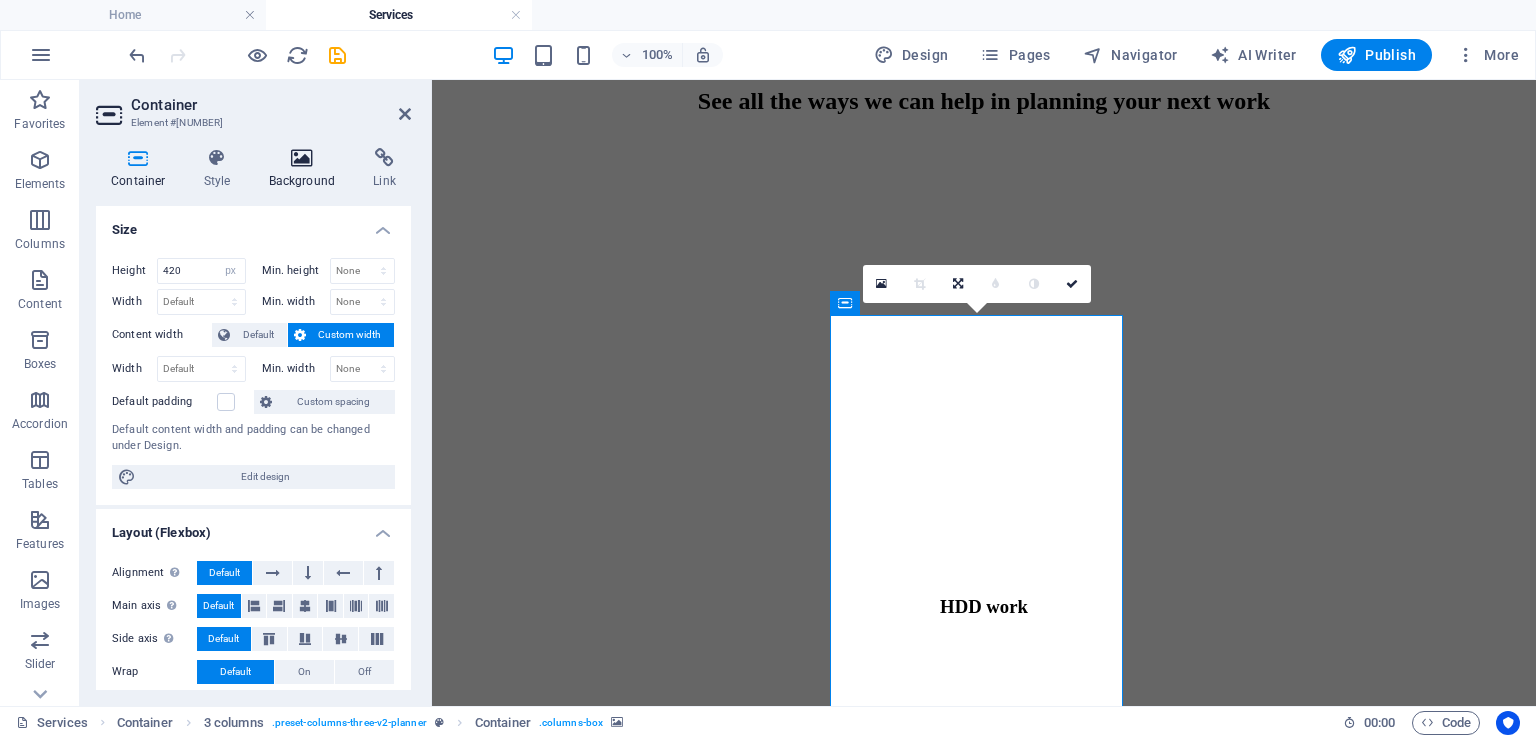 click at bounding box center [302, 158] 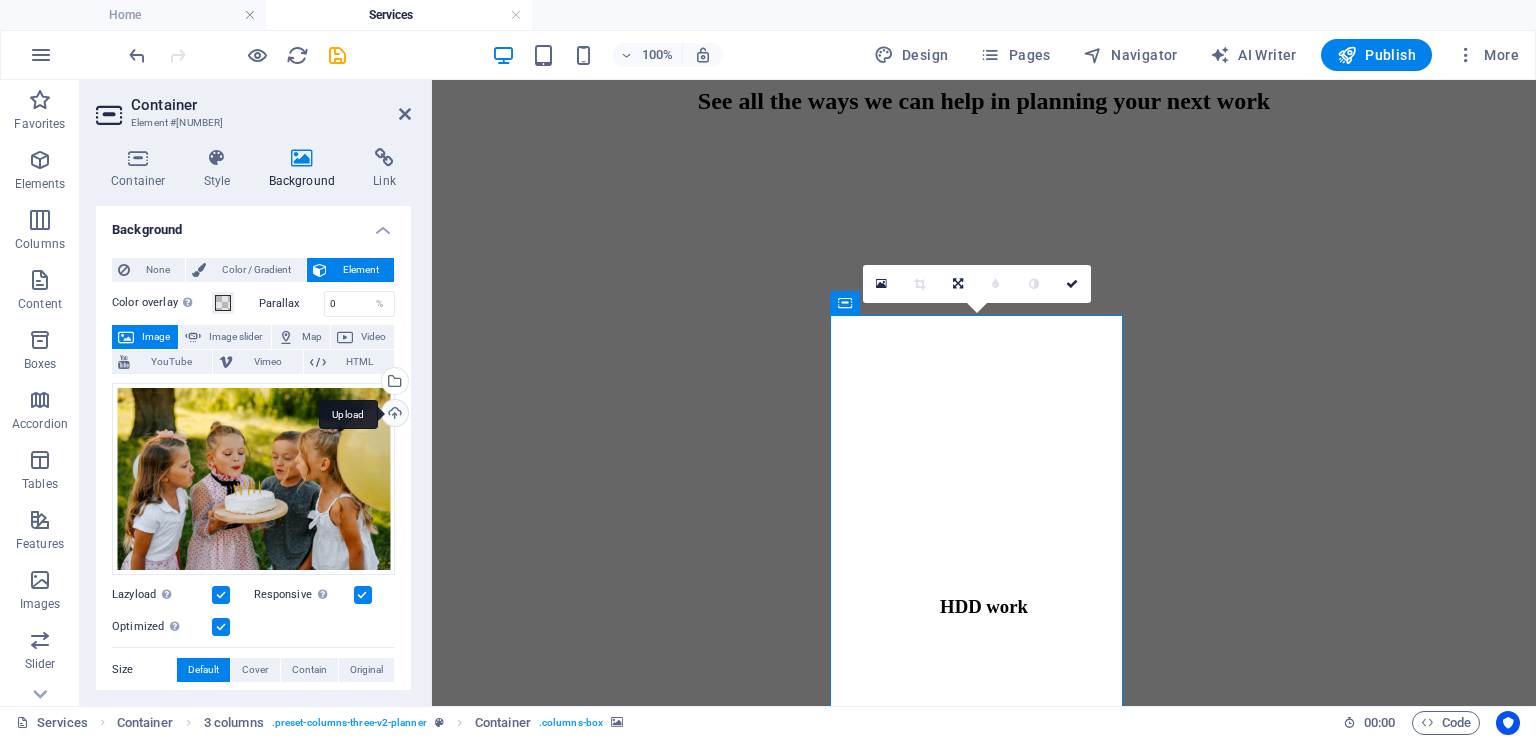 click on "Upload" at bounding box center (393, 415) 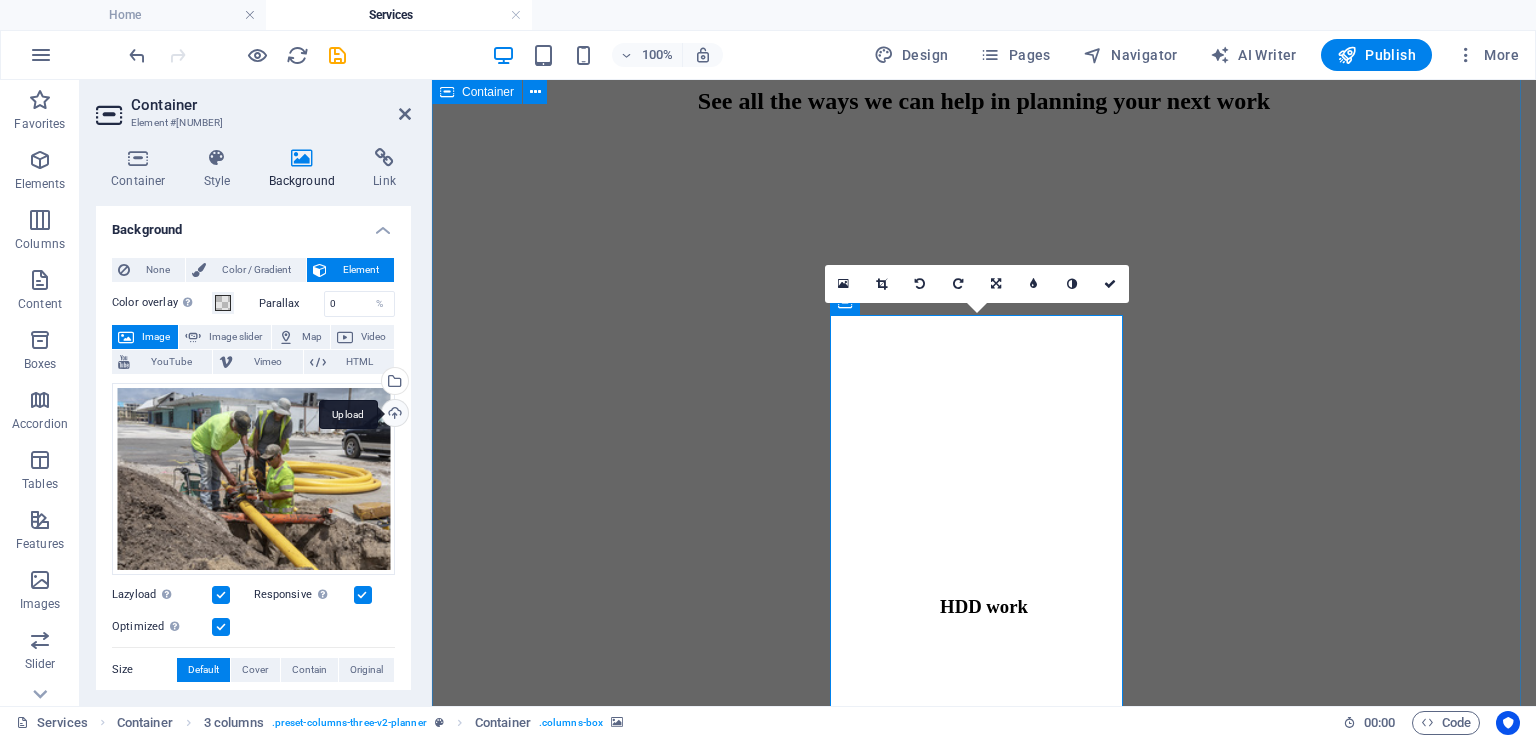 click on "Upload" at bounding box center [393, 415] 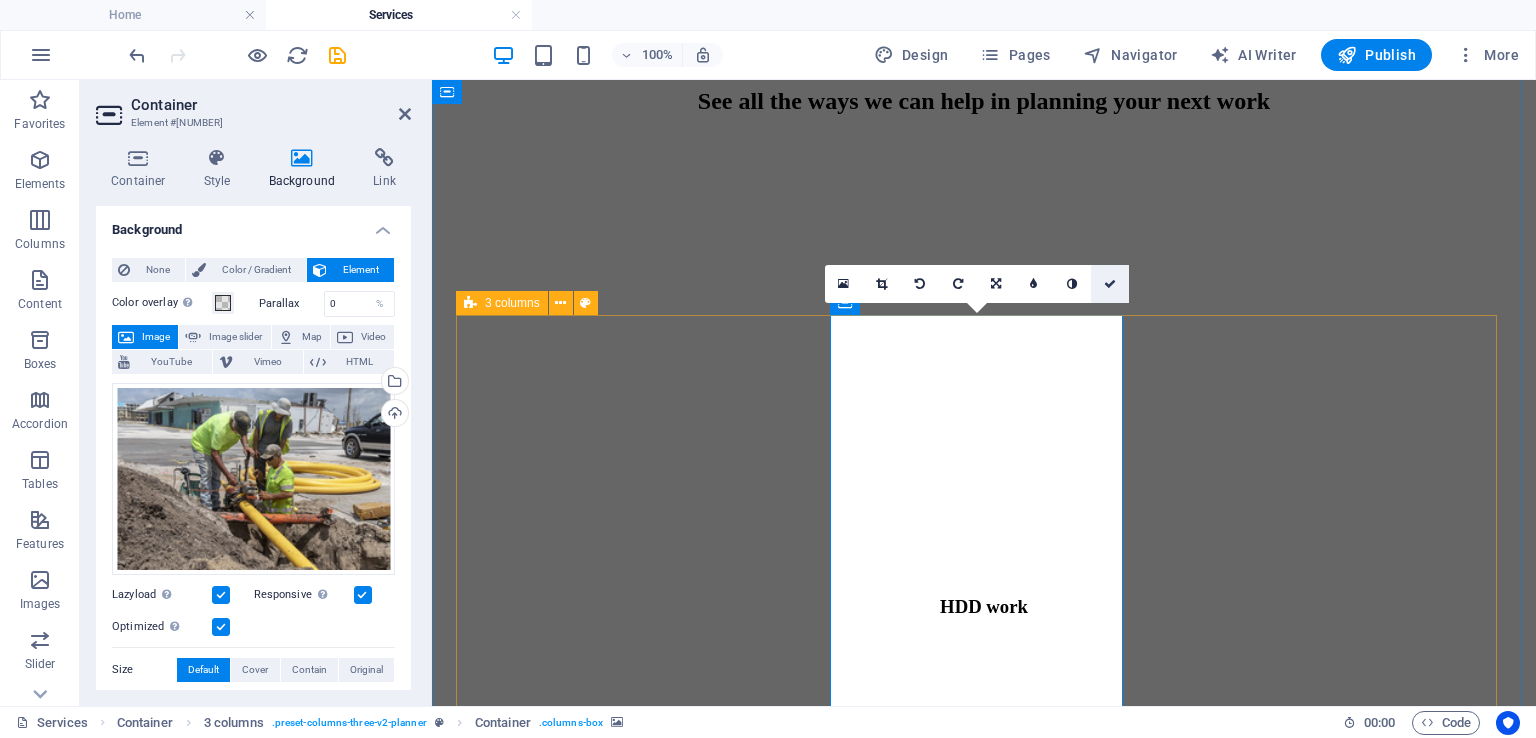 click at bounding box center [1110, 284] 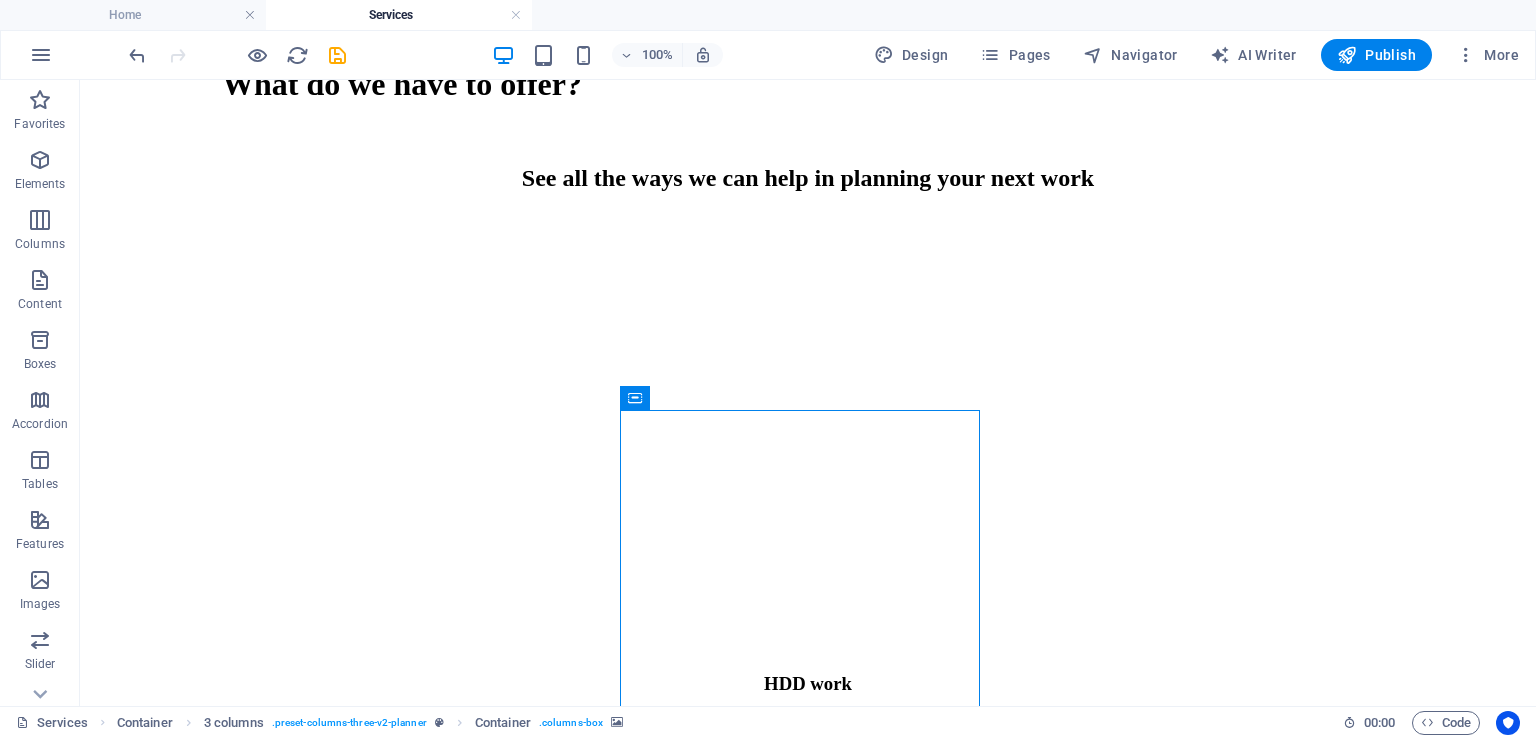 scroll, scrollTop: 1300, scrollLeft: 0, axis: vertical 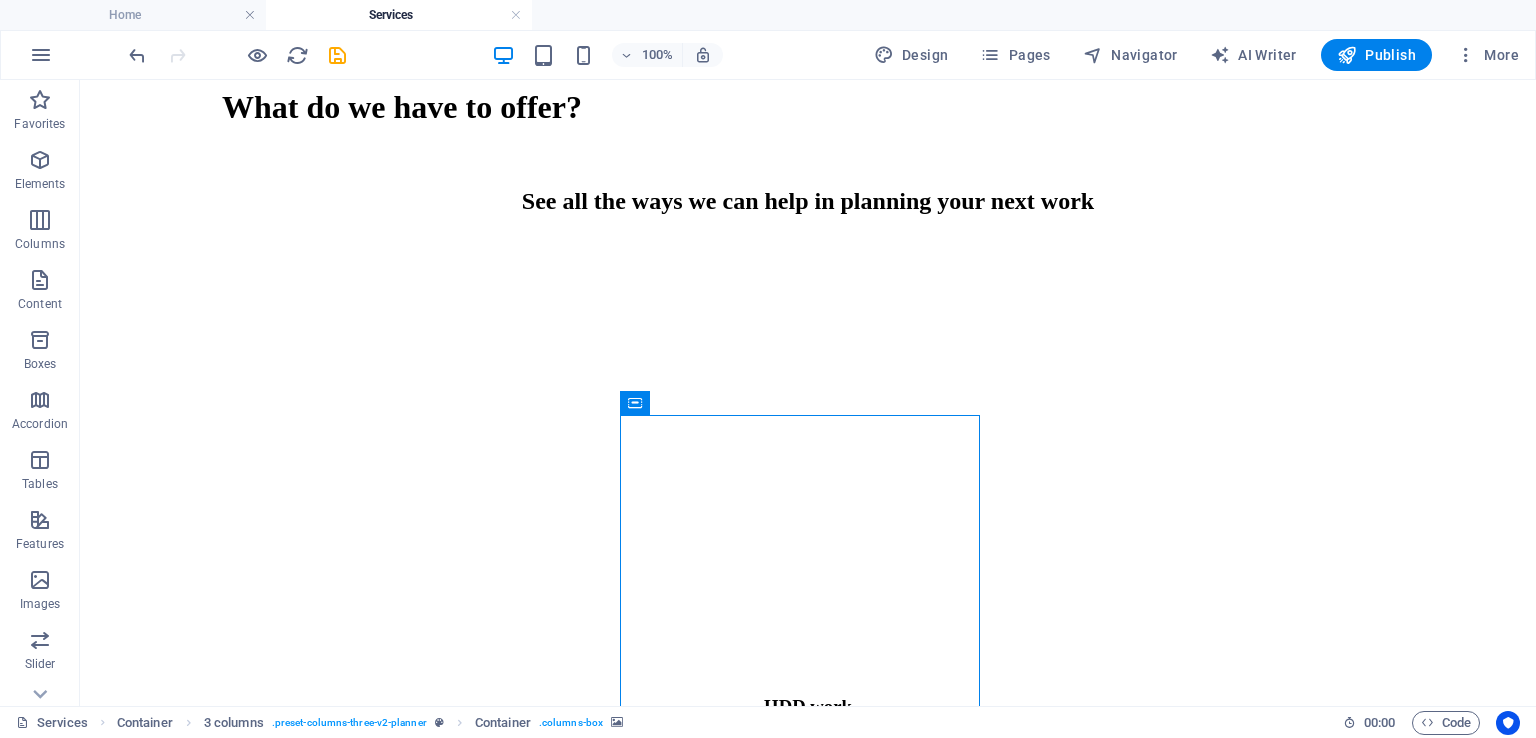click at bounding box center [808, 2117] 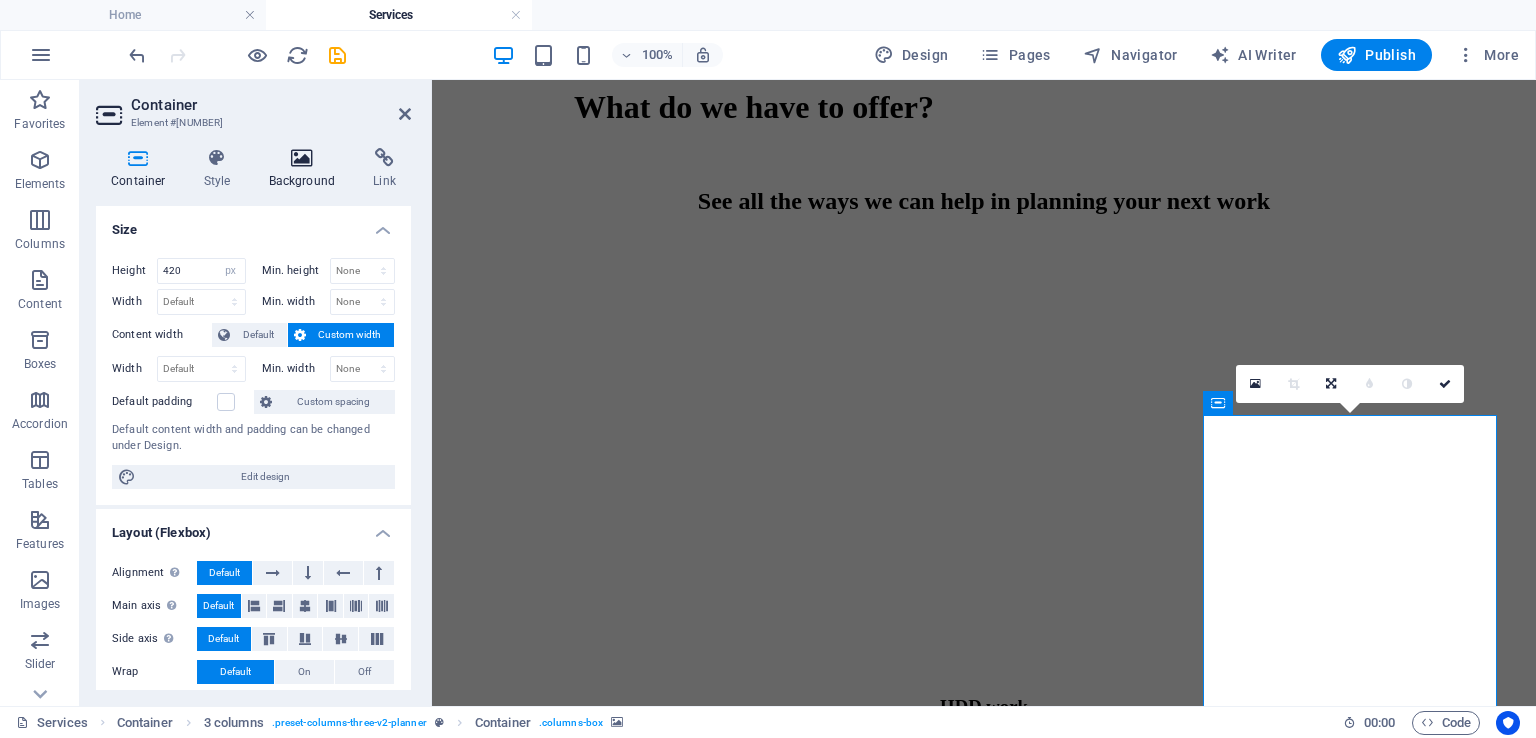 click at bounding box center (302, 158) 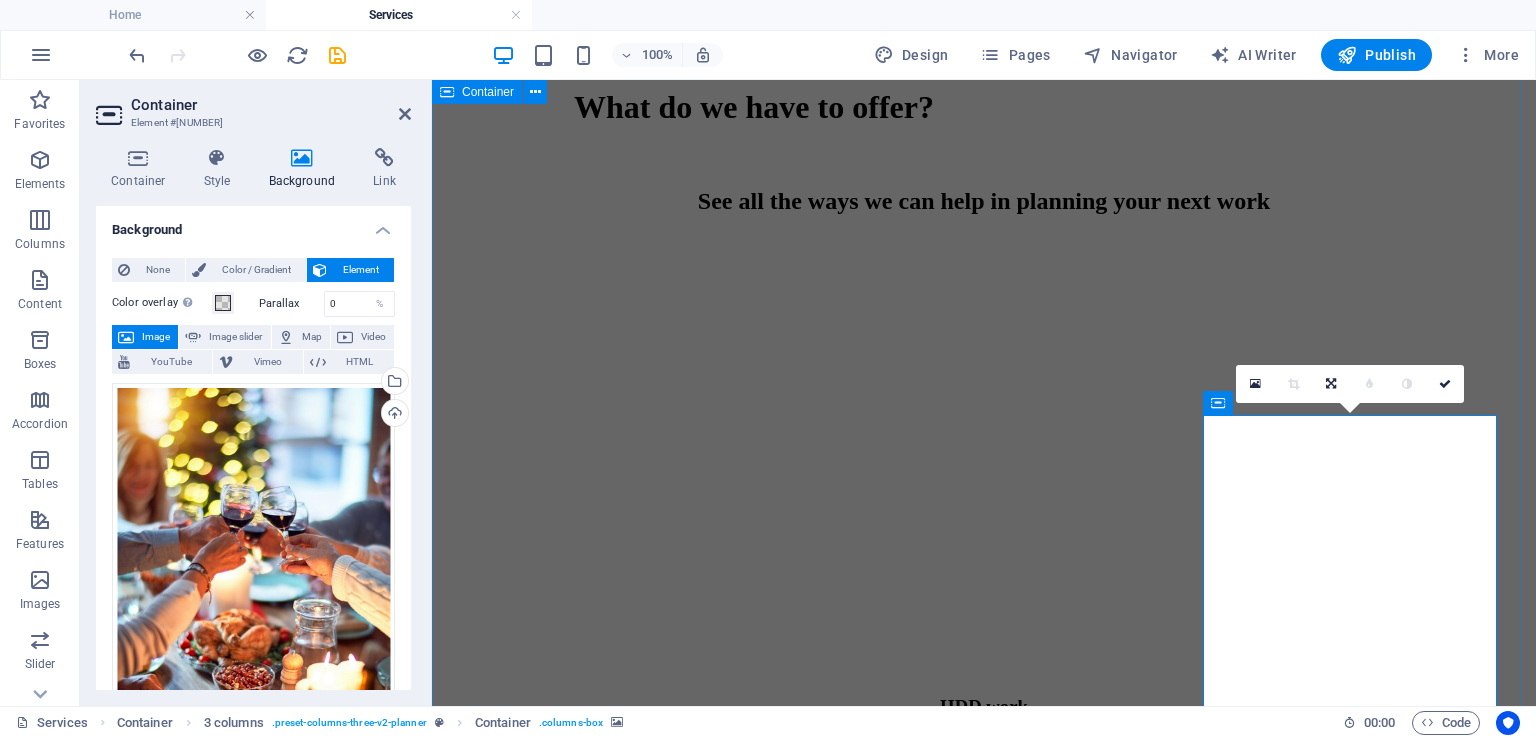 click at bounding box center (984, 2117) 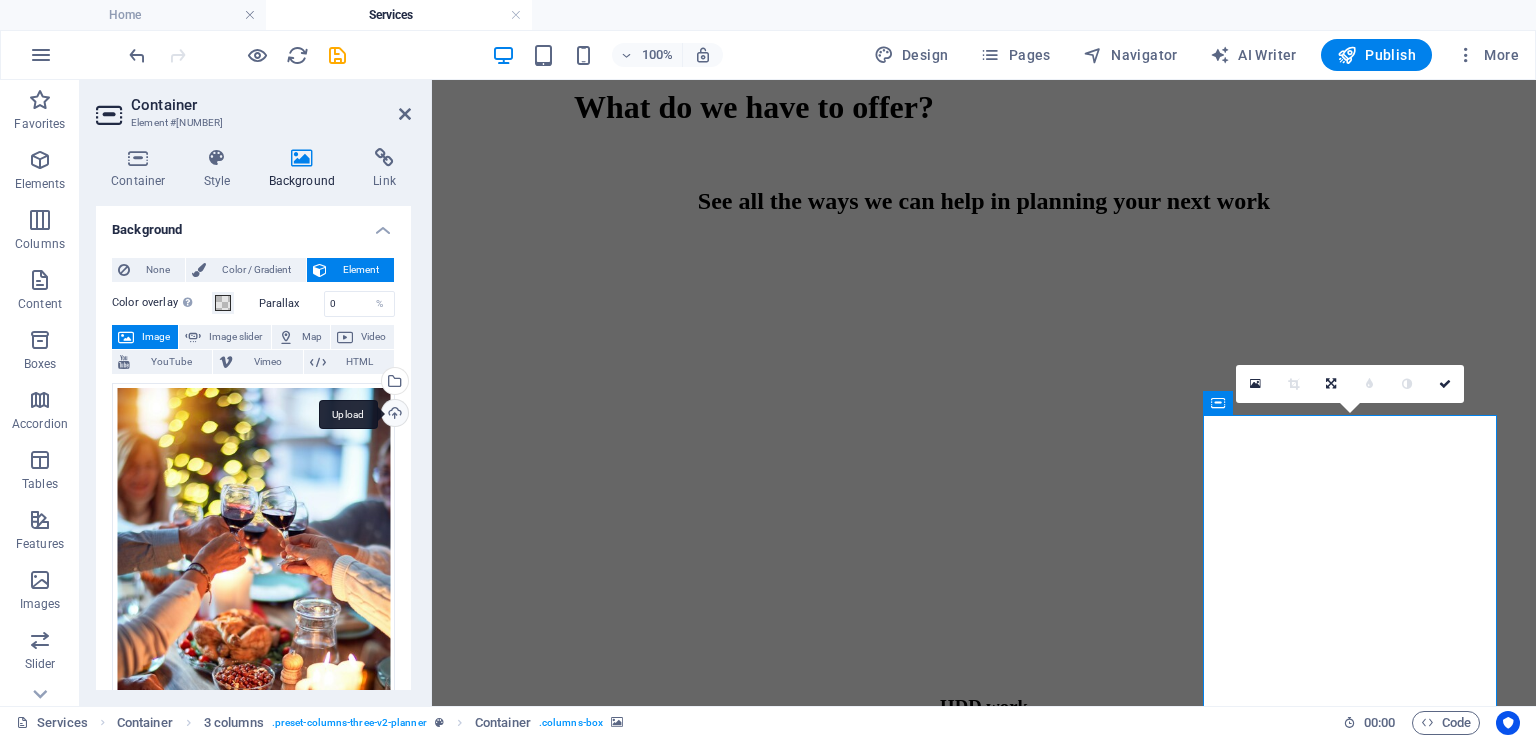 click on "Upload" at bounding box center (393, 415) 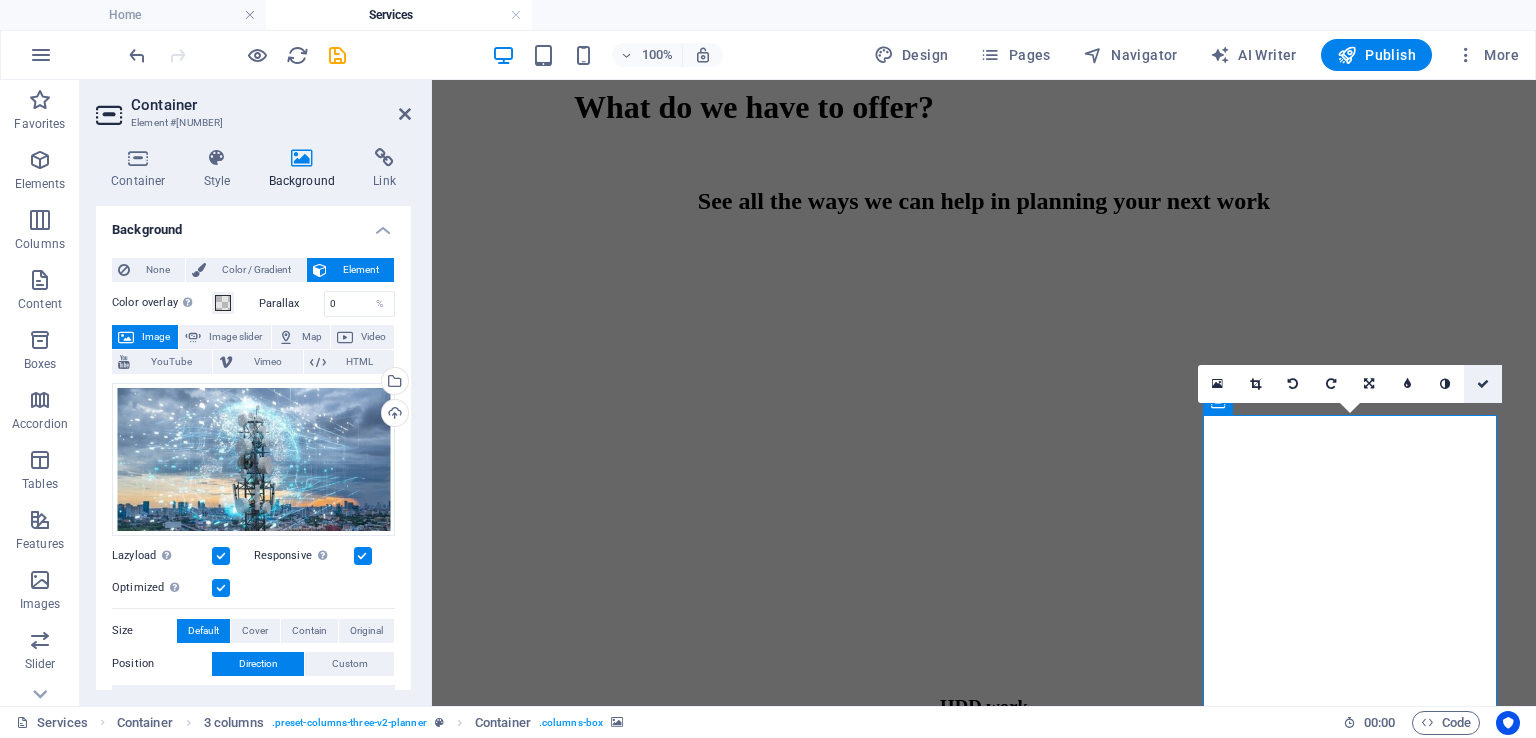 click at bounding box center [1483, 384] 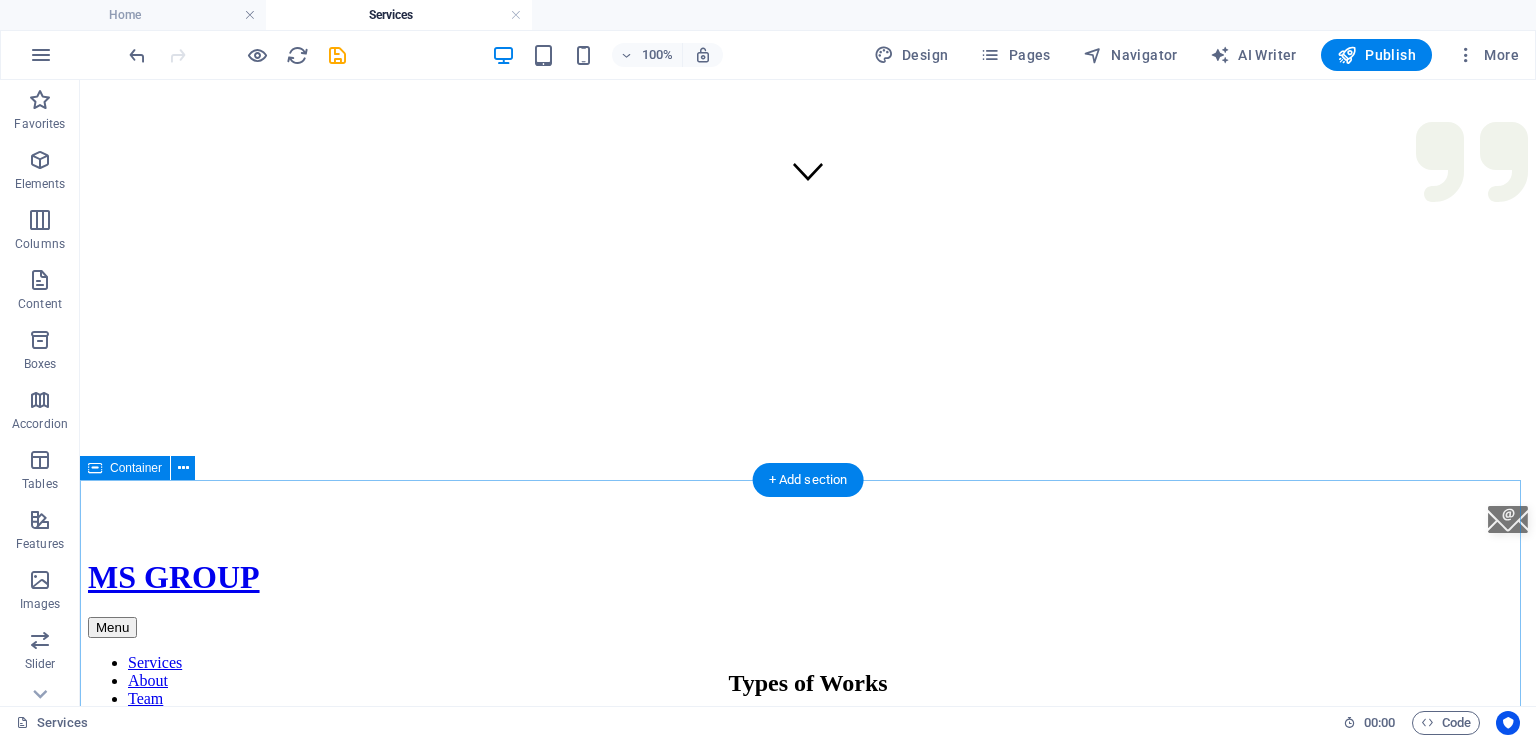 scroll, scrollTop: 0, scrollLeft: 0, axis: both 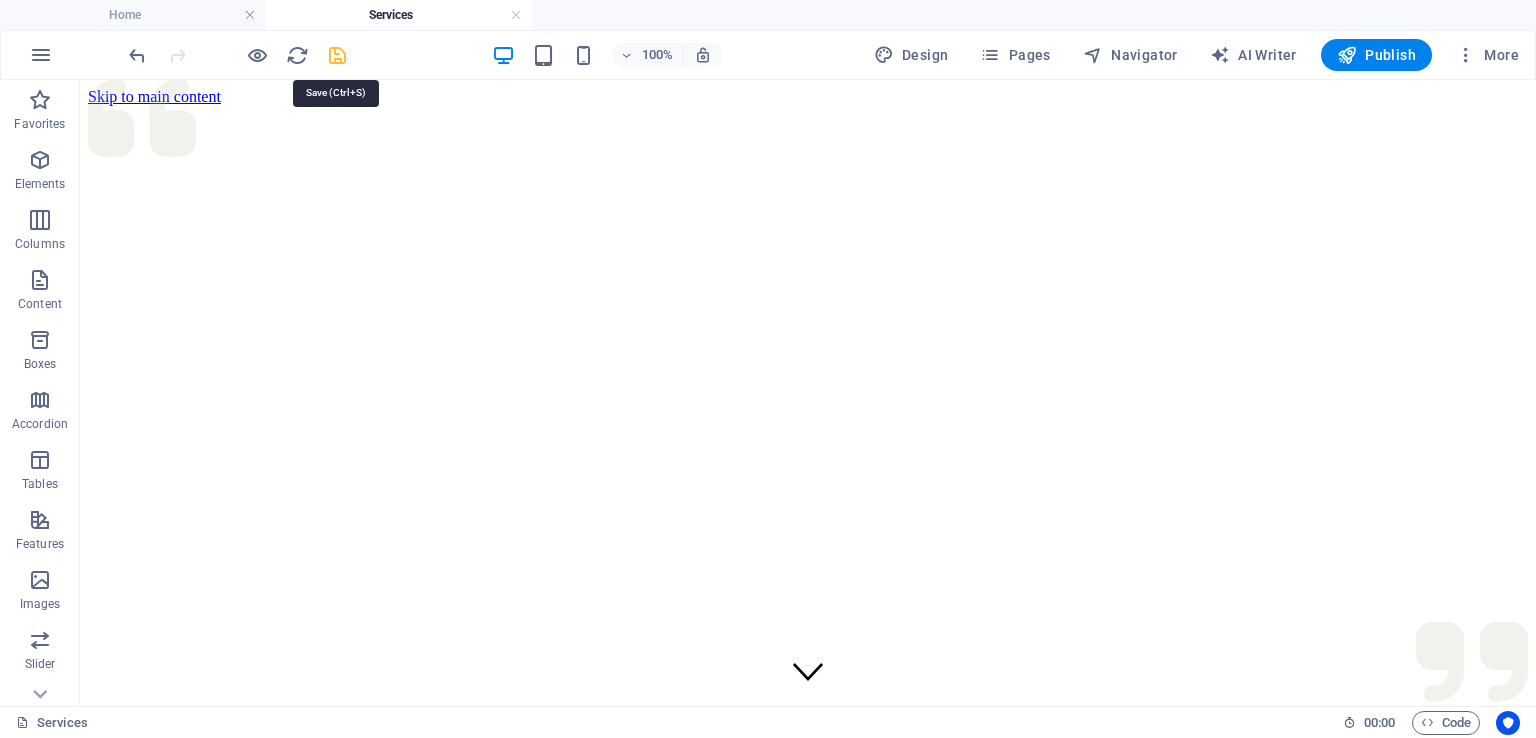 click at bounding box center [337, 55] 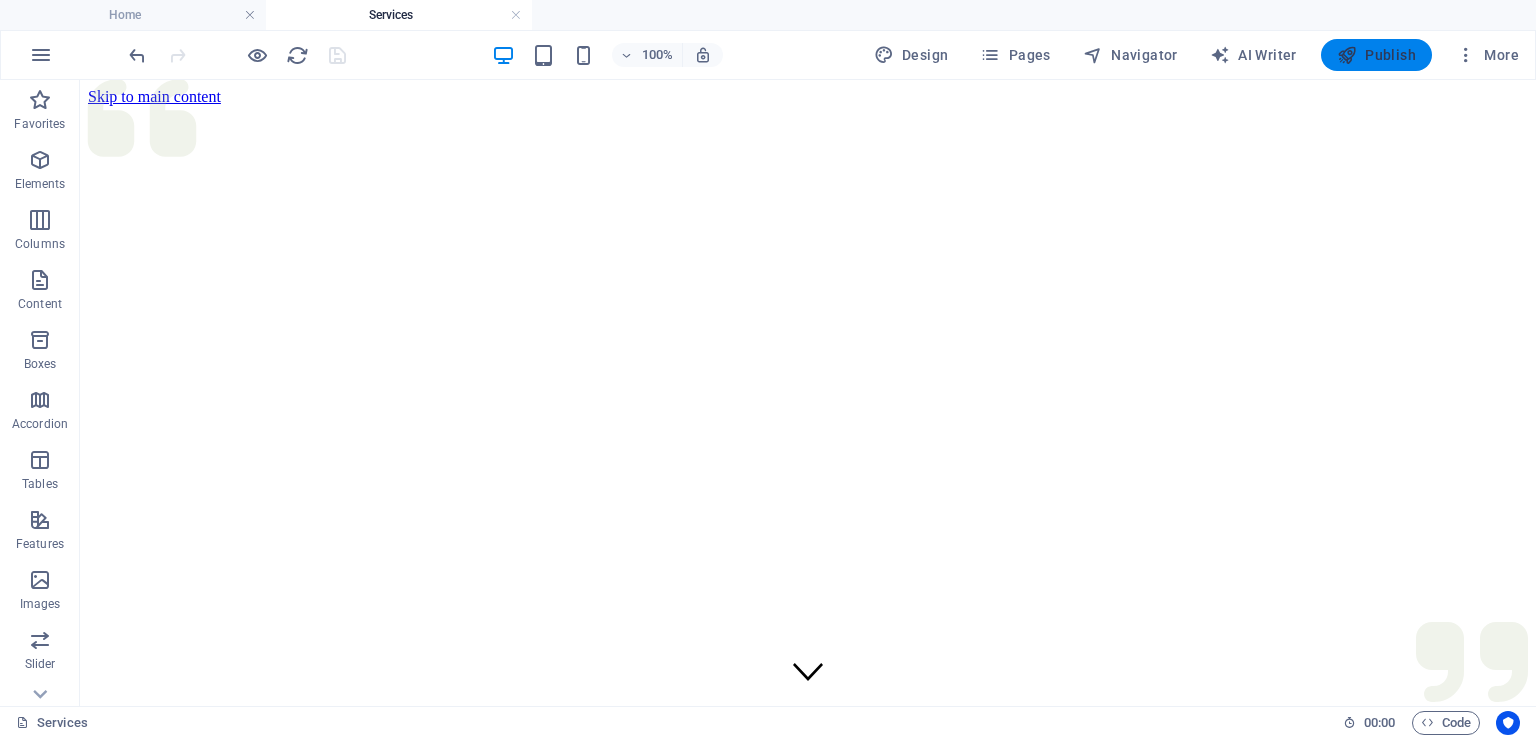 click at bounding box center (1347, 55) 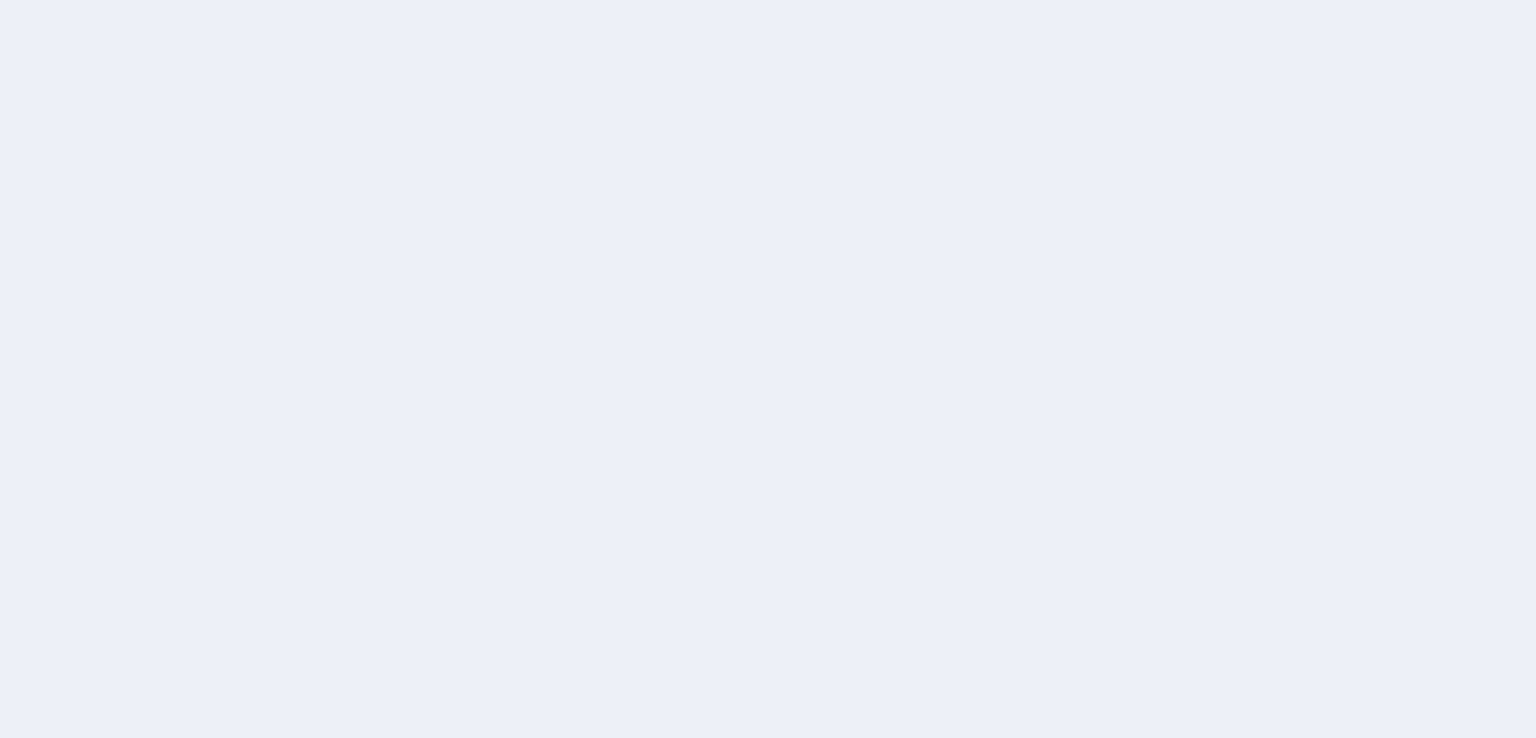 scroll, scrollTop: 0, scrollLeft: 0, axis: both 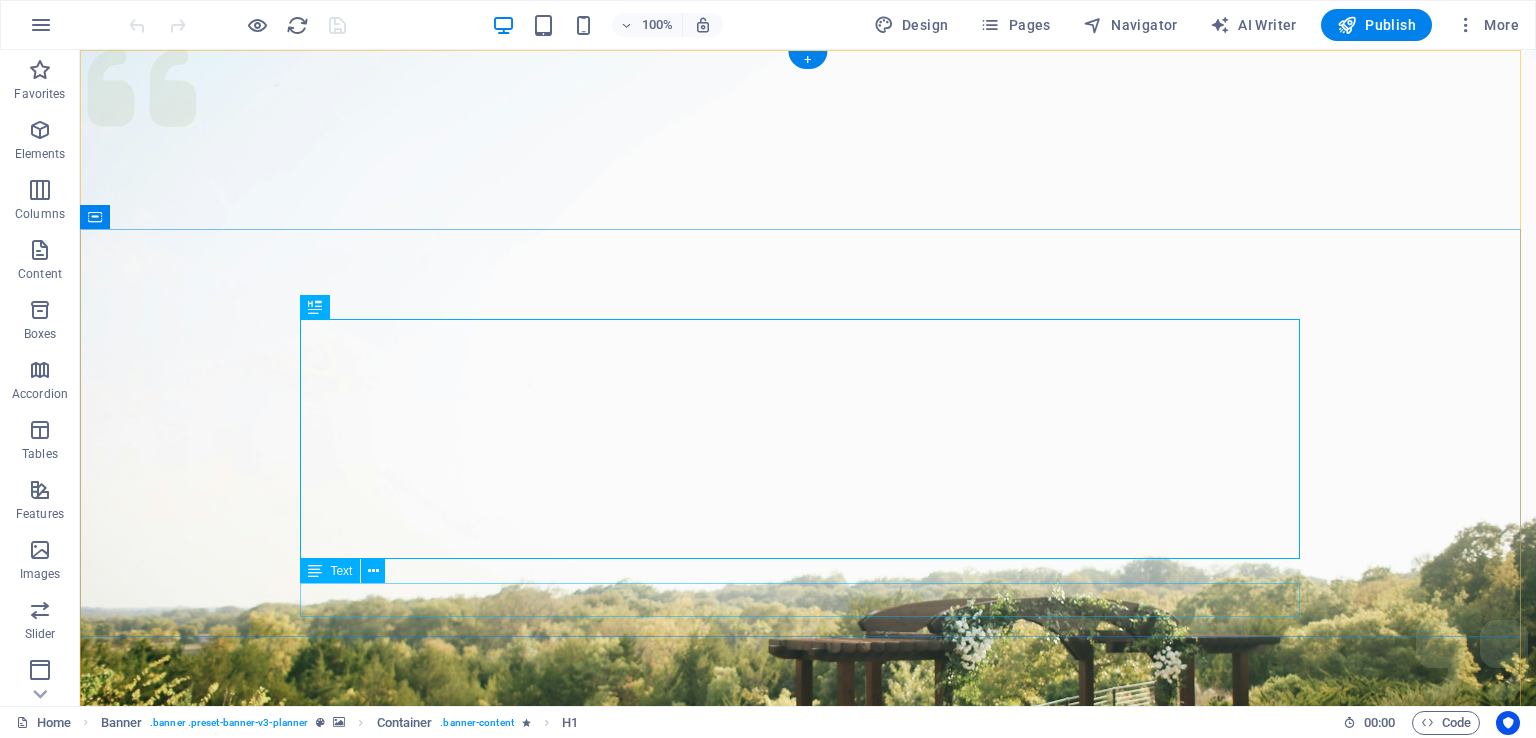 click on "Plan your next event with us" at bounding box center (808, 1593) 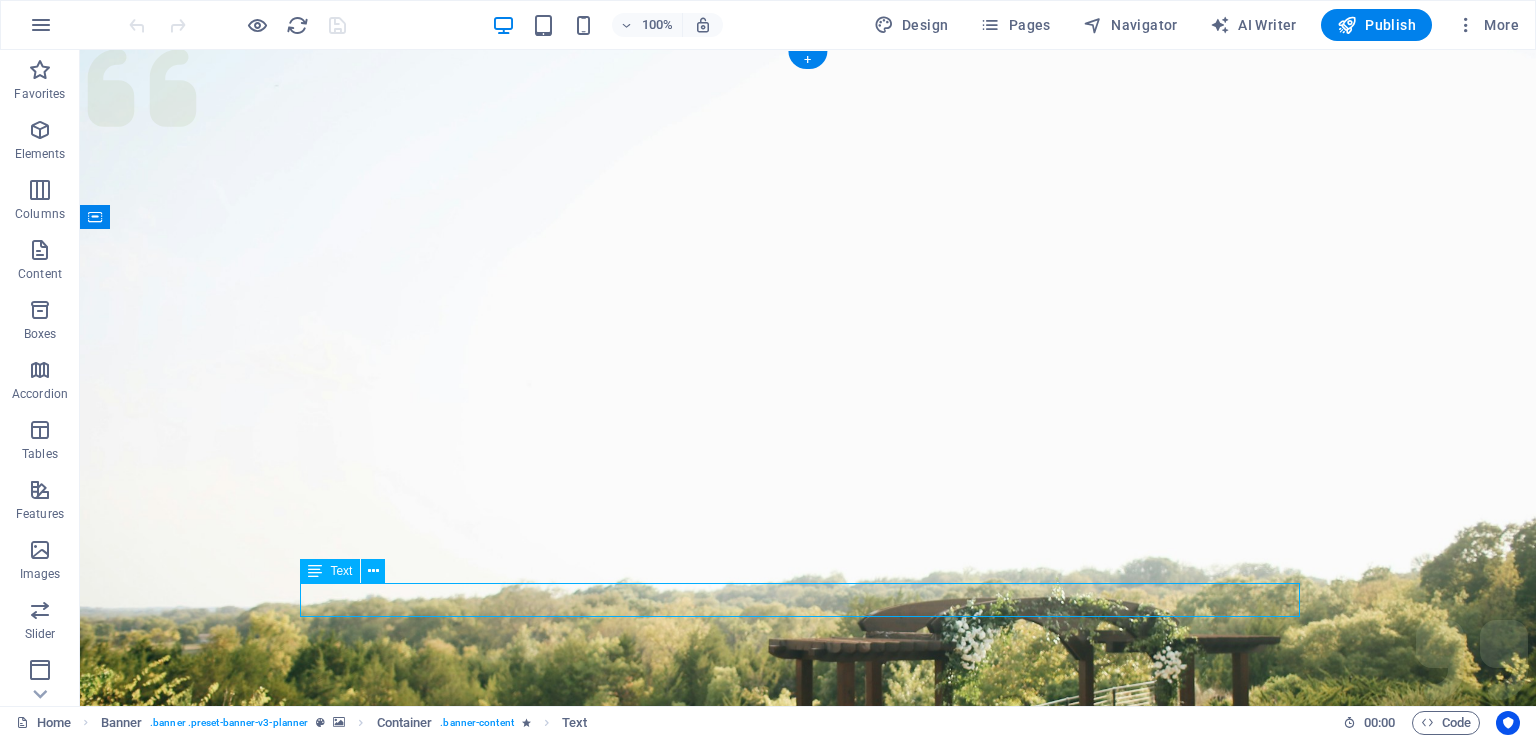 click on "Plan your next event with us" at bounding box center [808, 1593] 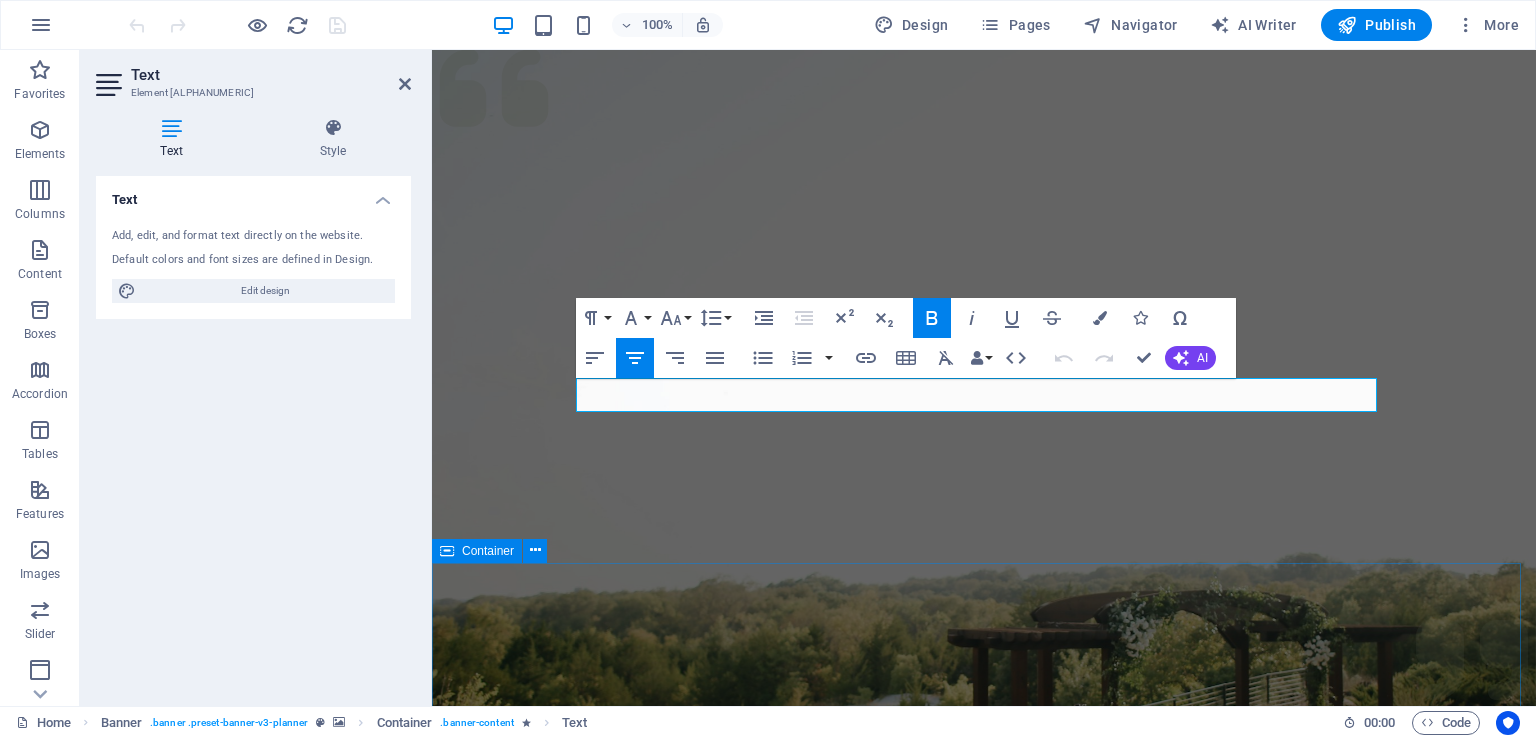 scroll, scrollTop: 387, scrollLeft: 0, axis: vertical 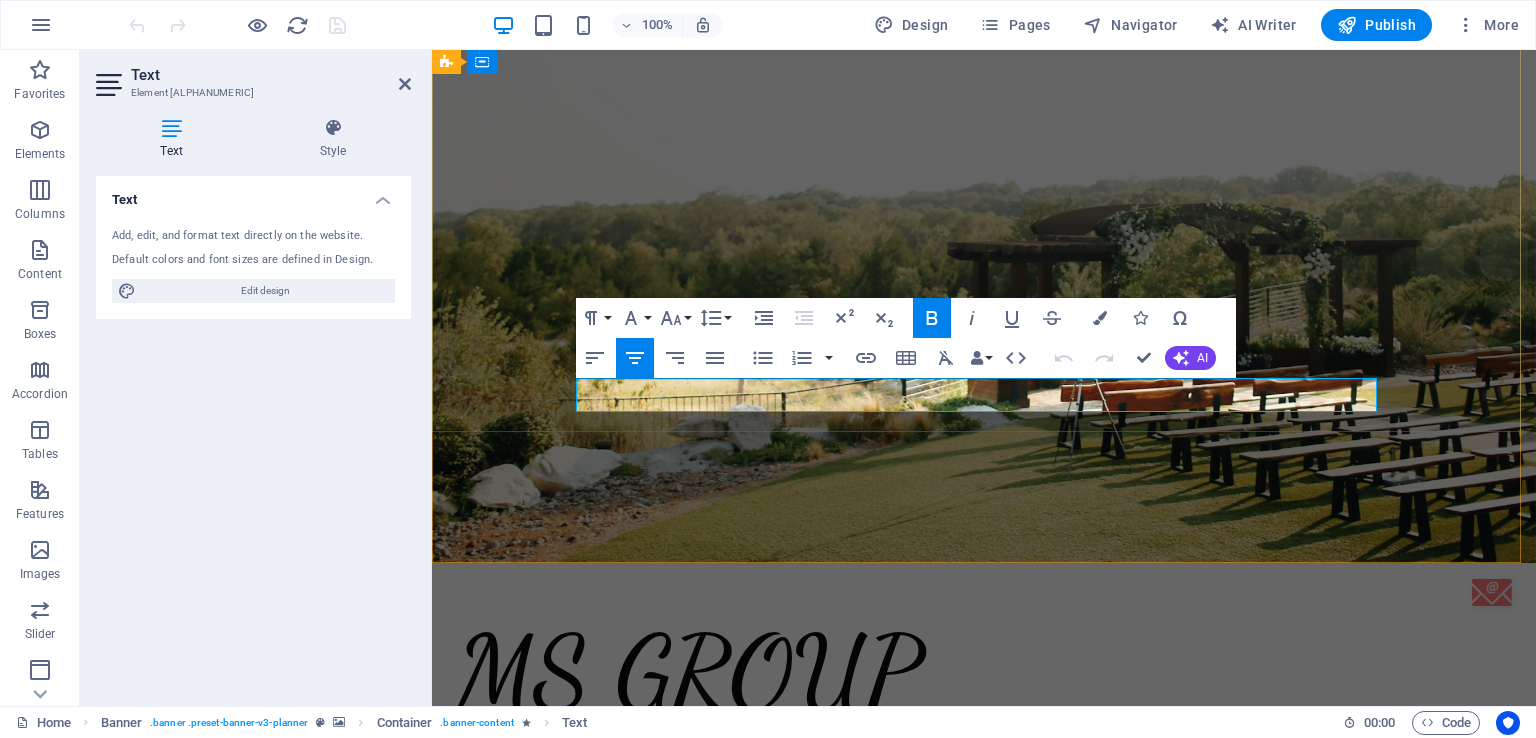 click on "Plan your next event with us" at bounding box center [984, 1325] 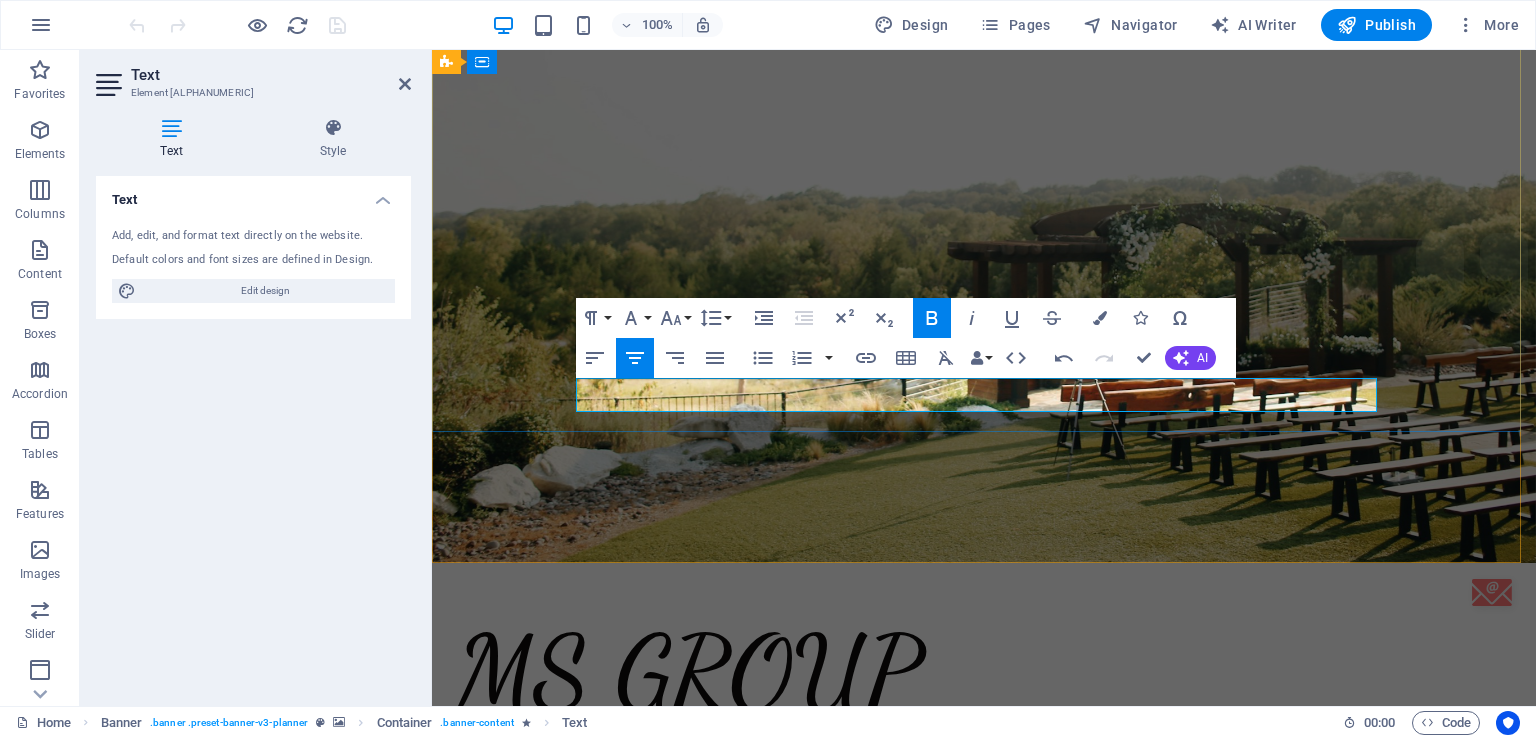 type 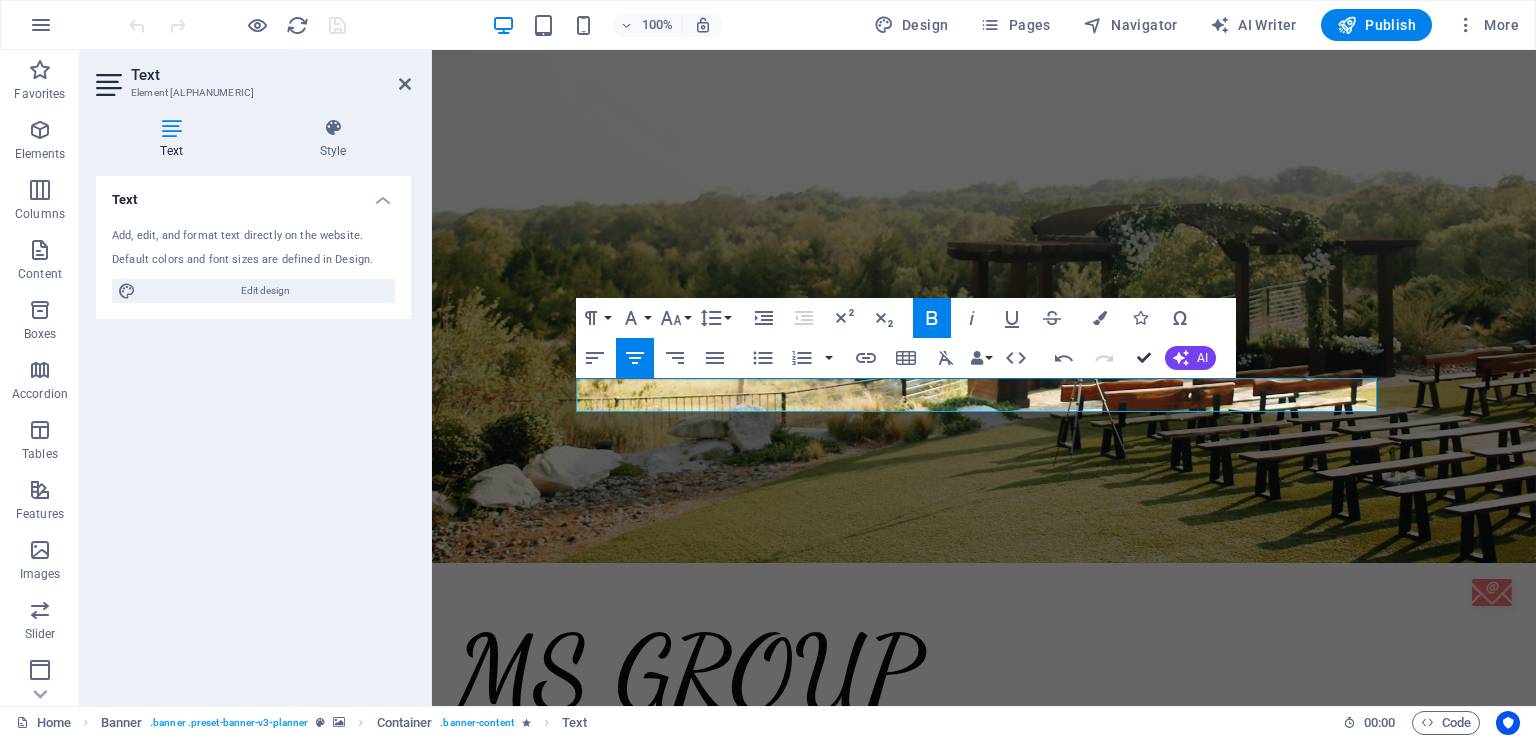 drag, startPoint x: 1148, startPoint y: 357, endPoint x: 1060, endPoint y: 307, distance: 101.21265 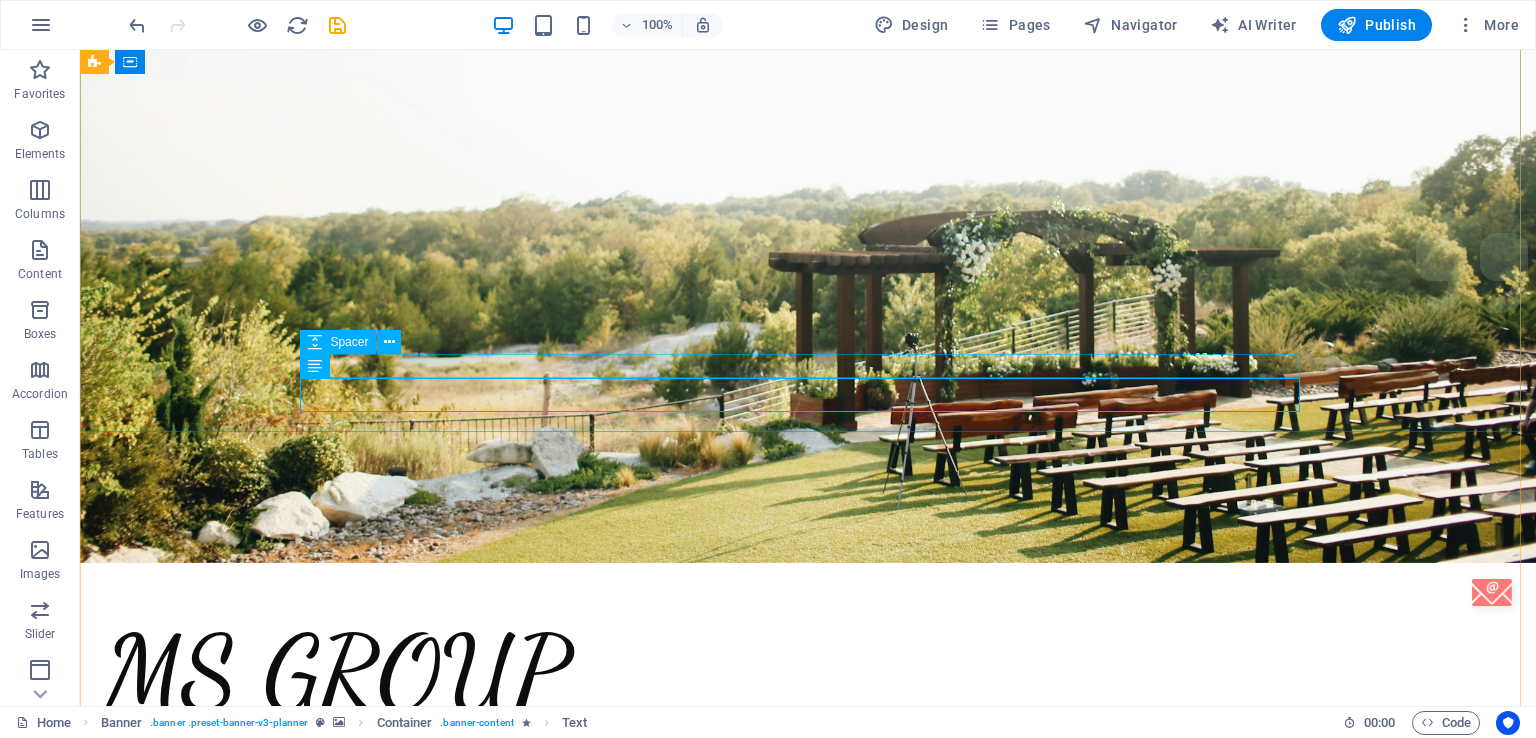 scroll, scrollTop: 204, scrollLeft: 0, axis: vertical 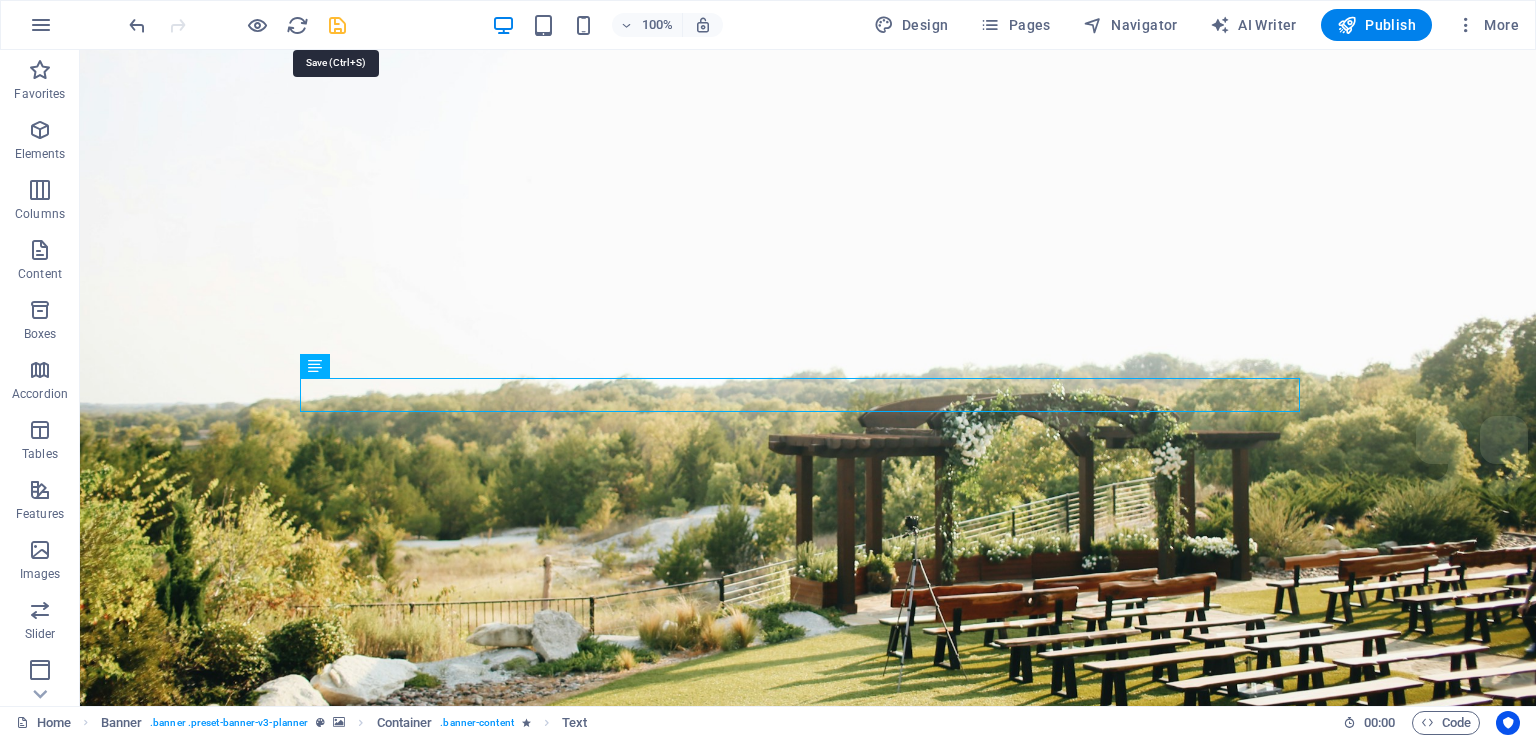 drag, startPoint x: 336, startPoint y: 23, endPoint x: 300, endPoint y: 1, distance: 42.190044 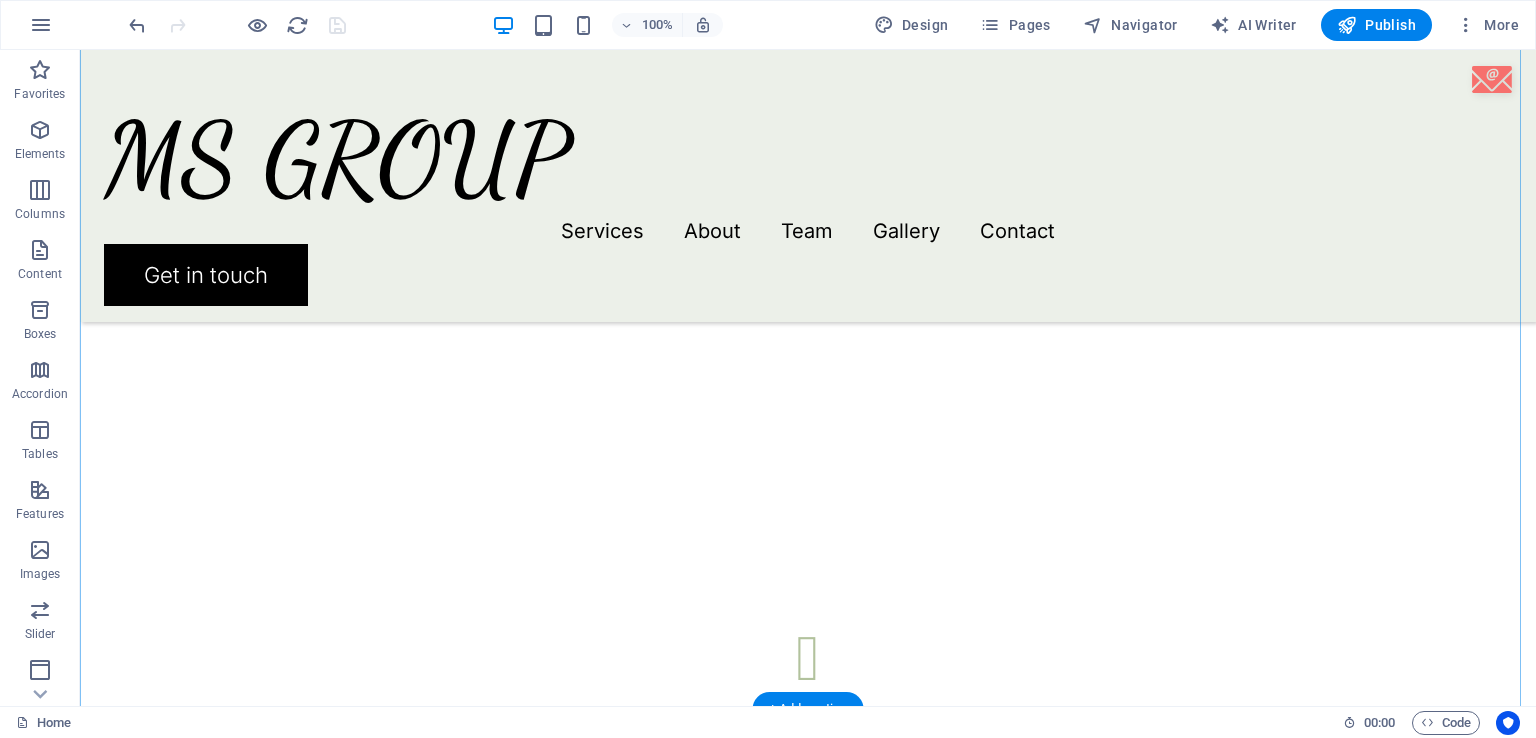 scroll, scrollTop: 3604, scrollLeft: 0, axis: vertical 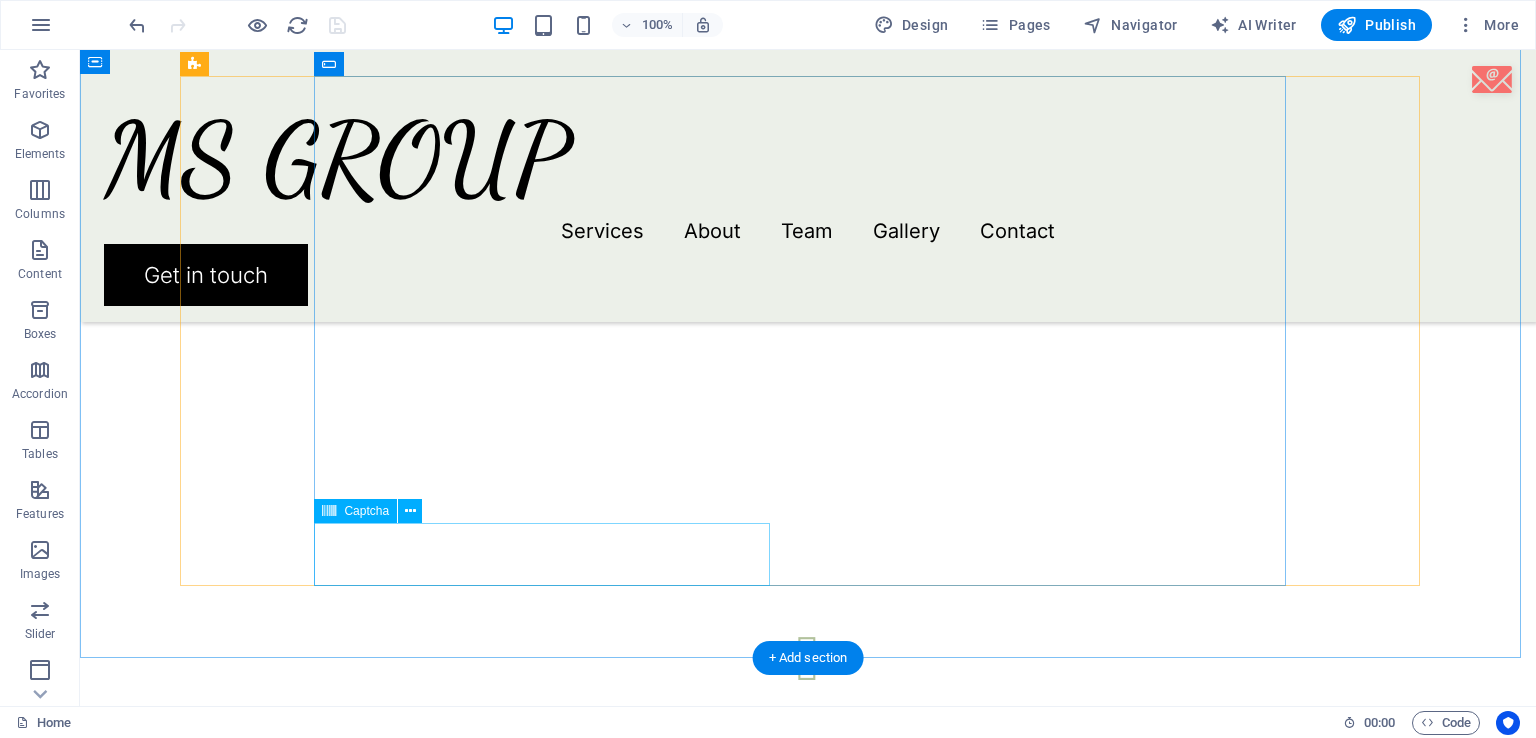 click on "Unreadable? Load new" at bounding box center [550, 1832] 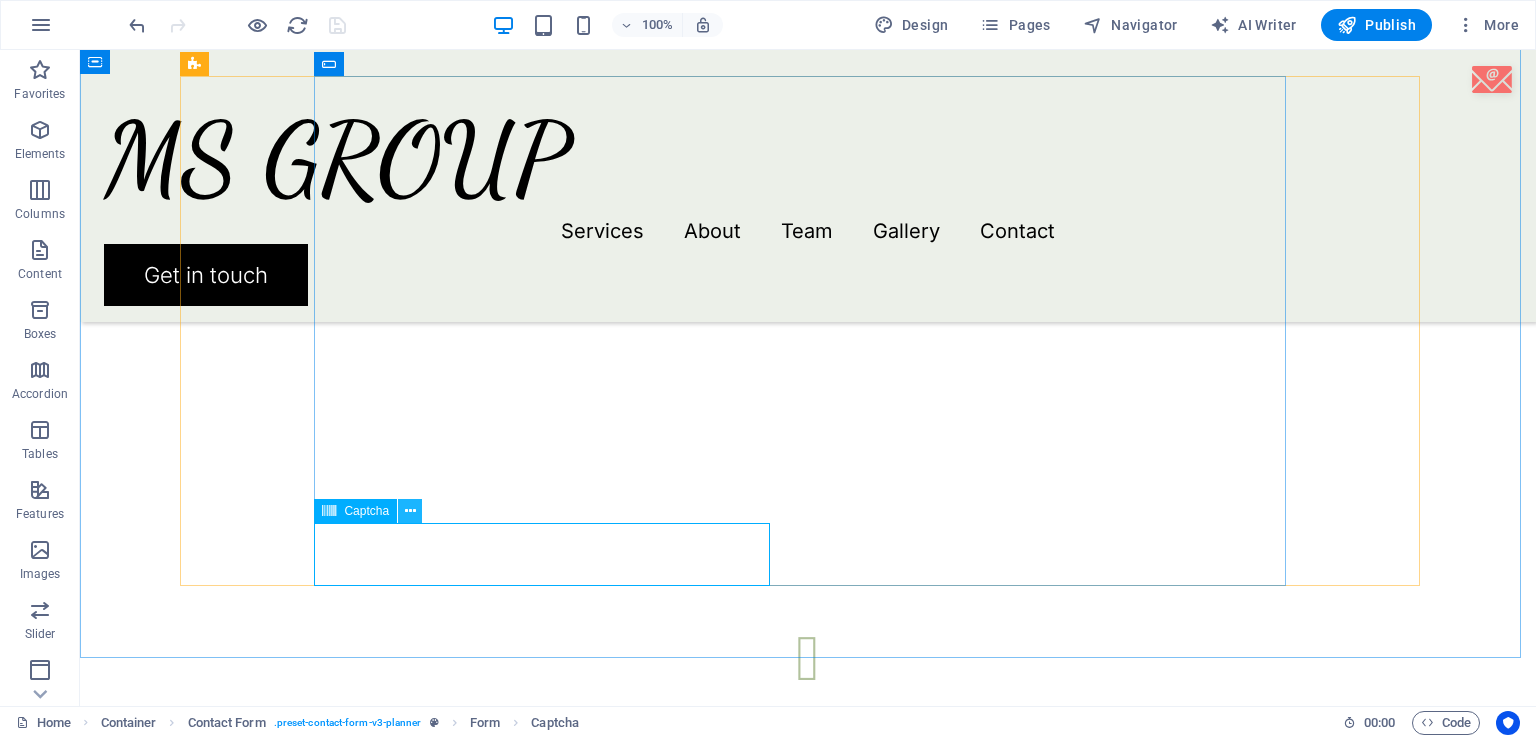 click at bounding box center [410, 511] 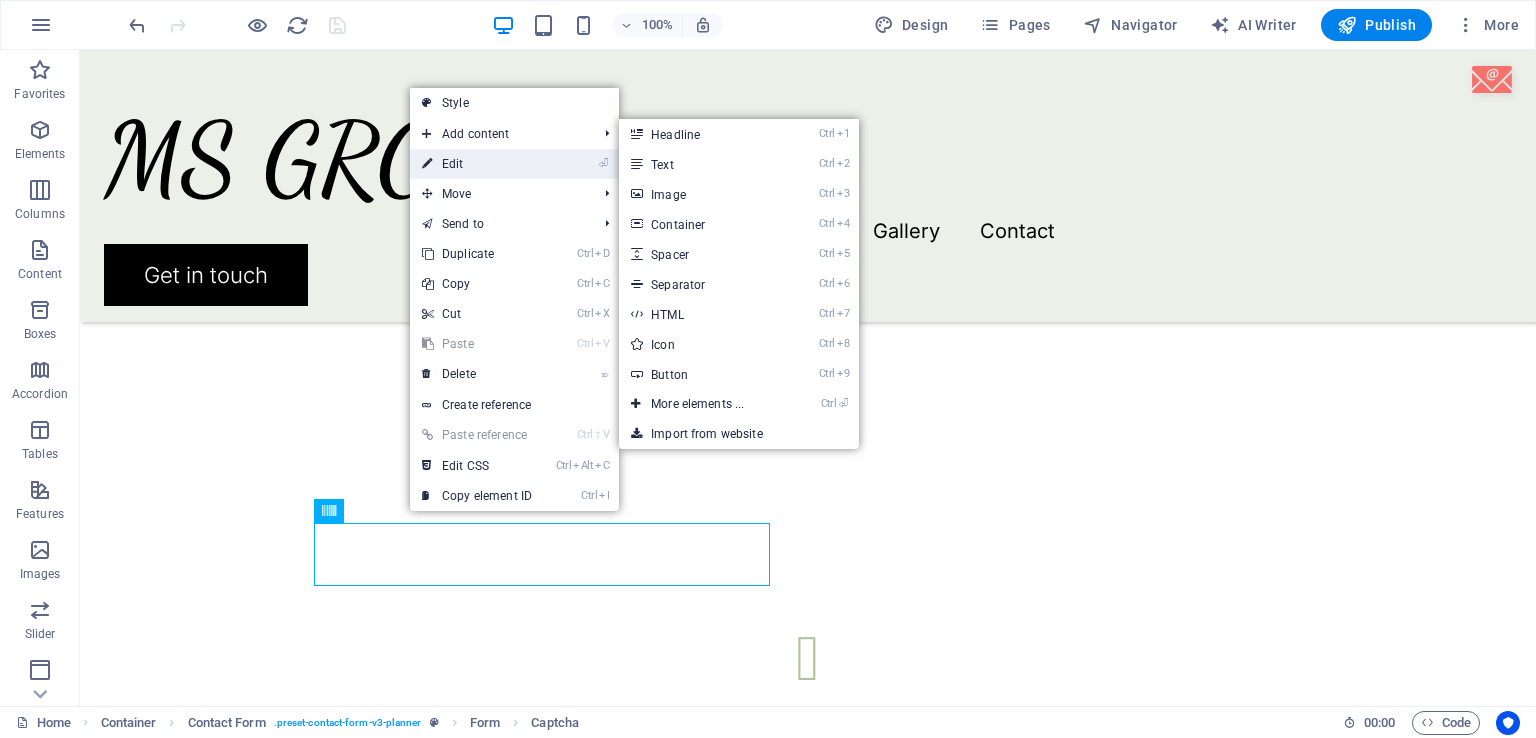 click on "⏎  Edit" at bounding box center (477, 164) 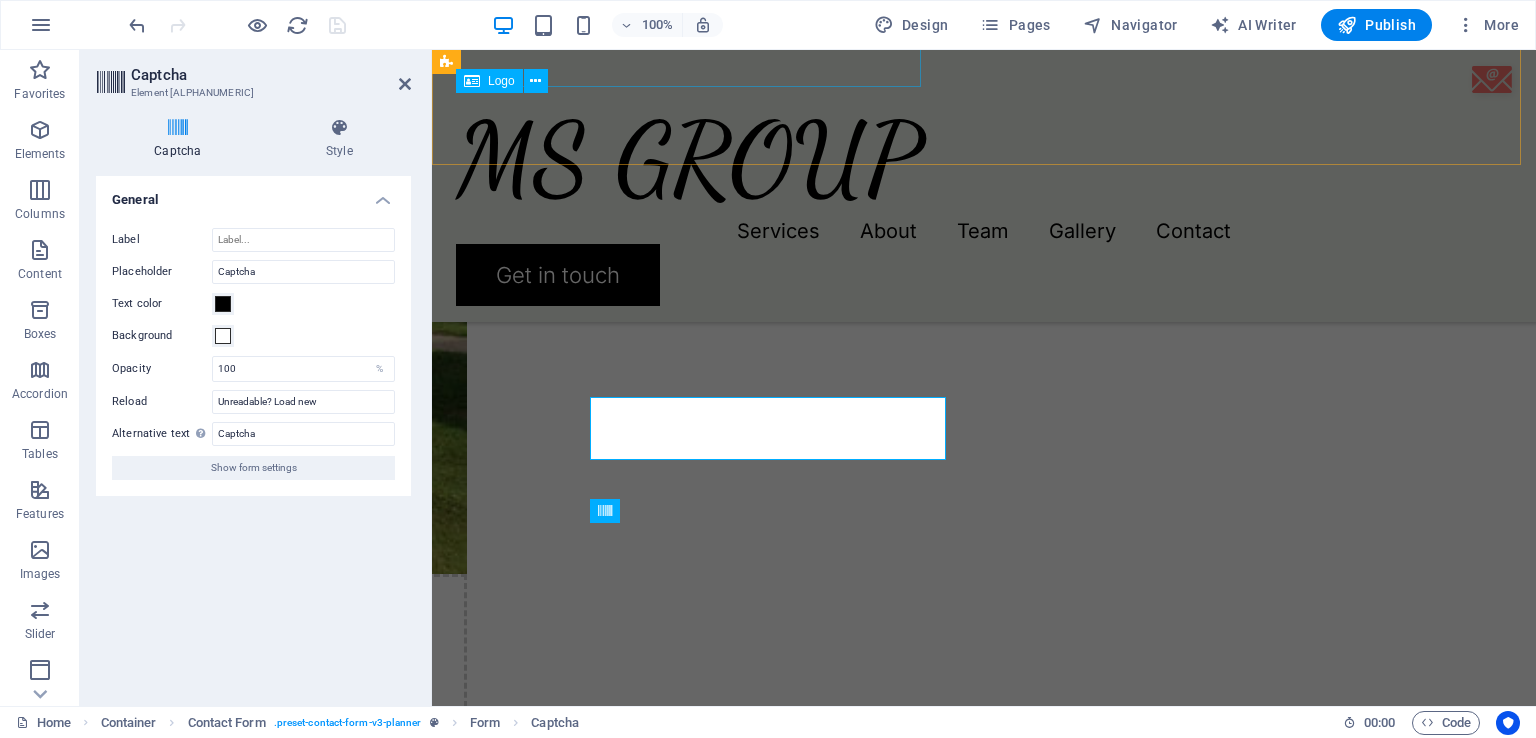 scroll, scrollTop: 3731, scrollLeft: 0, axis: vertical 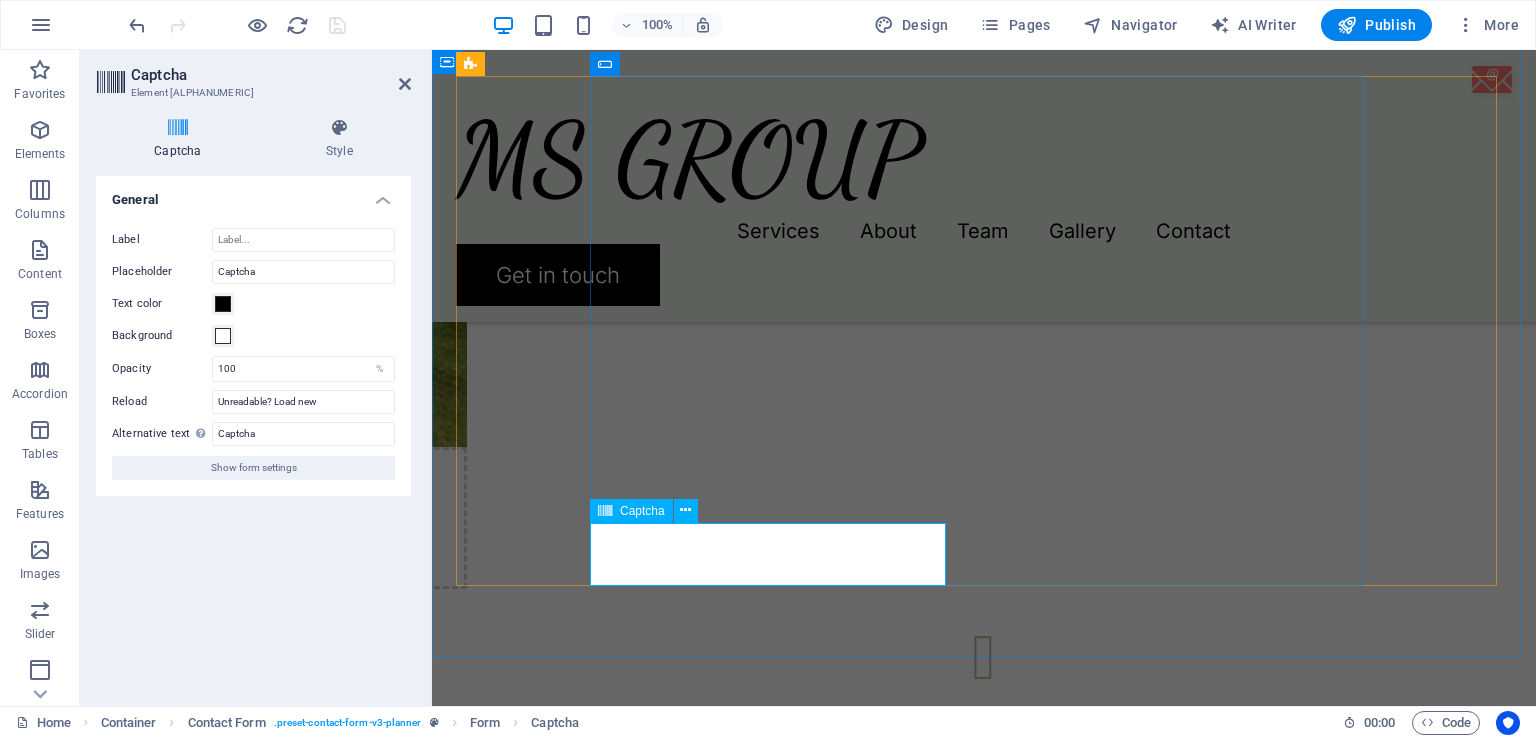 click on "Unreadable? Load new" at bounding box center [772, 1831] 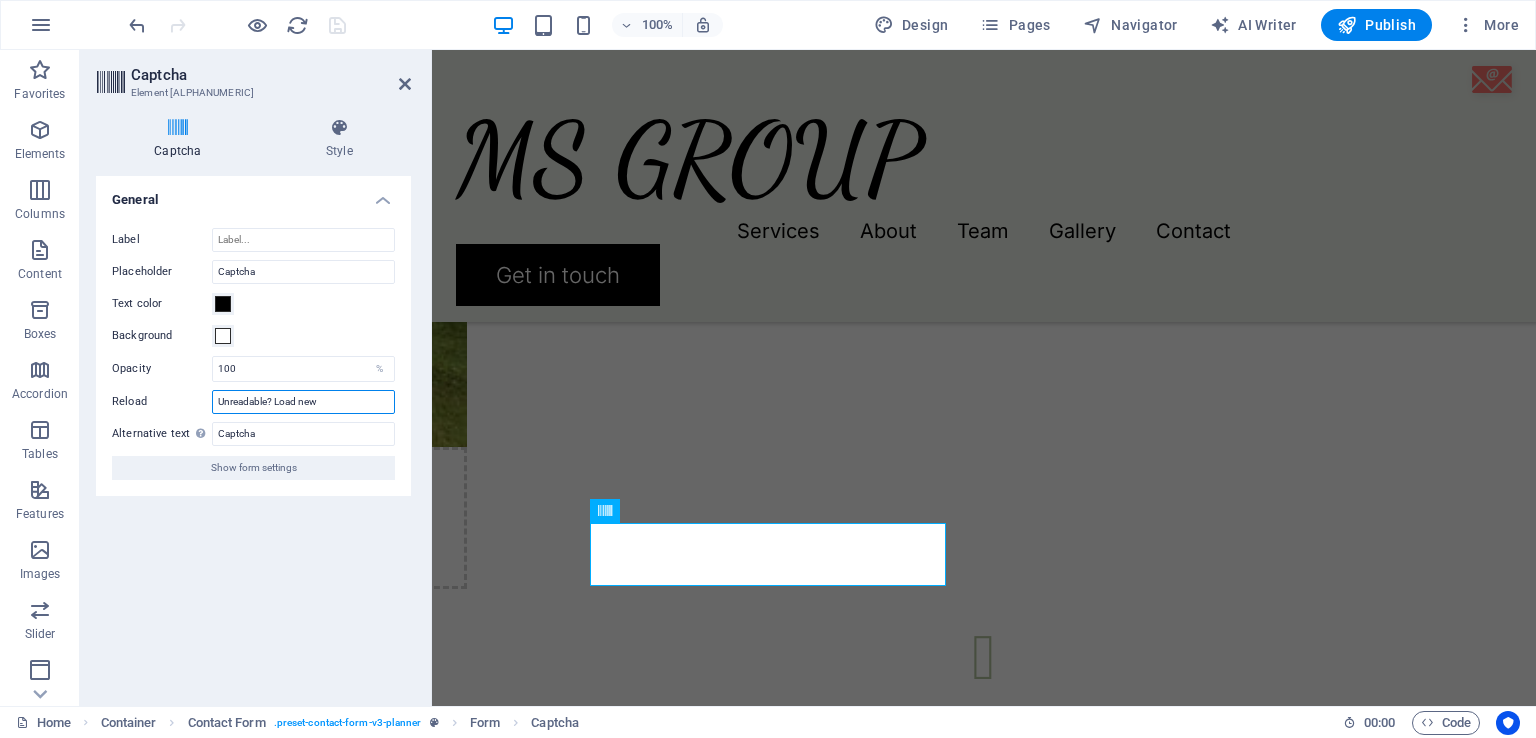 click on "Unreadable? Load new" at bounding box center (303, 402) 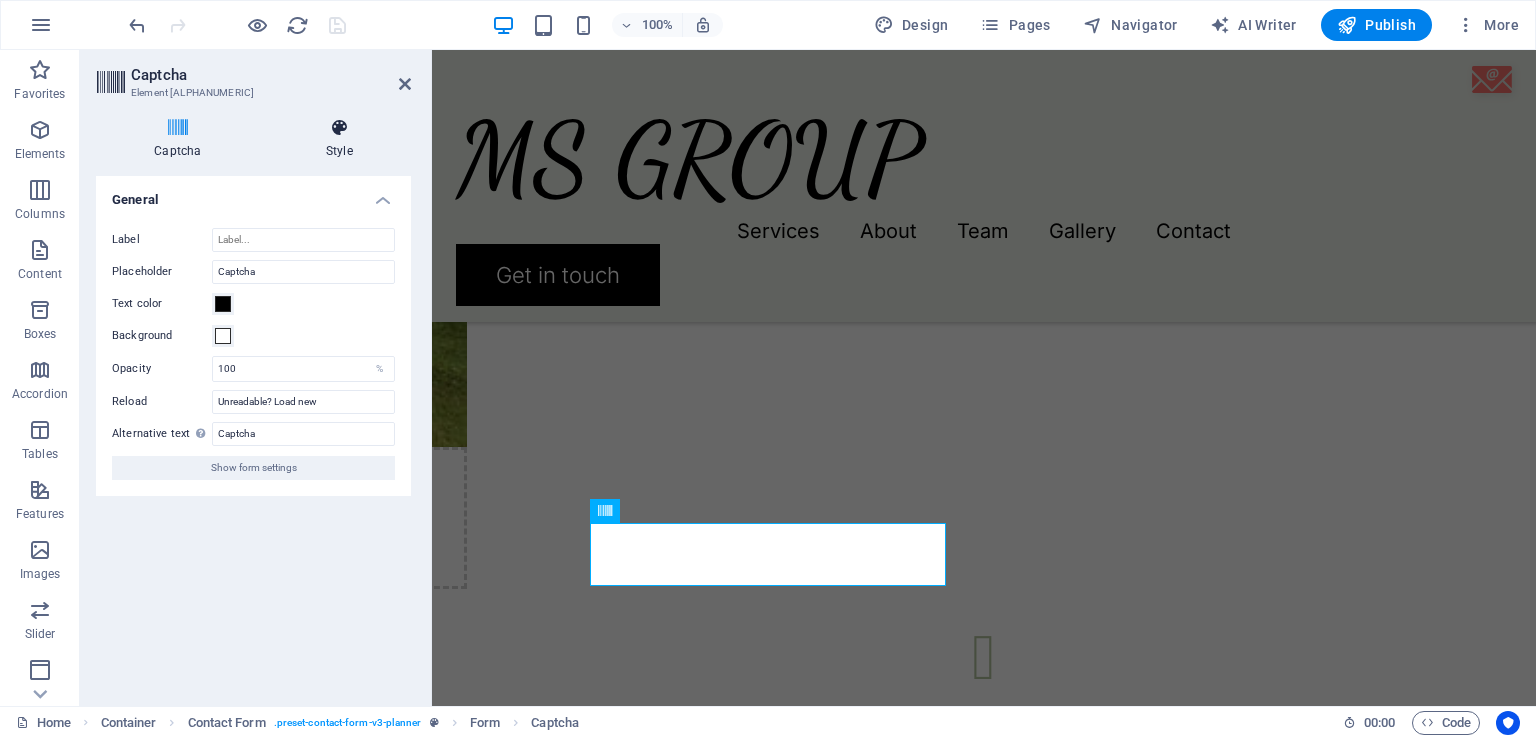 click on "Style" at bounding box center [339, 139] 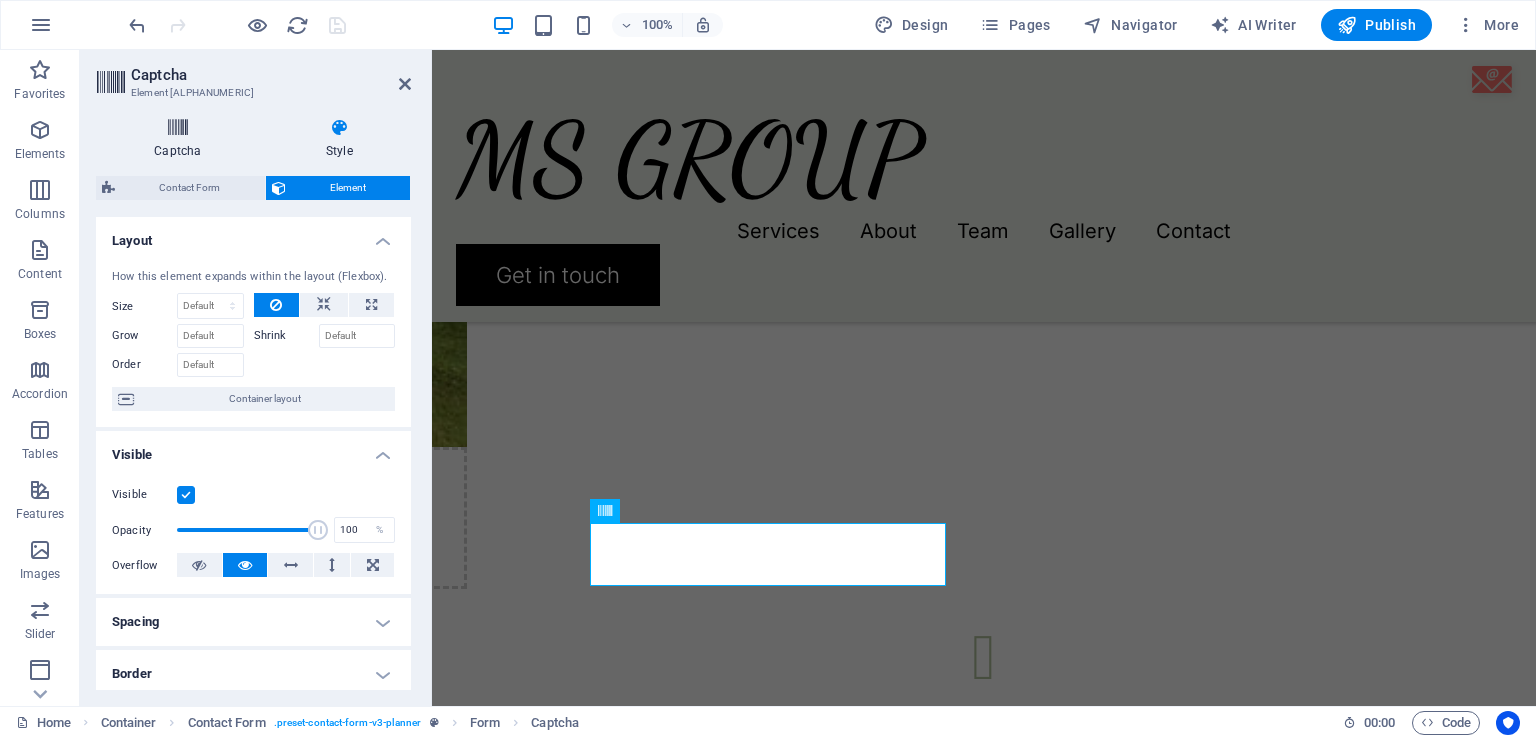 click at bounding box center (178, 128) 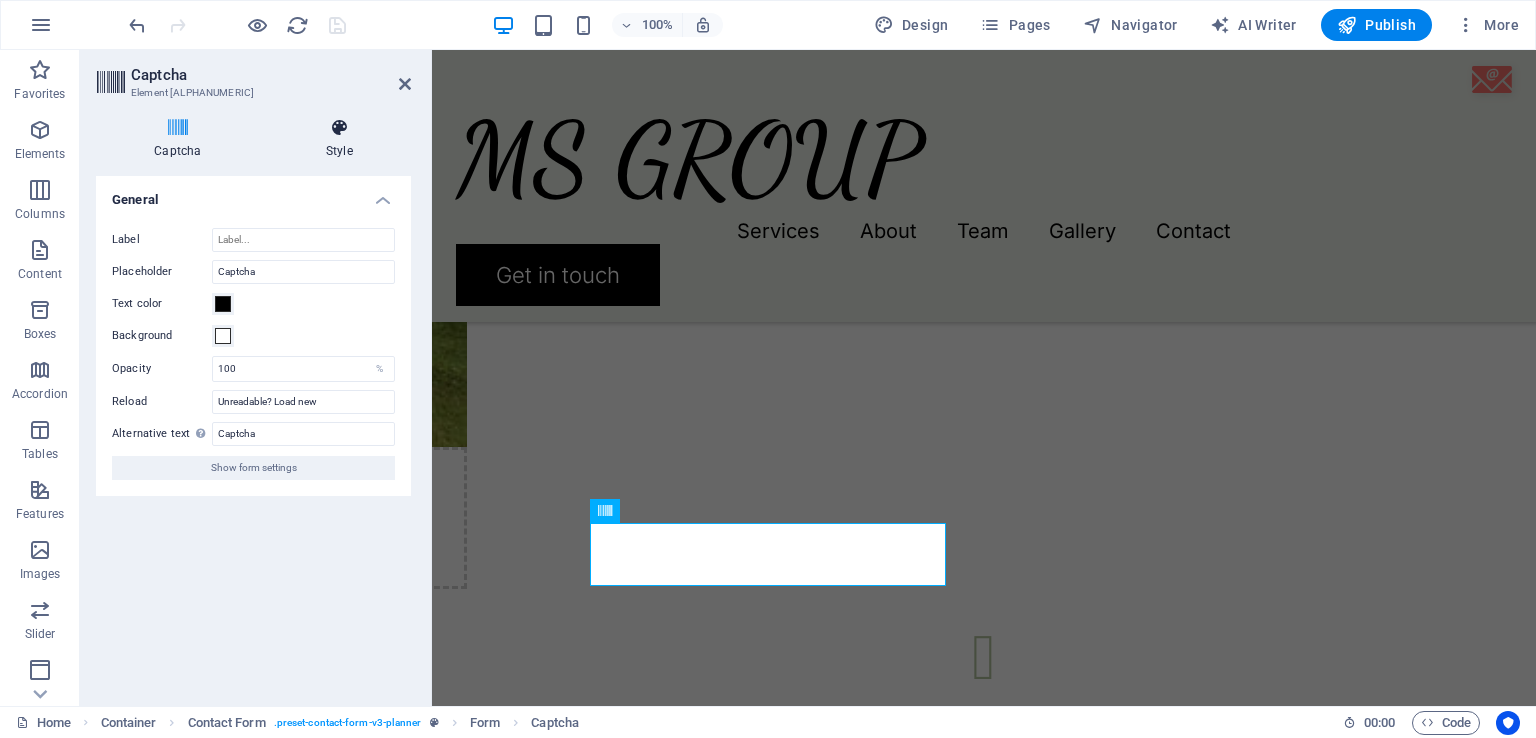 click on "Style" at bounding box center [339, 139] 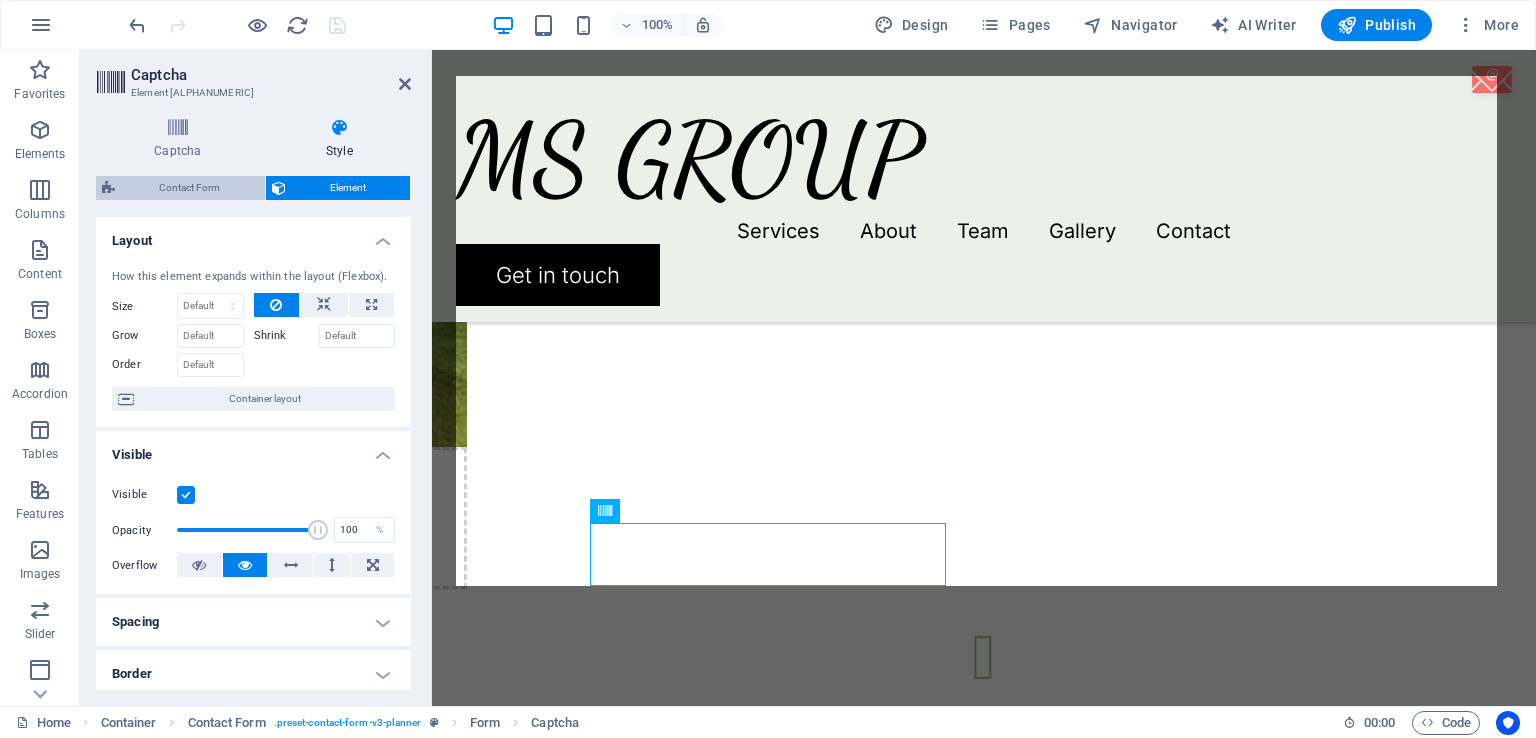 click on "Contact Form" at bounding box center (190, 188) 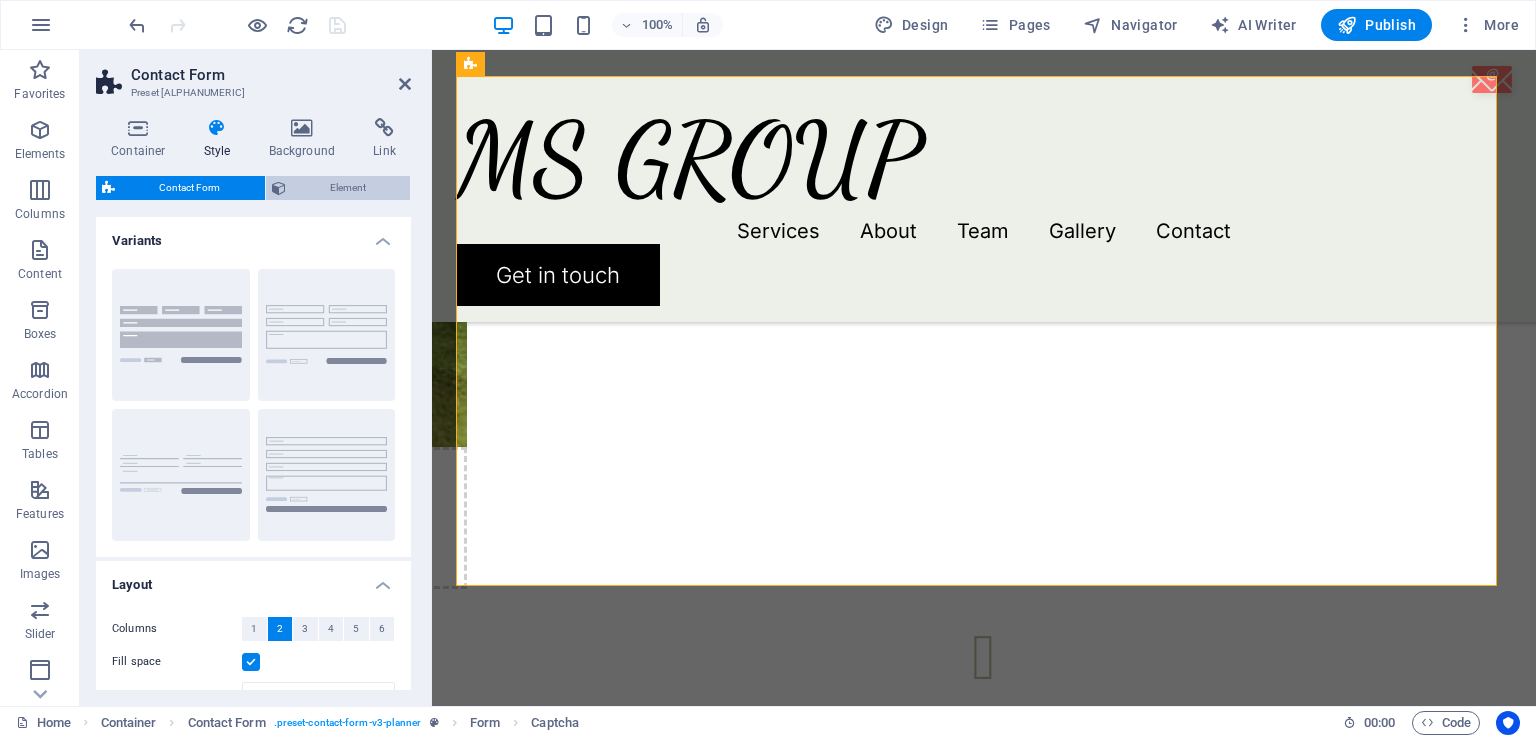 click on "Element" at bounding box center (348, 188) 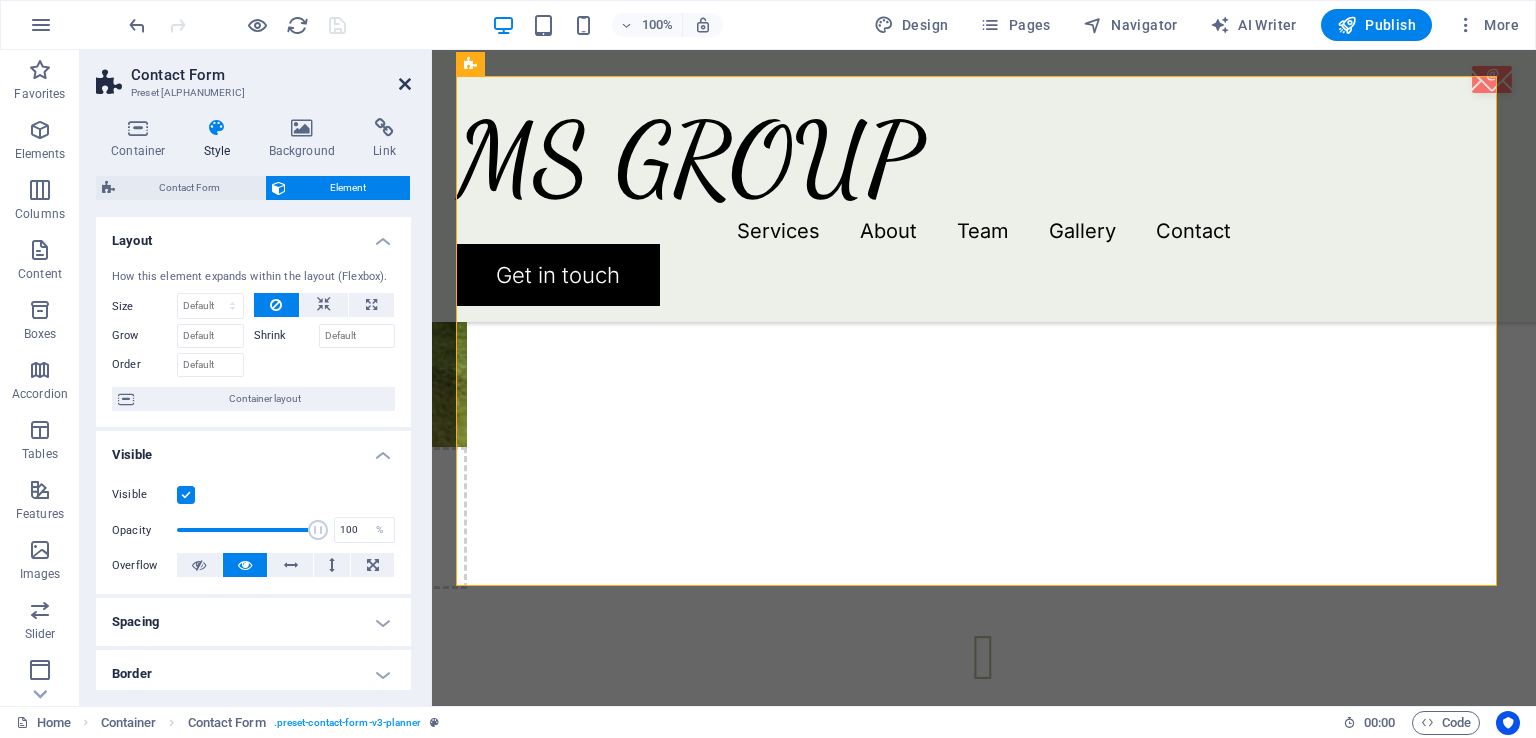 click at bounding box center [405, 84] 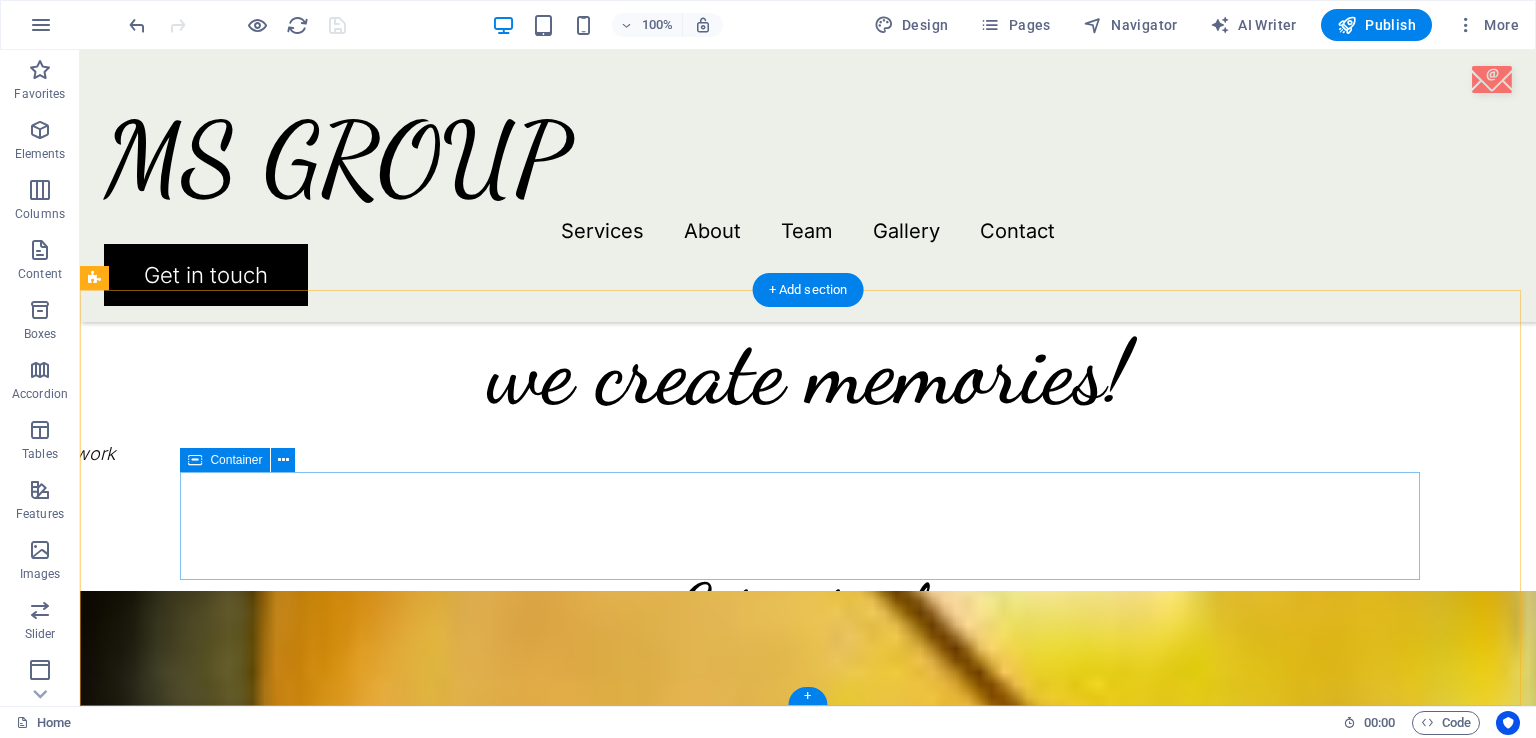 scroll, scrollTop: 4453, scrollLeft: 0, axis: vertical 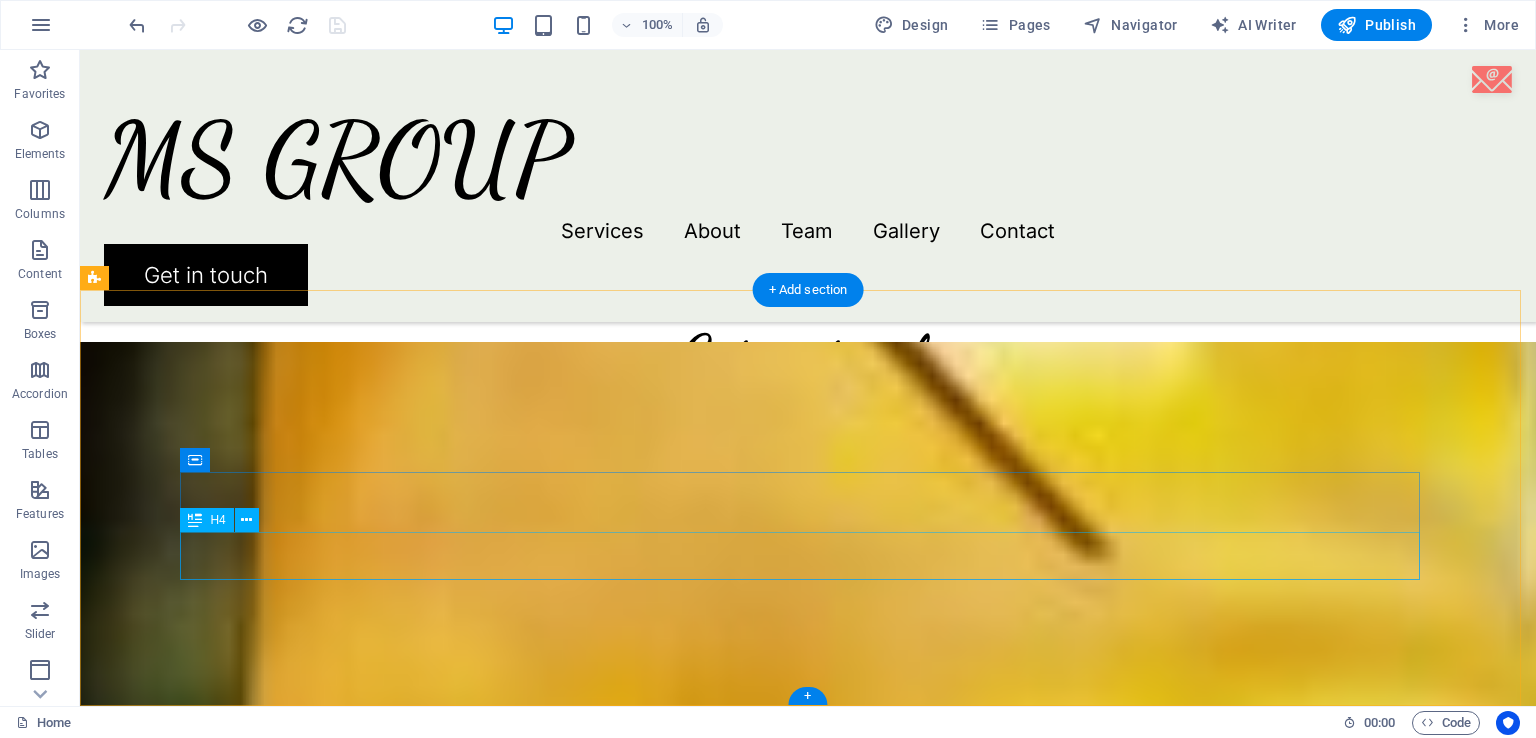 click on "Beyond plans, we create memories!" at bounding box center [808, 2204] 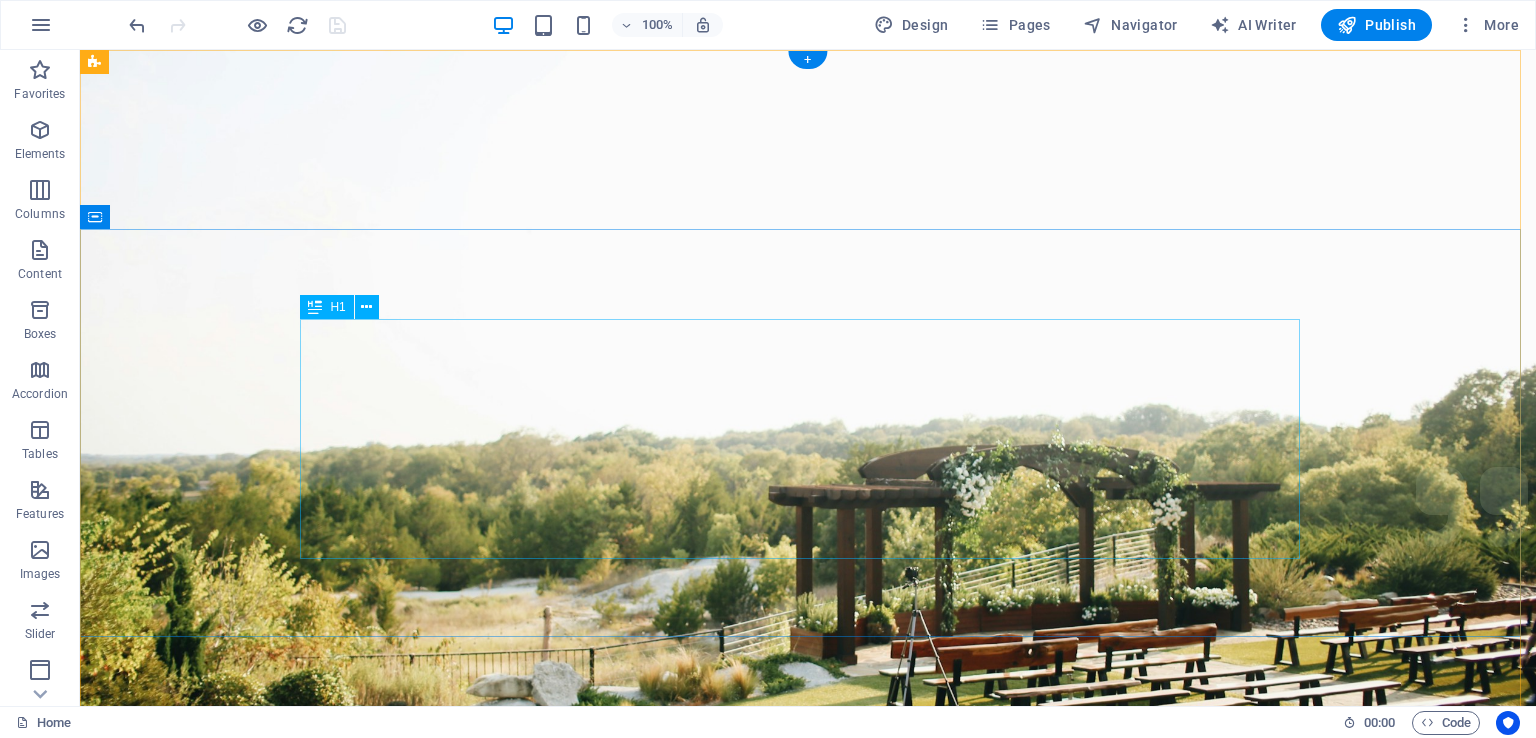 scroll, scrollTop: 0, scrollLeft: 0, axis: both 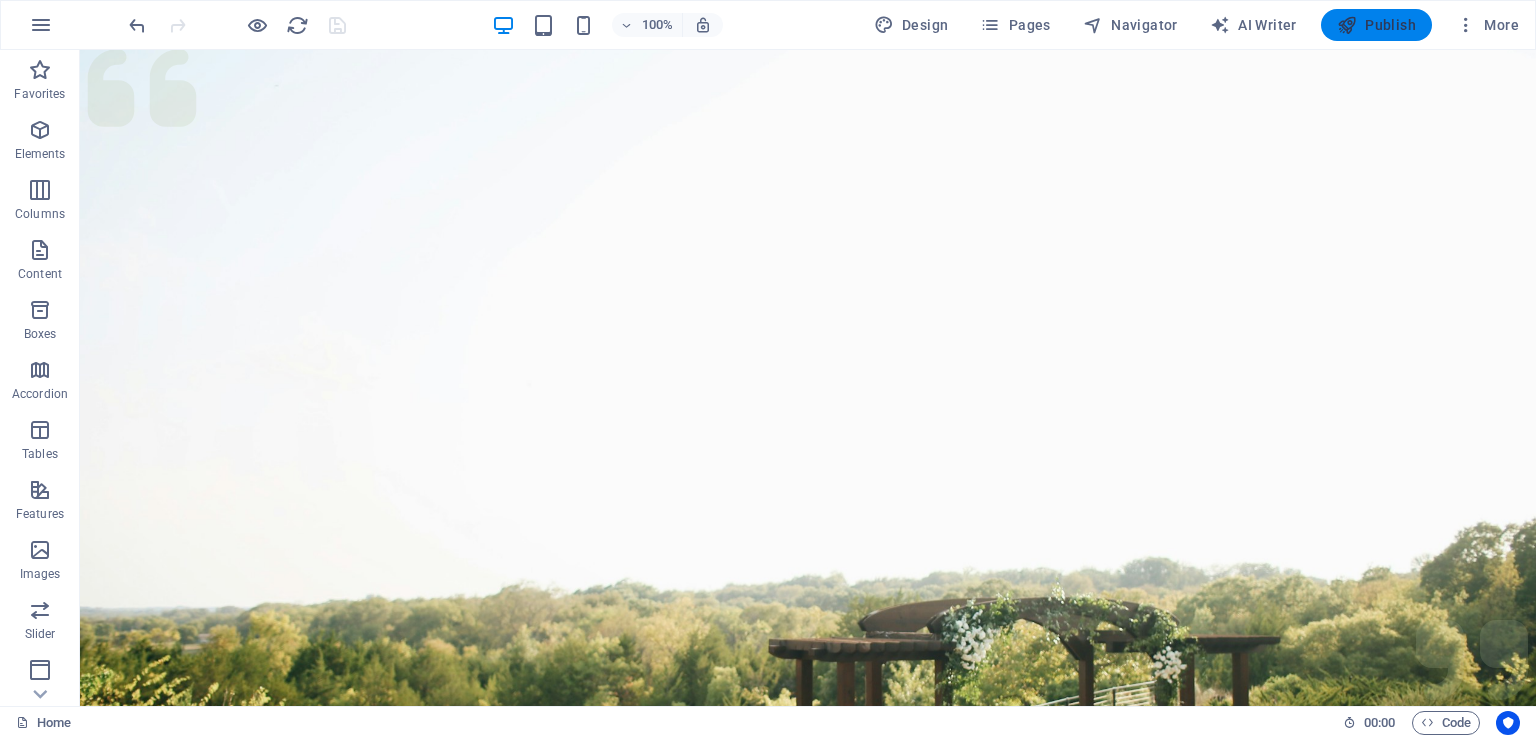 click on "Publish" at bounding box center [1376, 25] 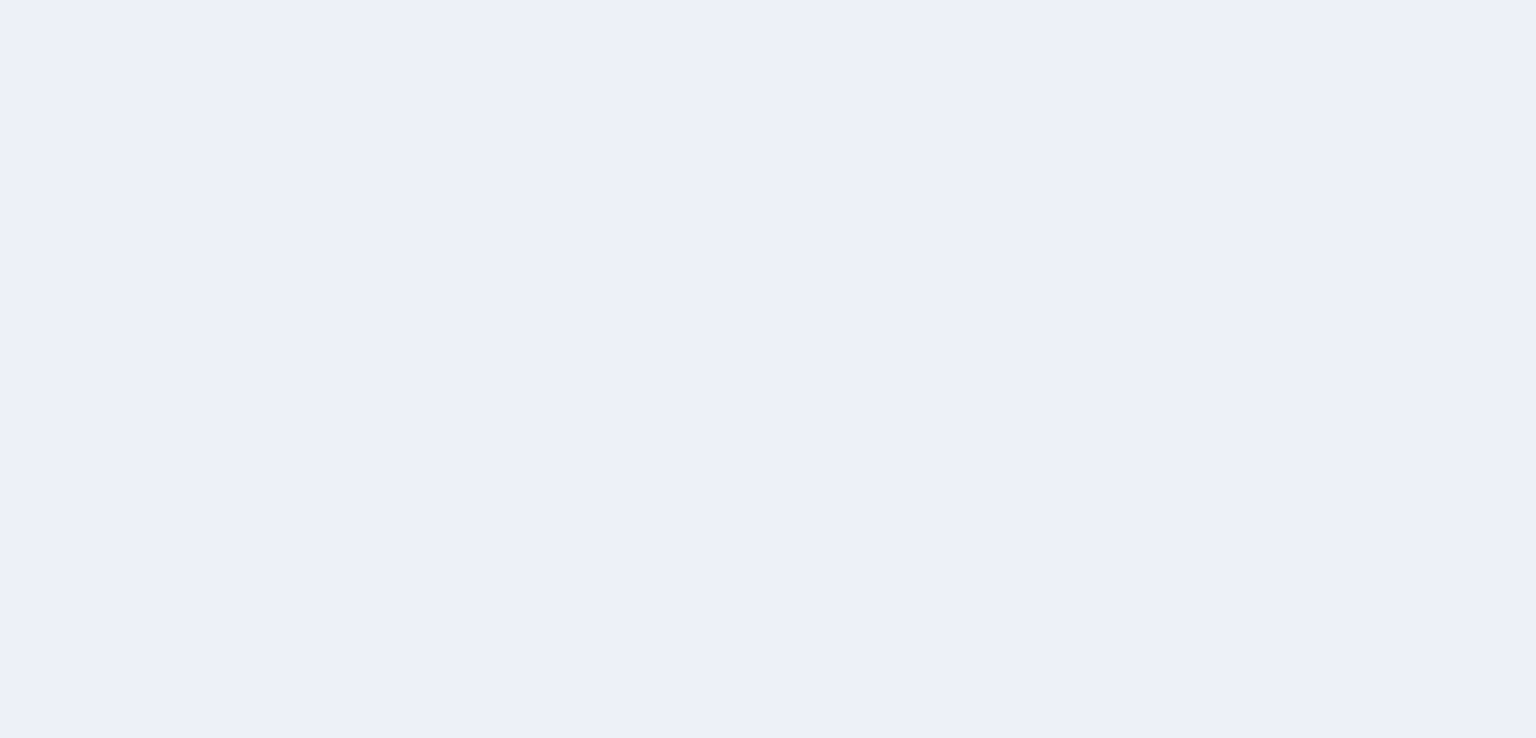 scroll, scrollTop: 0, scrollLeft: 0, axis: both 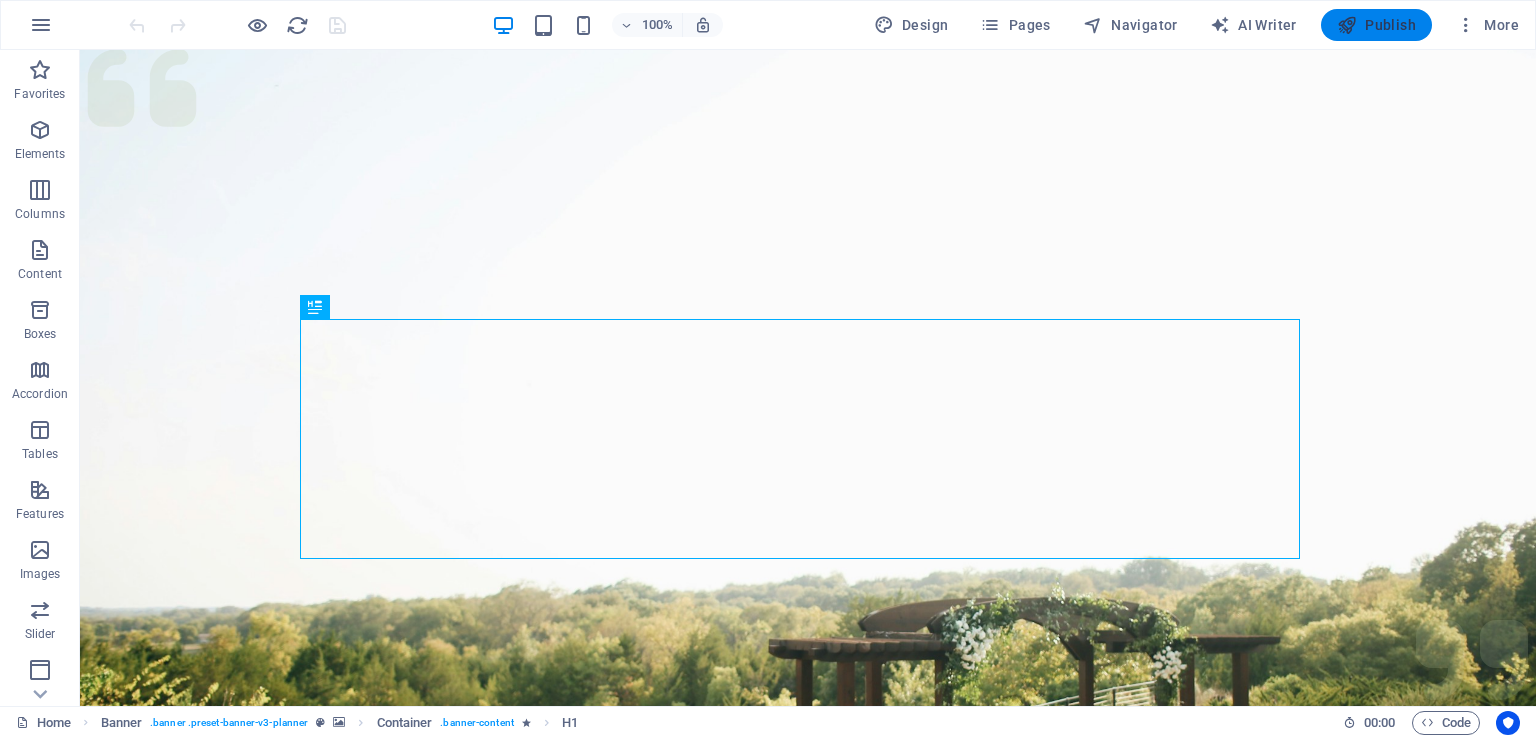 click on "Publish" at bounding box center (1376, 25) 